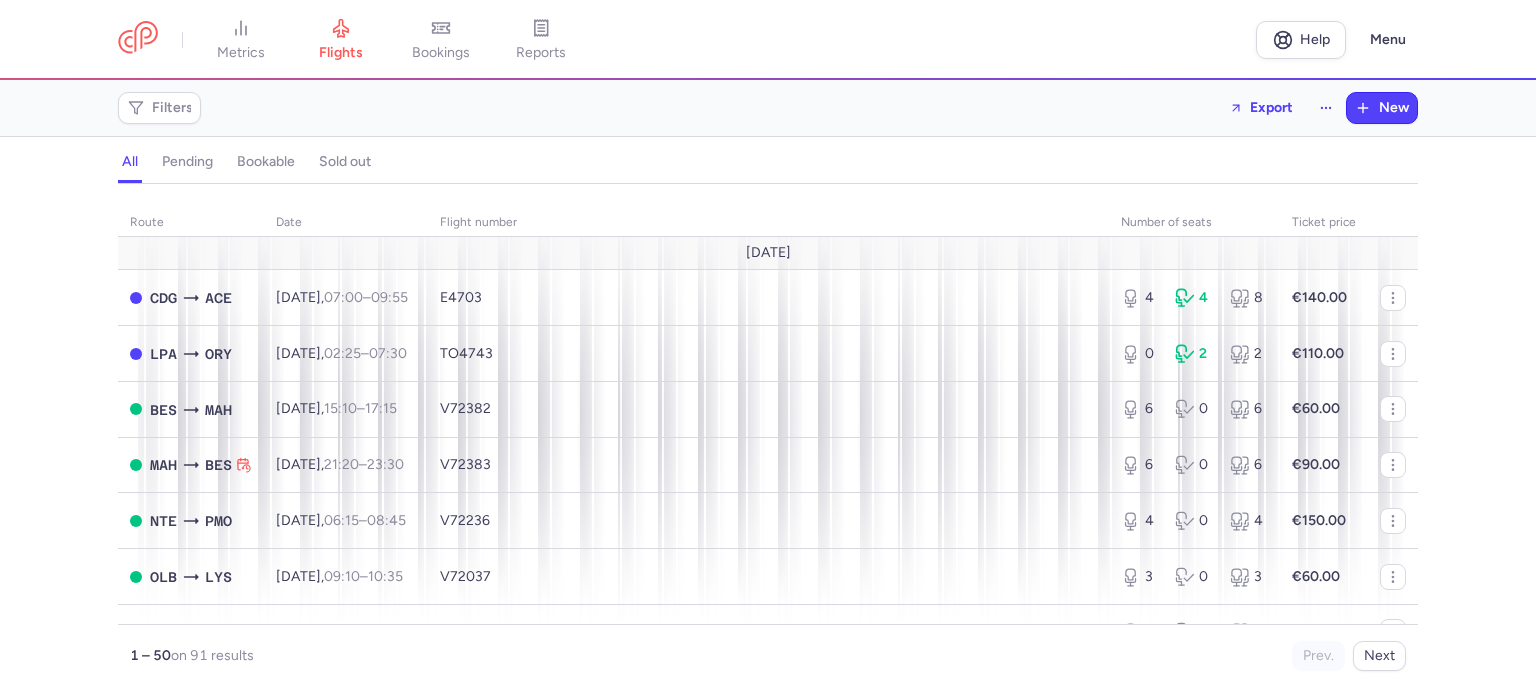 scroll, scrollTop: 0, scrollLeft: 0, axis: both 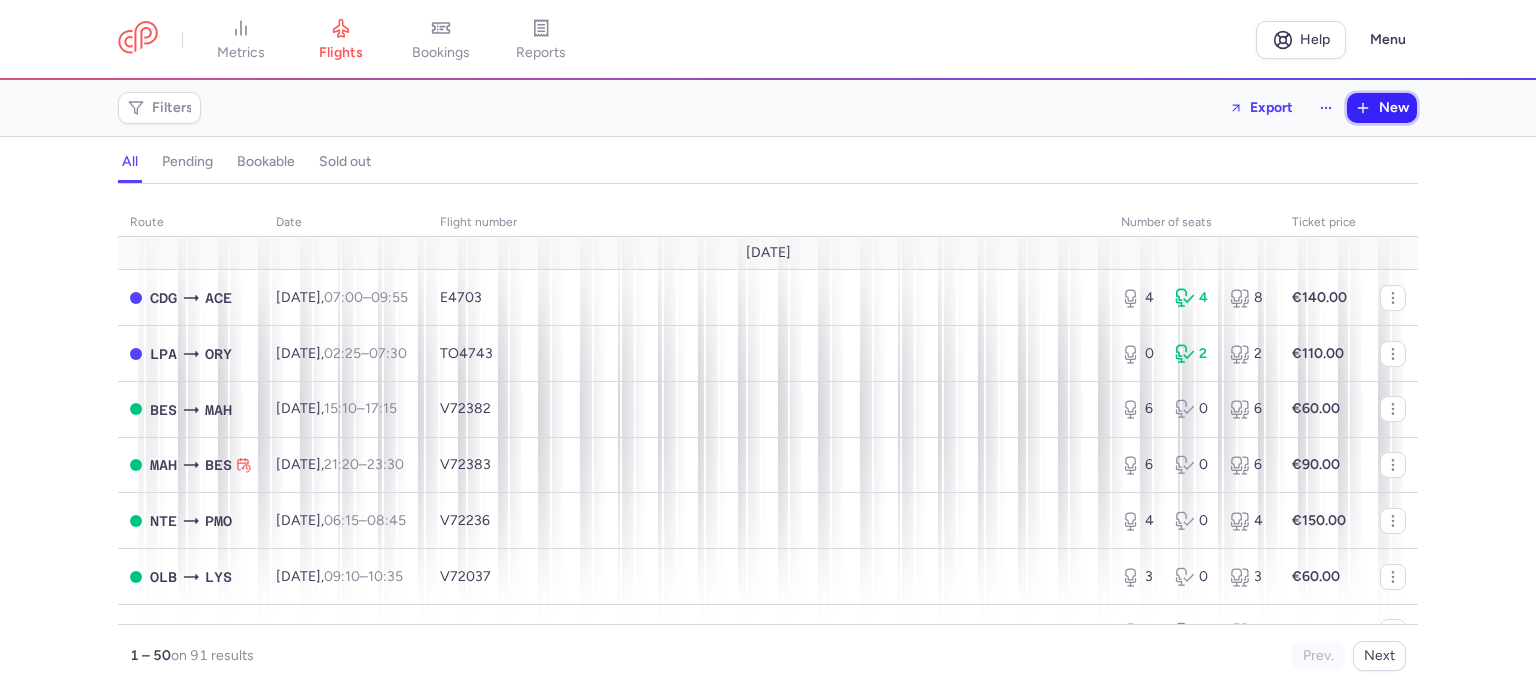 click on "New" at bounding box center (1394, 108) 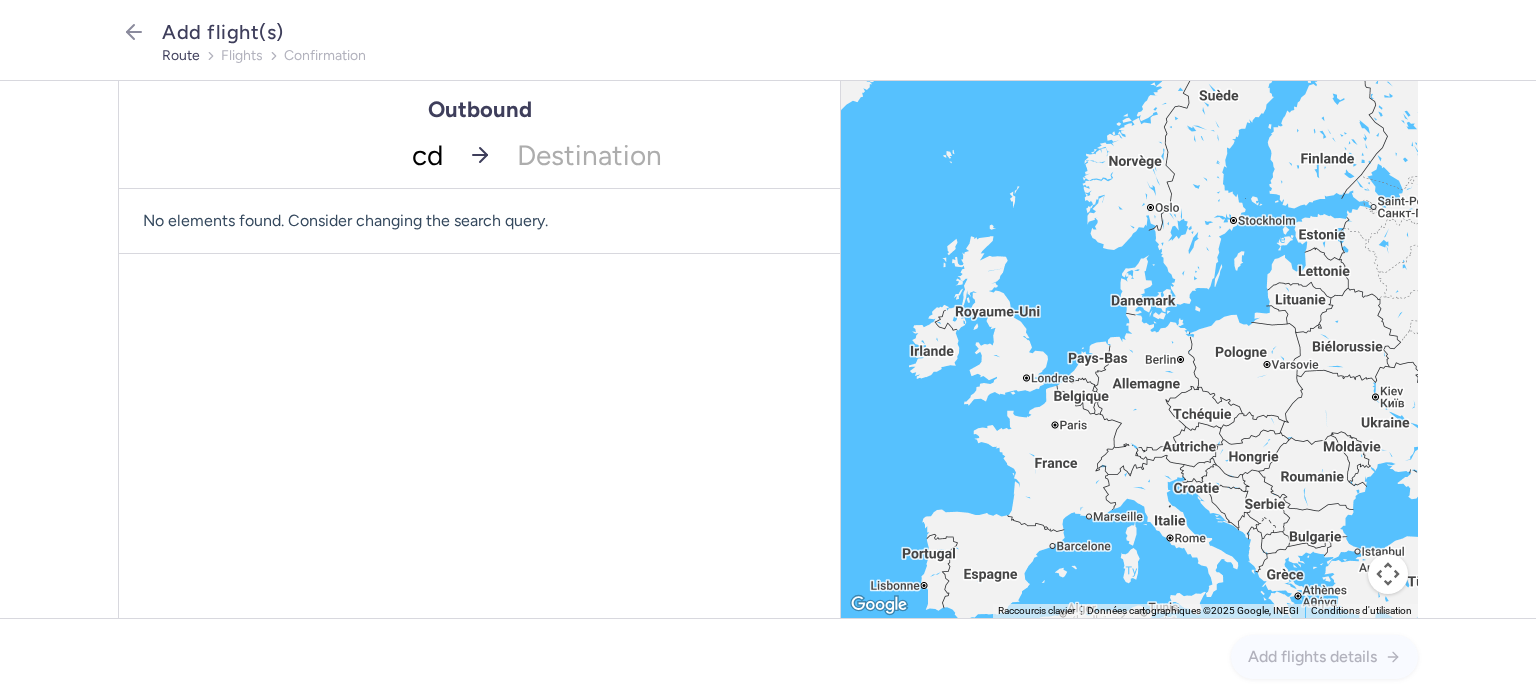 type on "cdg" 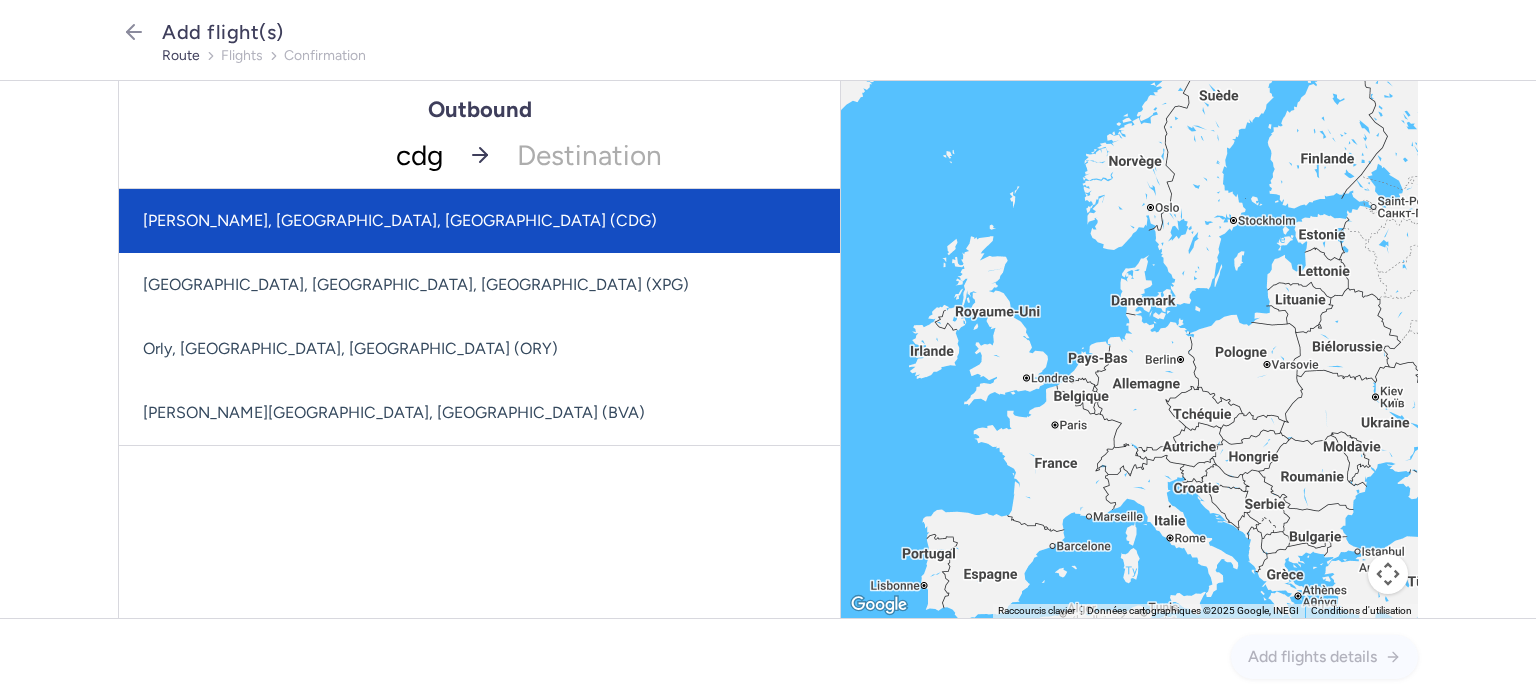 click on "[PERSON_NAME], [GEOGRAPHIC_DATA], [GEOGRAPHIC_DATA] (CDG)" 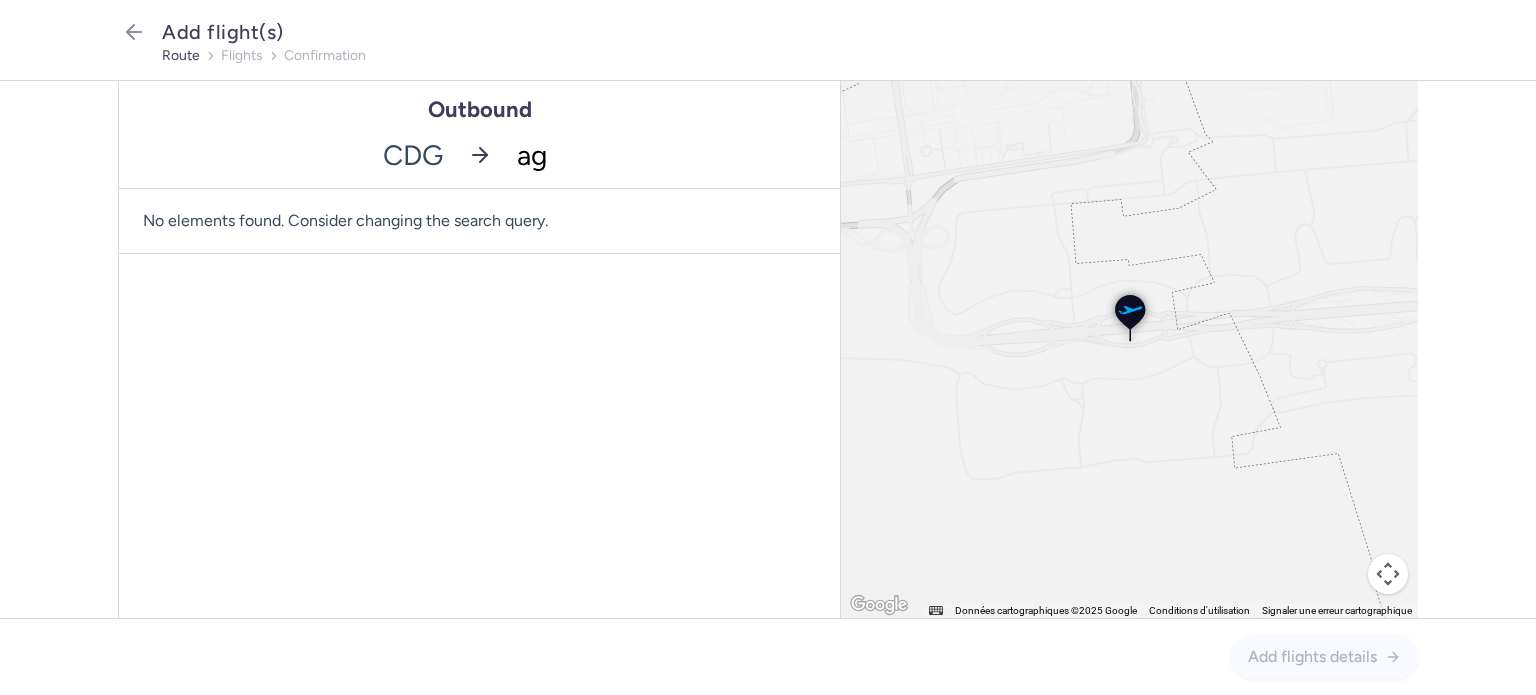 type on "aga" 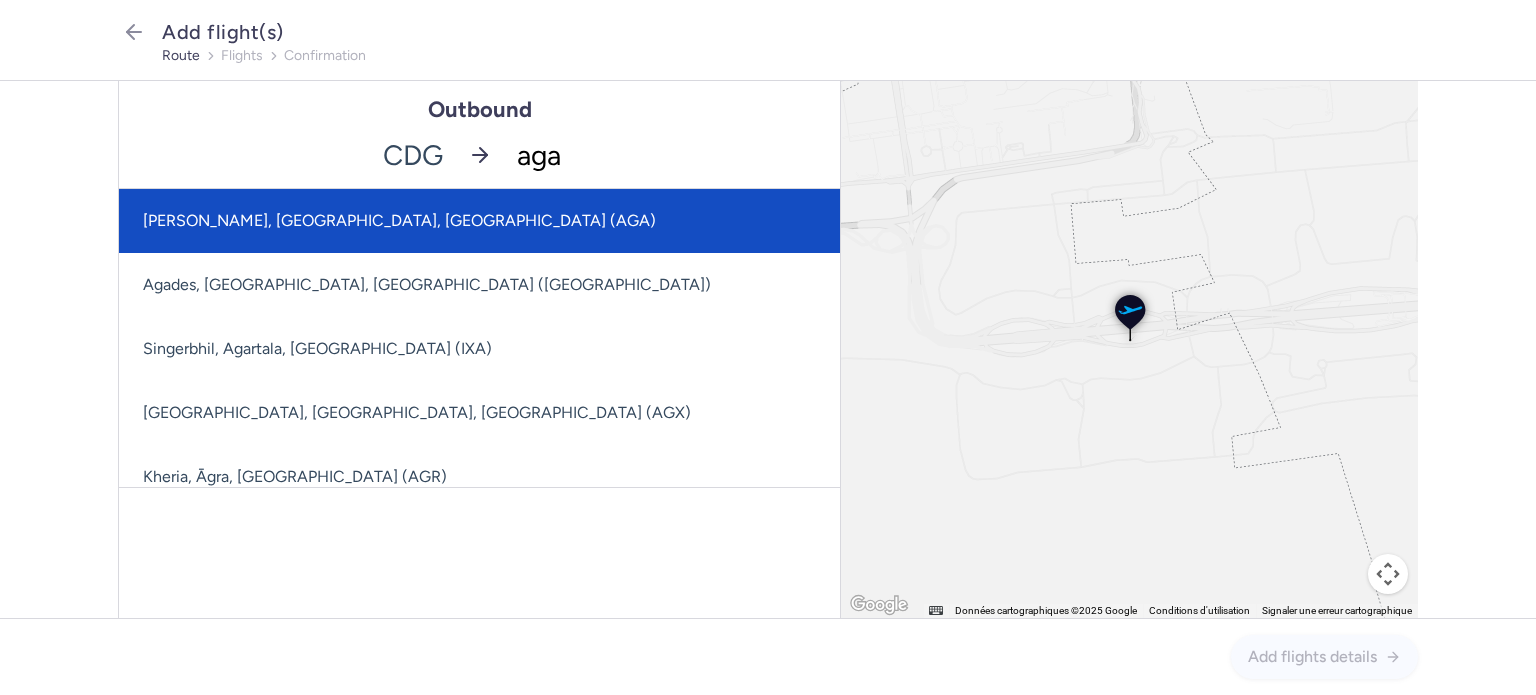 click on "[PERSON_NAME], [GEOGRAPHIC_DATA], [GEOGRAPHIC_DATA] (AGA)" at bounding box center [479, 221] 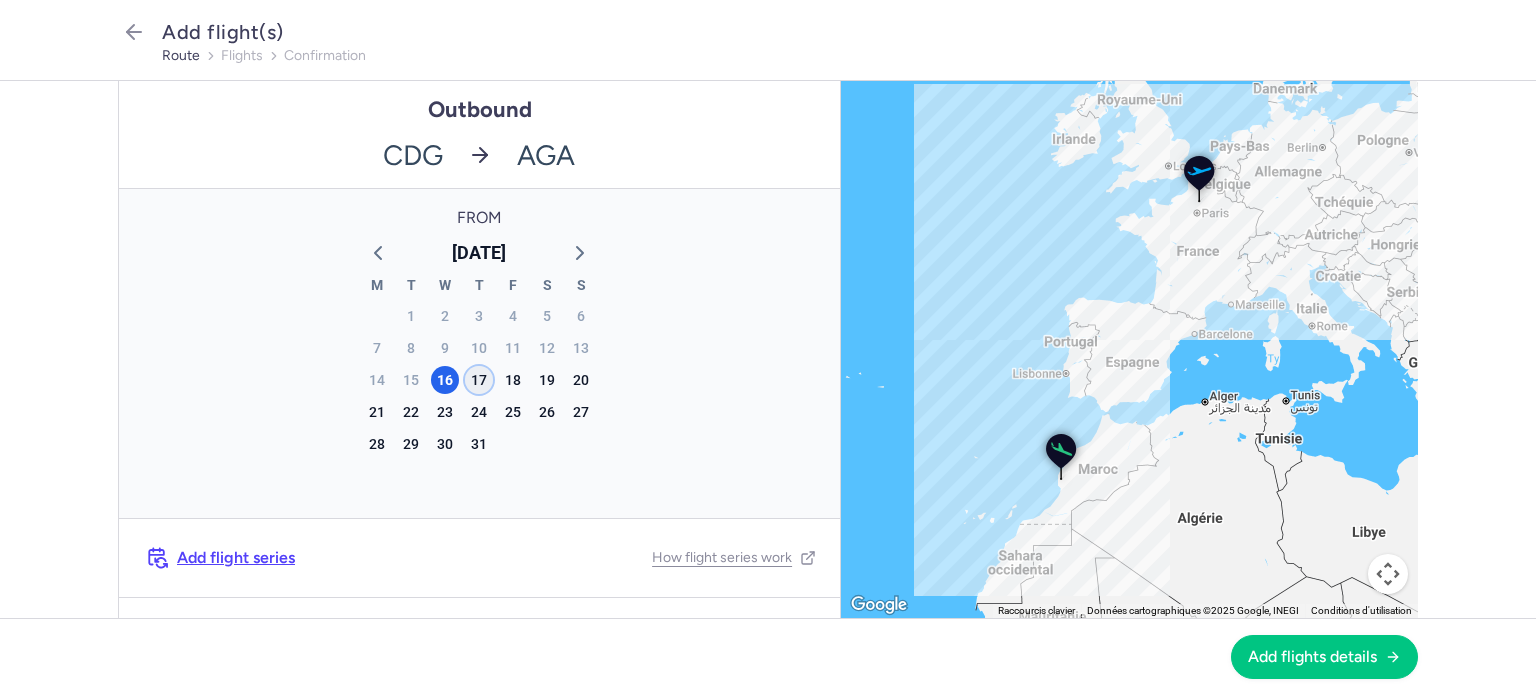 click on "17" 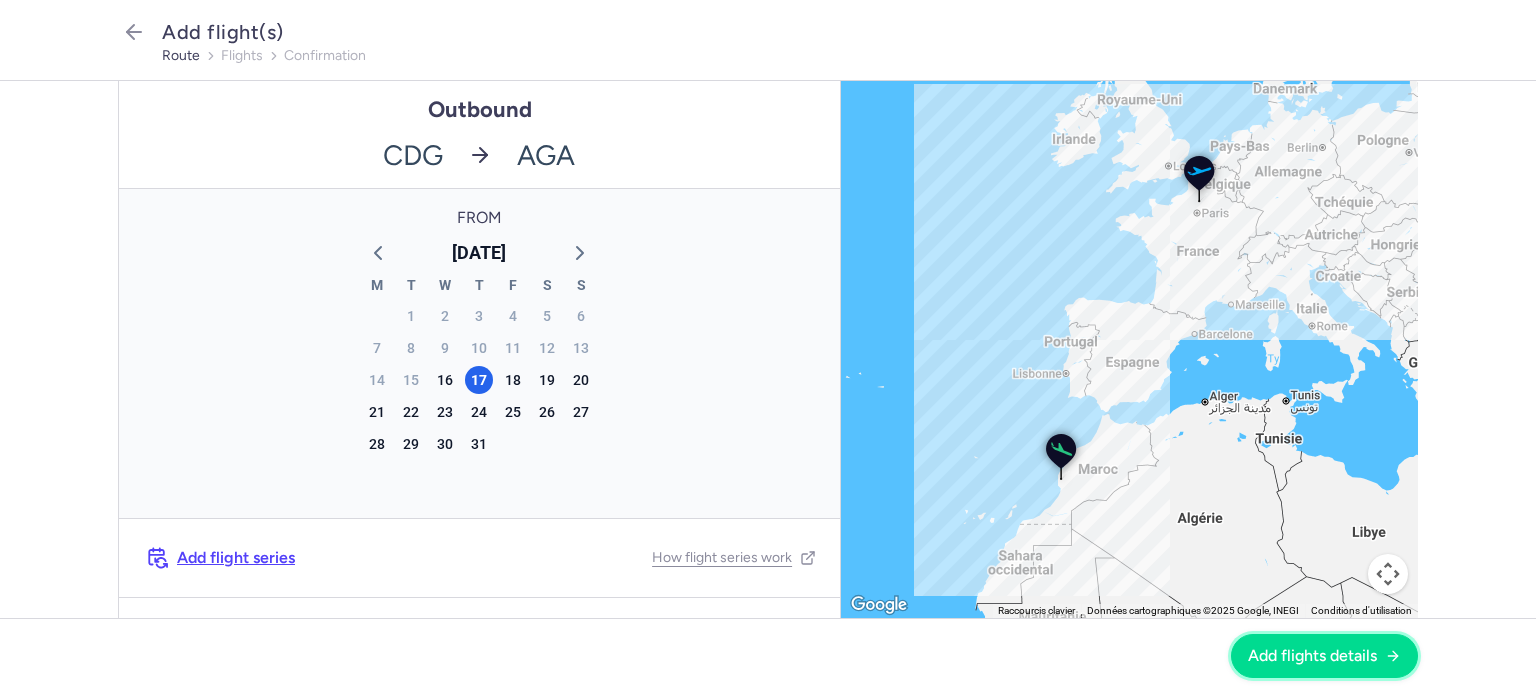 click on "Add flights details" at bounding box center (1312, 656) 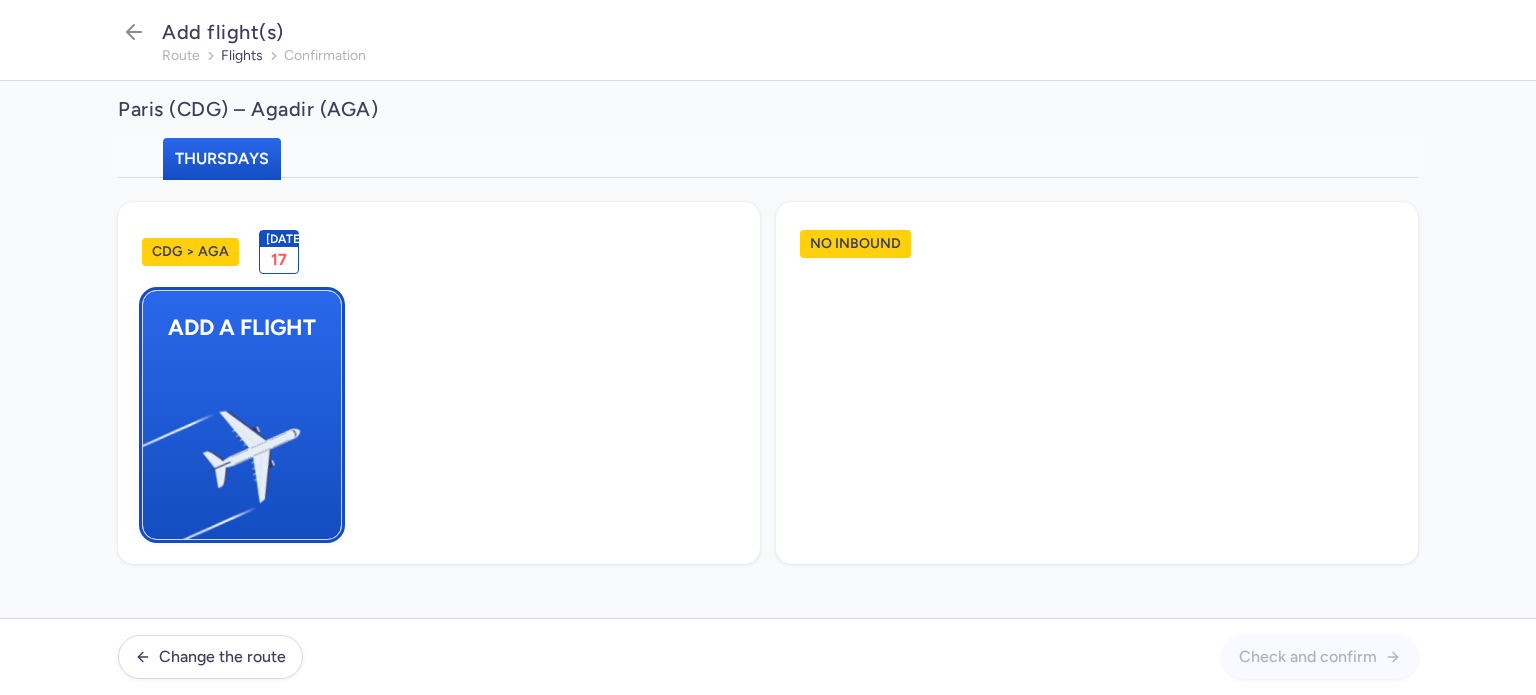 click on "Add a flight" at bounding box center (242, 415) 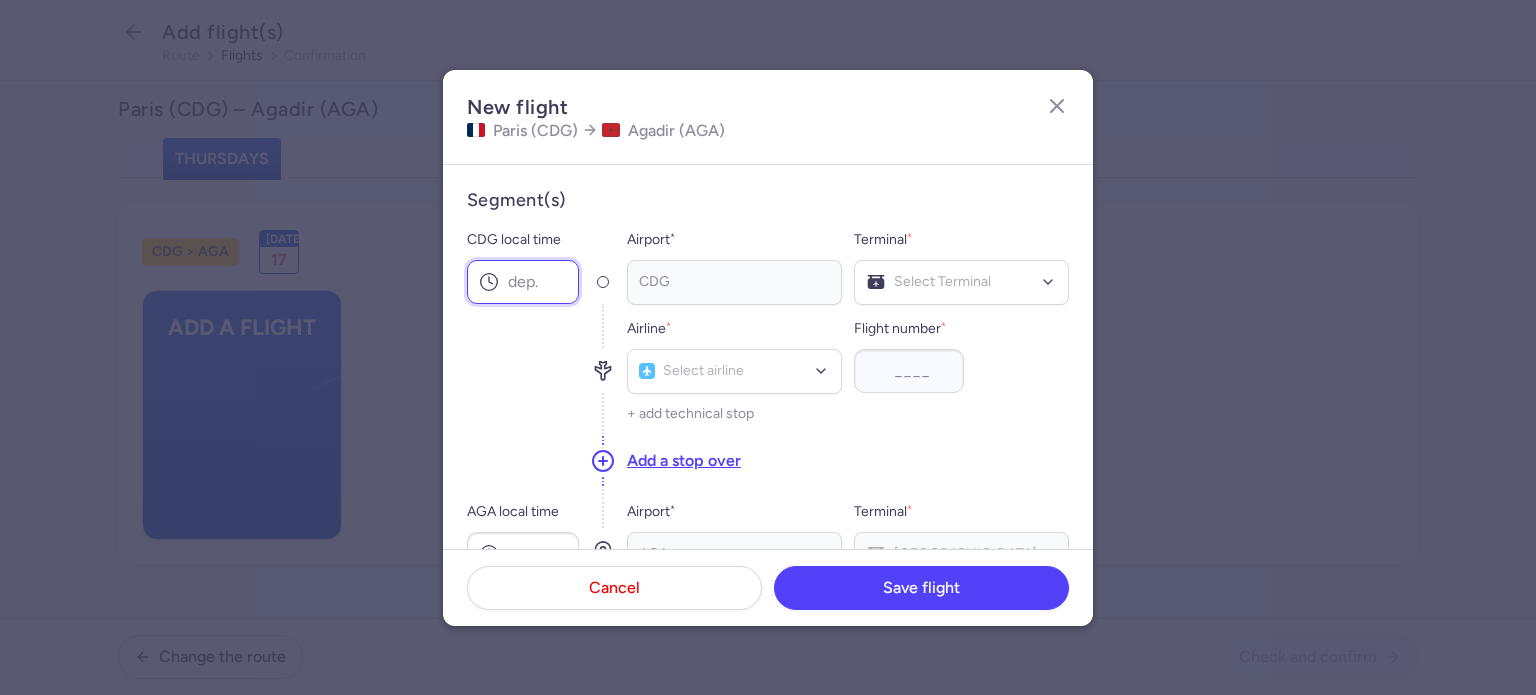 click on "CDG local time" at bounding box center (523, 282) 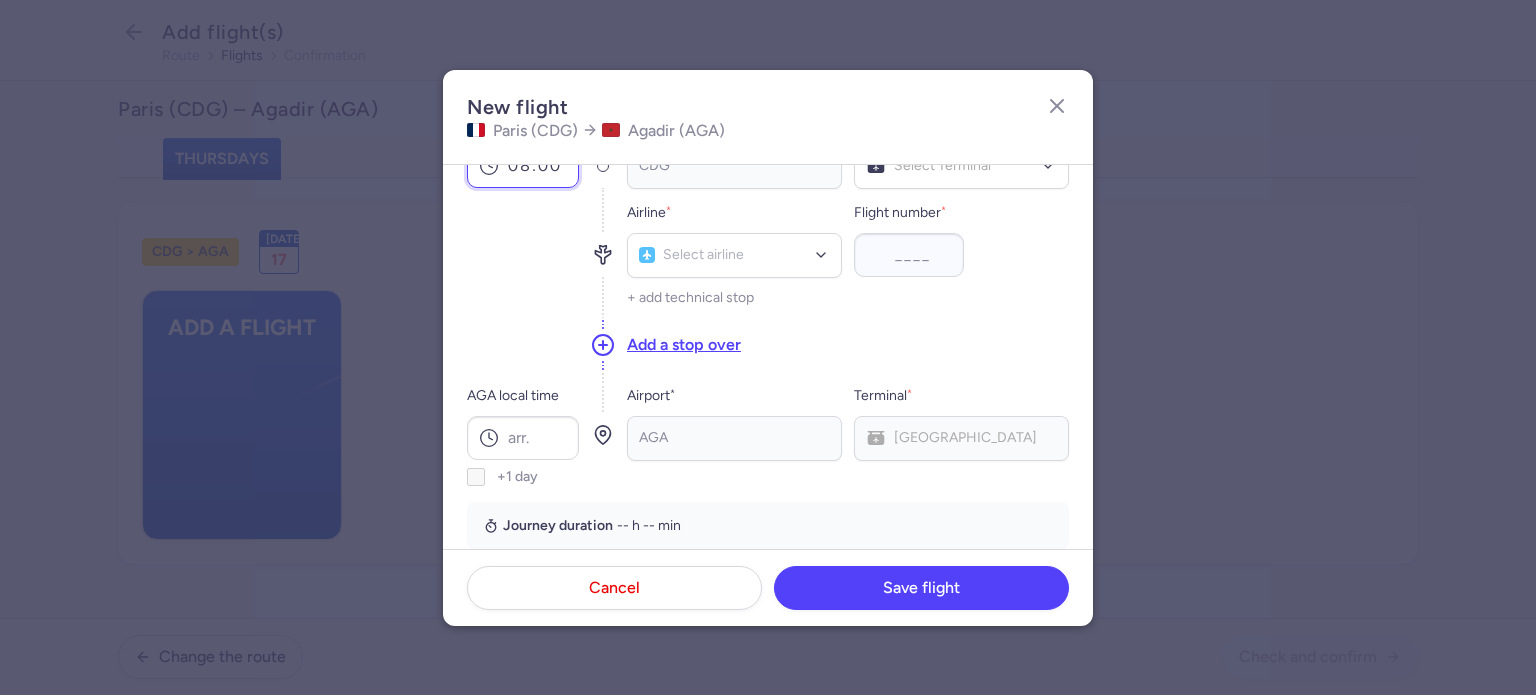 scroll, scrollTop: 200, scrollLeft: 0, axis: vertical 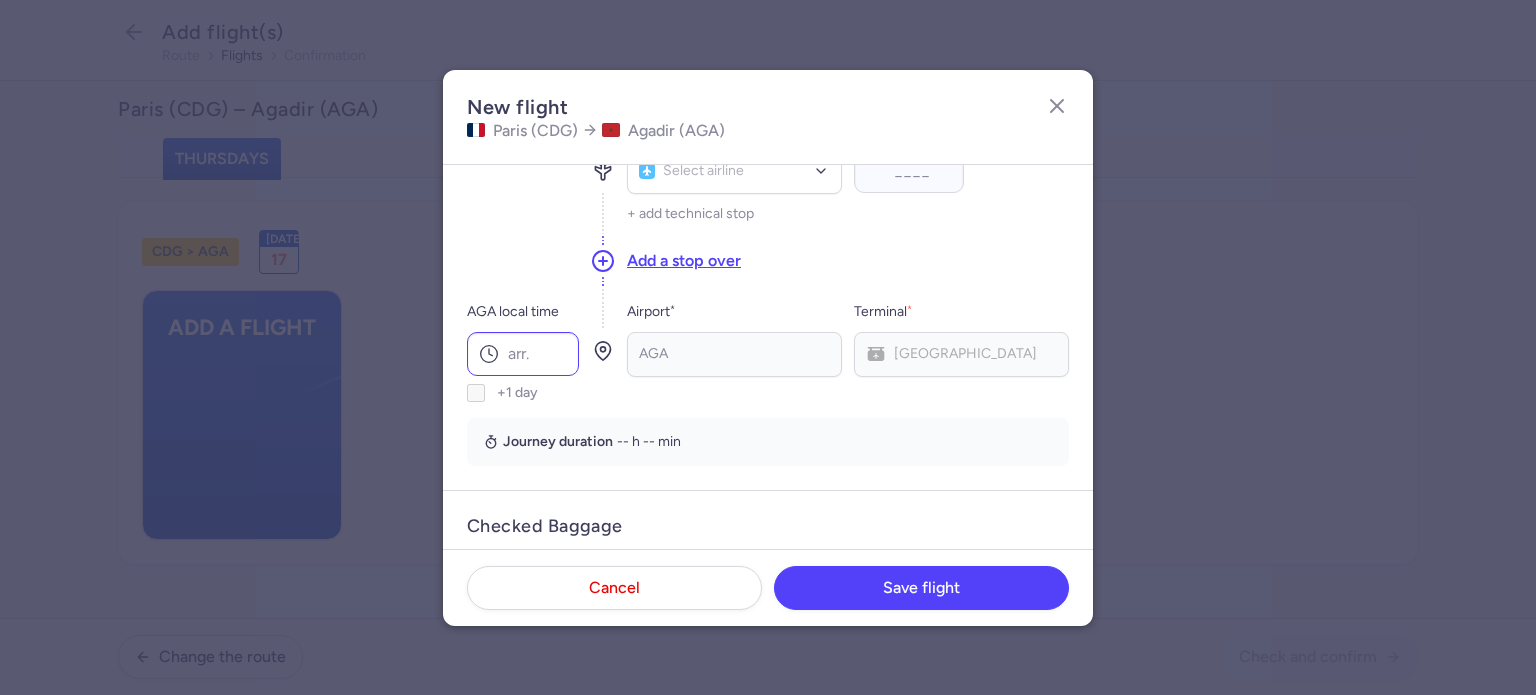 type on "08:00" 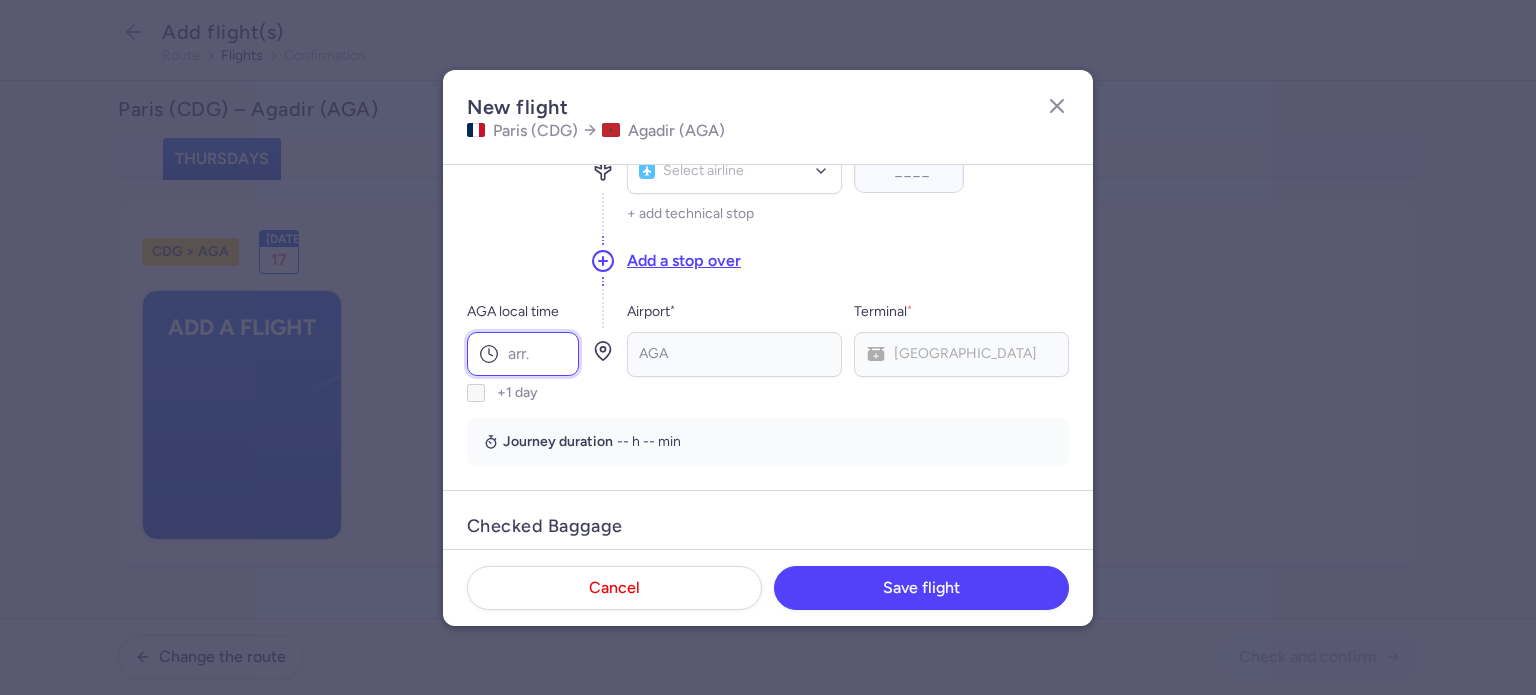 click on "AGA local time" at bounding box center (523, 354) 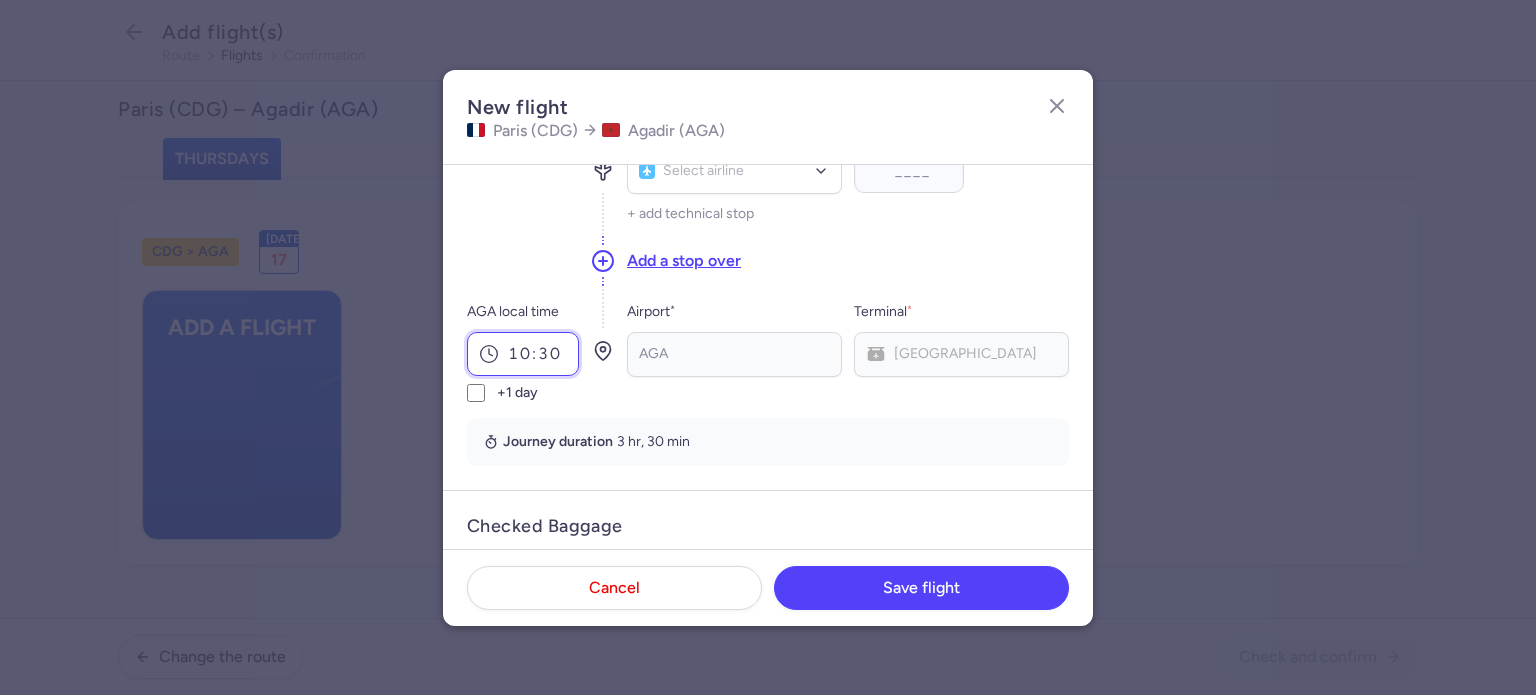 scroll, scrollTop: 0, scrollLeft: 0, axis: both 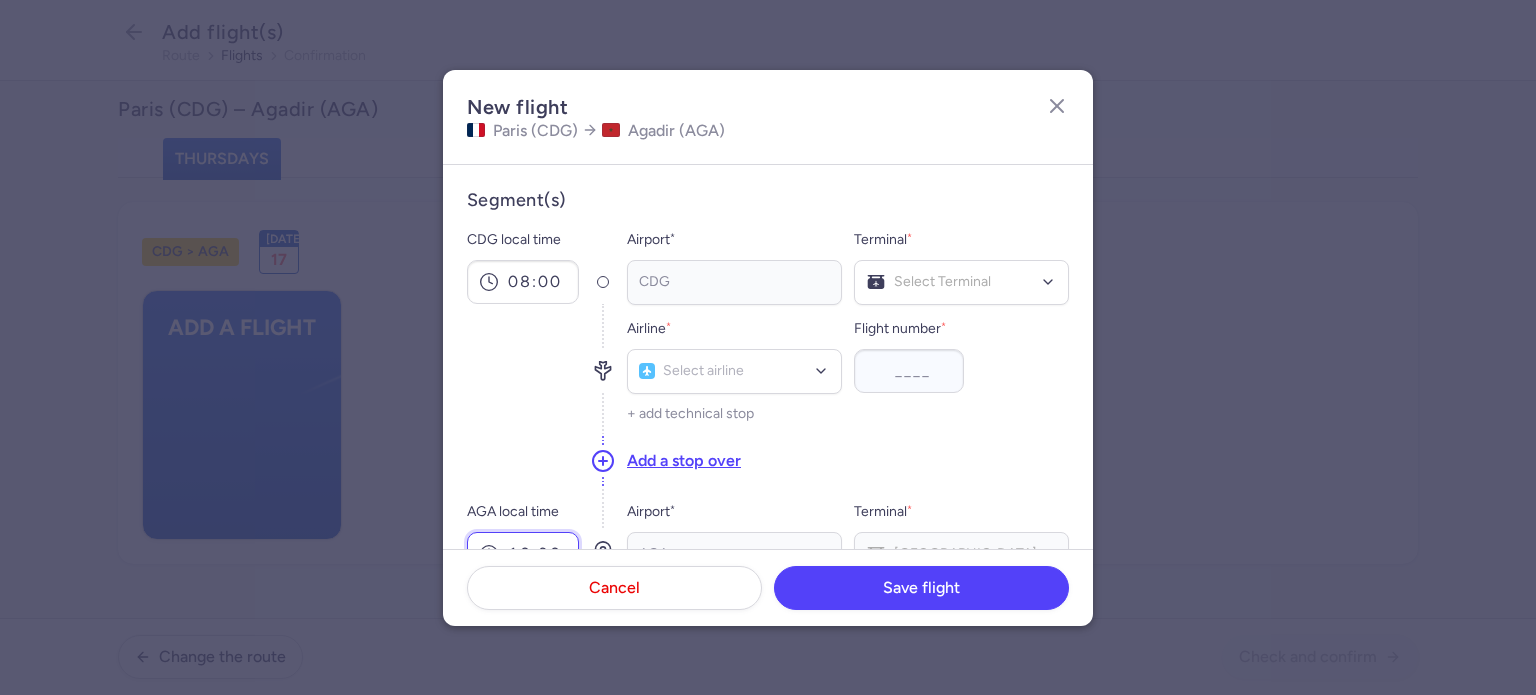 type on "10:30" 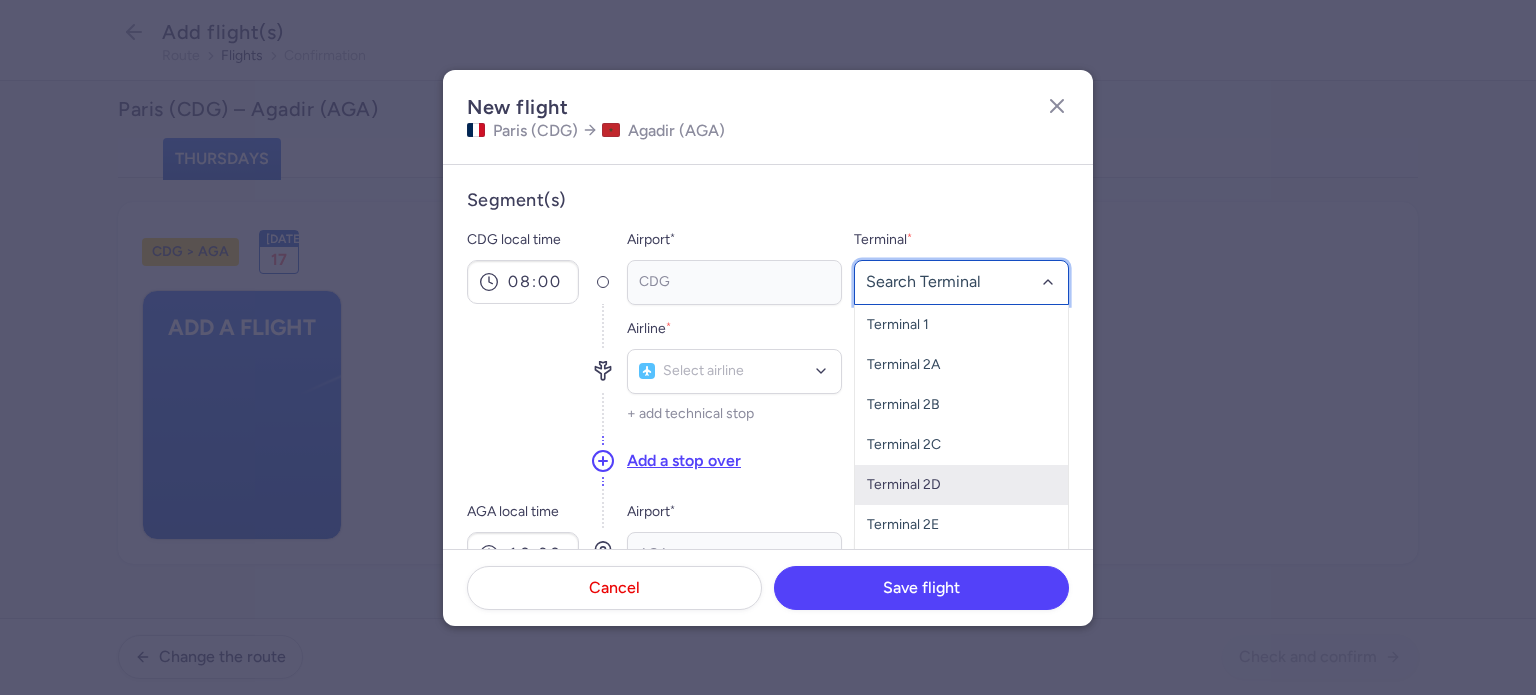 scroll, scrollTop: 60, scrollLeft: 0, axis: vertical 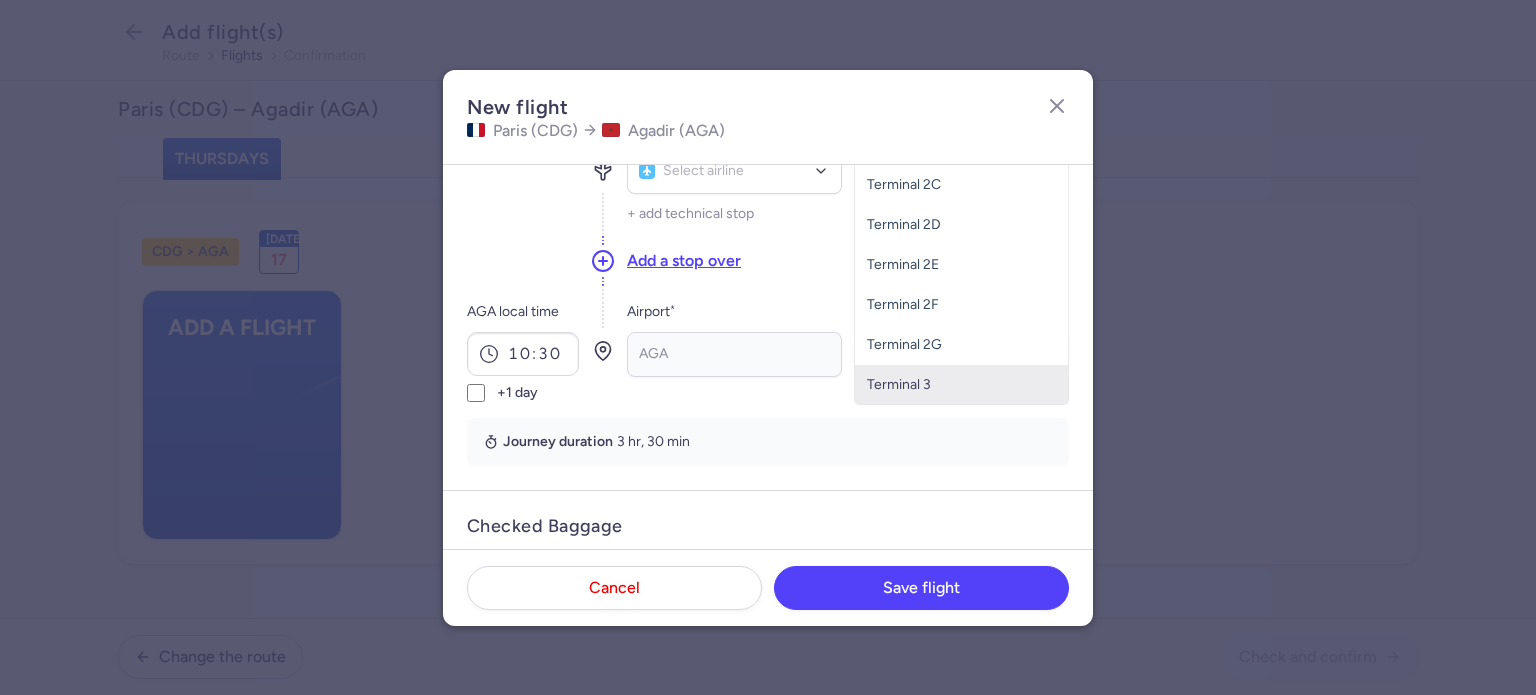 click on "Terminal 3" 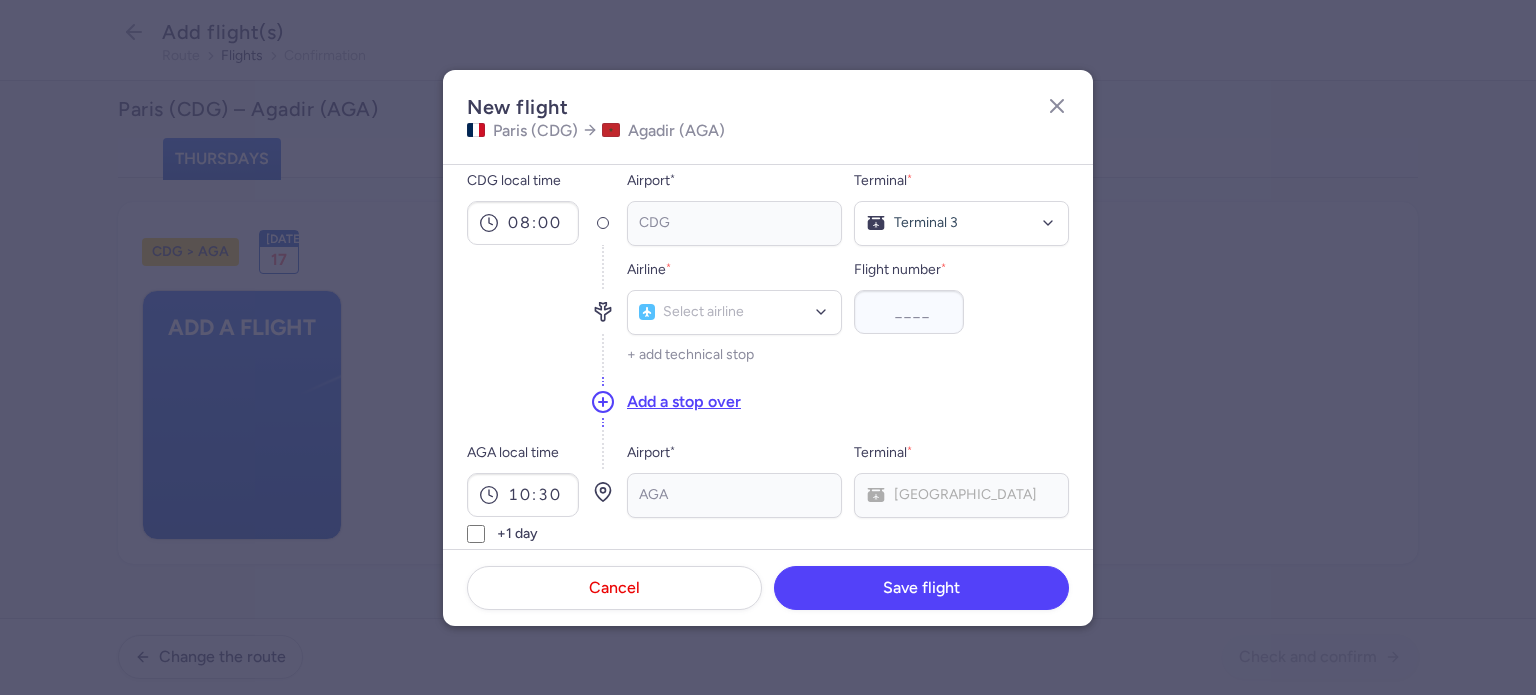 scroll, scrollTop: 0, scrollLeft: 0, axis: both 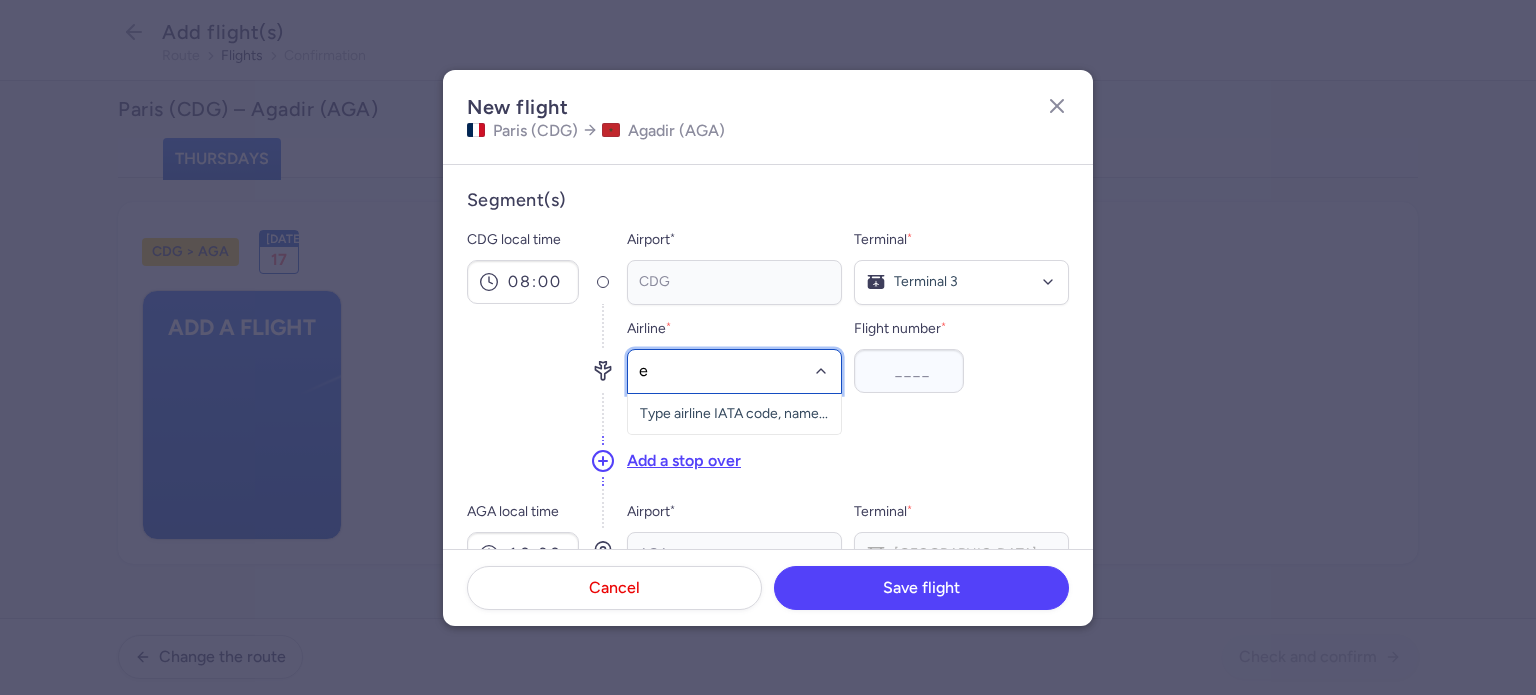type on "e4" 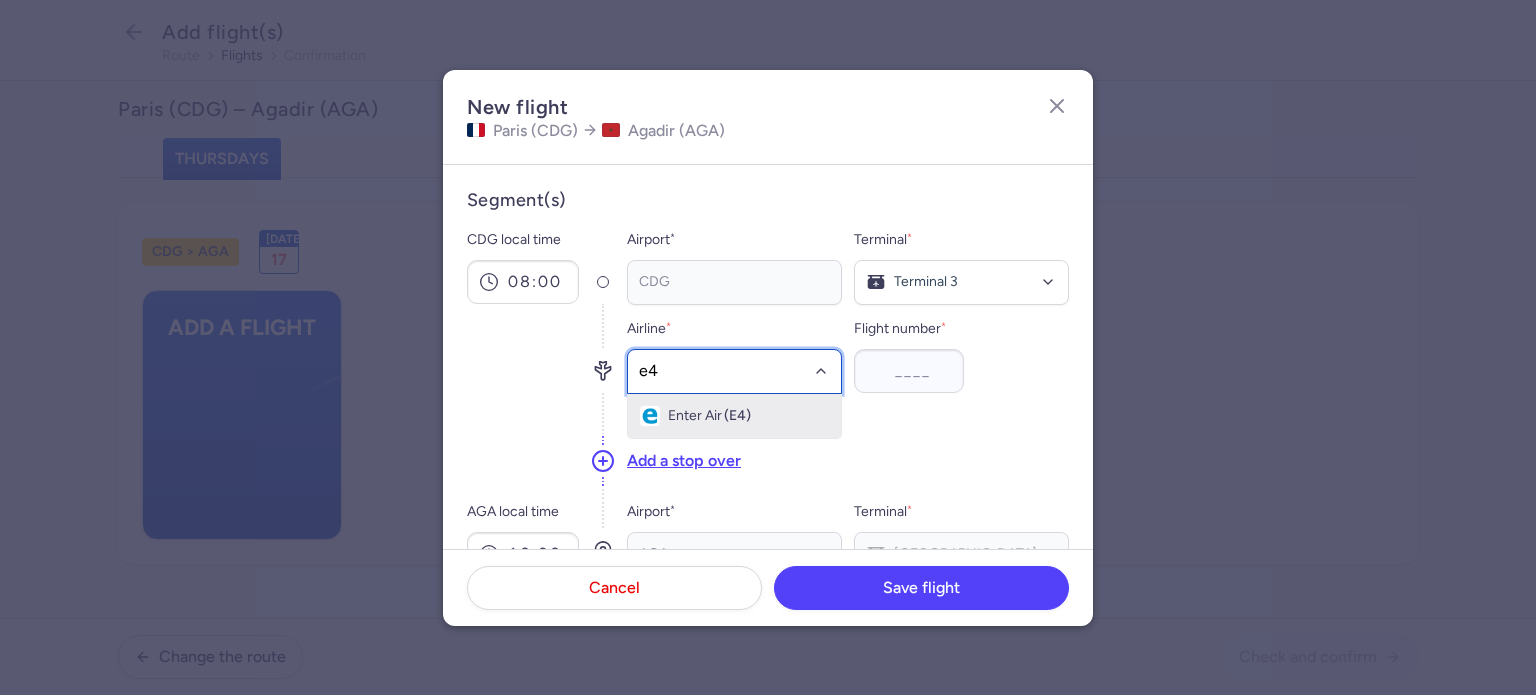 drag, startPoint x: 733, startPoint y: 424, endPoint x: 760, endPoint y: 419, distance: 27.45906 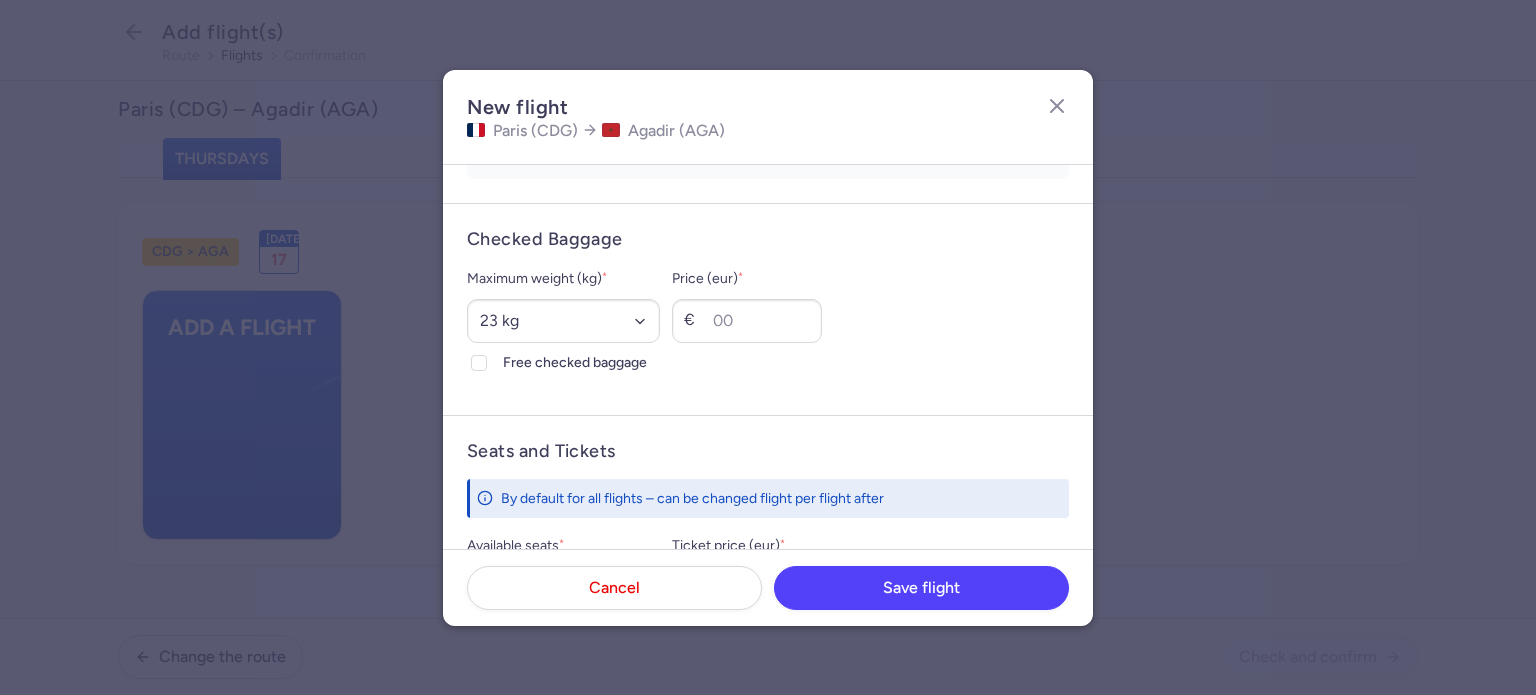 scroll, scrollTop: 500, scrollLeft: 0, axis: vertical 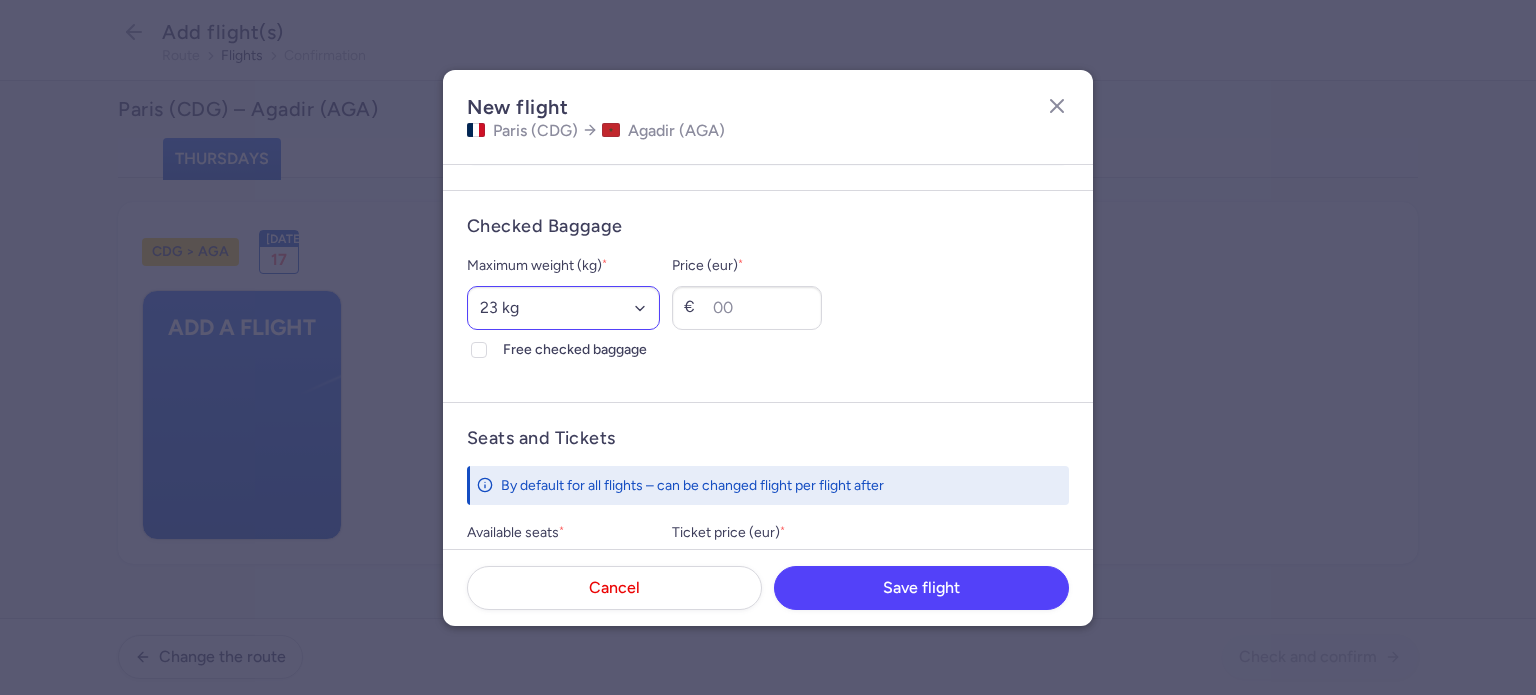 type on "771" 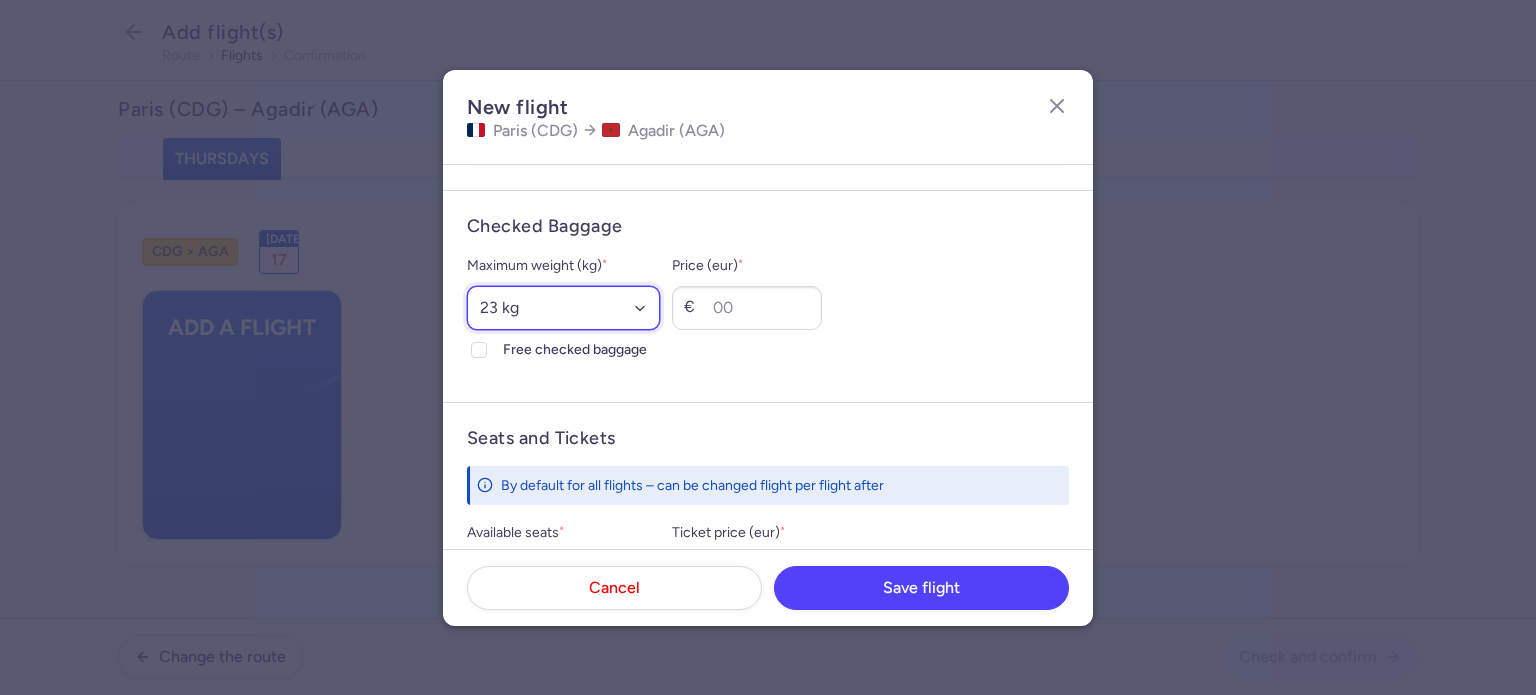click on "Select an option 15 kg 16 kg 17 kg 18 kg 19 kg 20 kg 21 kg 22 kg 23 kg 24 kg 25 kg 26 kg 27 kg 28 kg 29 kg 30 kg 31 kg 32 kg 33 kg 34 kg 35 kg" at bounding box center (563, 308) 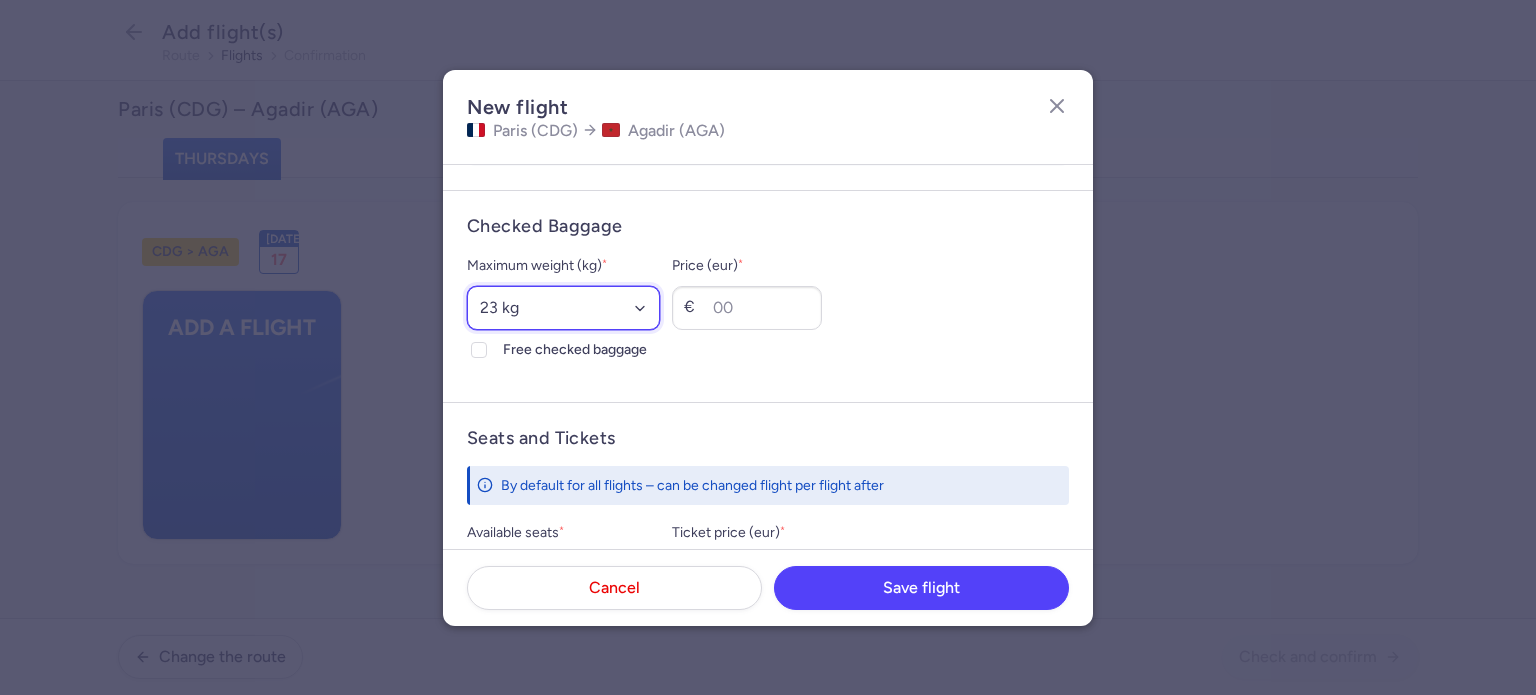 select on "20" 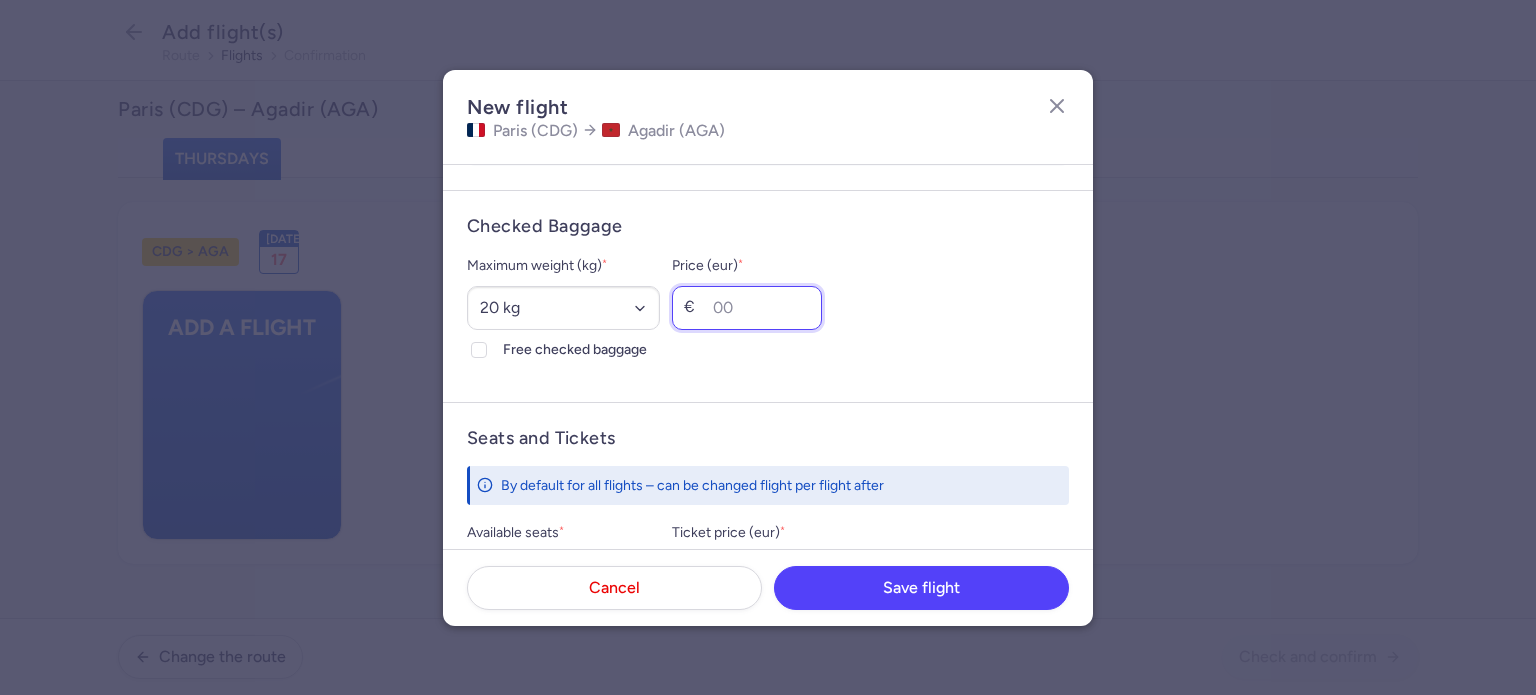 click on "Price (eur)  *" at bounding box center [747, 308] 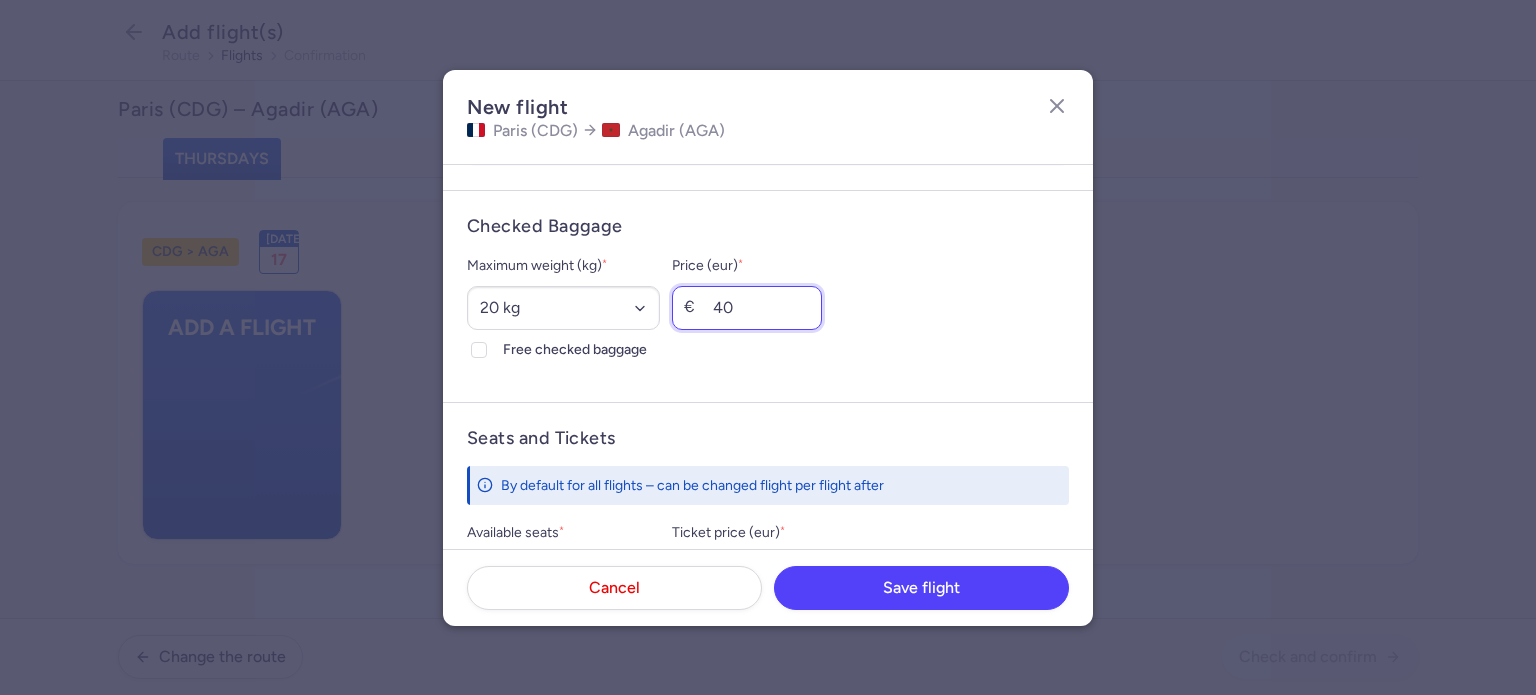 scroll, scrollTop: 600, scrollLeft: 0, axis: vertical 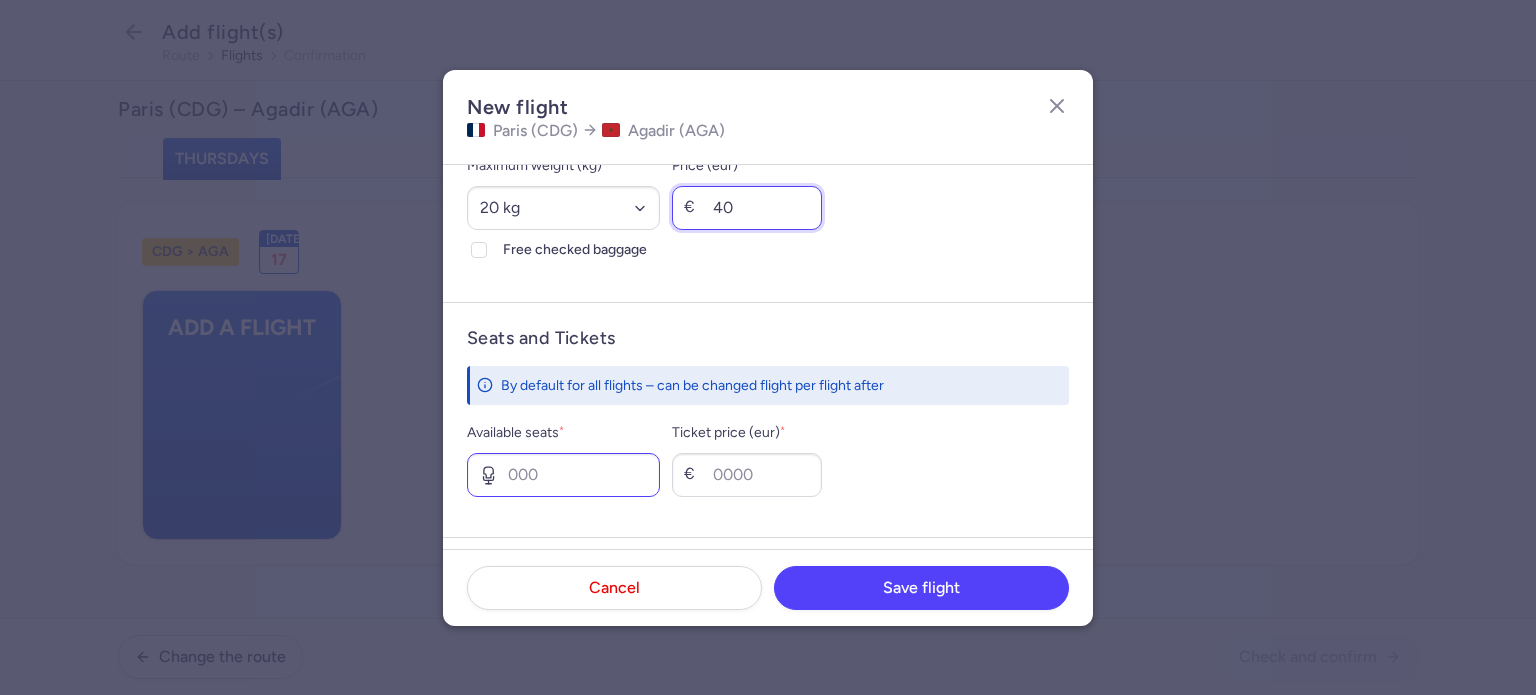 type on "40" 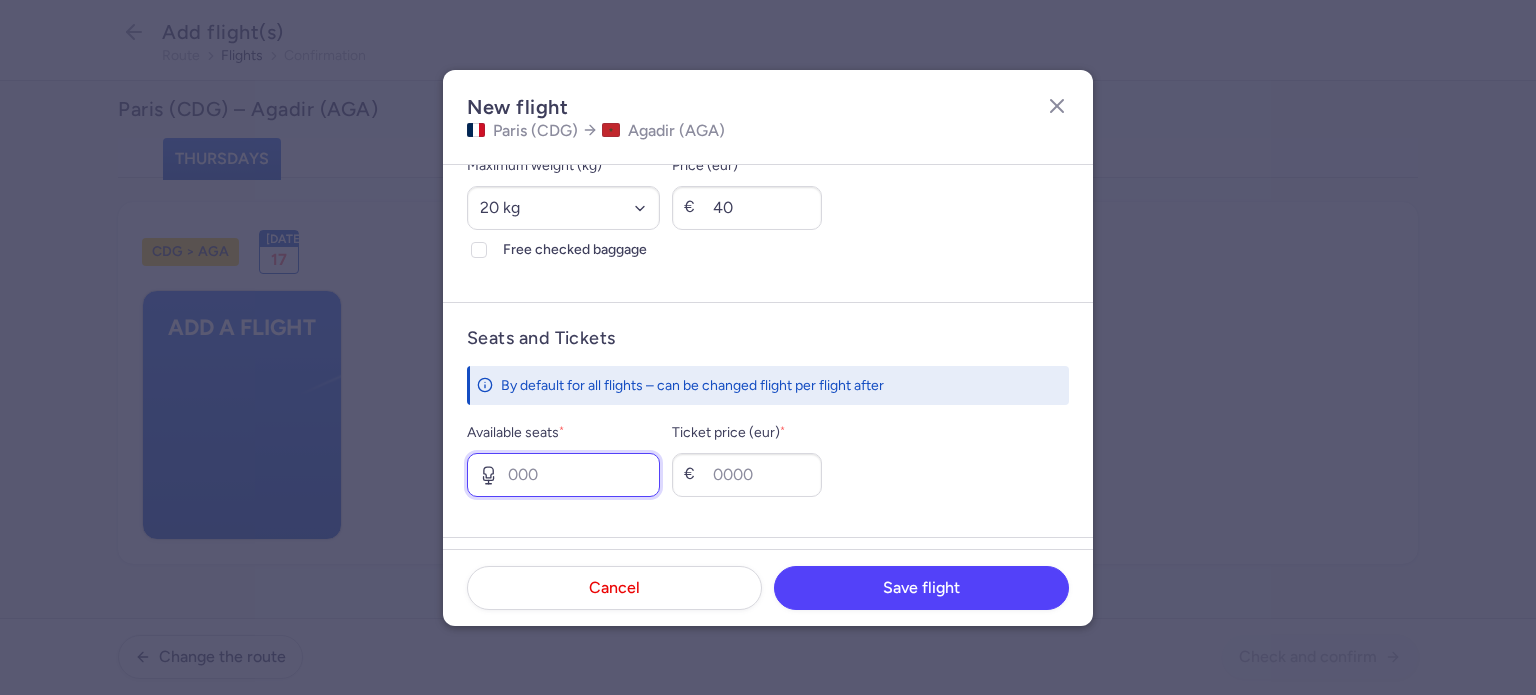 click on "Available seats  *" at bounding box center (563, 475) 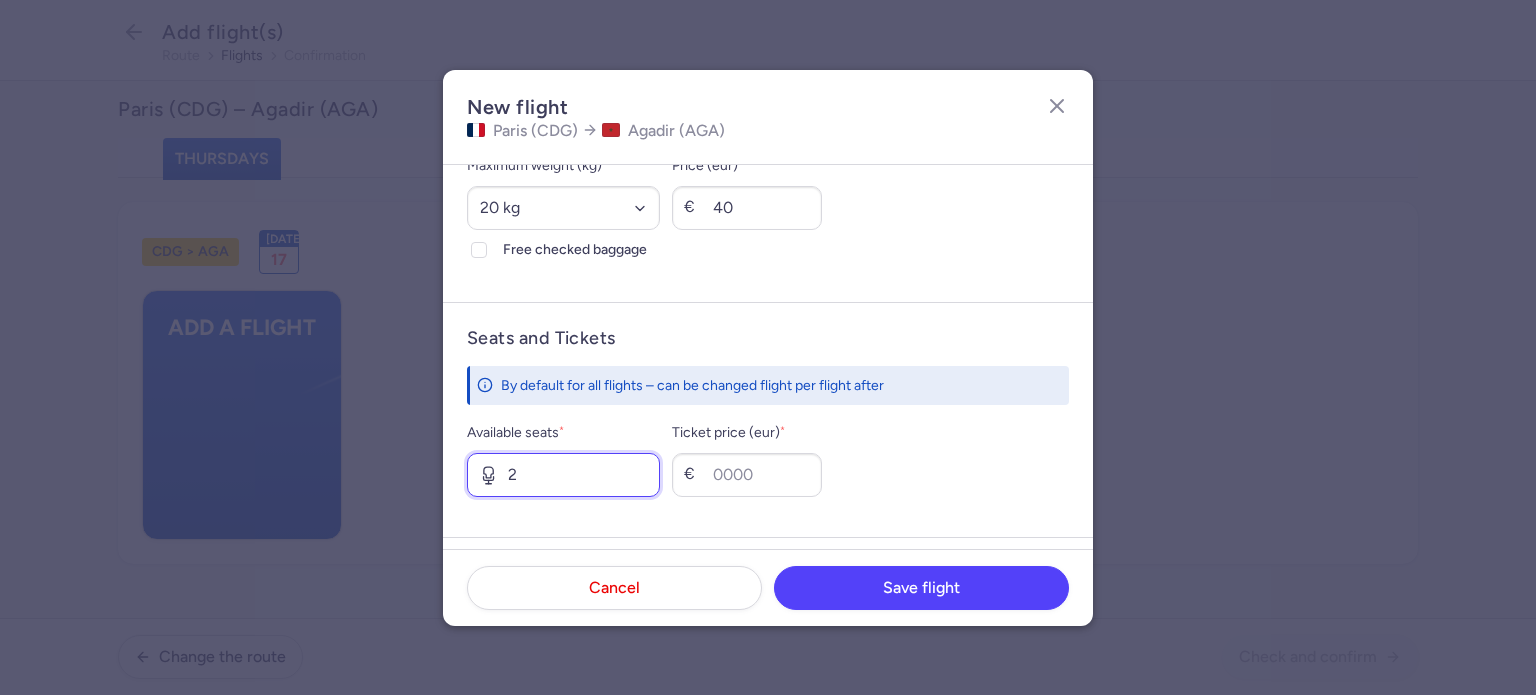 type on "2" 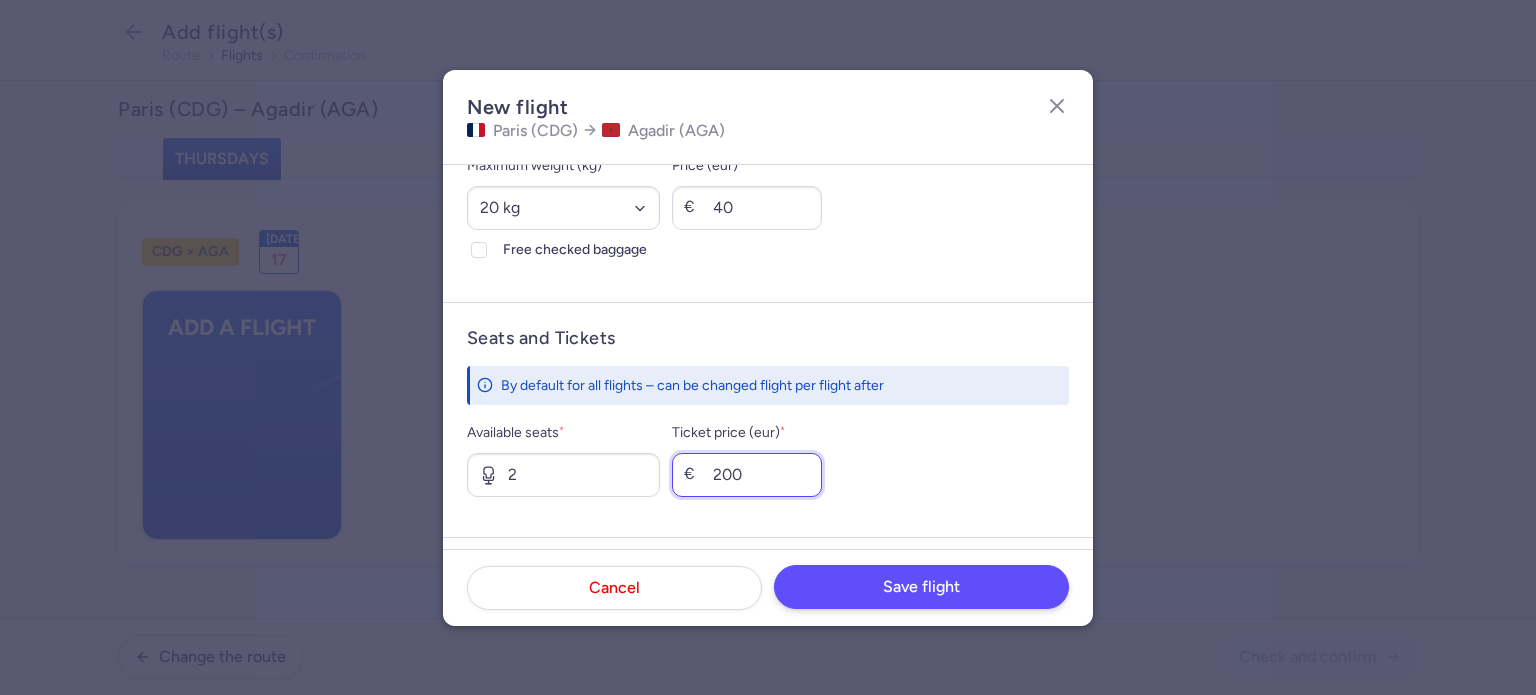 type on "200" 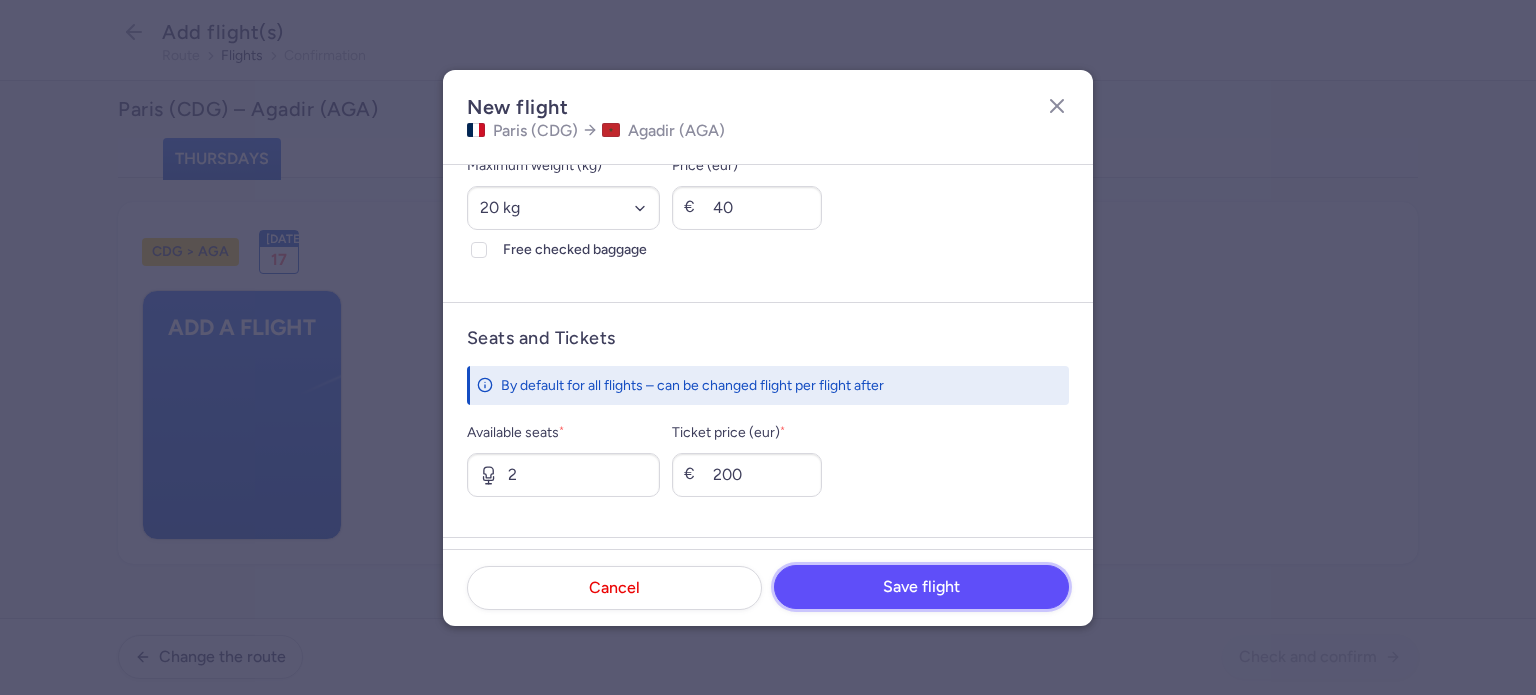 click on "Save flight" at bounding box center (921, 587) 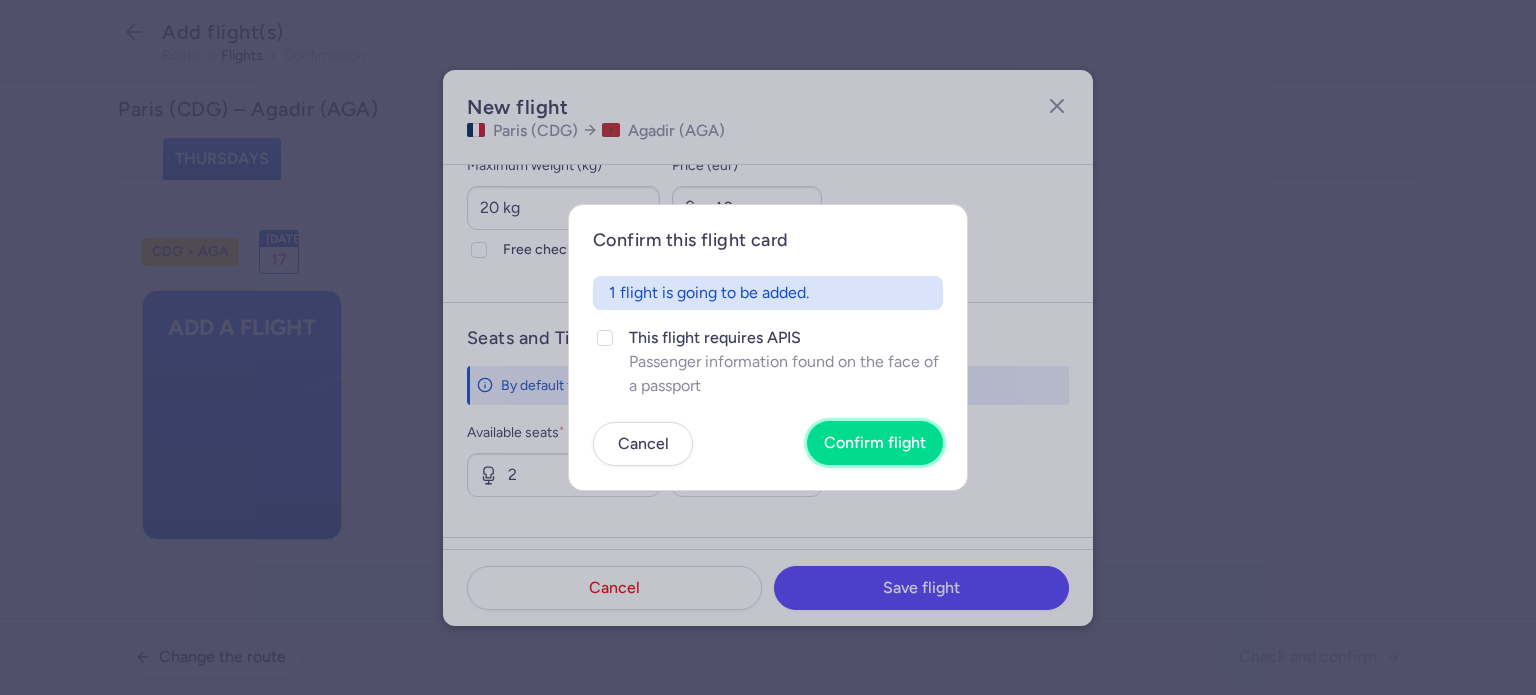 click on "Confirm flight" at bounding box center (875, 443) 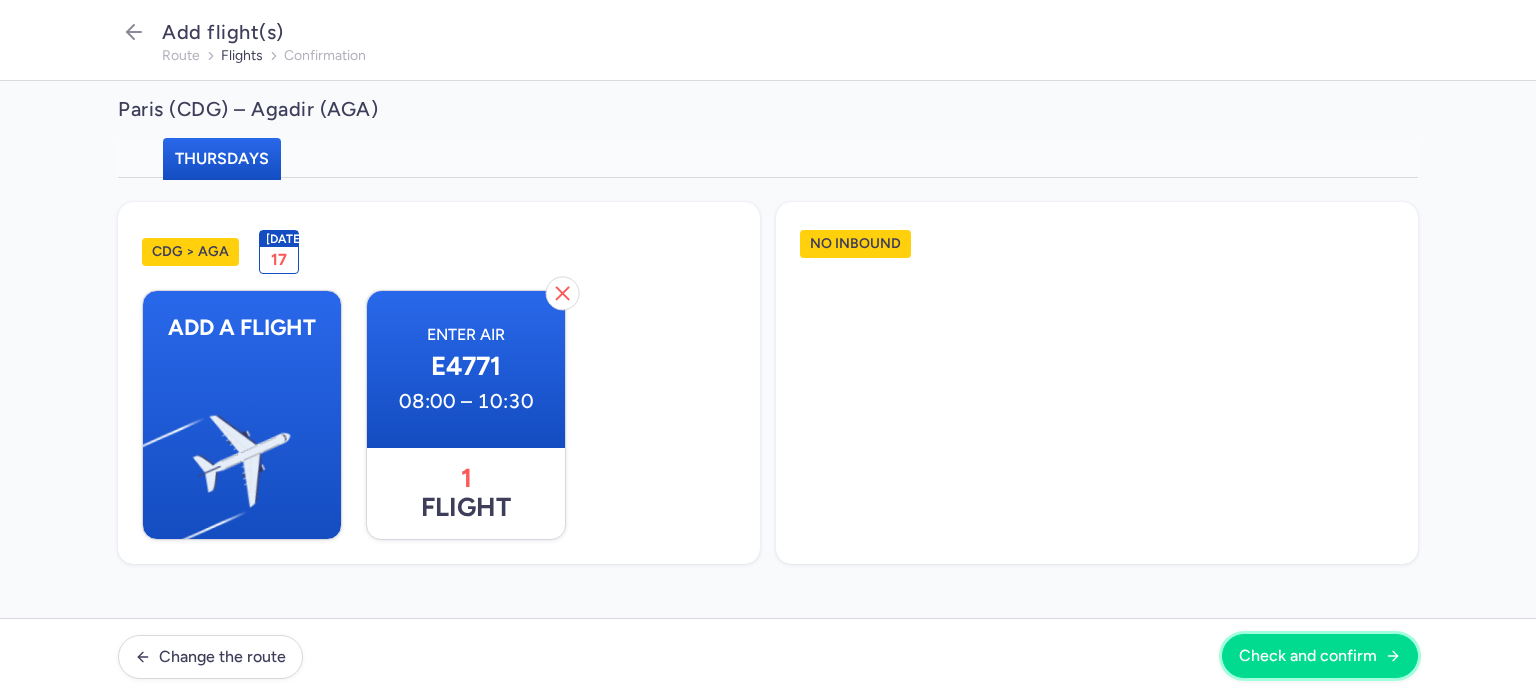 click on "Check and confirm" at bounding box center (1308, 656) 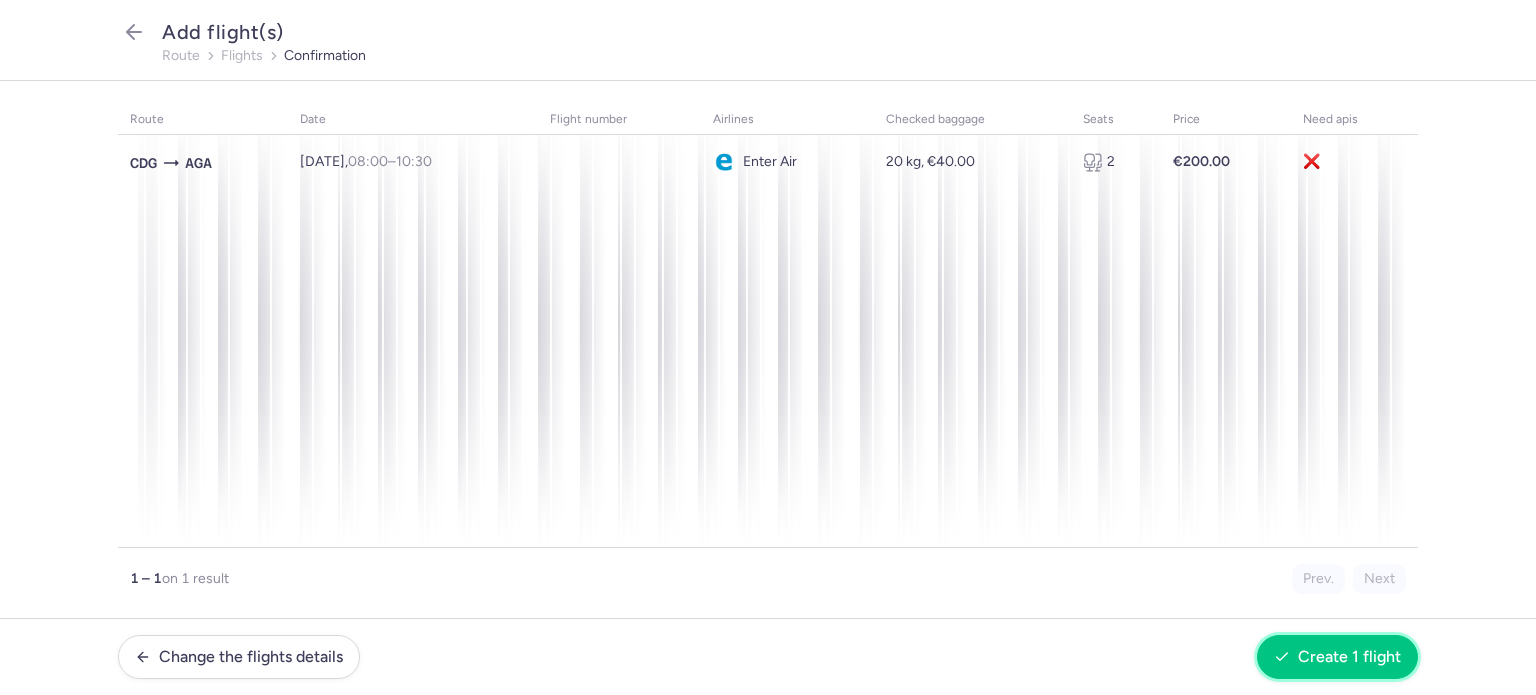 click on "Create 1 flight" at bounding box center [1349, 657] 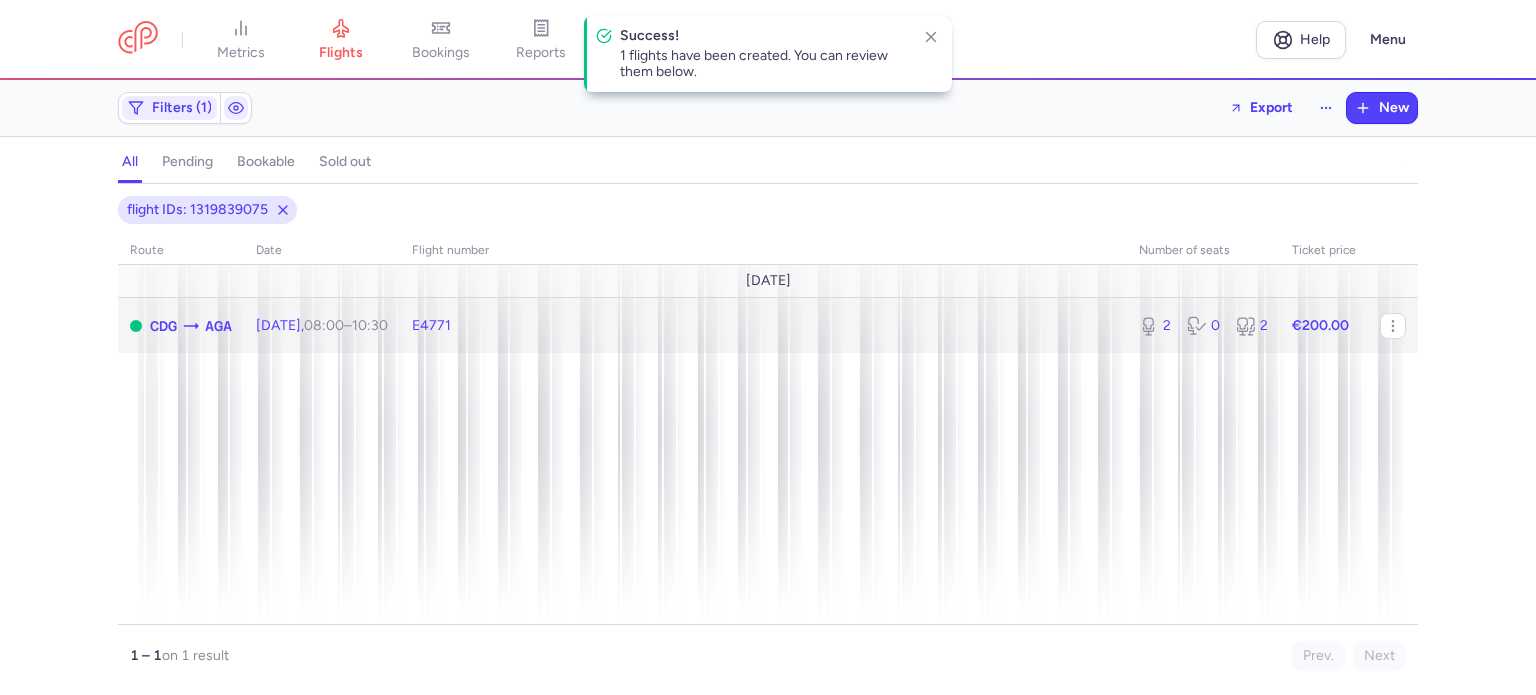 click on "08:00" at bounding box center (324, 325) 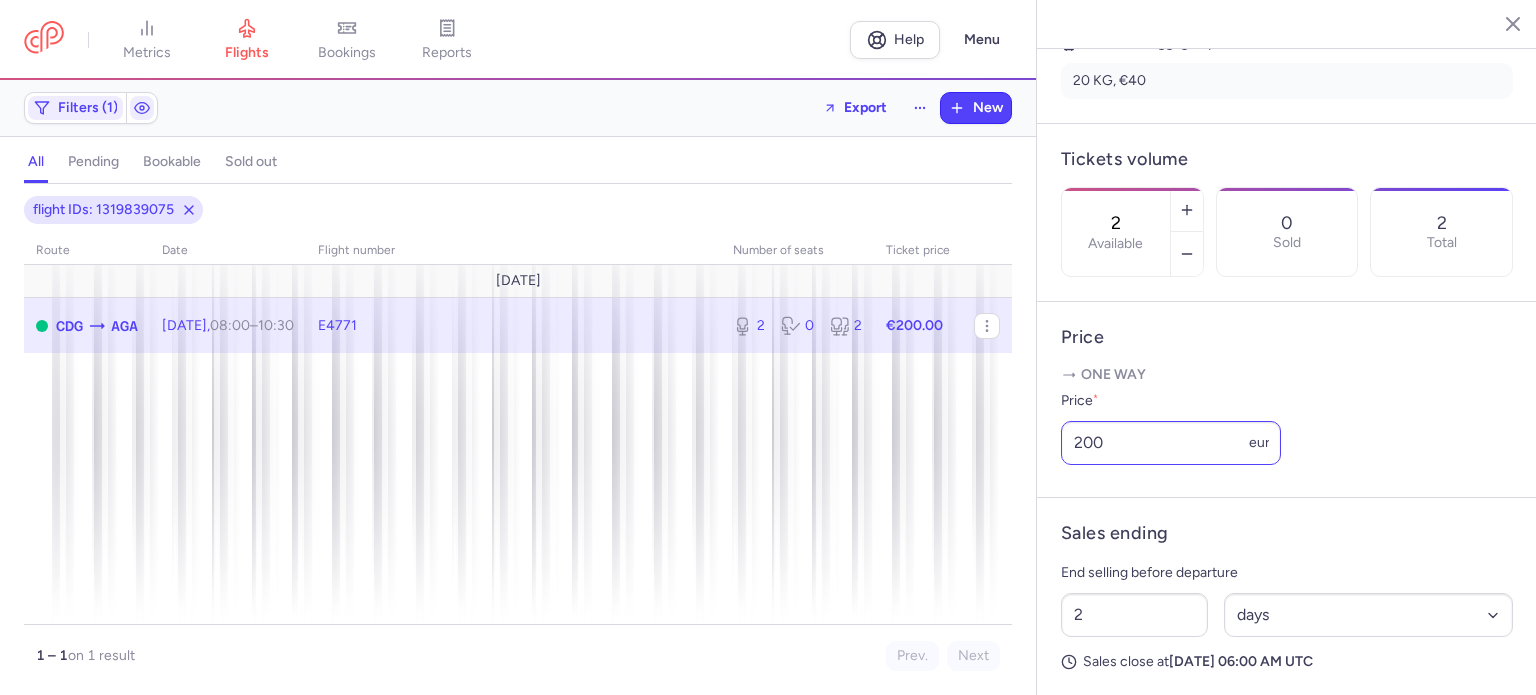 scroll, scrollTop: 600, scrollLeft: 0, axis: vertical 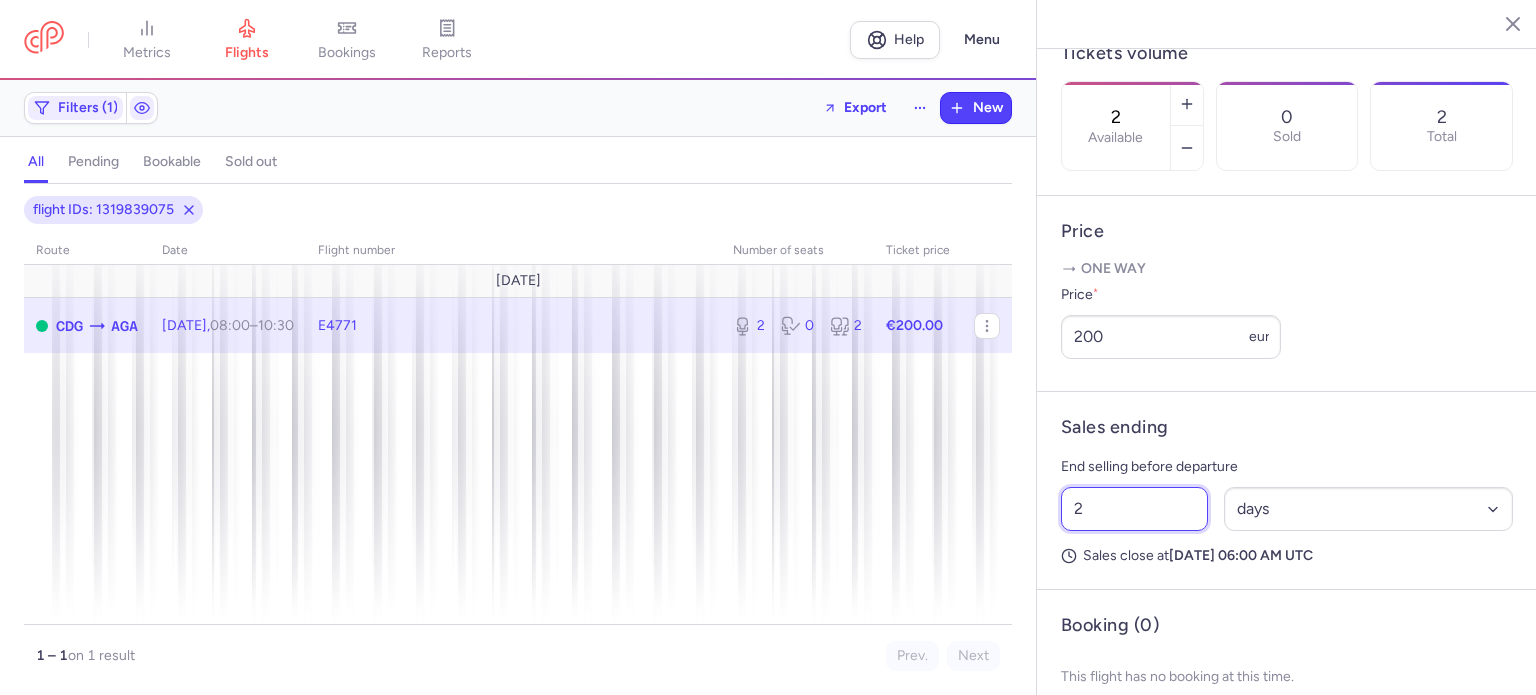 drag, startPoint x: 1115, startPoint y: 575, endPoint x: 1026, endPoint y: 568, distance: 89.27486 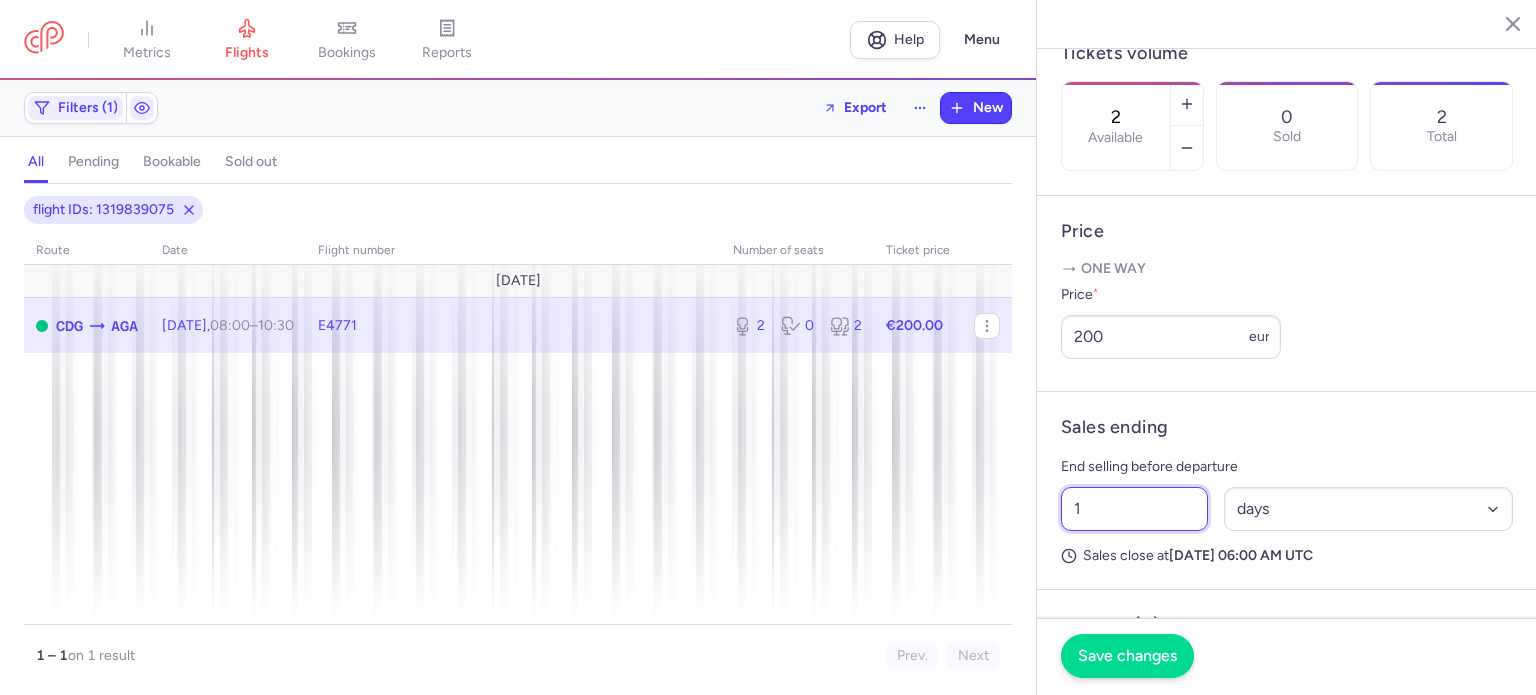 type on "1" 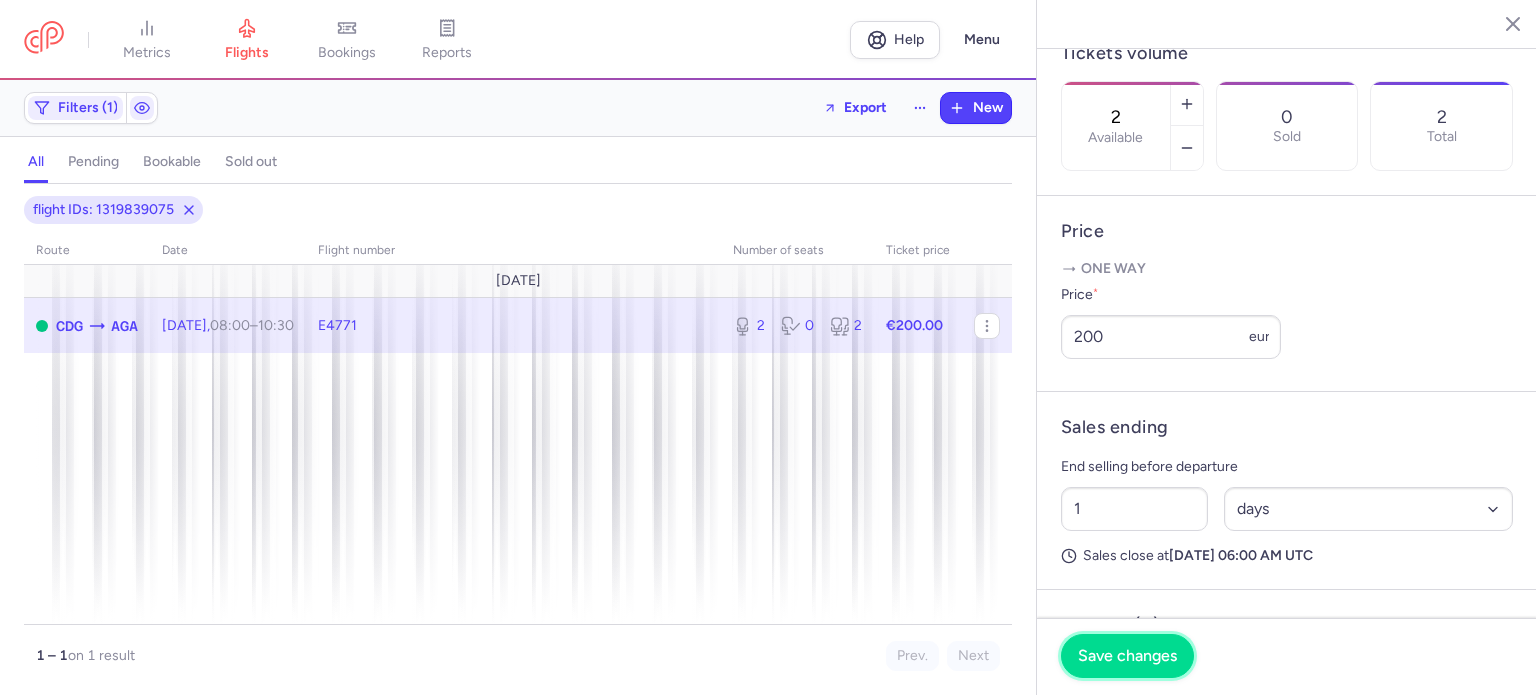 click on "Save changes" at bounding box center (1127, 656) 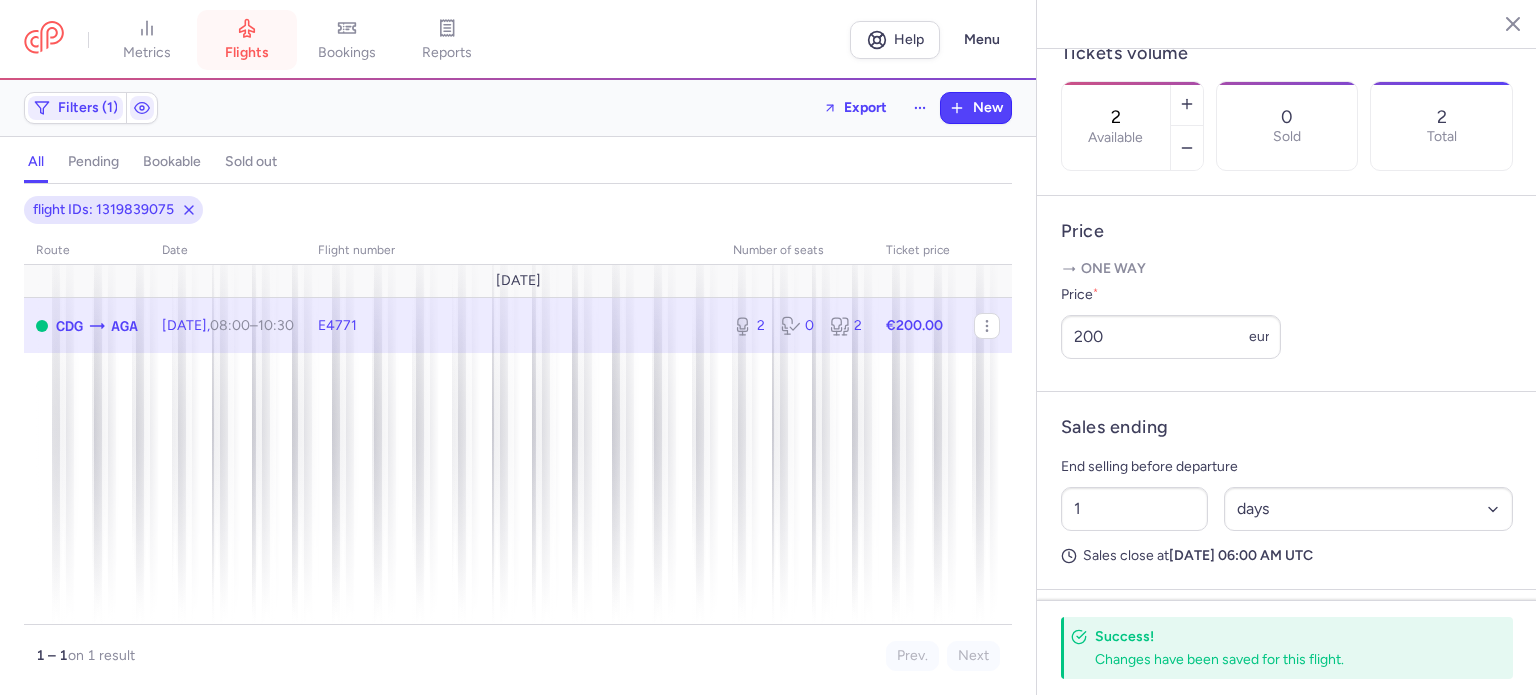 click on "flights" at bounding box center [247, 40] 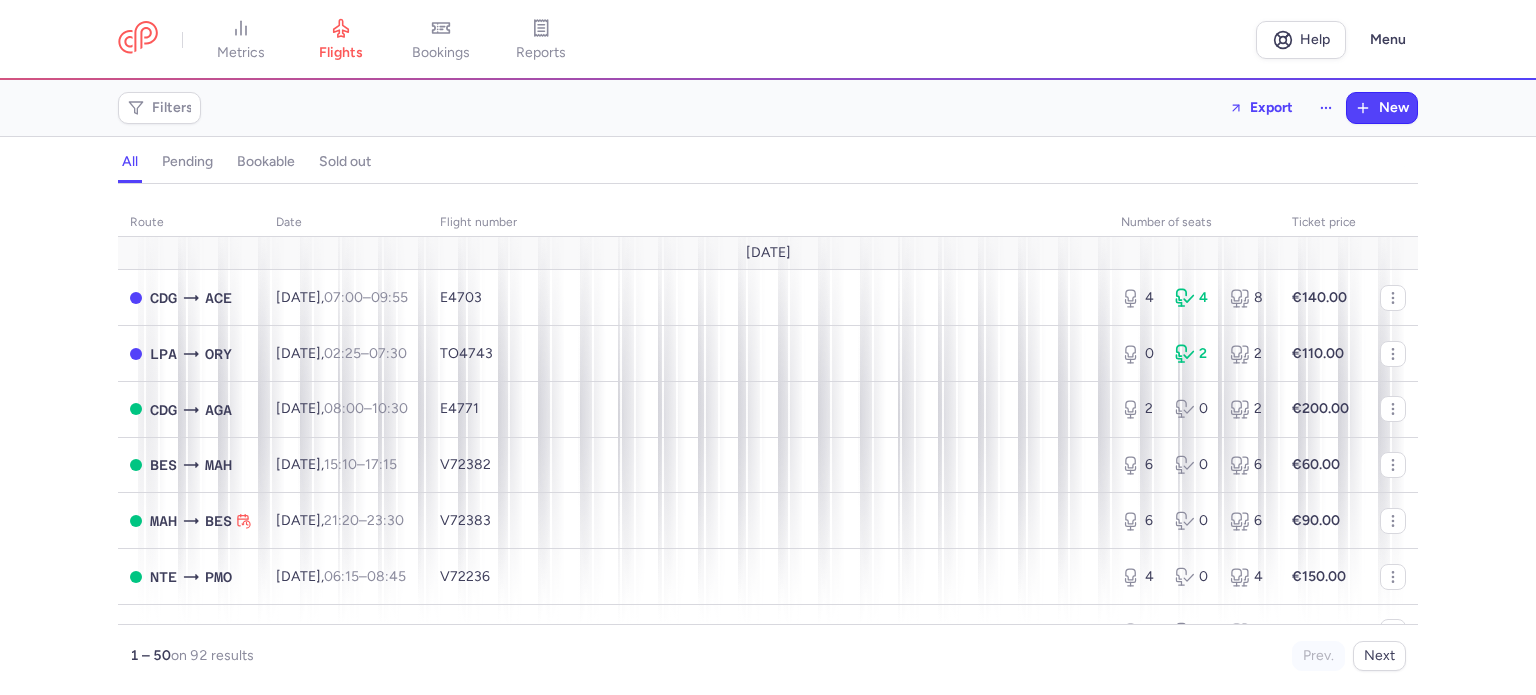 click on "route date Flight number number of seats Ticket price [DATE]  CDG  ACE [DATE]  07:00  –  09:55  +0  E4703  4 4 8 €140.00  LPA  ORY [DATE]  02:25  –  07:30  +0  TO4743  0 2 2 €110.00  CDG  AGA [DATE]  08:00  –  10:30  +0  E4771  2 0 2 €200.00  BES  MAH [DATE]  15:10  –  17:15  +0  V72382  6 0 6 €60.00  MAH  BES [DATE]  21:20  –  23:30  +0  V72383  6 0 6 €90.00  NTE  PMO [DATE]  06:15  –  08:45  +0  V72236  4 0 4 €150.00  OLB  LYS [DATE]  09:10  –  10:35  +0  V72037  3 0 3 €60.00  PMO  NTE [DATE]  09:15  –  11:55  +0  V72237  1 0 1 €60.00  OLB  NTE [DATE]  12:00  –  14:05  +0  V72805  1 0 1 €60.00  PMO  LIL [DATE]  22:55  –  01:30  +1  V72993  1 0 1 €60.00  LPA  NTE [DATE]  01:35  –  06:15  +0  V72739  0 0 0 €80.00  LYS  RHO [DATE]  11:10  –  15:25  +0  V72046  1 0 1 €100.00  HRG  CDG [DATE]  12:30  –  18:35  +0  SM3777  8 0 8 €220.00  LPA  ORY [DATE]  11:15  –  16:20  +0 1" at bounding box center [768, 445] 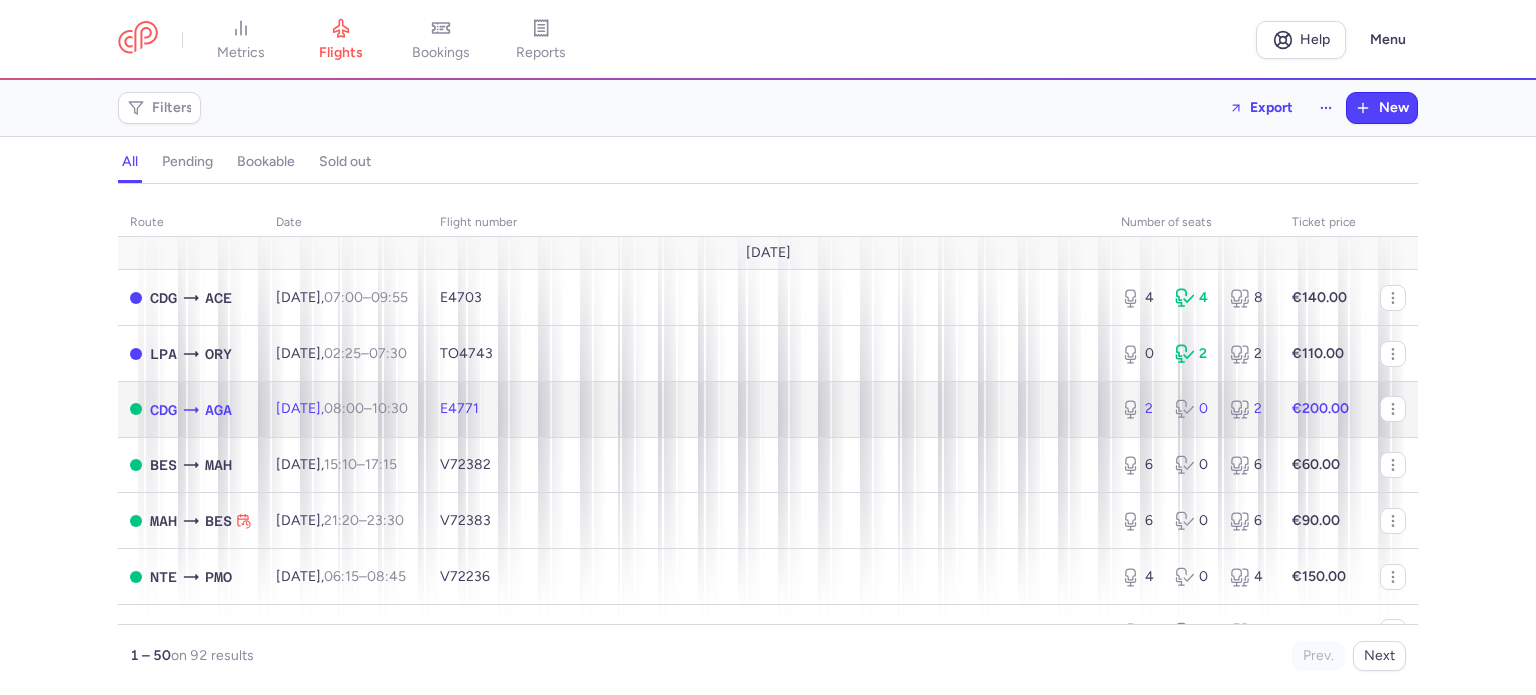 click on "CDG  AGA" 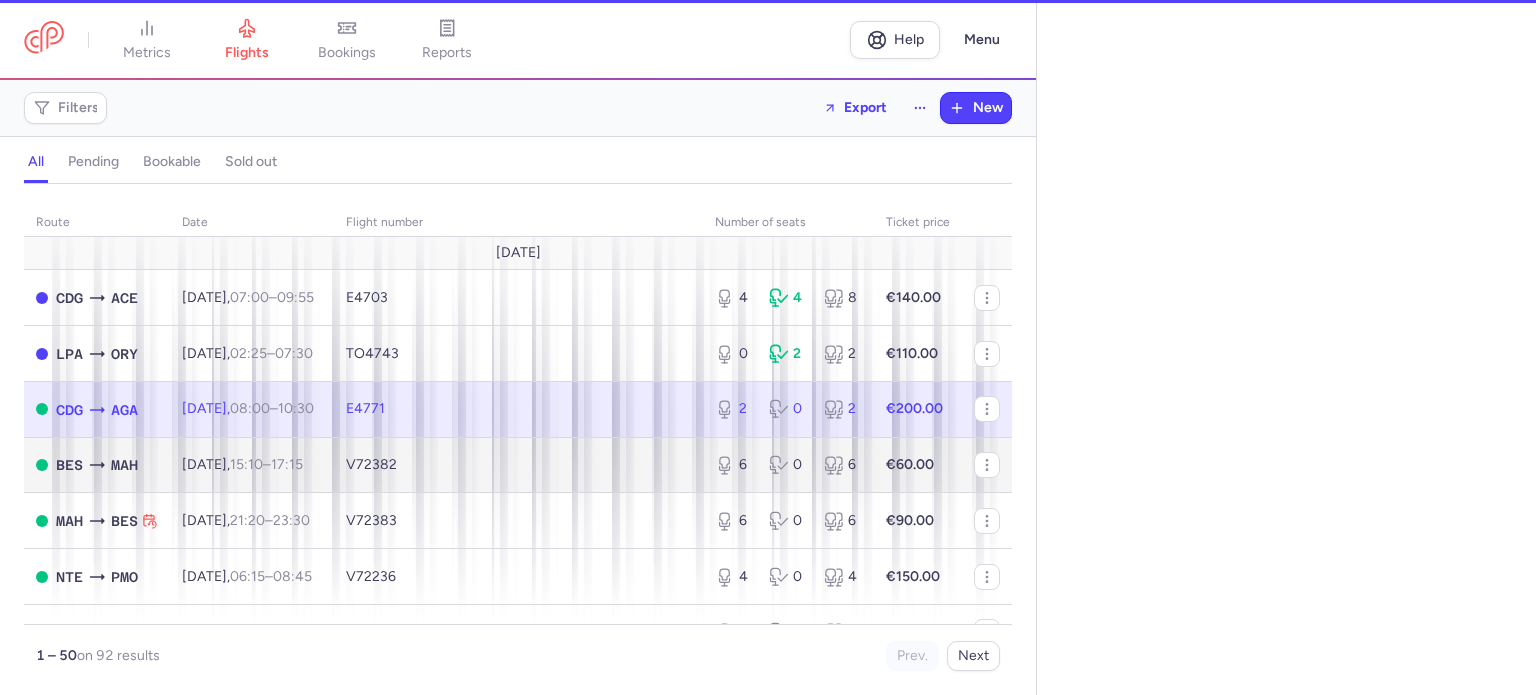 select on "days" 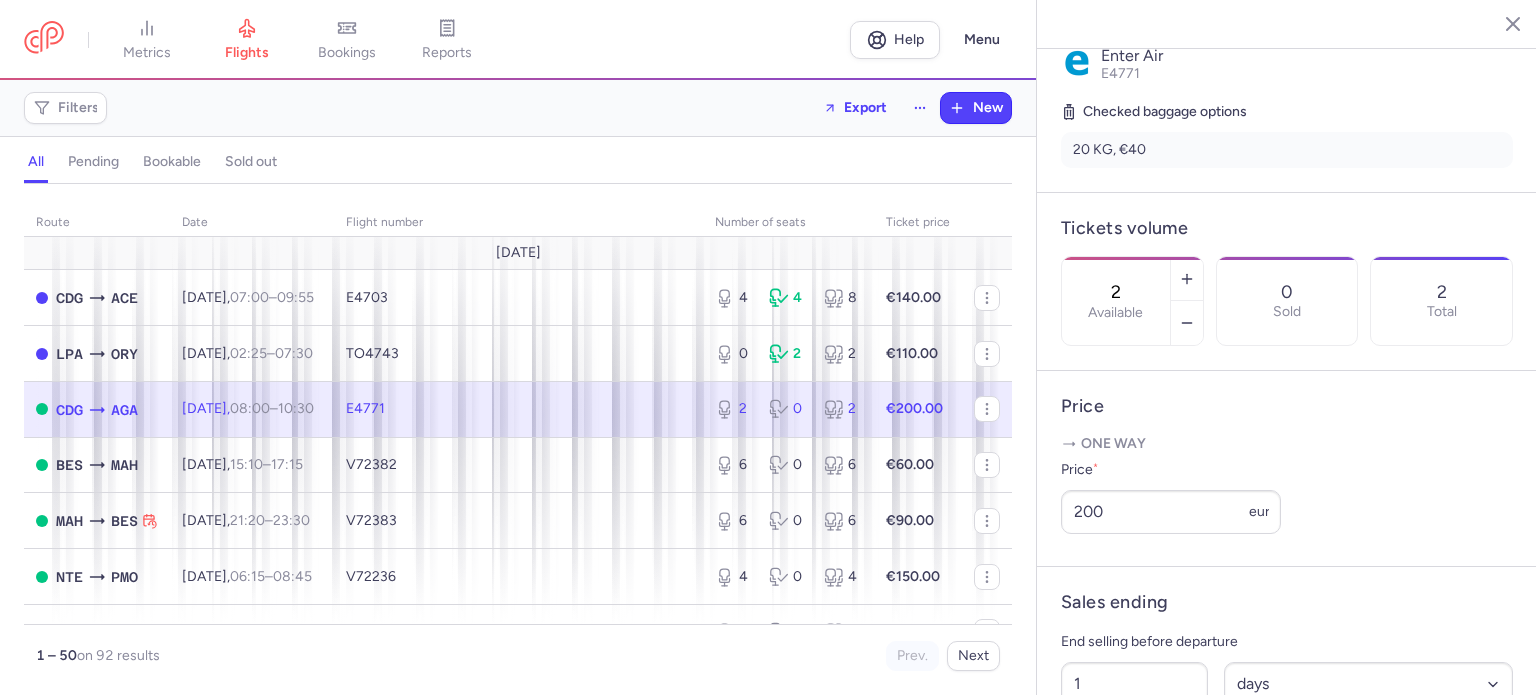 scroll, scrollTop: 600, scrollLeft: 0, axis: vertical 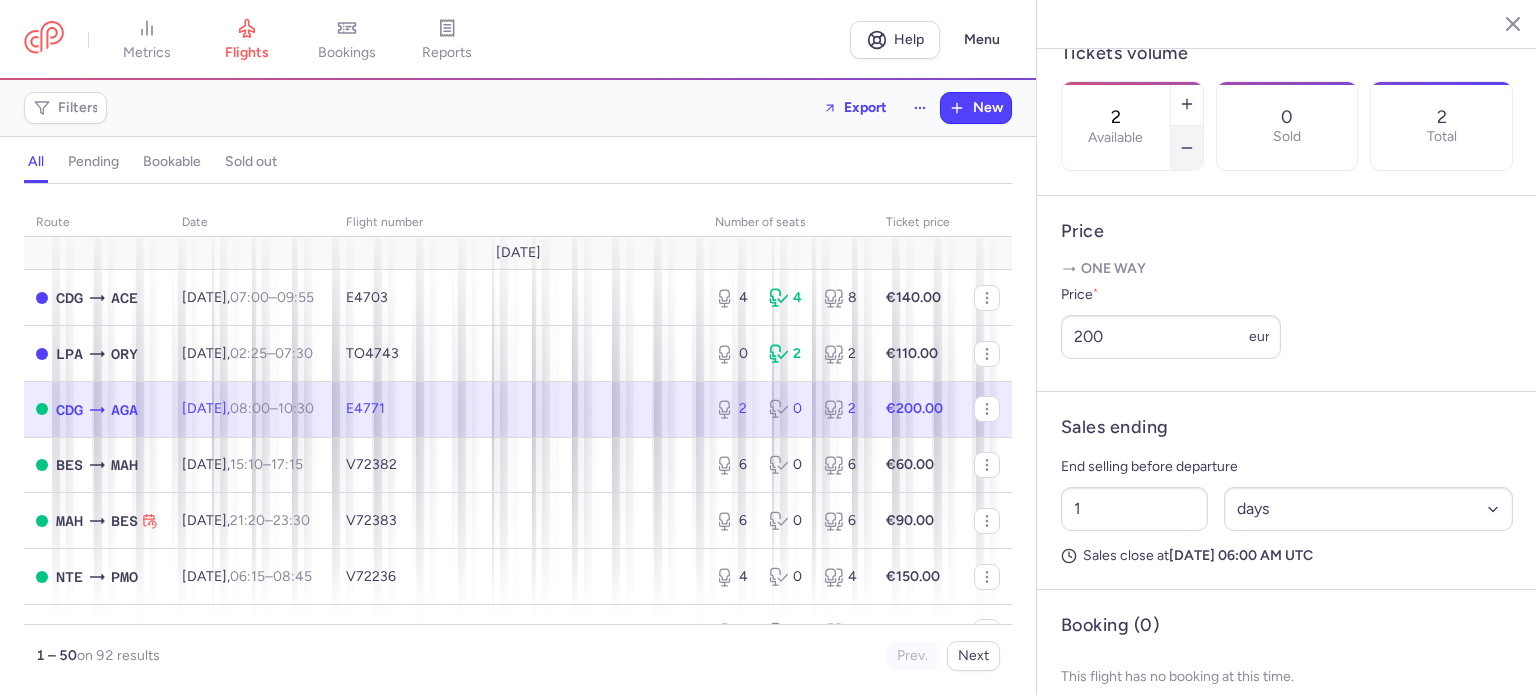 click 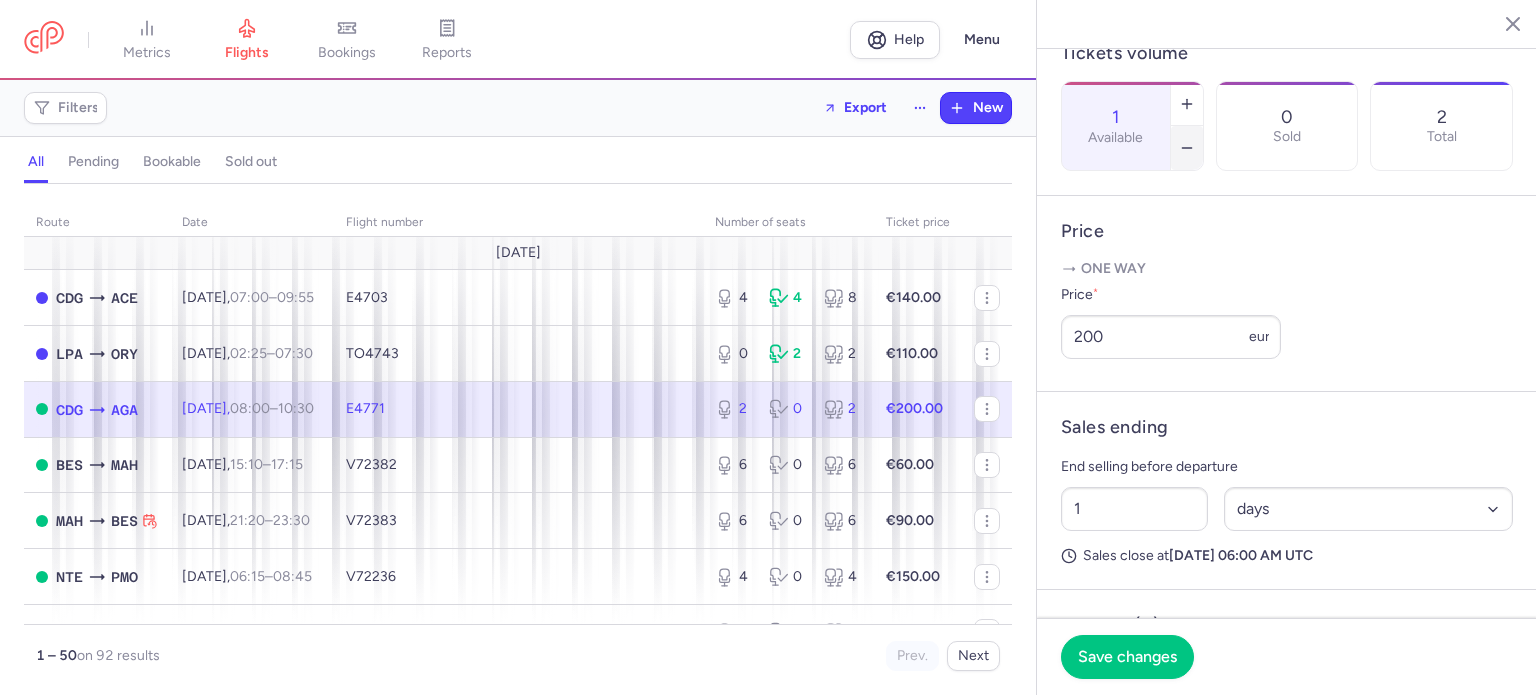 click 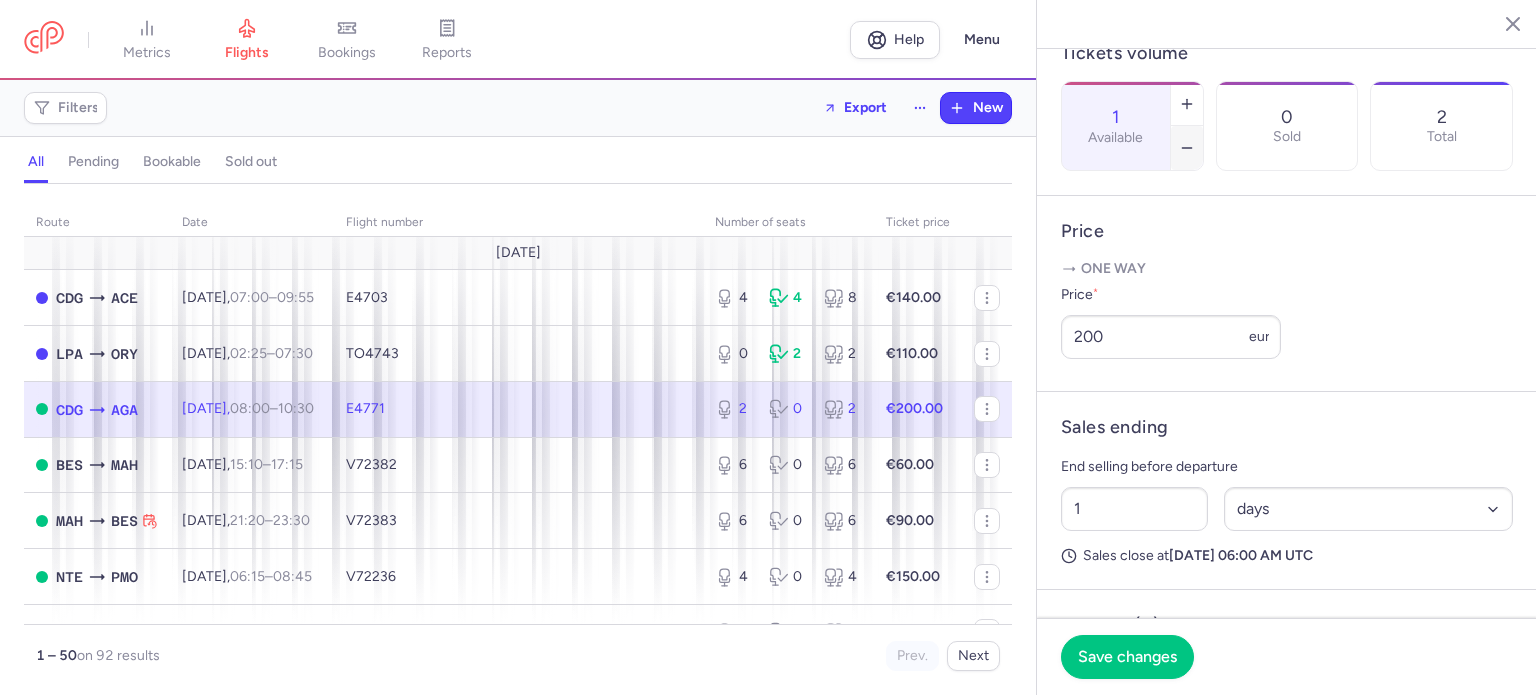 type on "0" 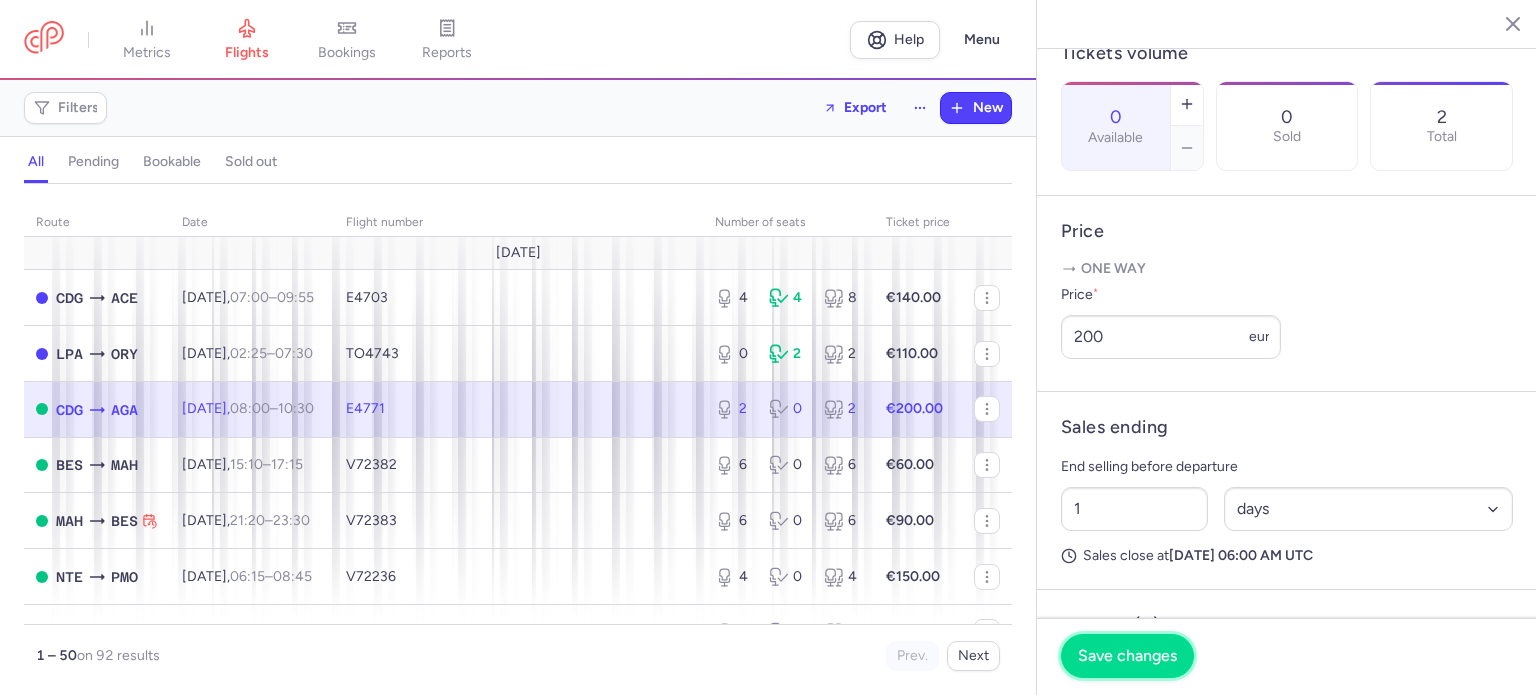 click on "Save changes" at bounding box center [1127, 656] 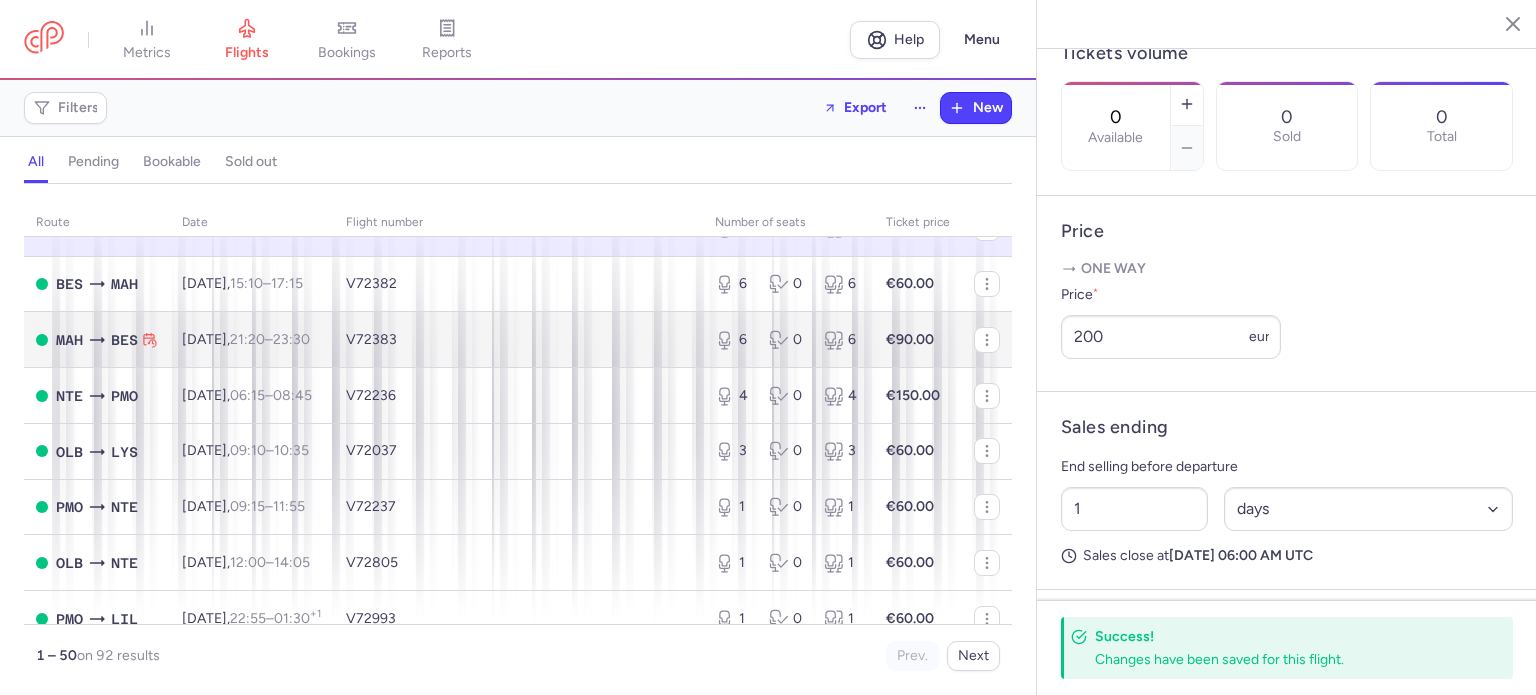 scroll, scrollTop: 200, scrollLeft: 0, axis: vertical 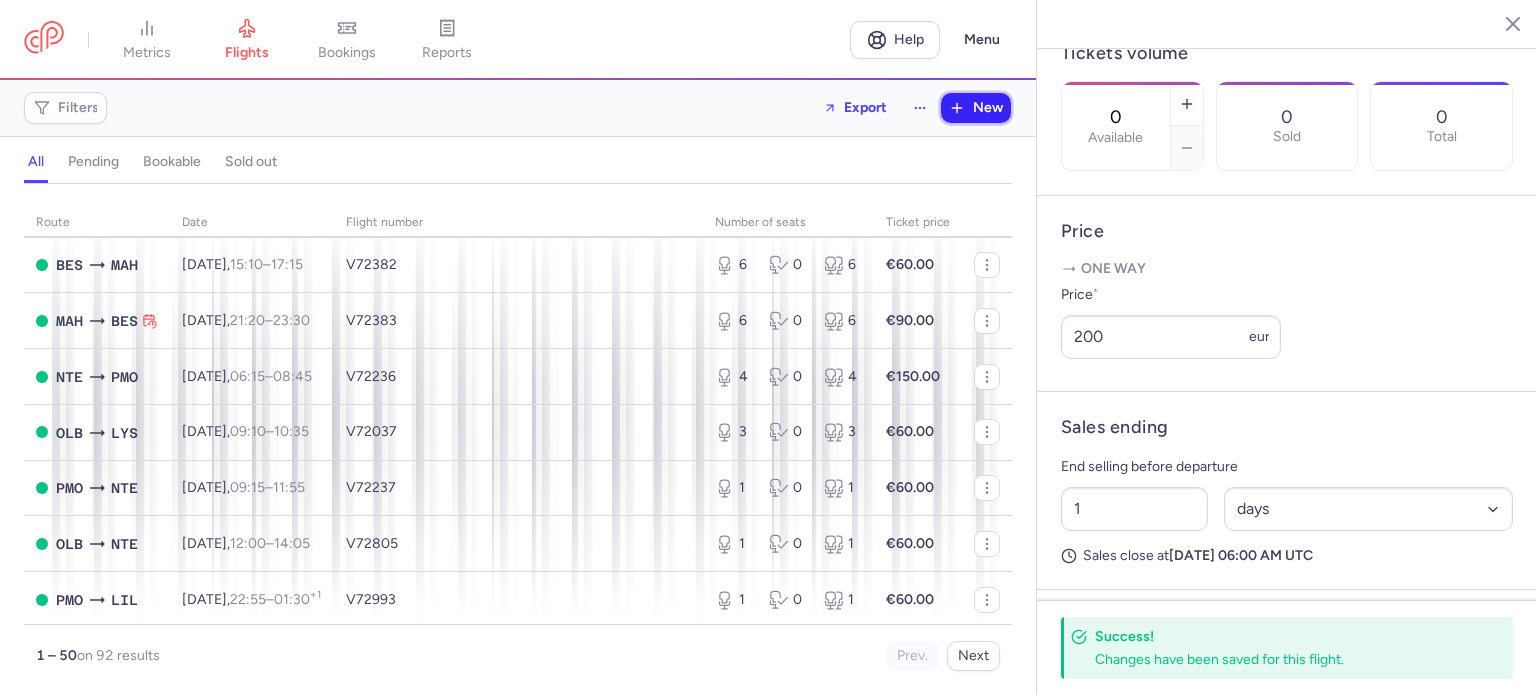 click on "New" at bounding box center (988, 108) 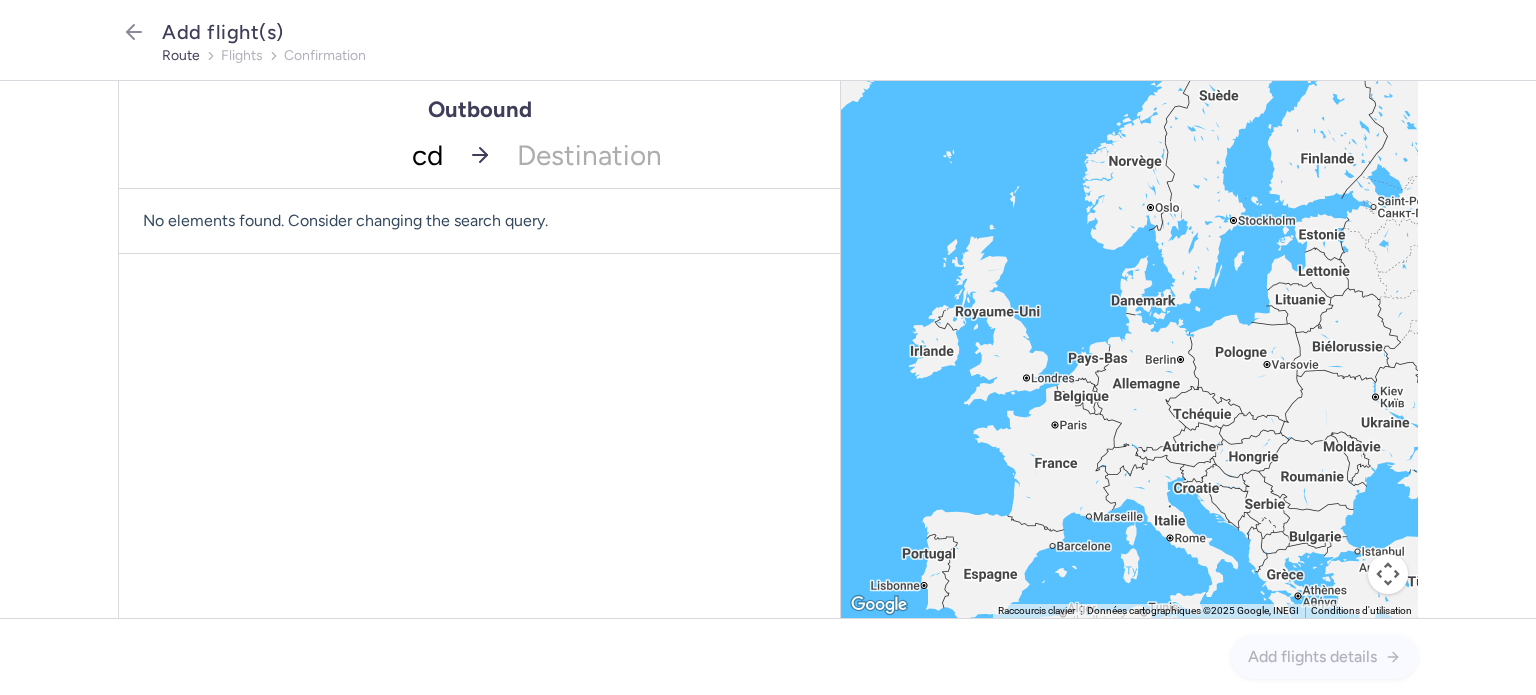 type on "cdg" 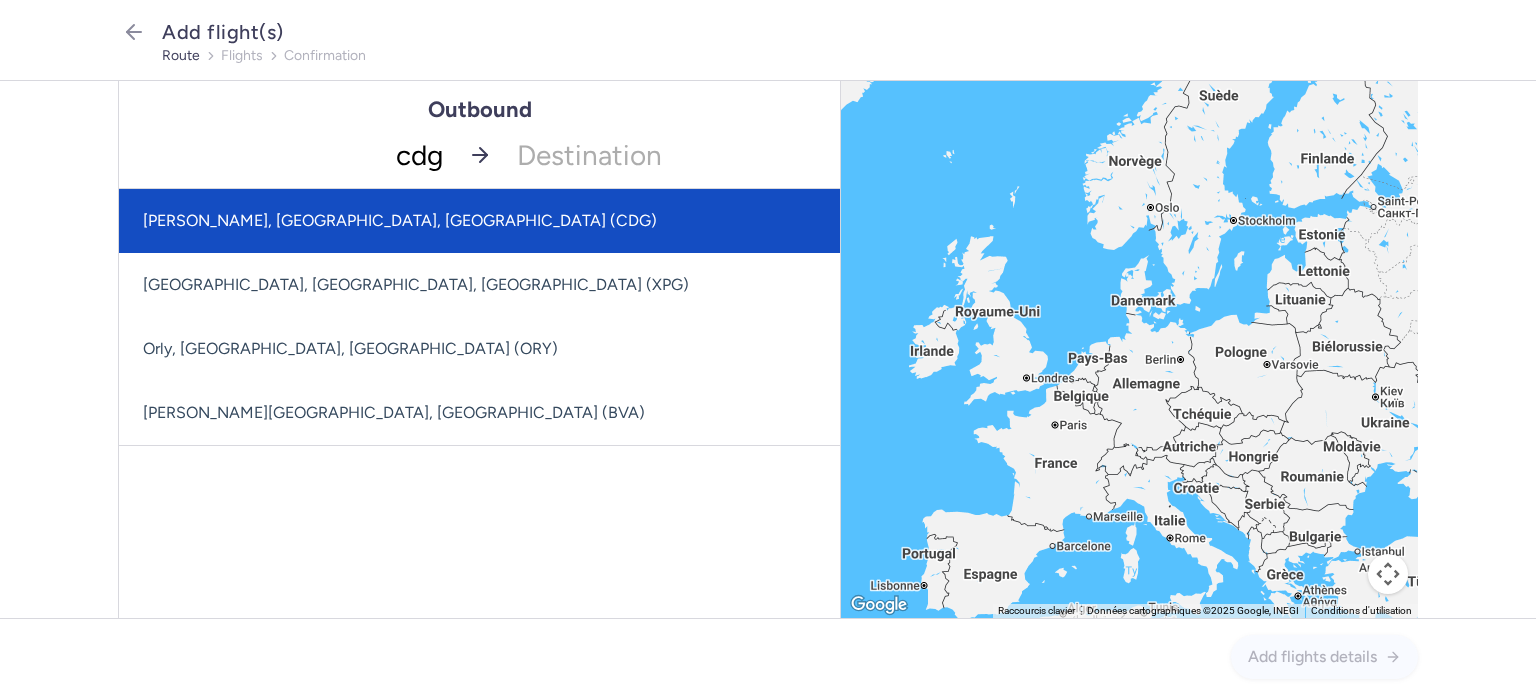 click on "[PERSON_NAME], [GEOGRAPHIC_DATA], [GEOGRAPHIC_DATA] (CDG)" 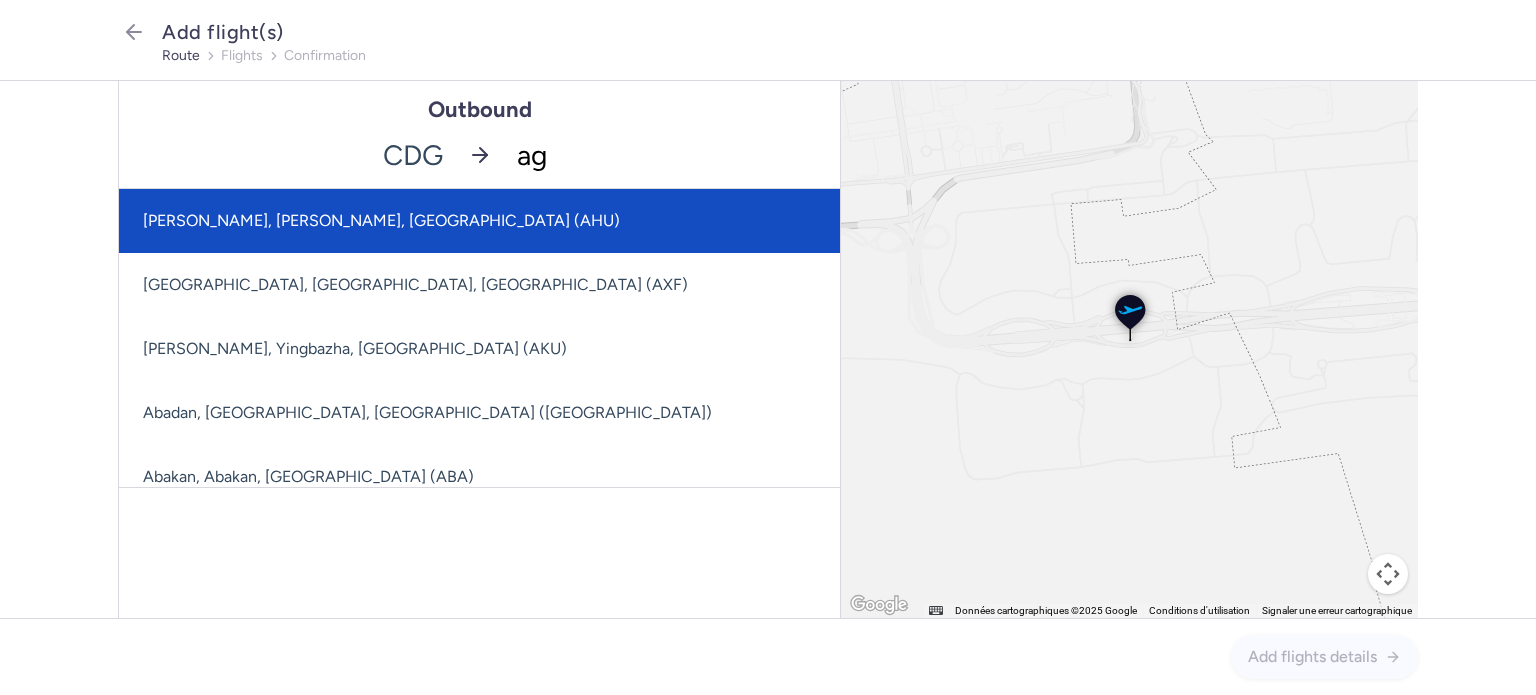 type on "aga" 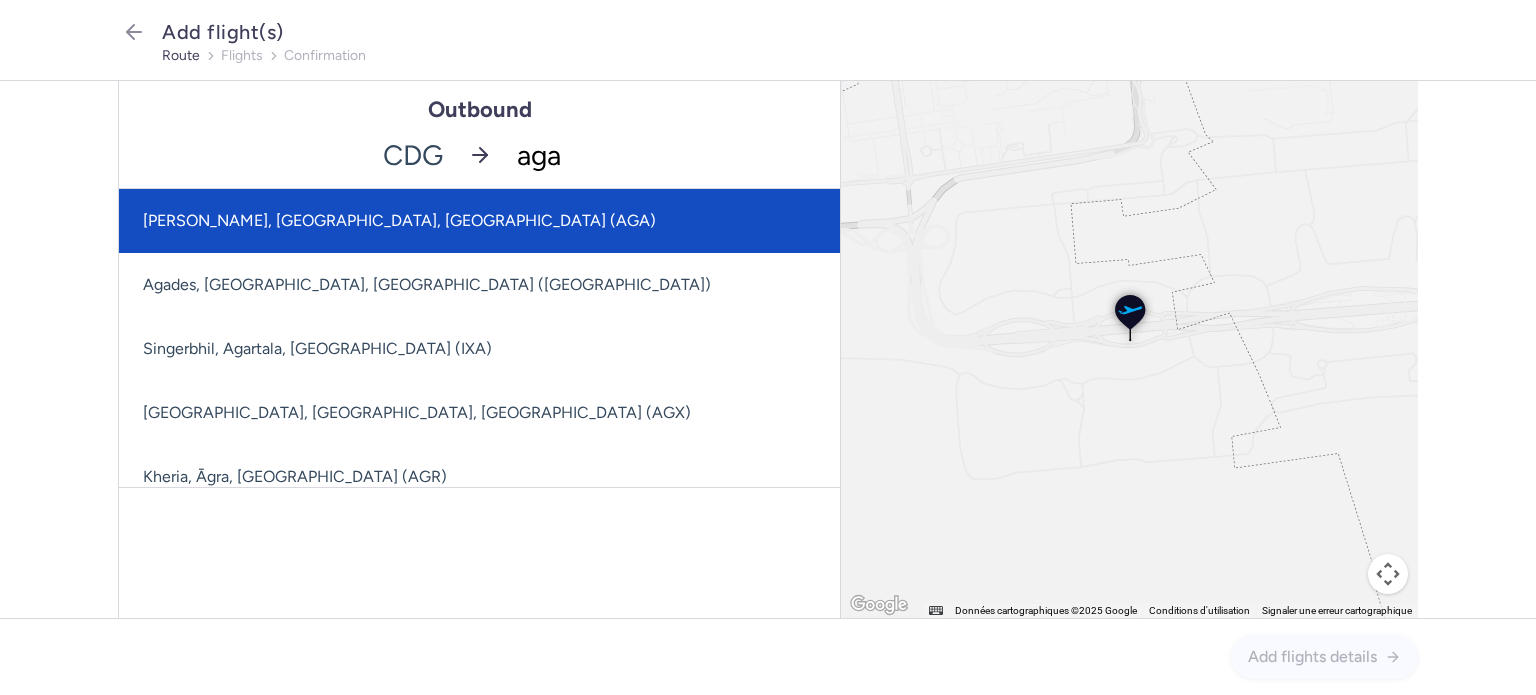 click on "[PERSON_NAME], [GEOGRAPHIC_DATA], [GEOGRAPHIC_DATA] (AGA)" at bounding box center (479, 221) 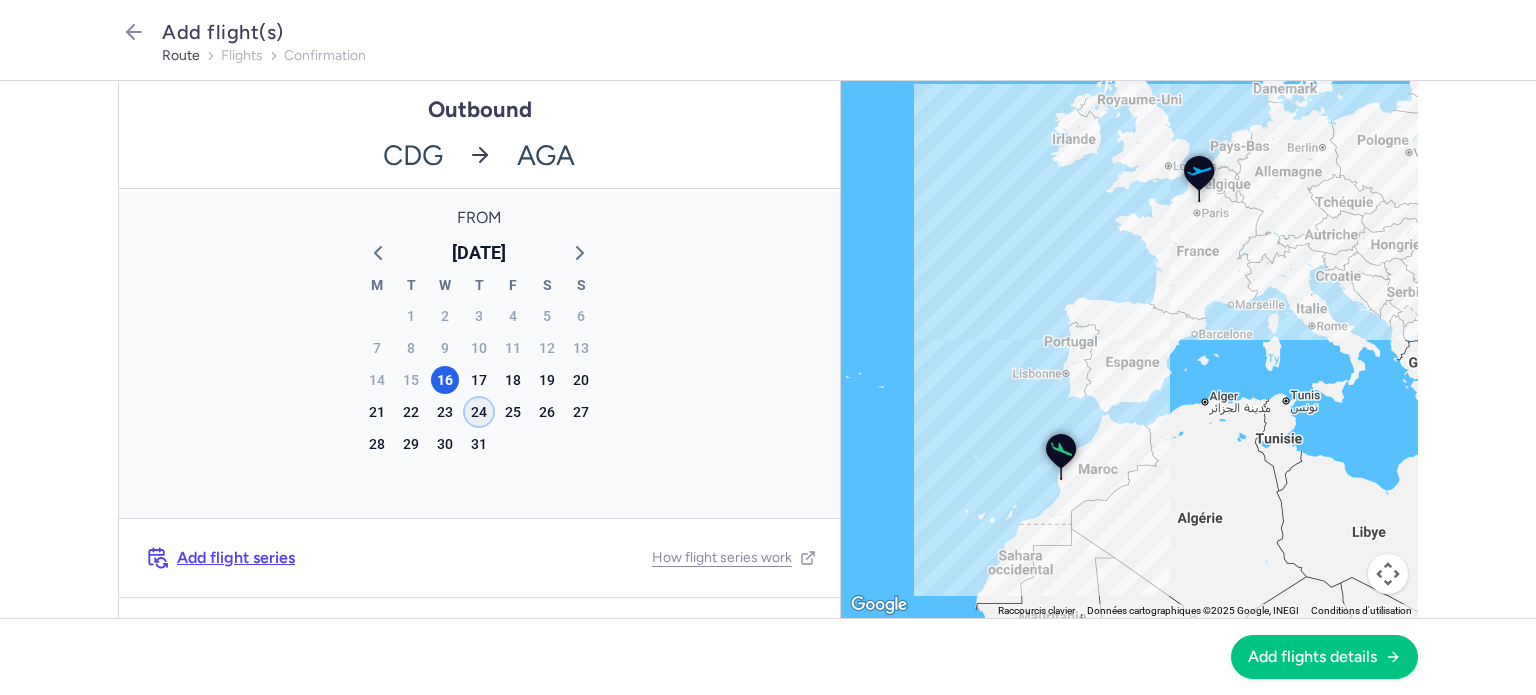 click on "24" 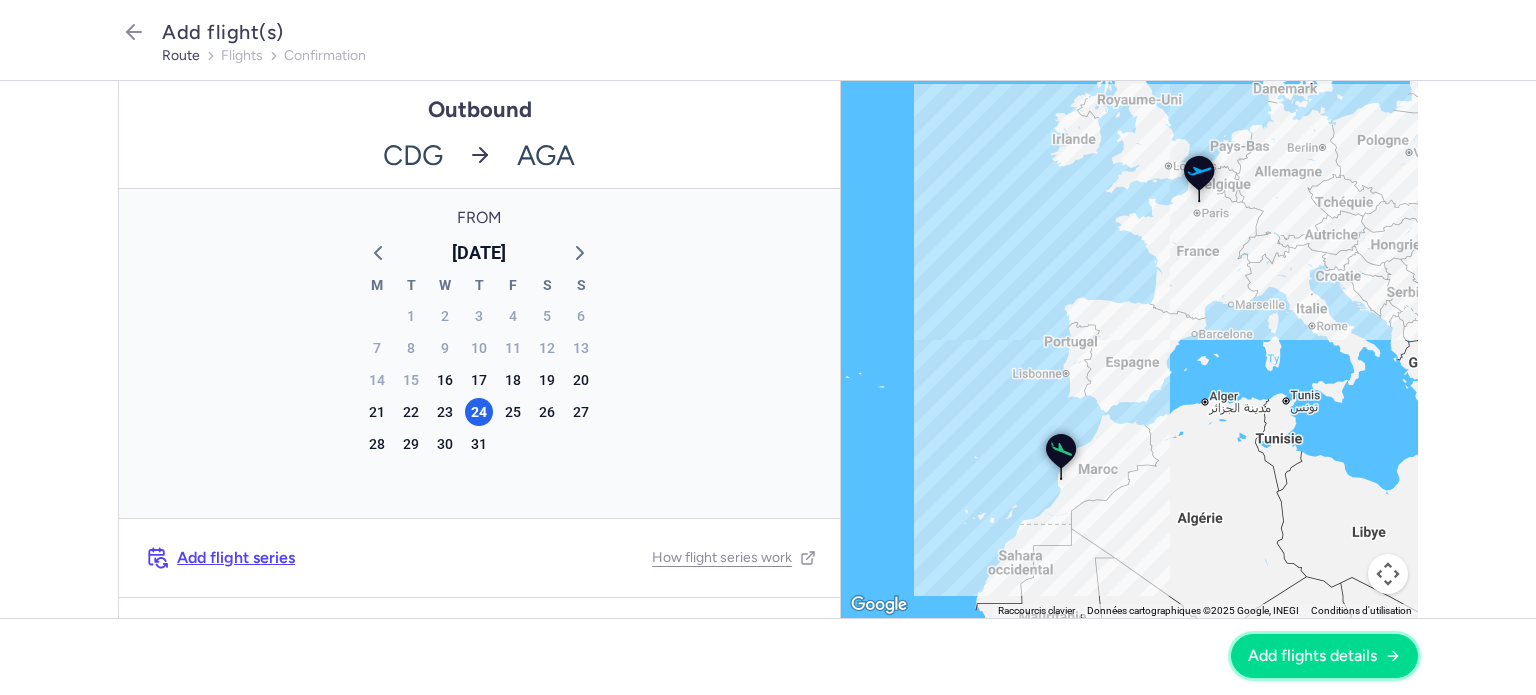 click on "Add flights details" at bounding box center [1324, 656] 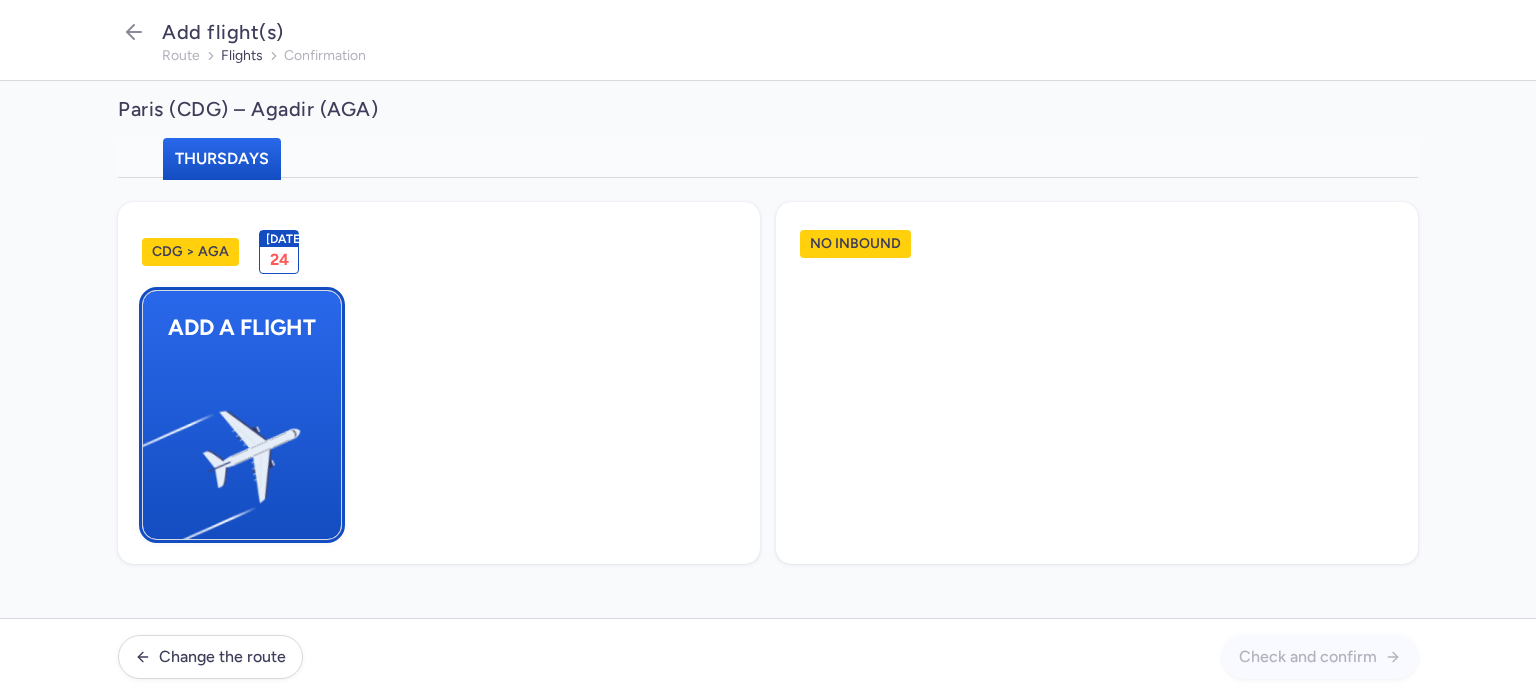 click on "Add a flight" at bounding box center [242, 327] 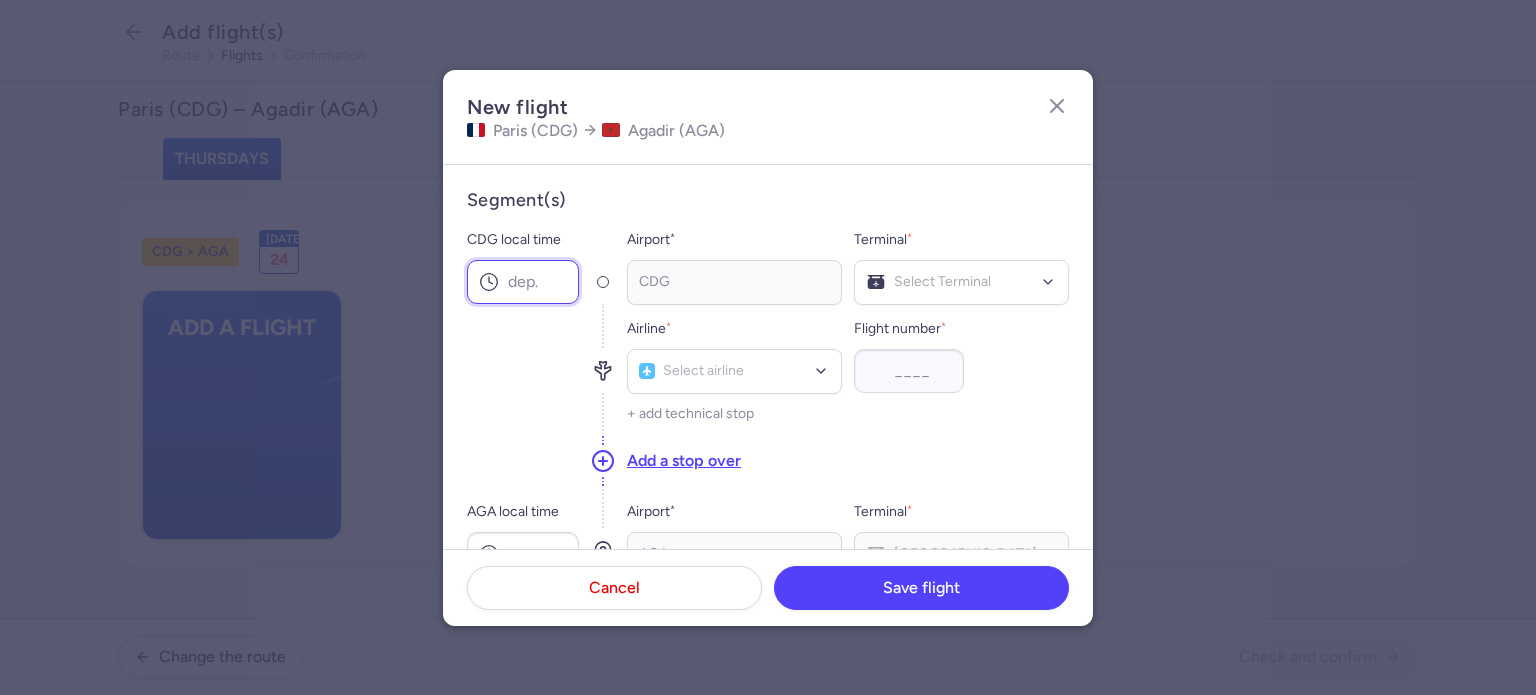 click on "CDG local time" at bounding box center [523, 282] 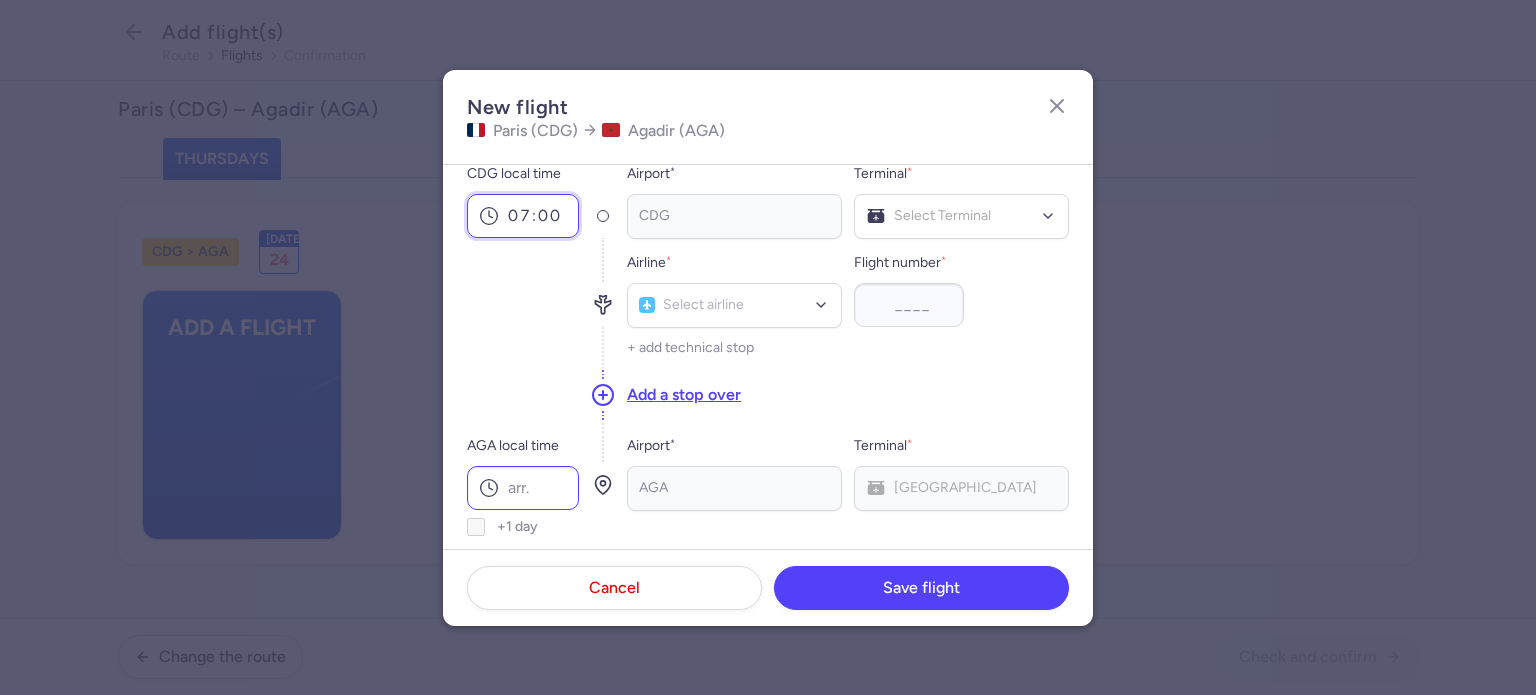 scroll, scrollTop: 100, scrollLeft: 0, axis: vertical 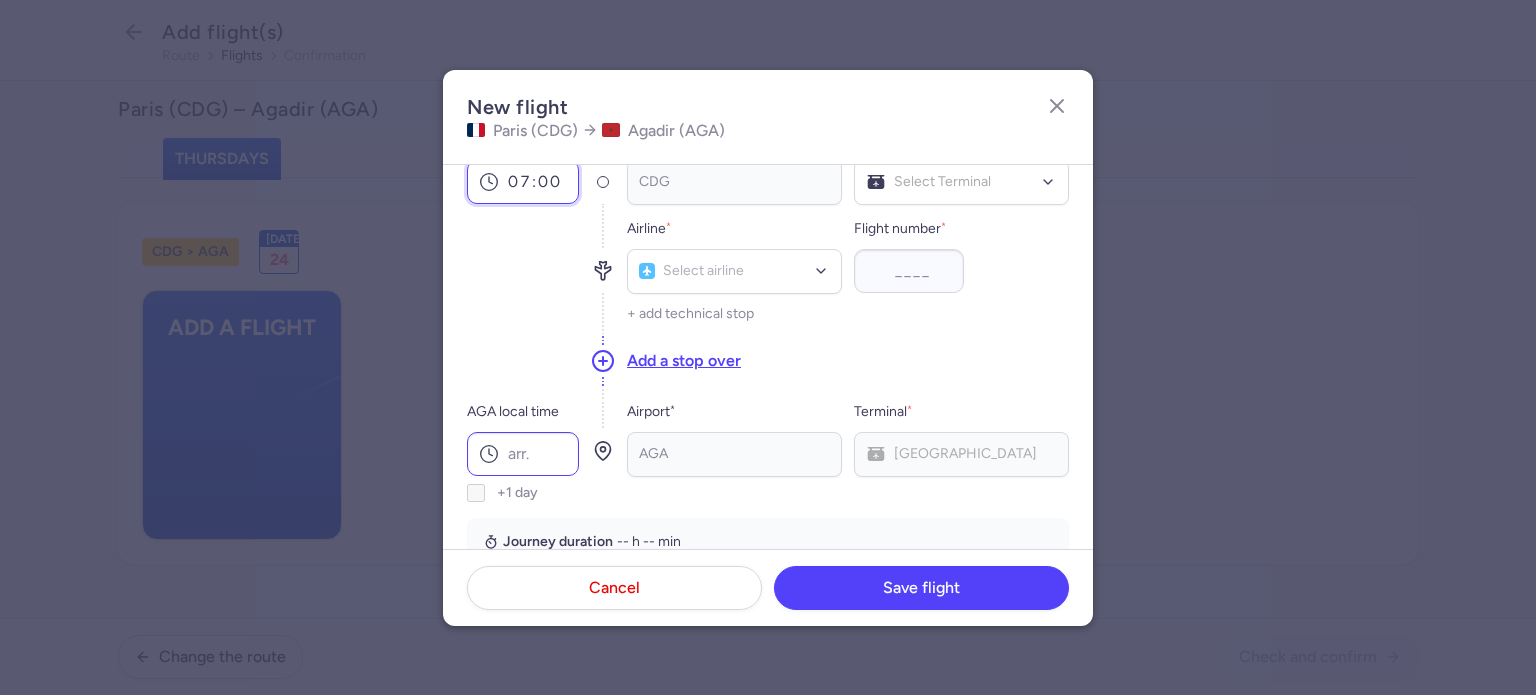 type on "07:00" 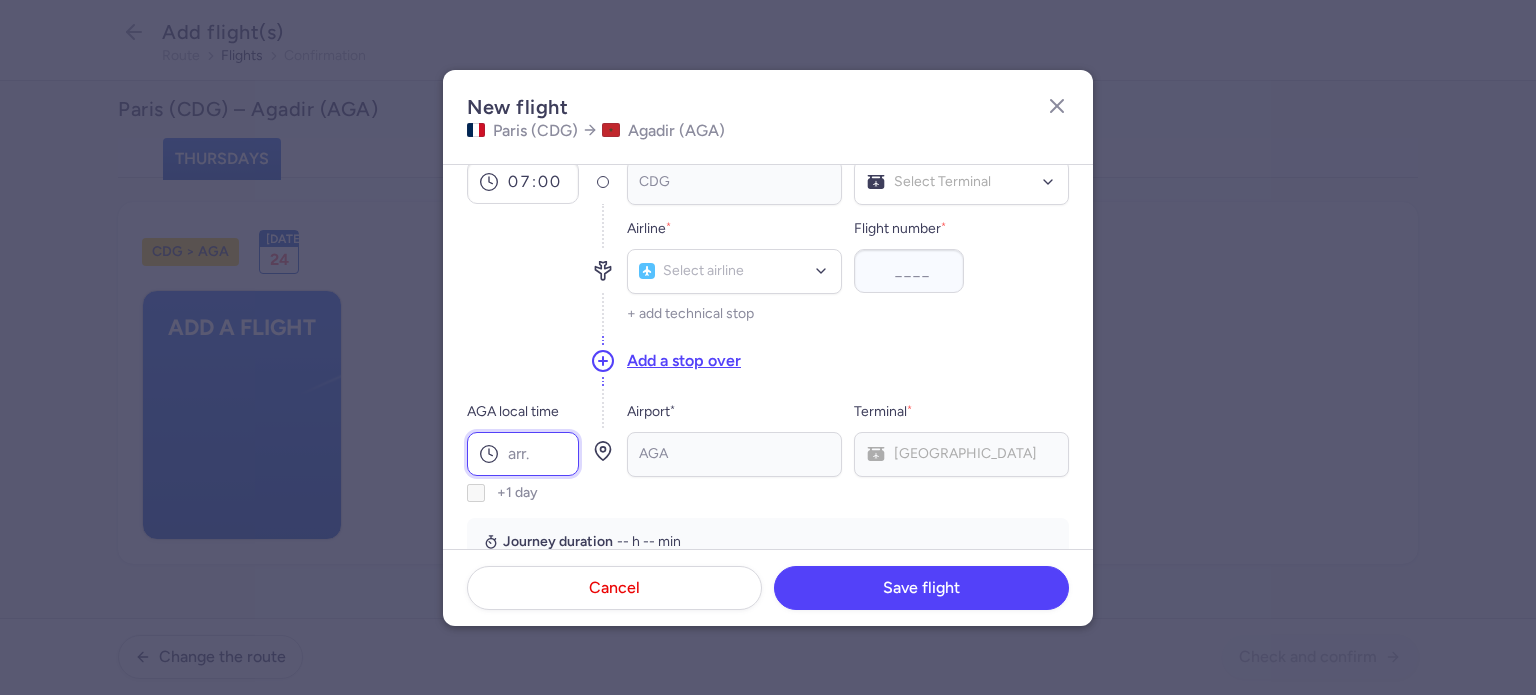 click on "AGA local time" at bounding box center [523, 454] 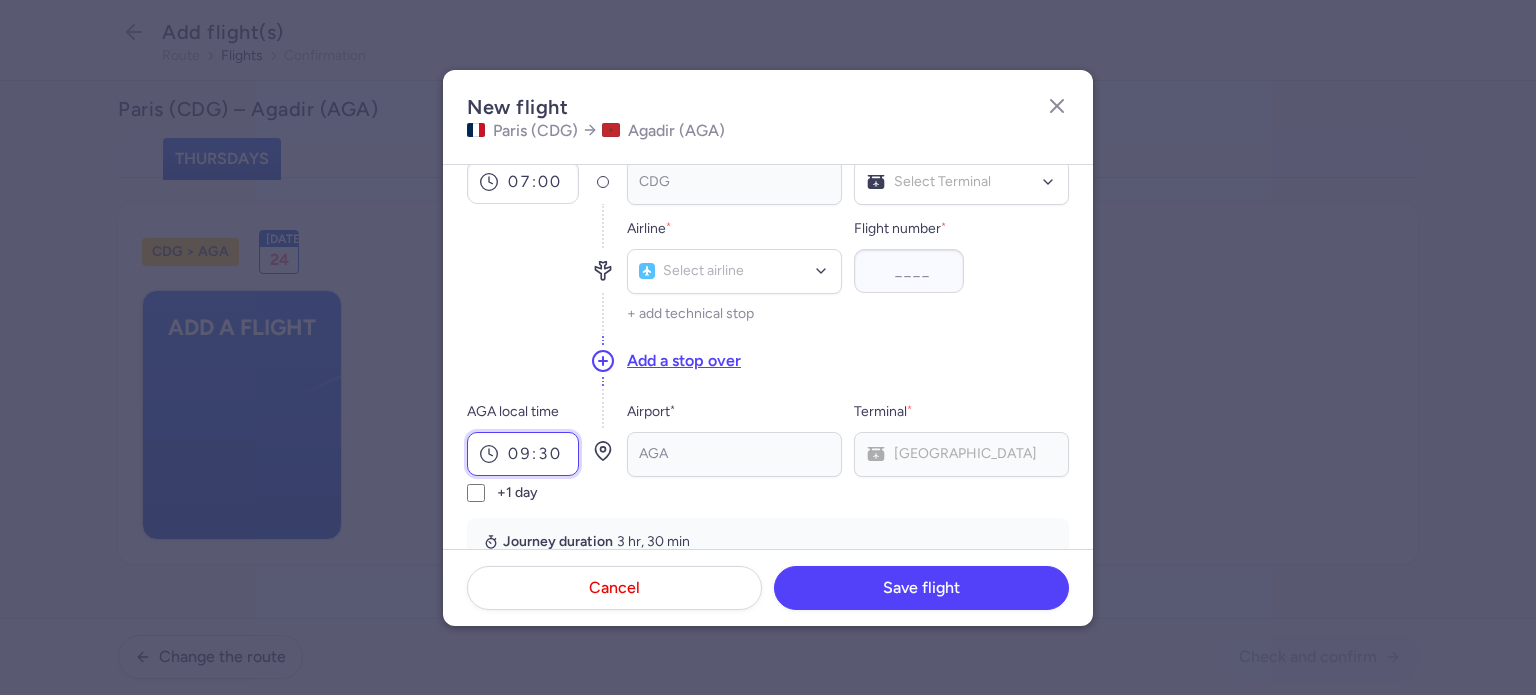 type on "09:30" 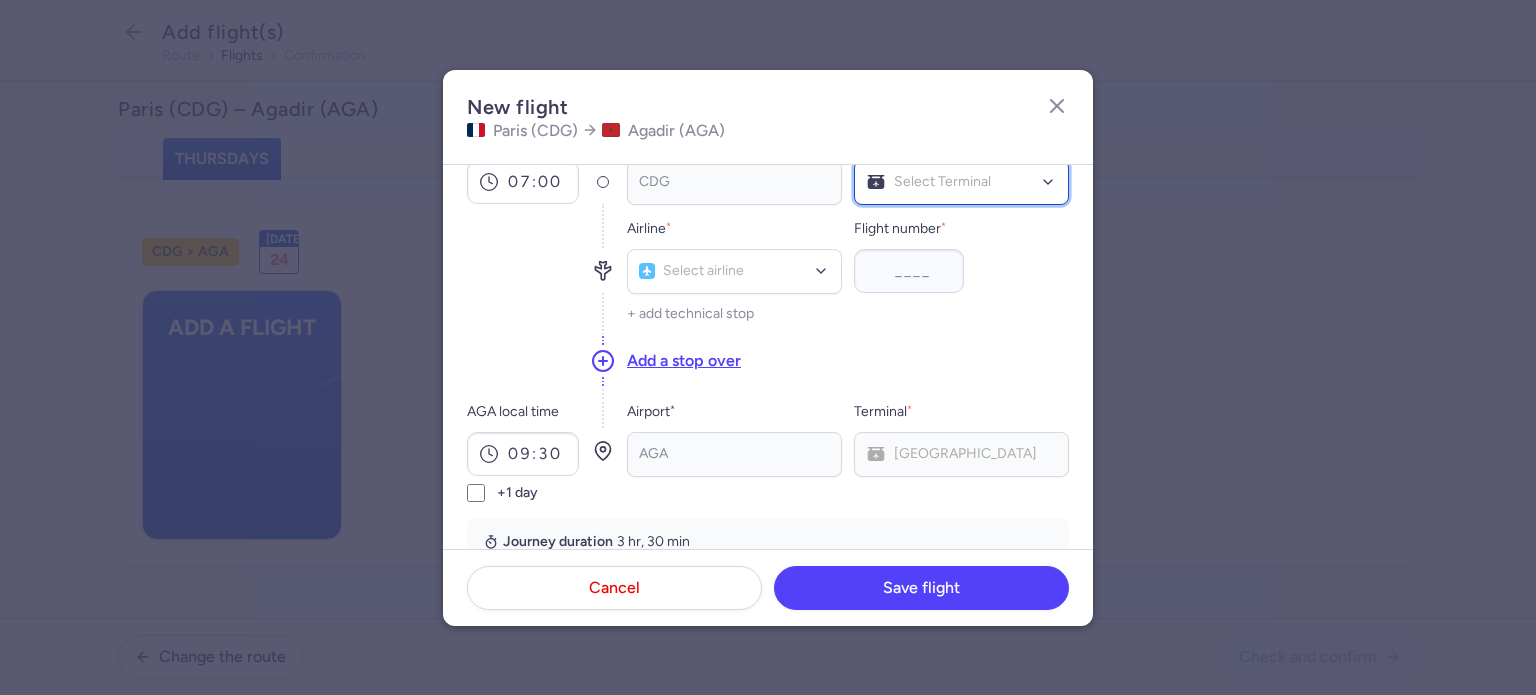 click on "Select Terminal" 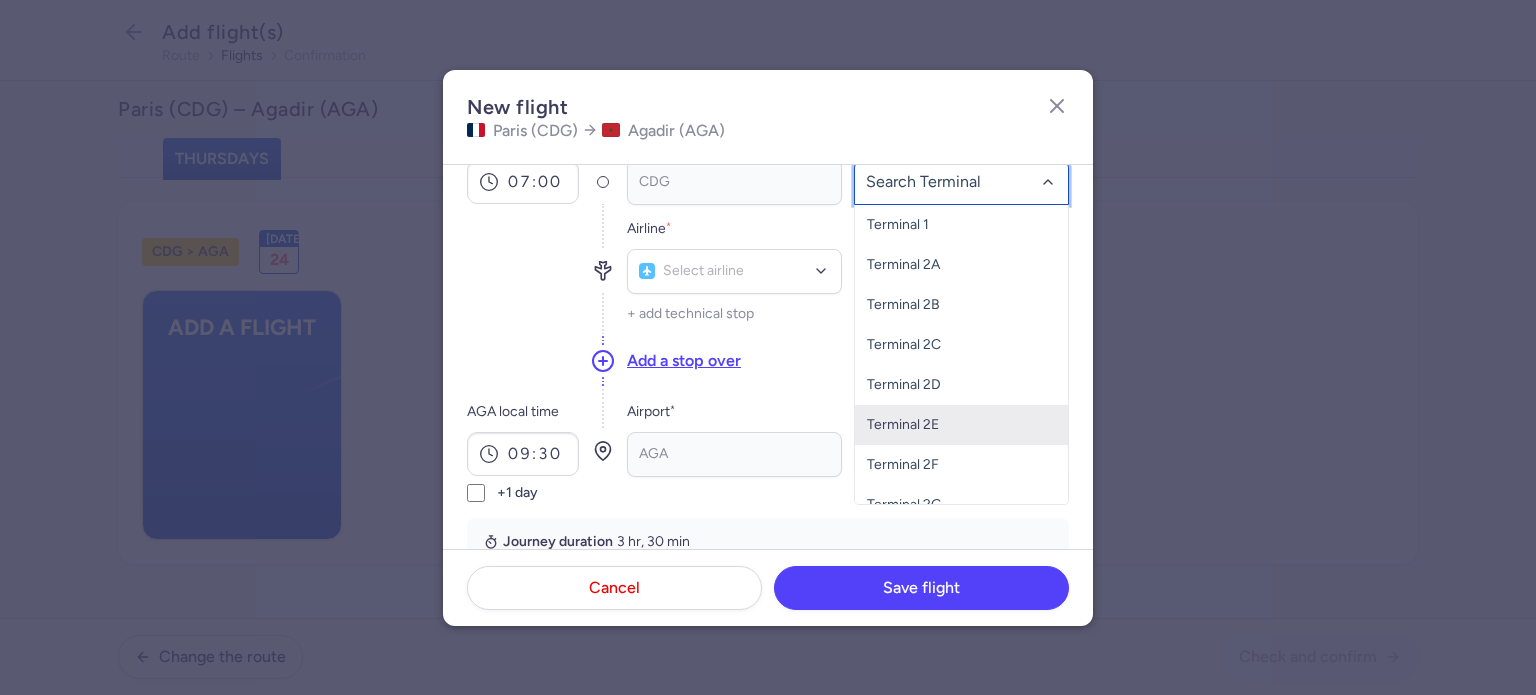 scroll, scrollTop: 60, scrollLeft: 0, axis: vertical 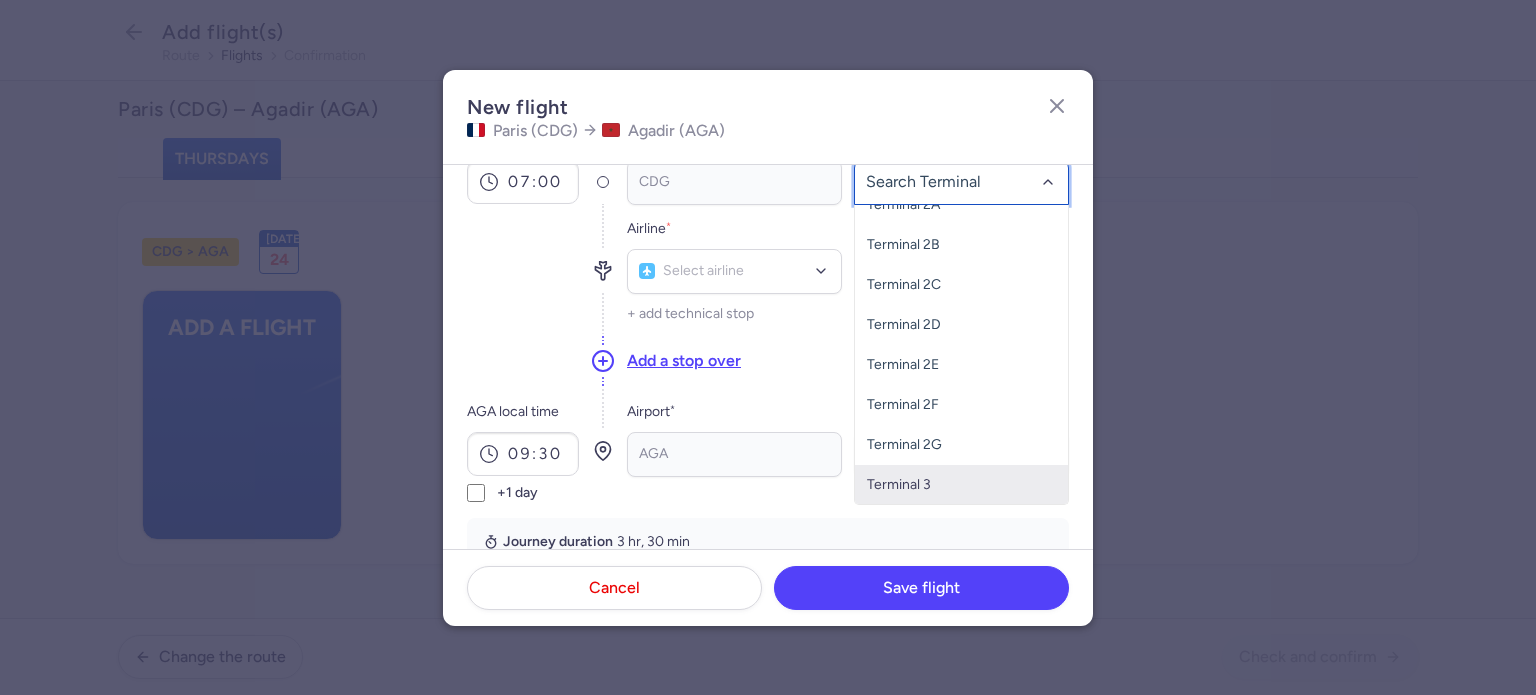 click on "Terminal 3" 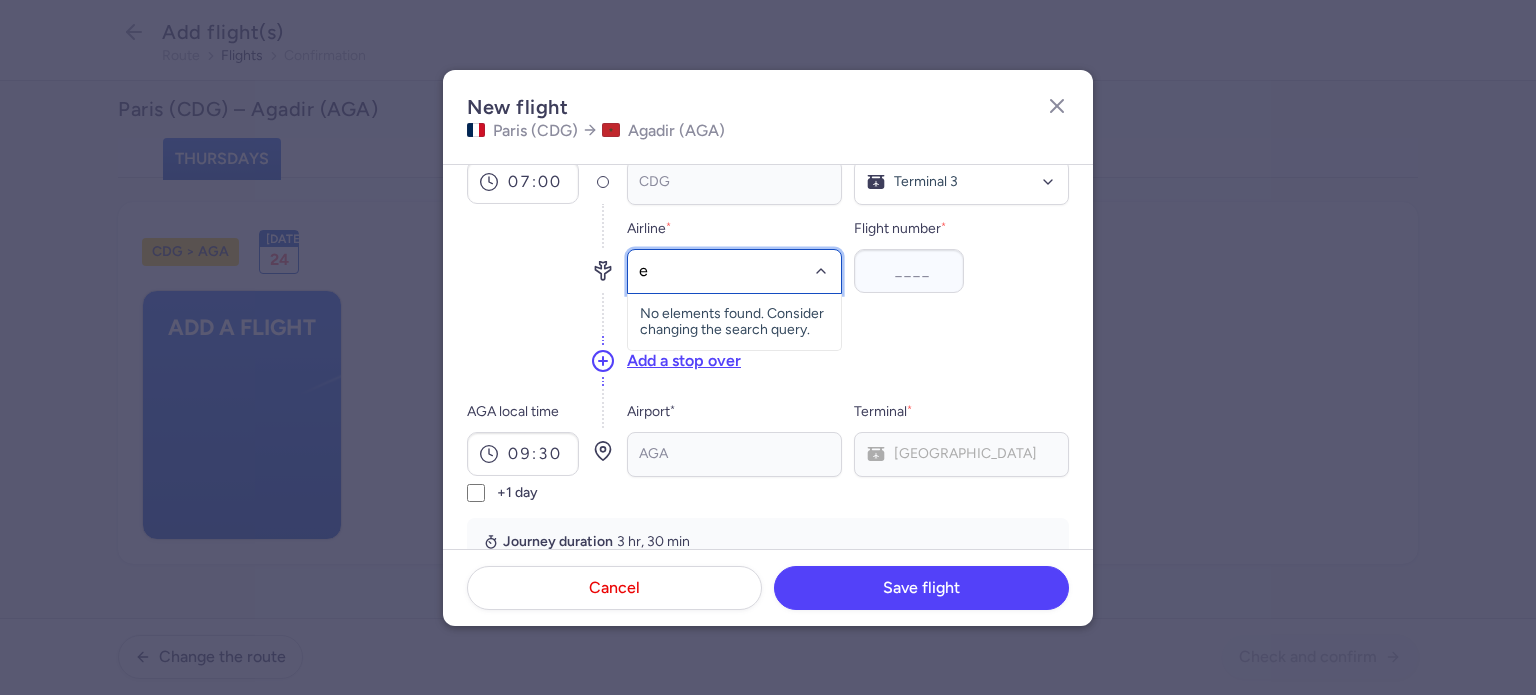 type on "e4" 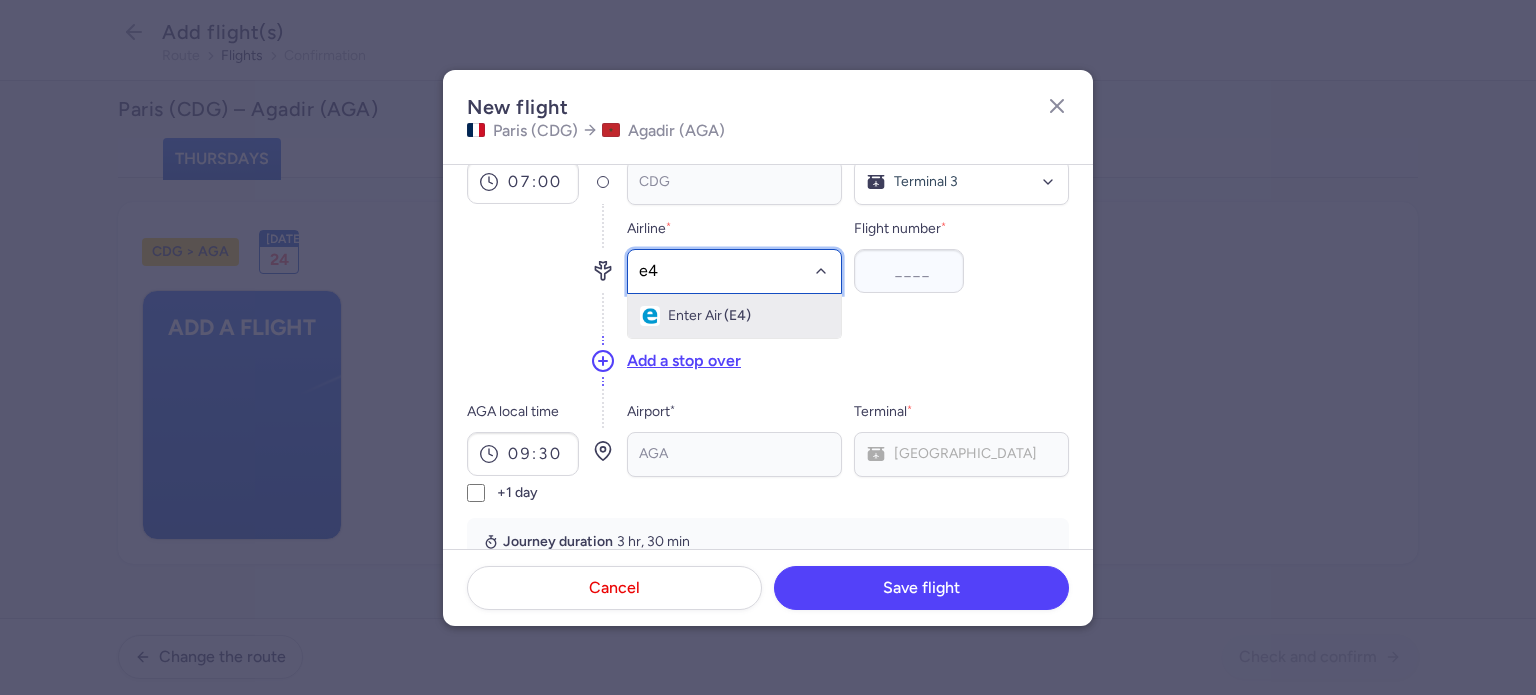 click on "(E4)" at bounding box center (737, 316) 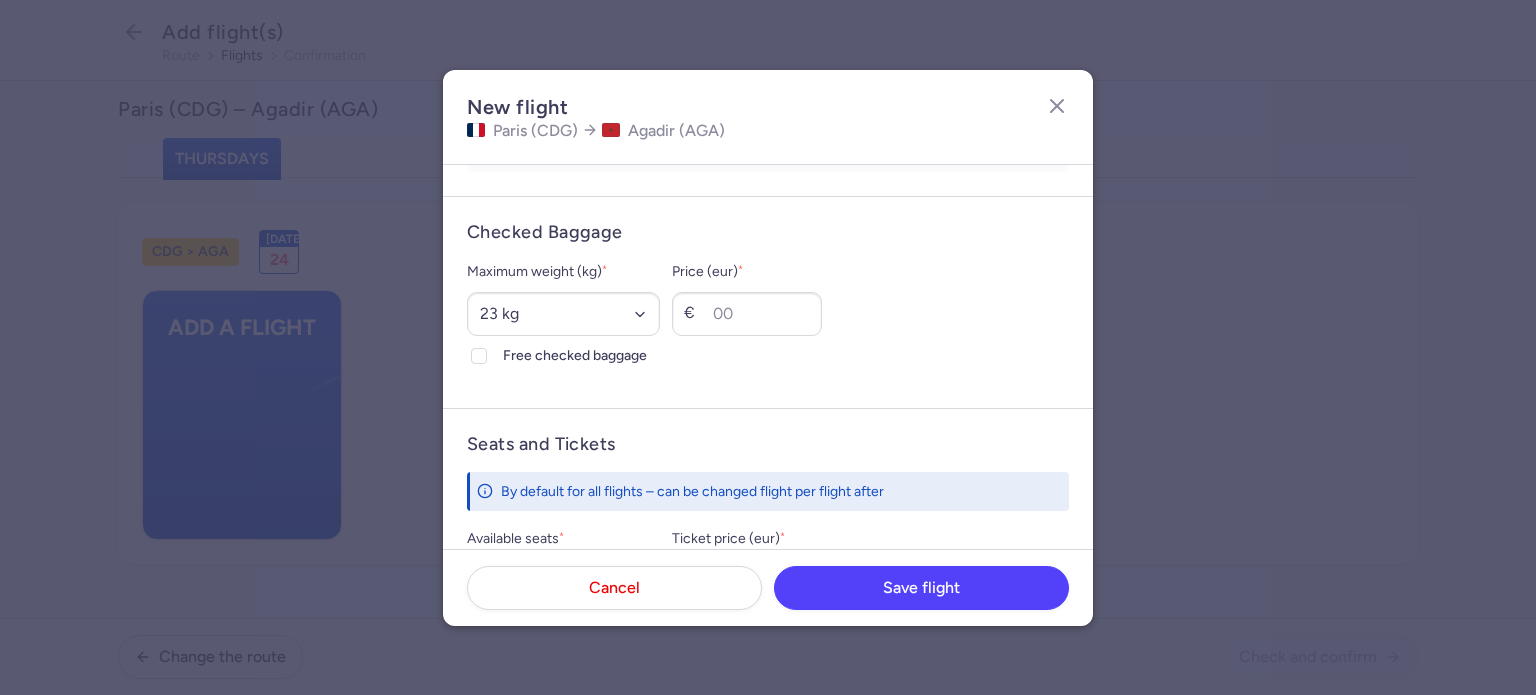 scroll, scrollTop: 500, scrollLeft: 0, axis: vertical 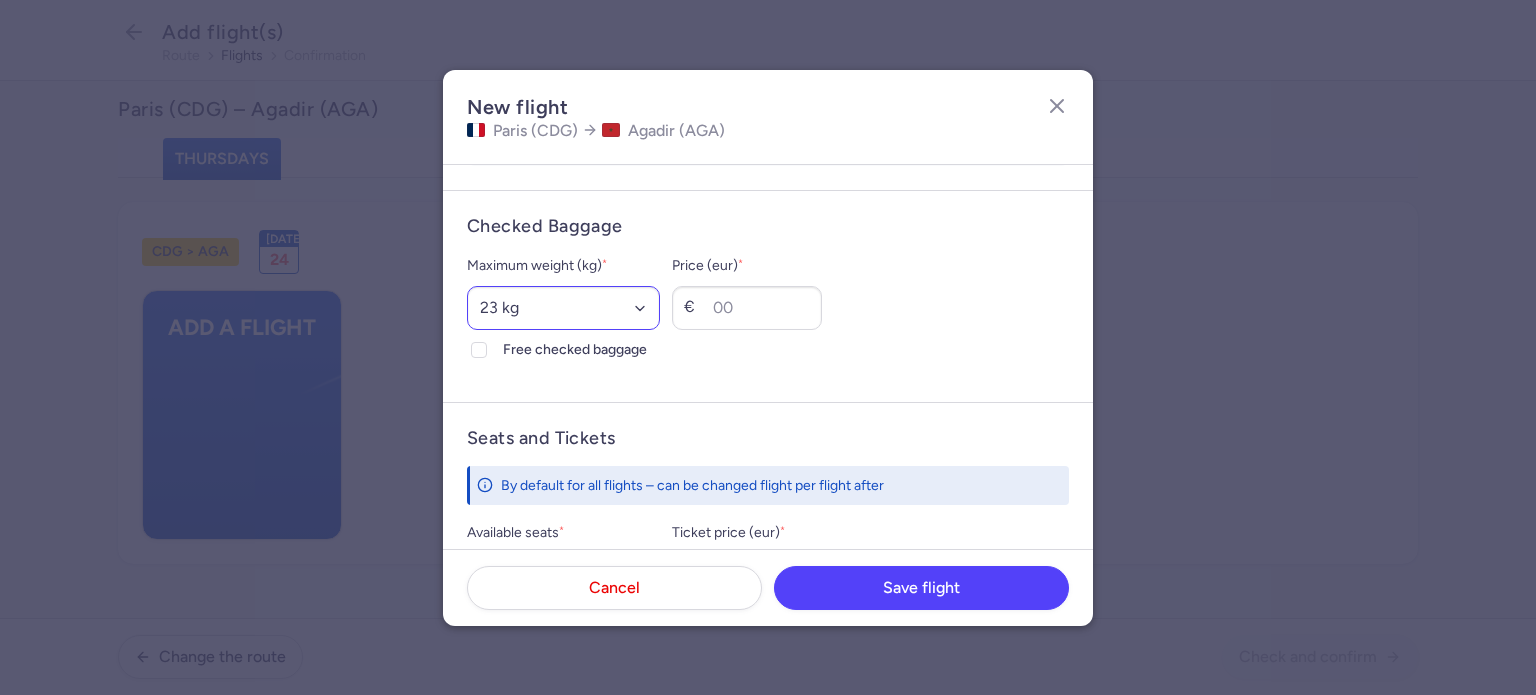 type on "771" 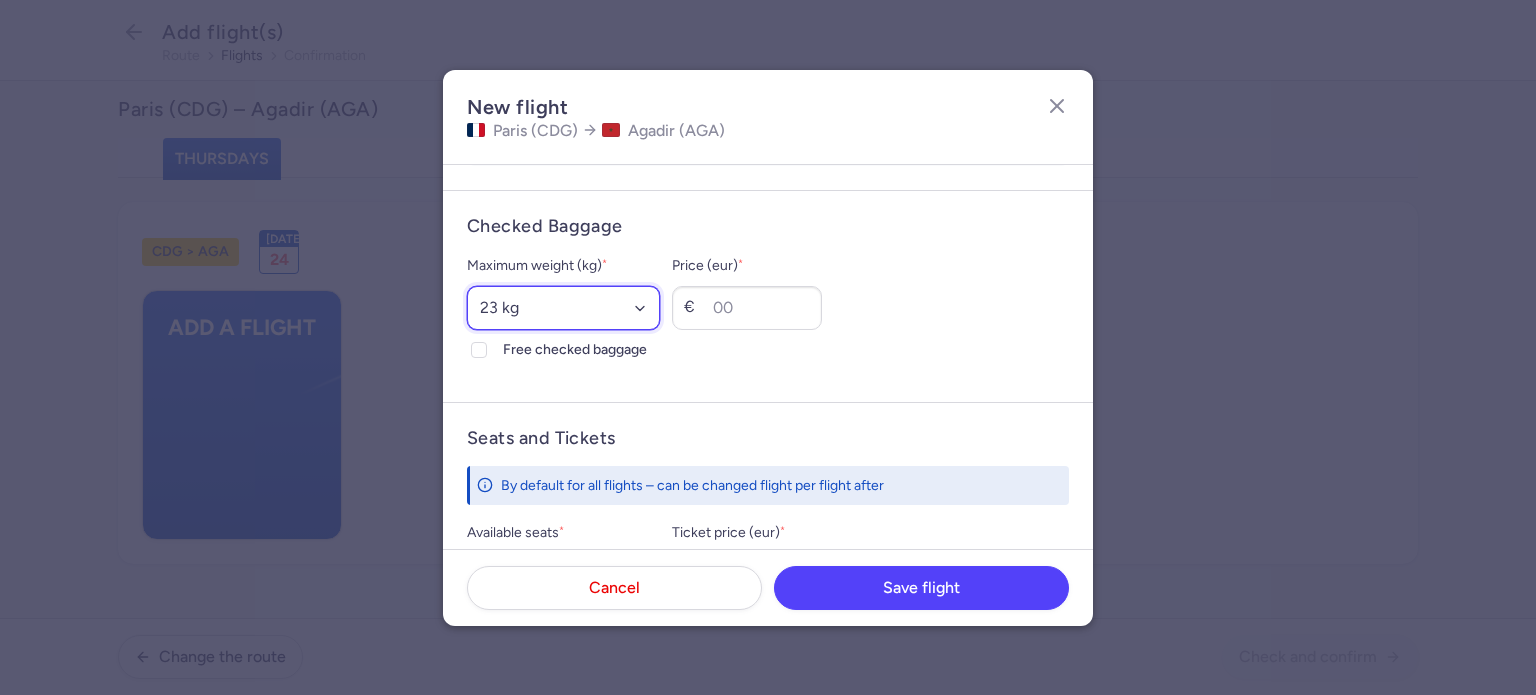 click on "Select an option 15 kg 16 kg 17 kg 18 kg 19 kg 20 kg 21 kg 22 kg 23 kg 24 kg 25 kg 26 kg 27 kg 28 kg 29 kg 30 kg 31 kg 32 kg 33 kg 34 kg 35 kg" at bounding box center [563, 308] 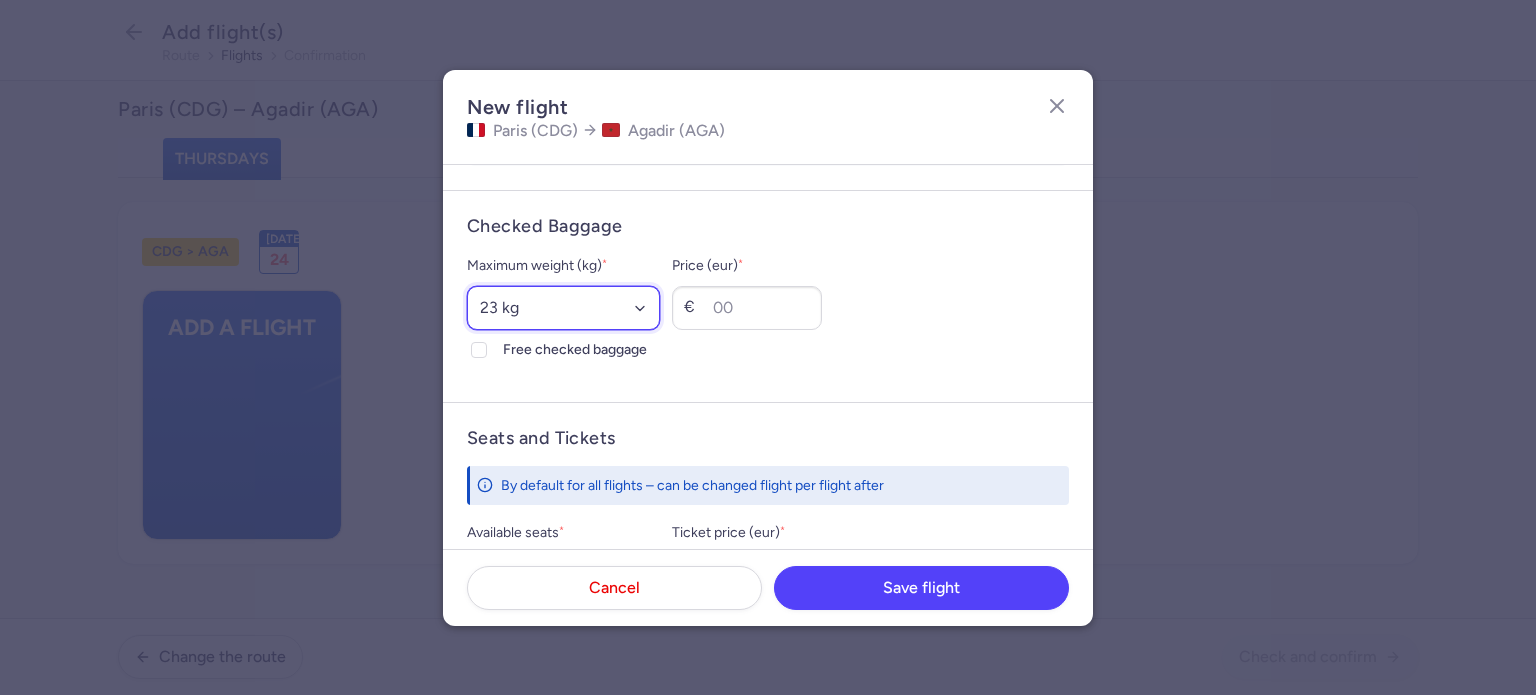 select on "20" 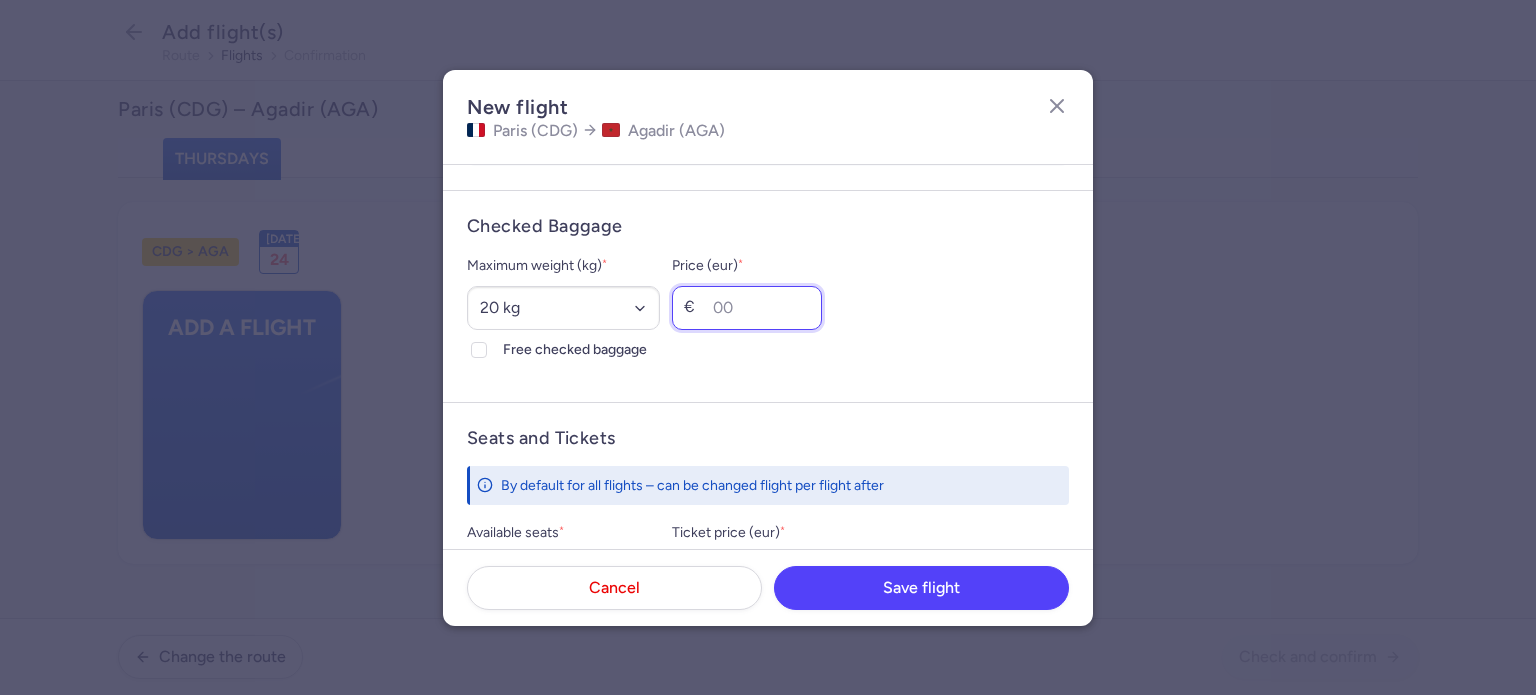 click on "Price (eur)  *" at bounding box center [747, 308] 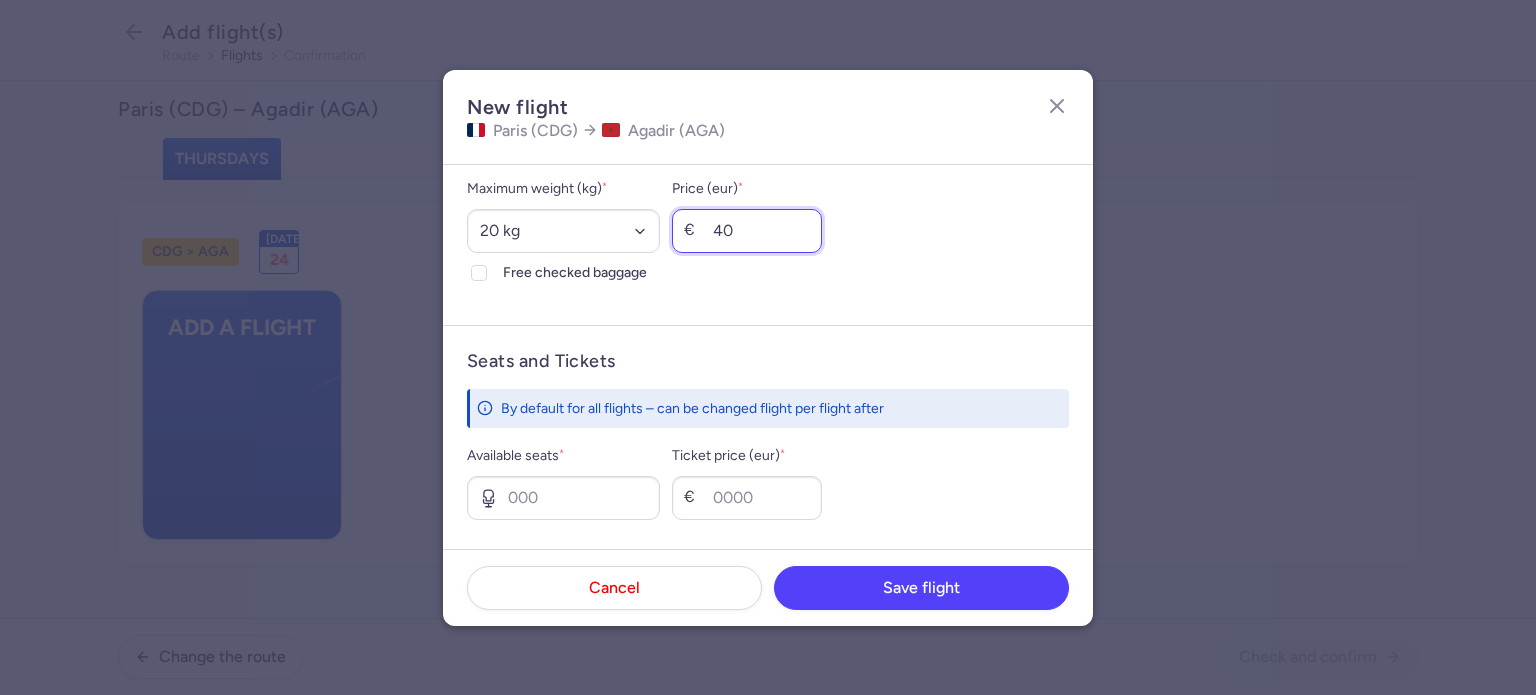 scroll, scrollTop: 700, scrollLeft: 0, axis: vertical 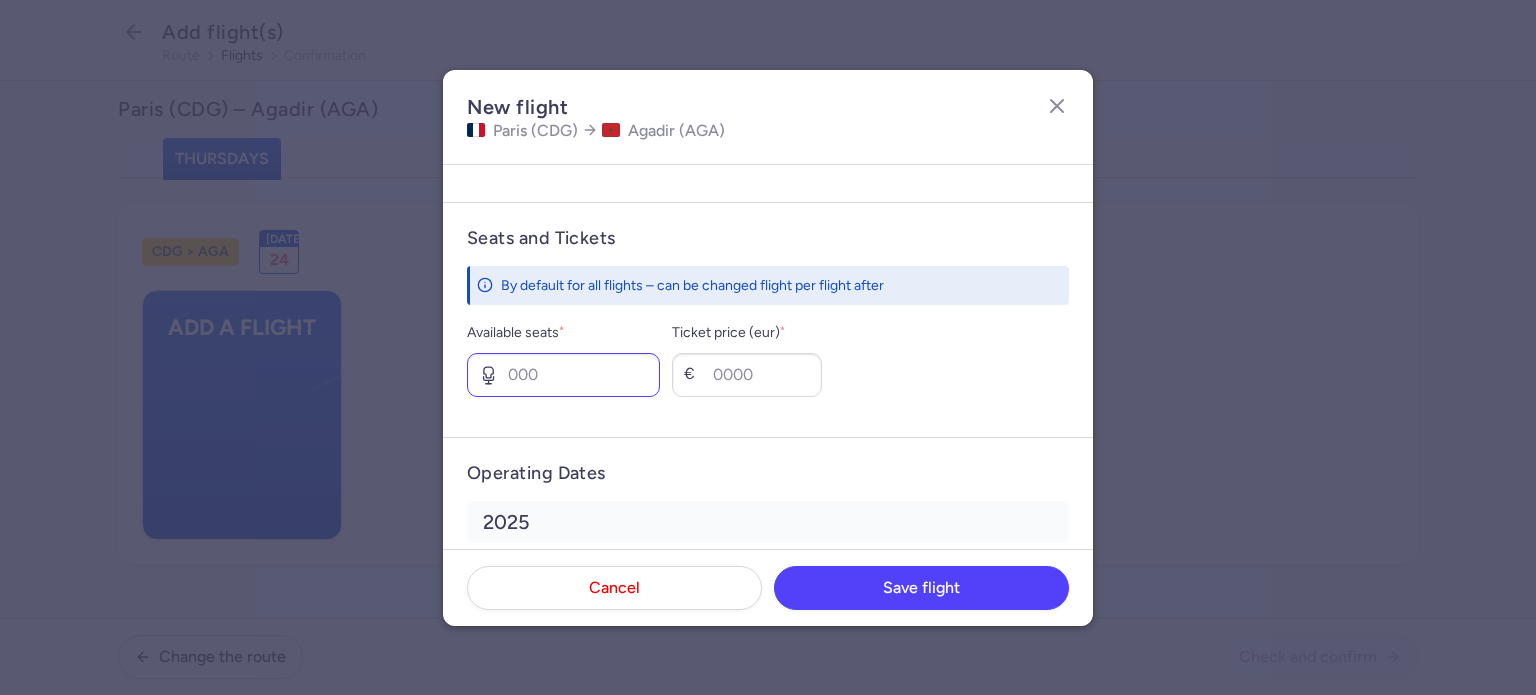 type on "40" 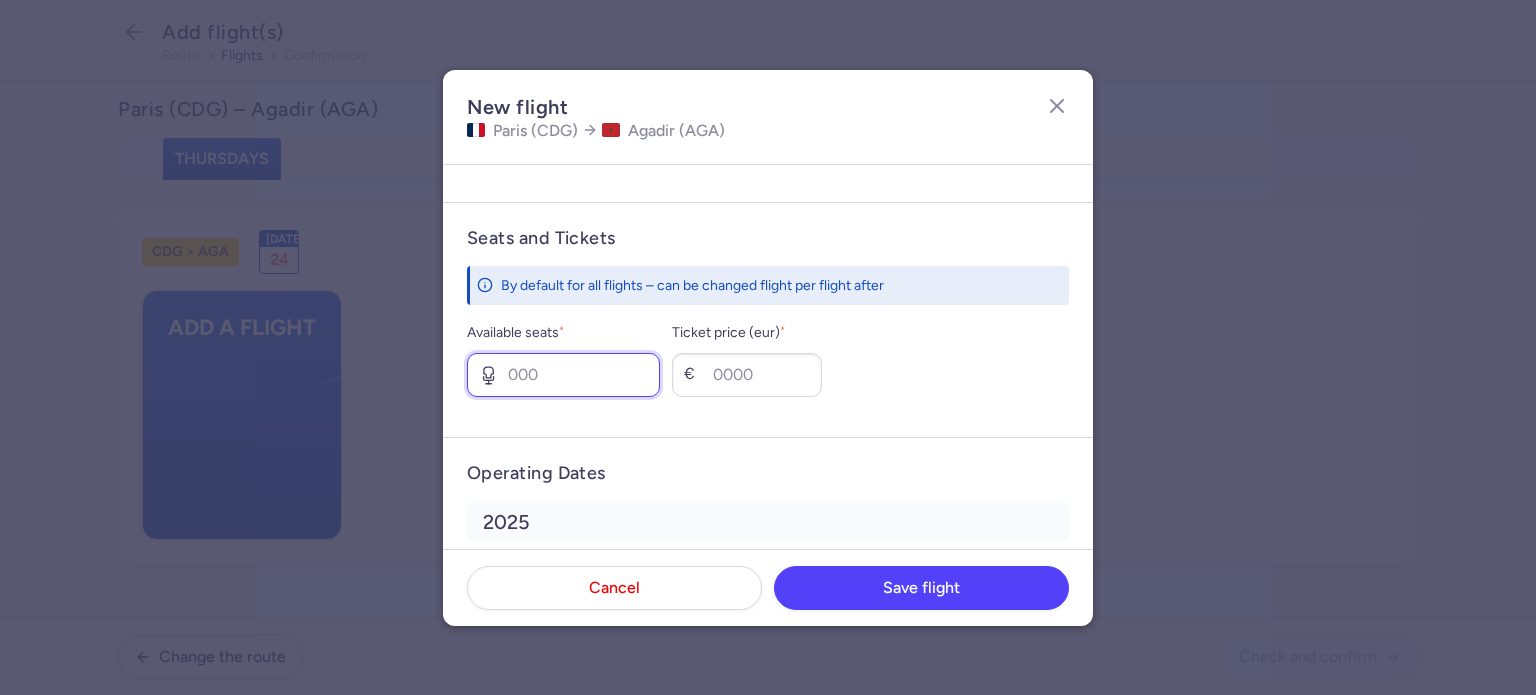 click on "Available seats  *" at bounding box center (563, 375) 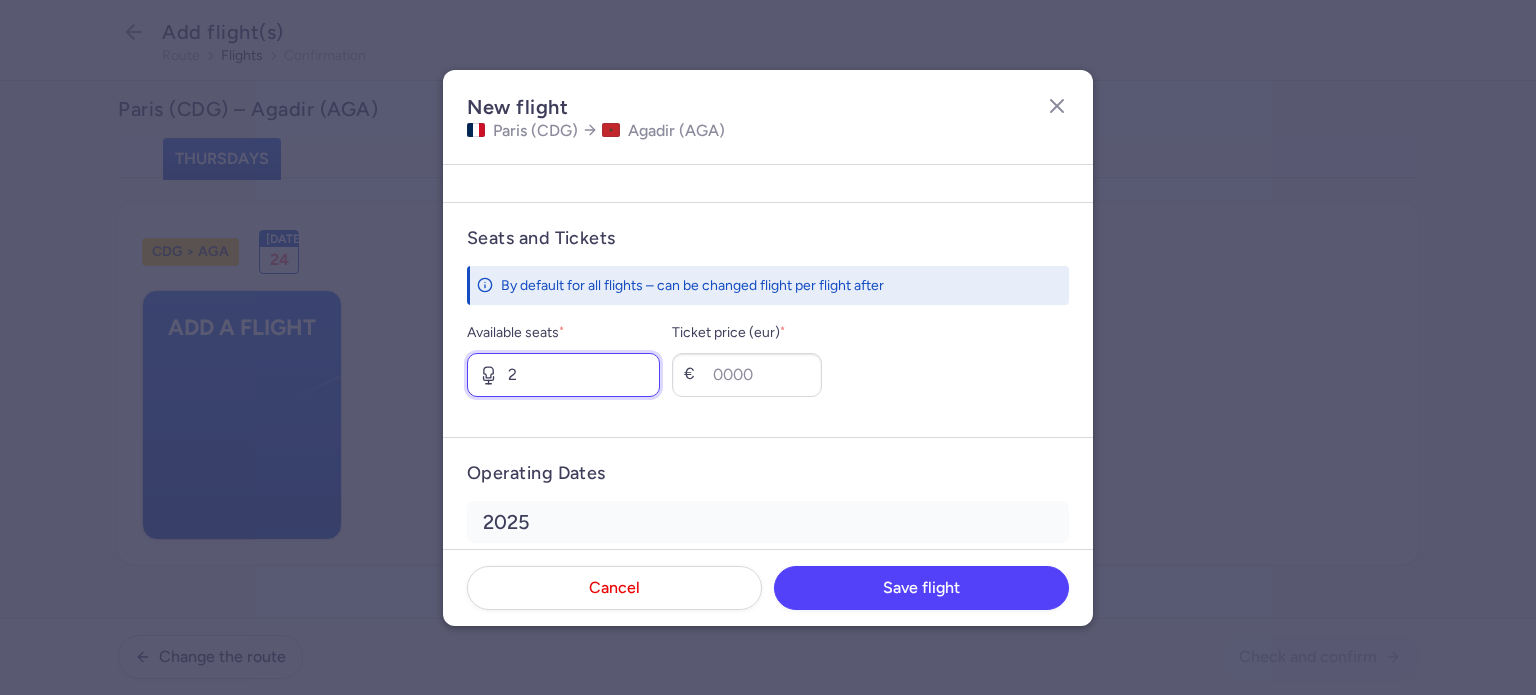 type on "2" 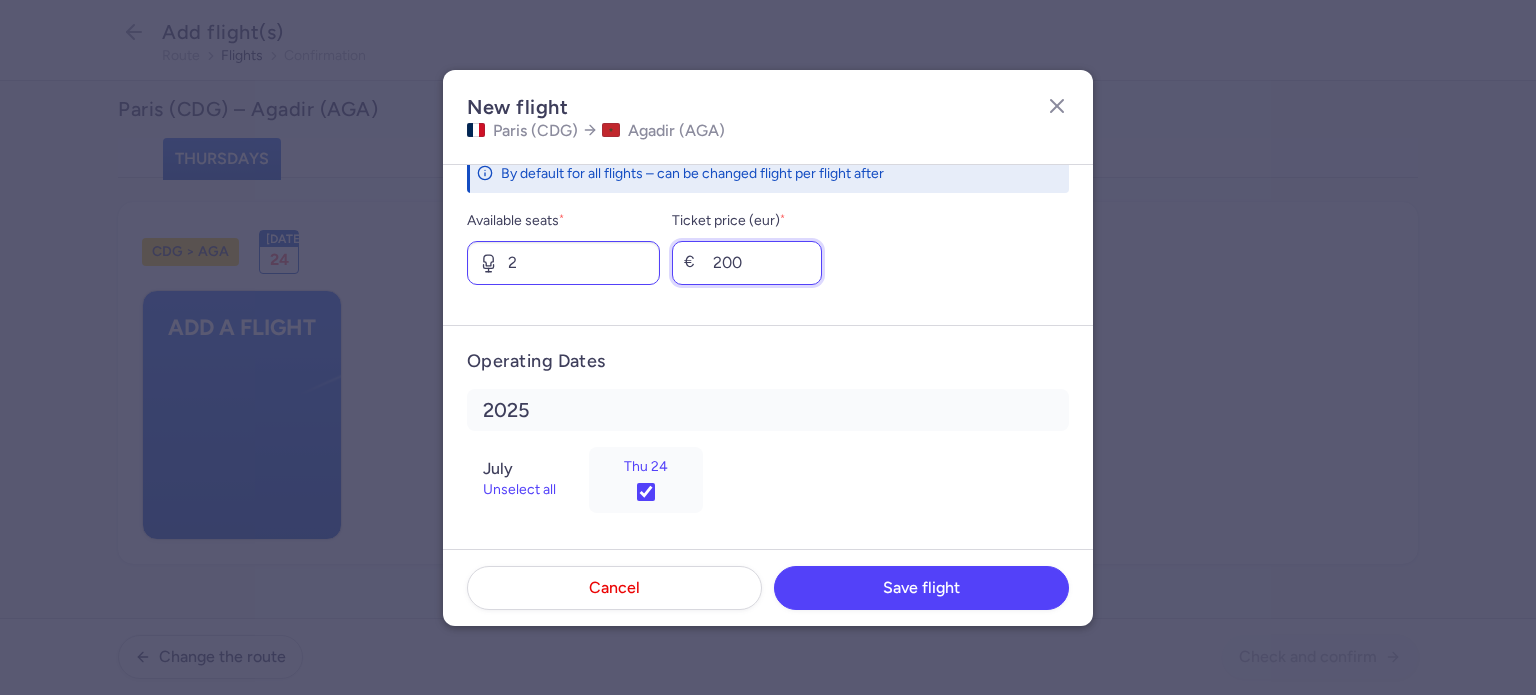 scroll, scrollTop: 814, scrollLeft: 0, axis: vertical 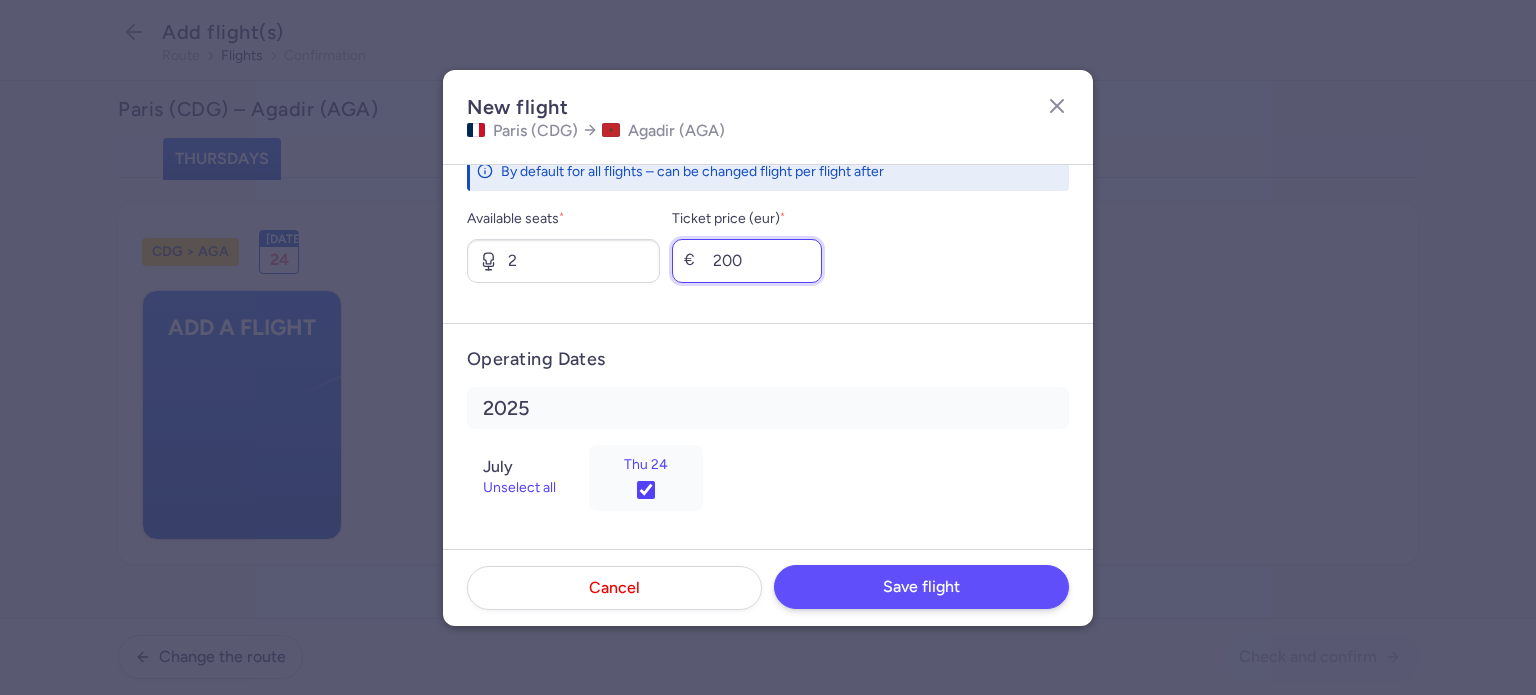 type on "200" 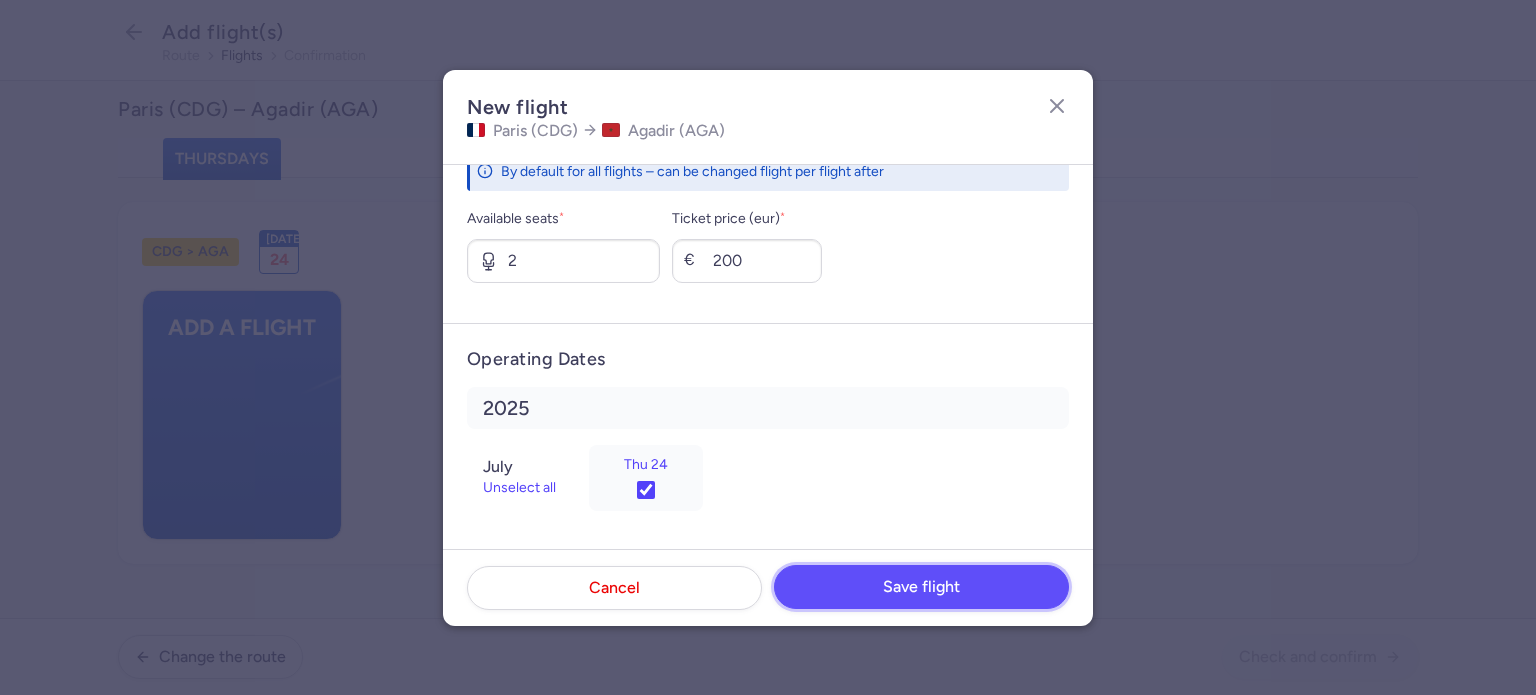 click on "Save flight" at bounding box center [921, 587] 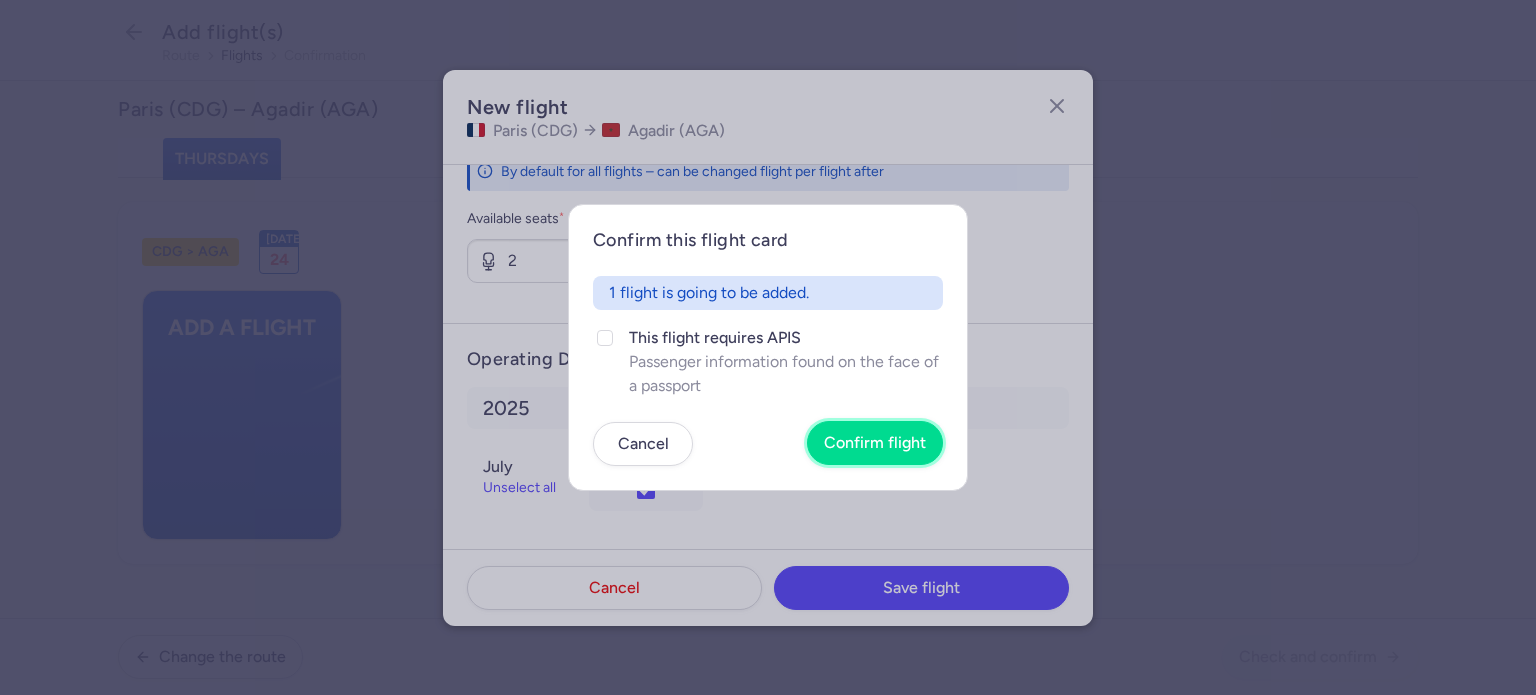 click on "Confirm flight" at bounding box center [875, 443] 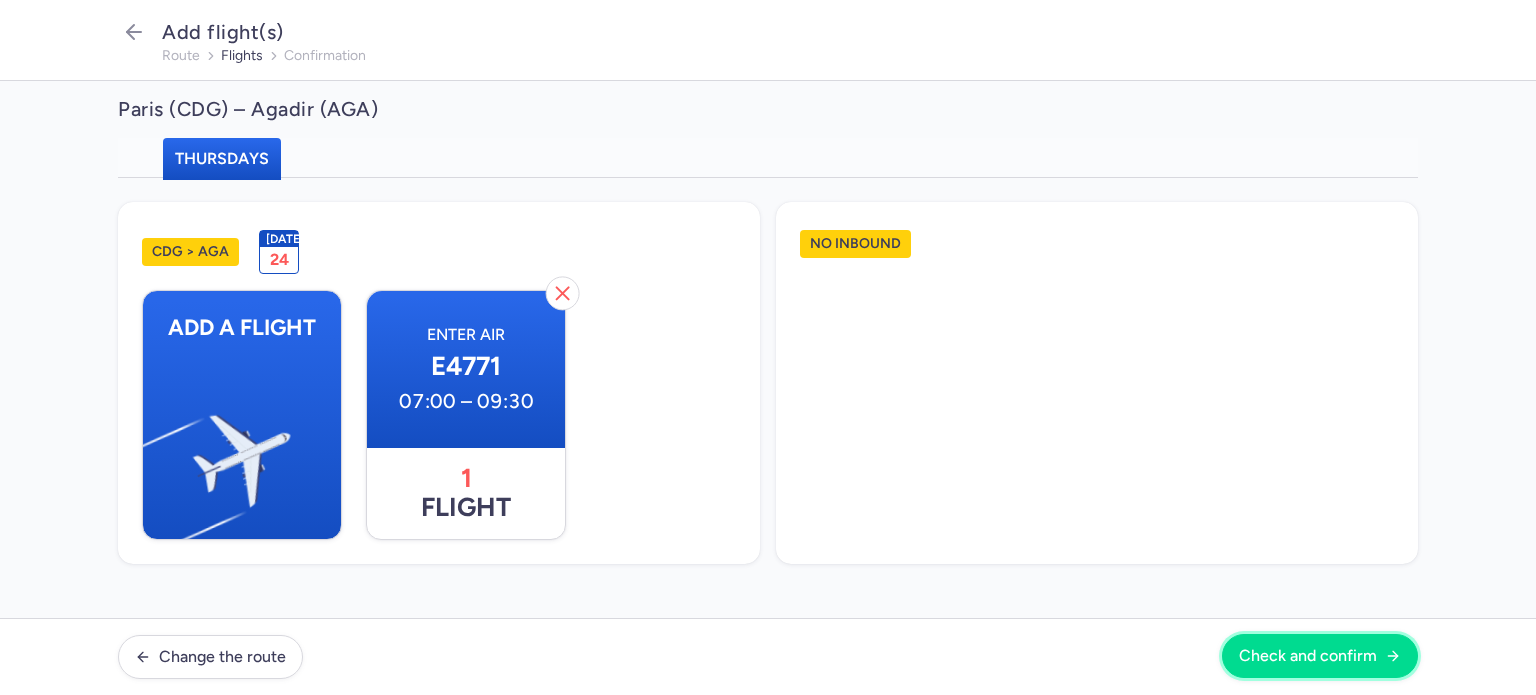 click on "Check and confirm" at bounding box center [1308, 656] 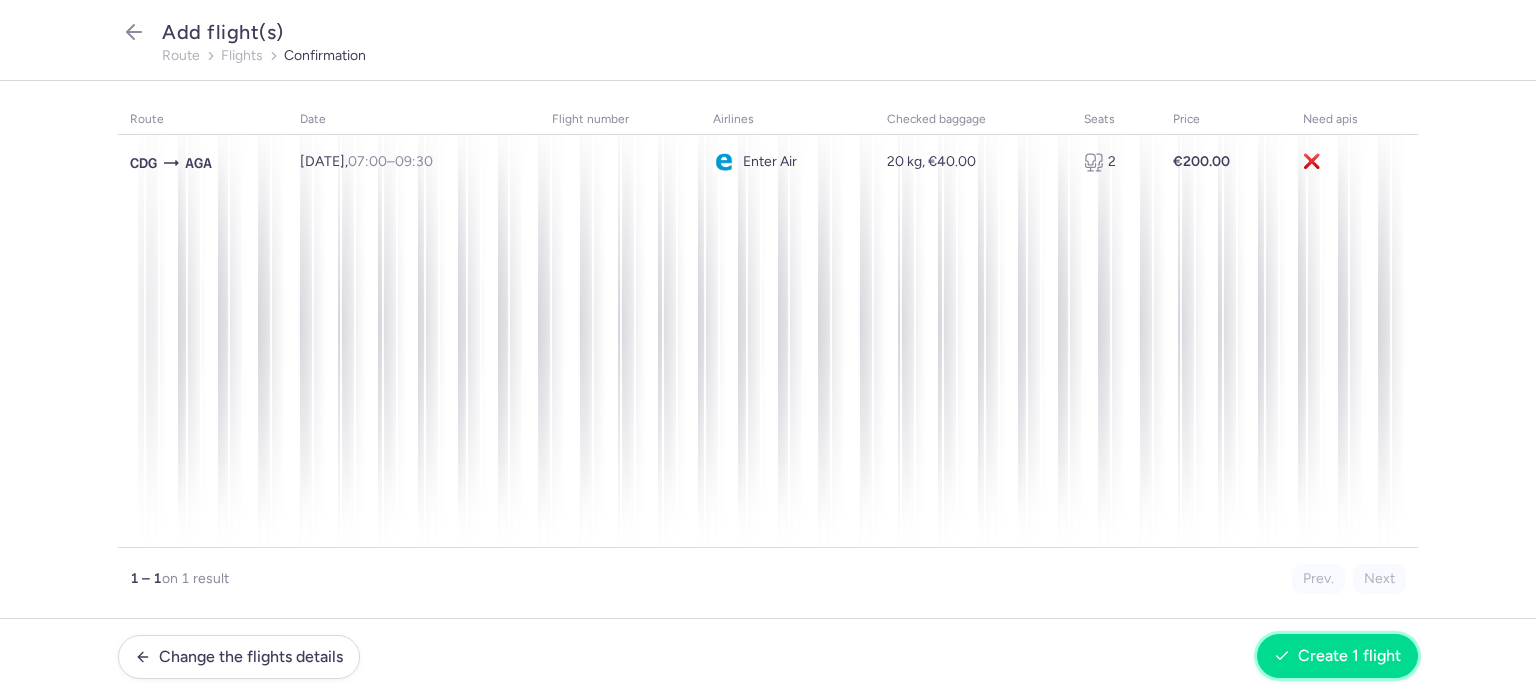 click on "Create 1 flight" at bounding box center (1349, 656) 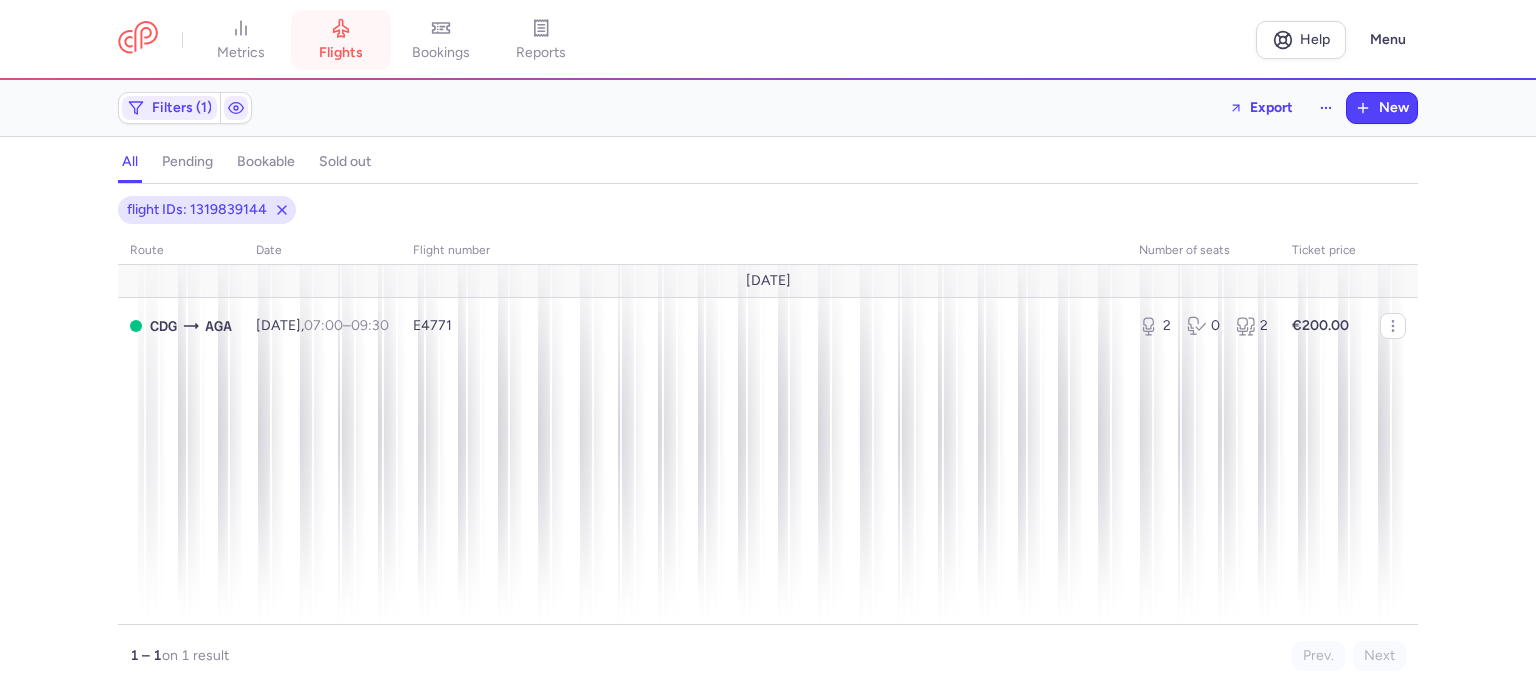 click on "flights" at bounding box center [341, 53] 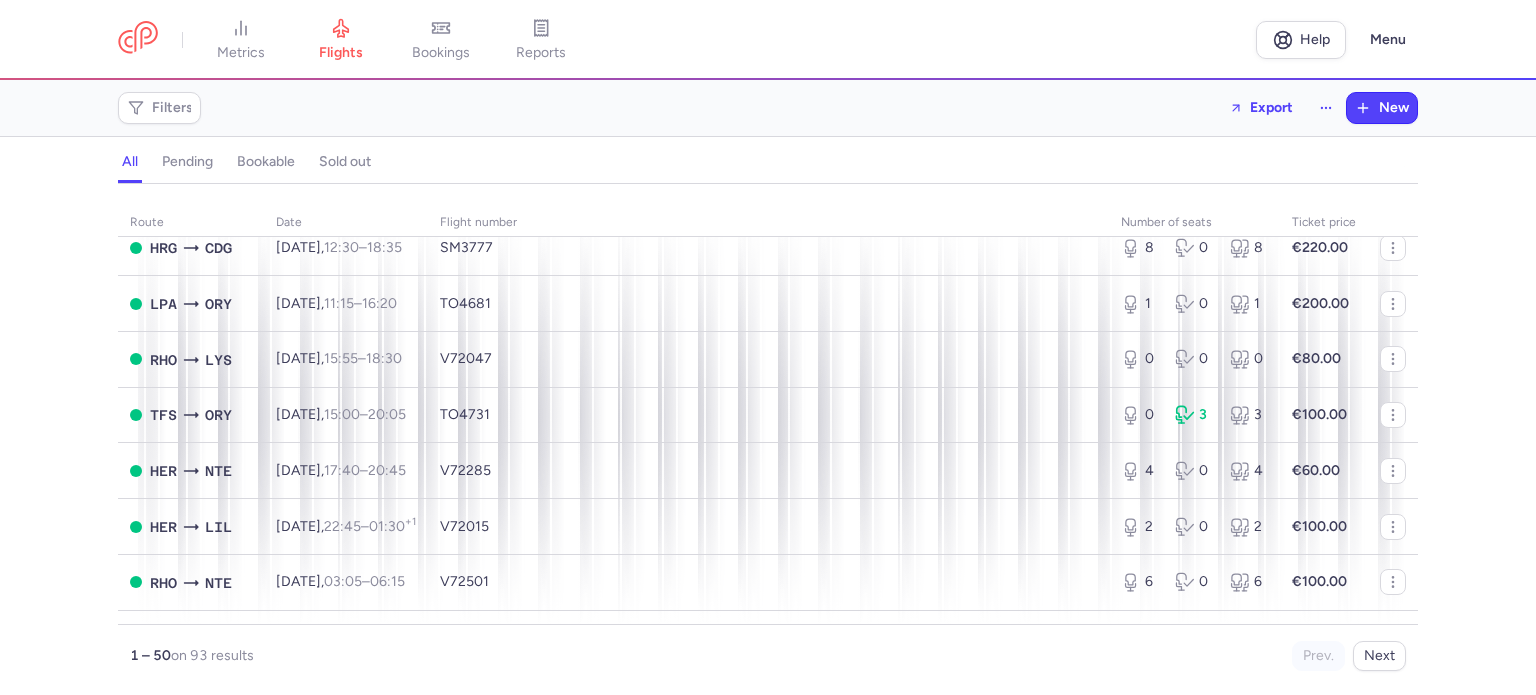 scroll, scrollTop: 900, scrollLeft: 0, axis: vertical 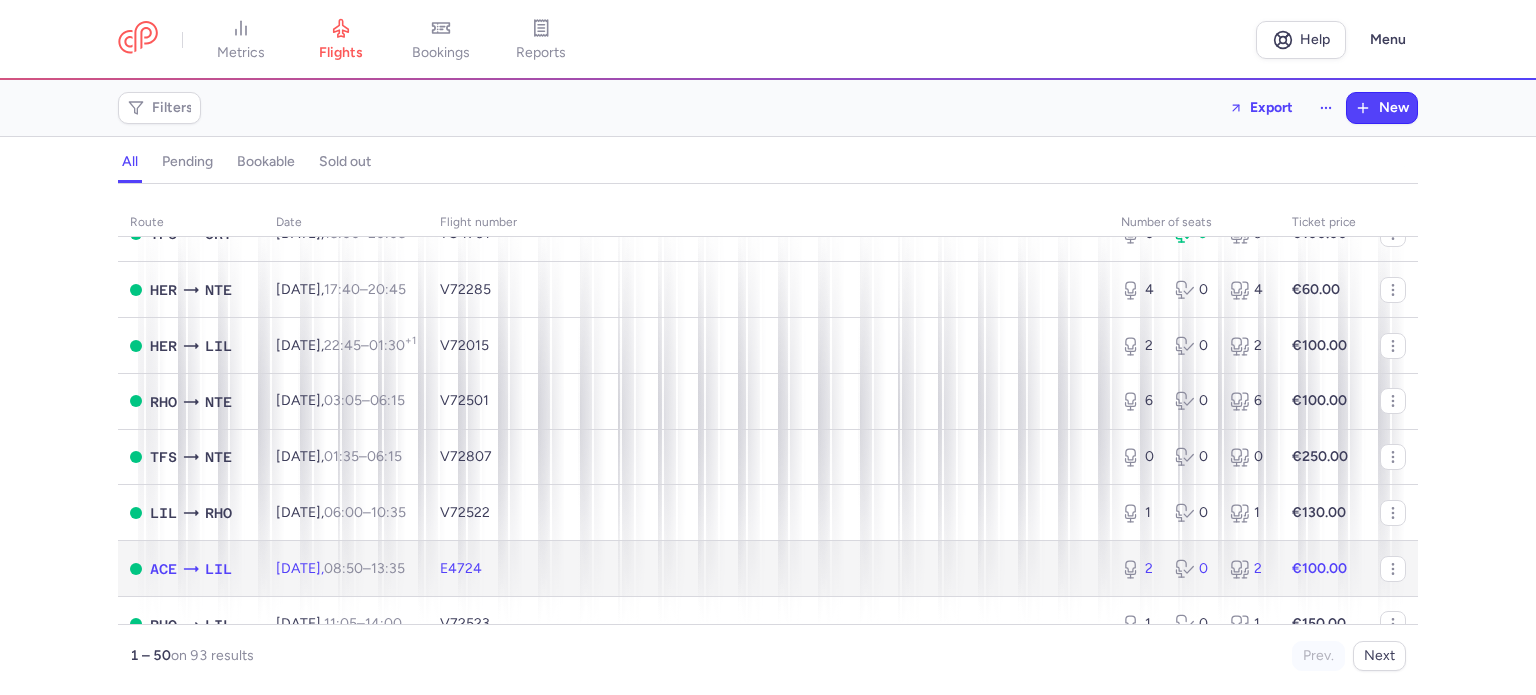 click on "08:50" at bounding box center [343, 568] 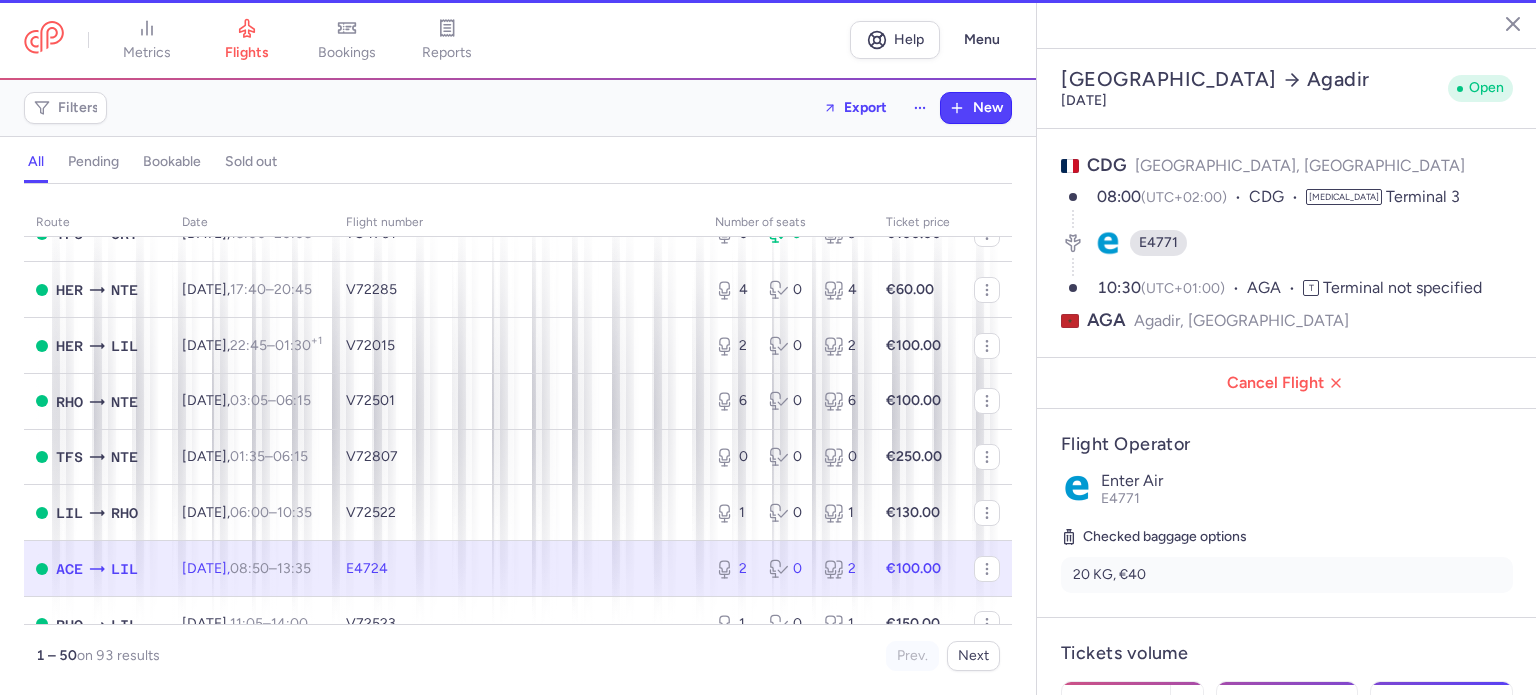 type on "2" 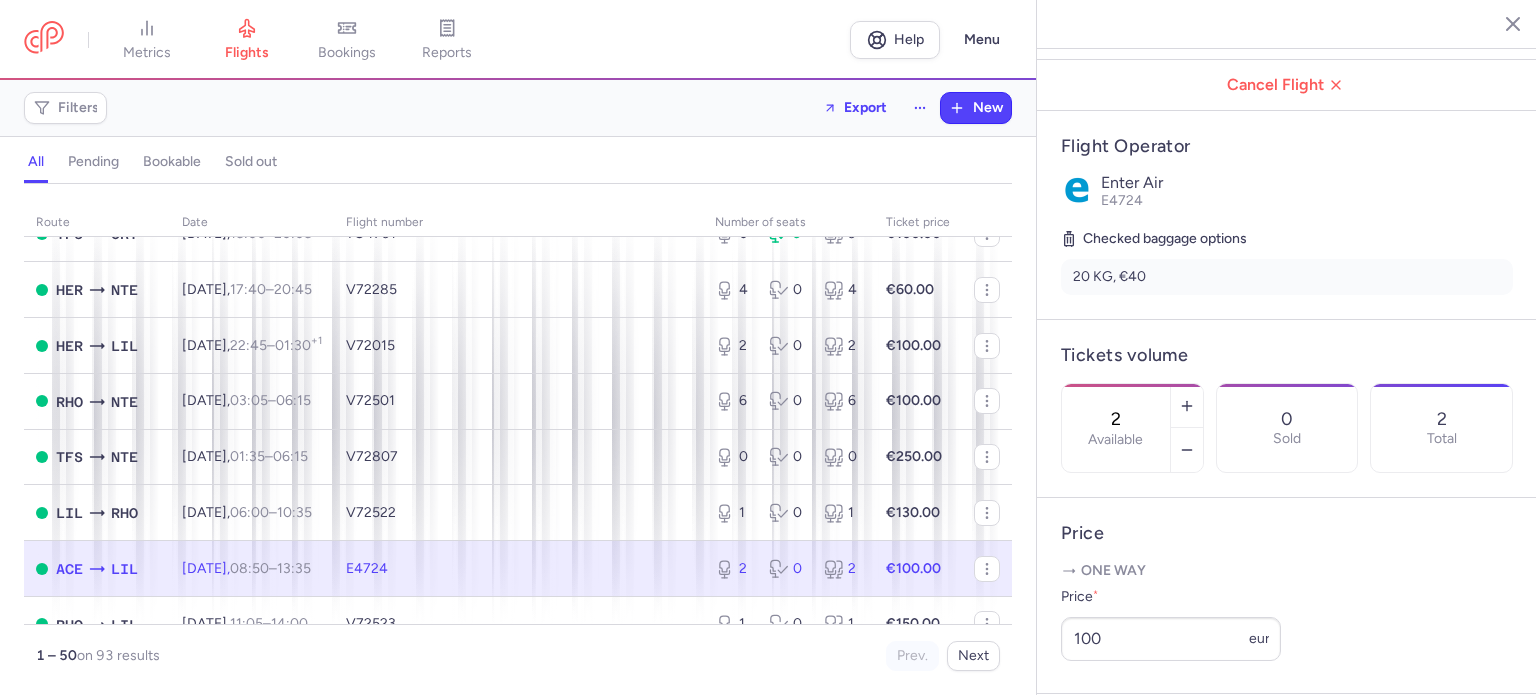 scroll, scrollTop: 300, scrollLeft: 0, axis: vertical 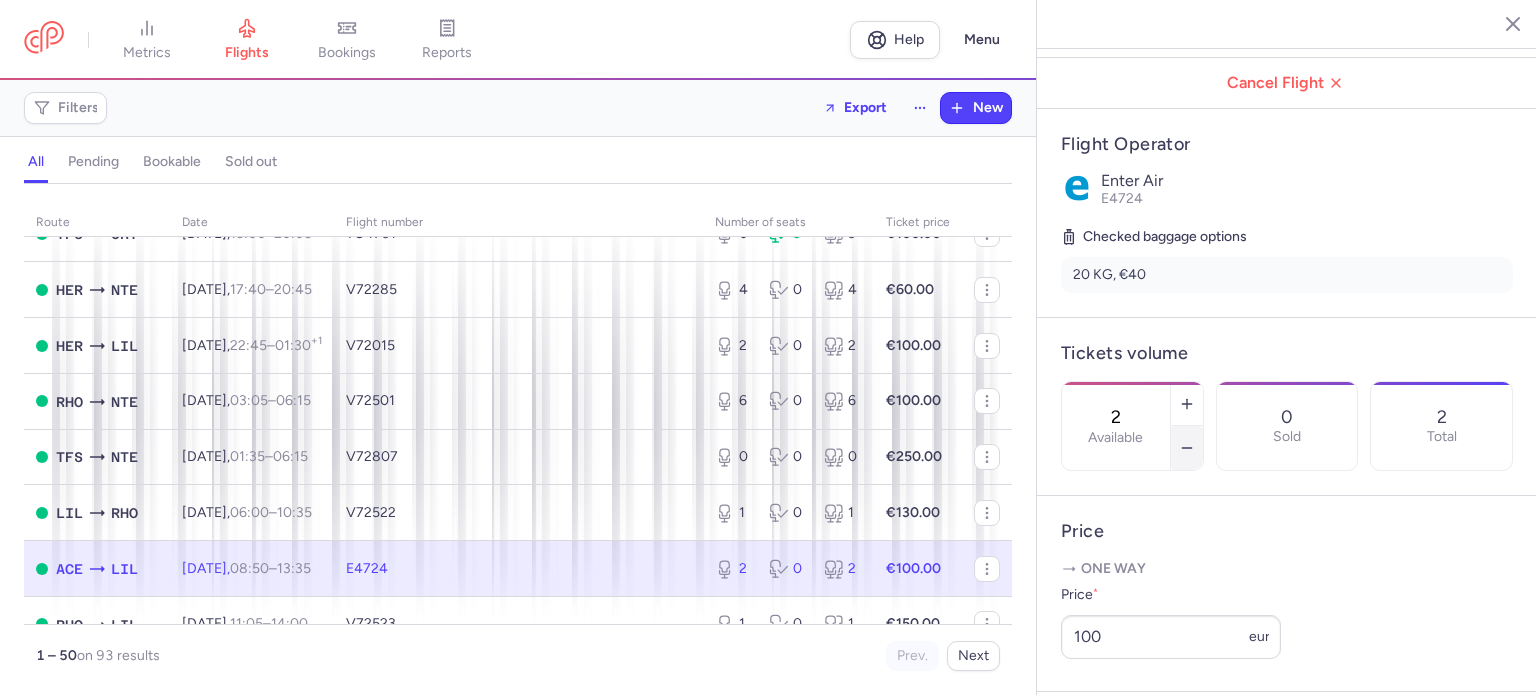 click 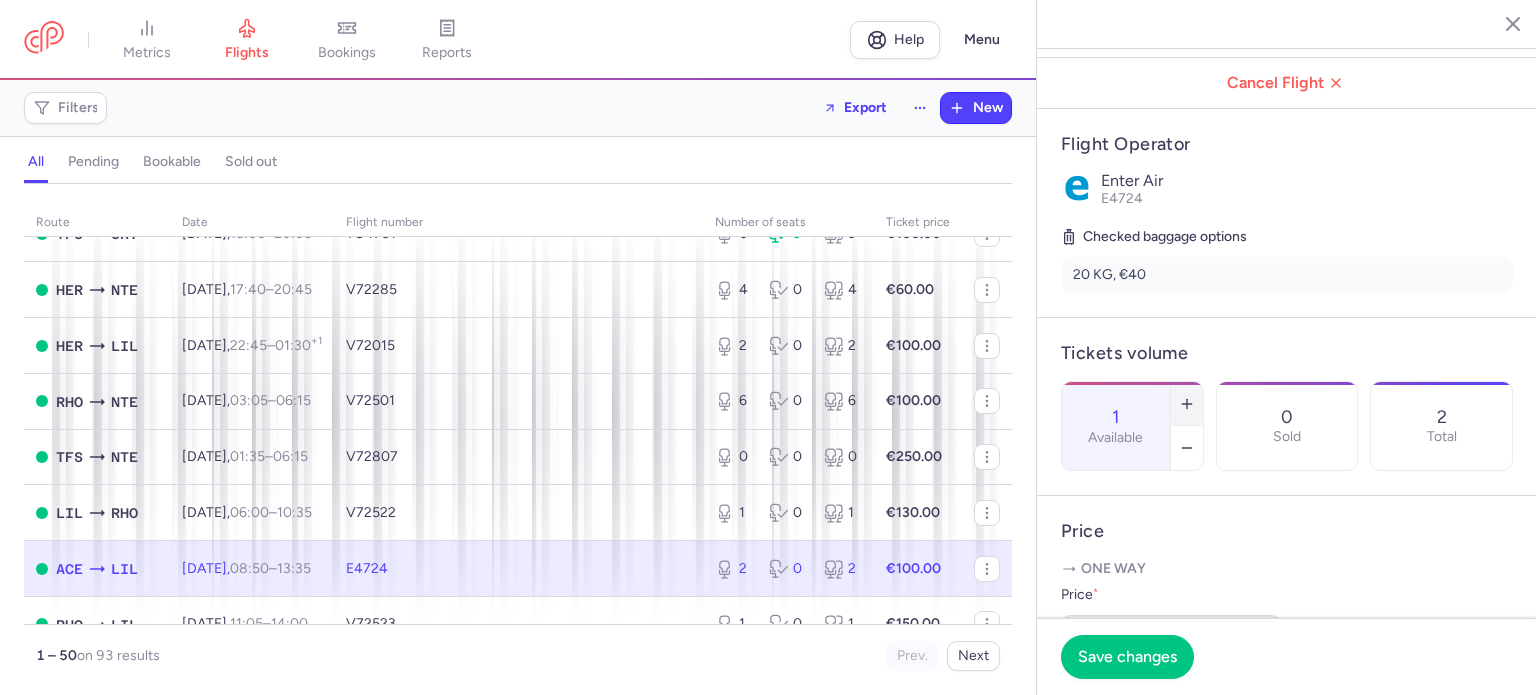 click 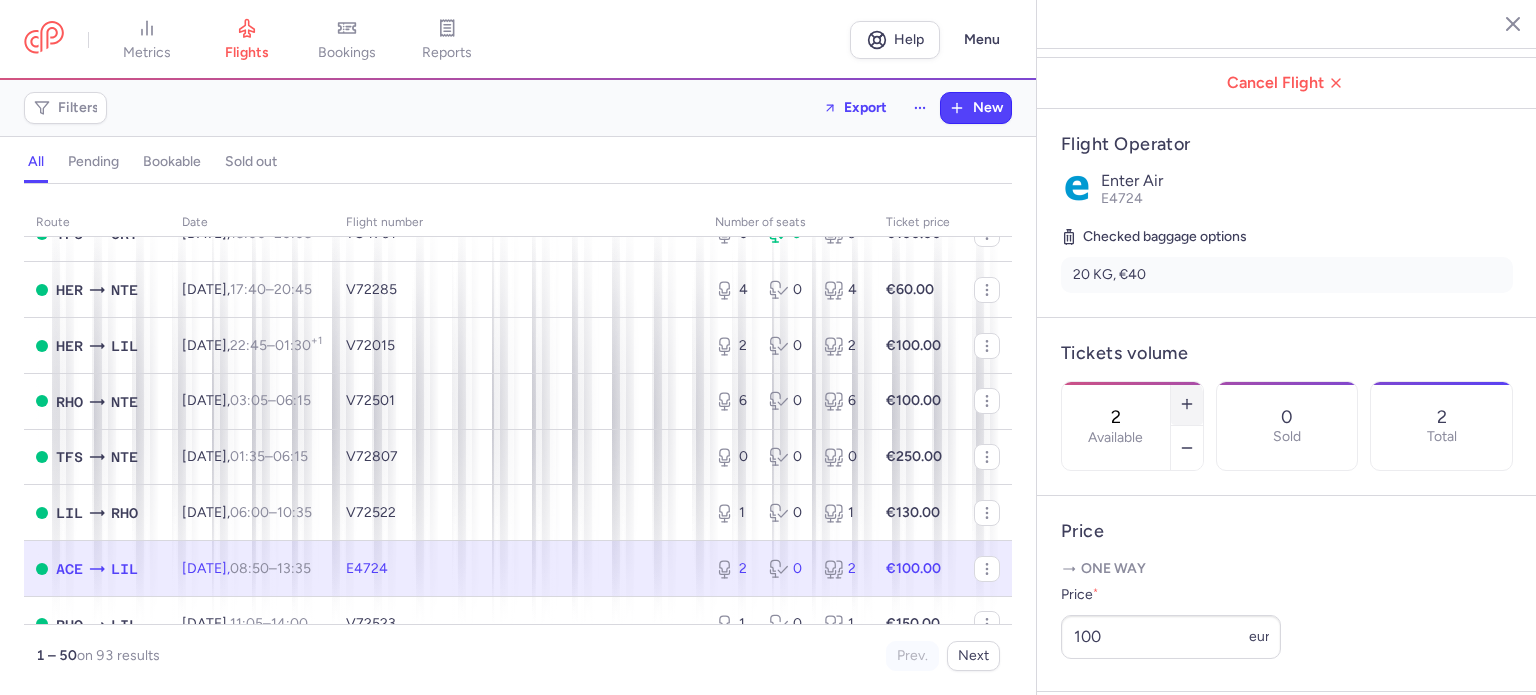 click 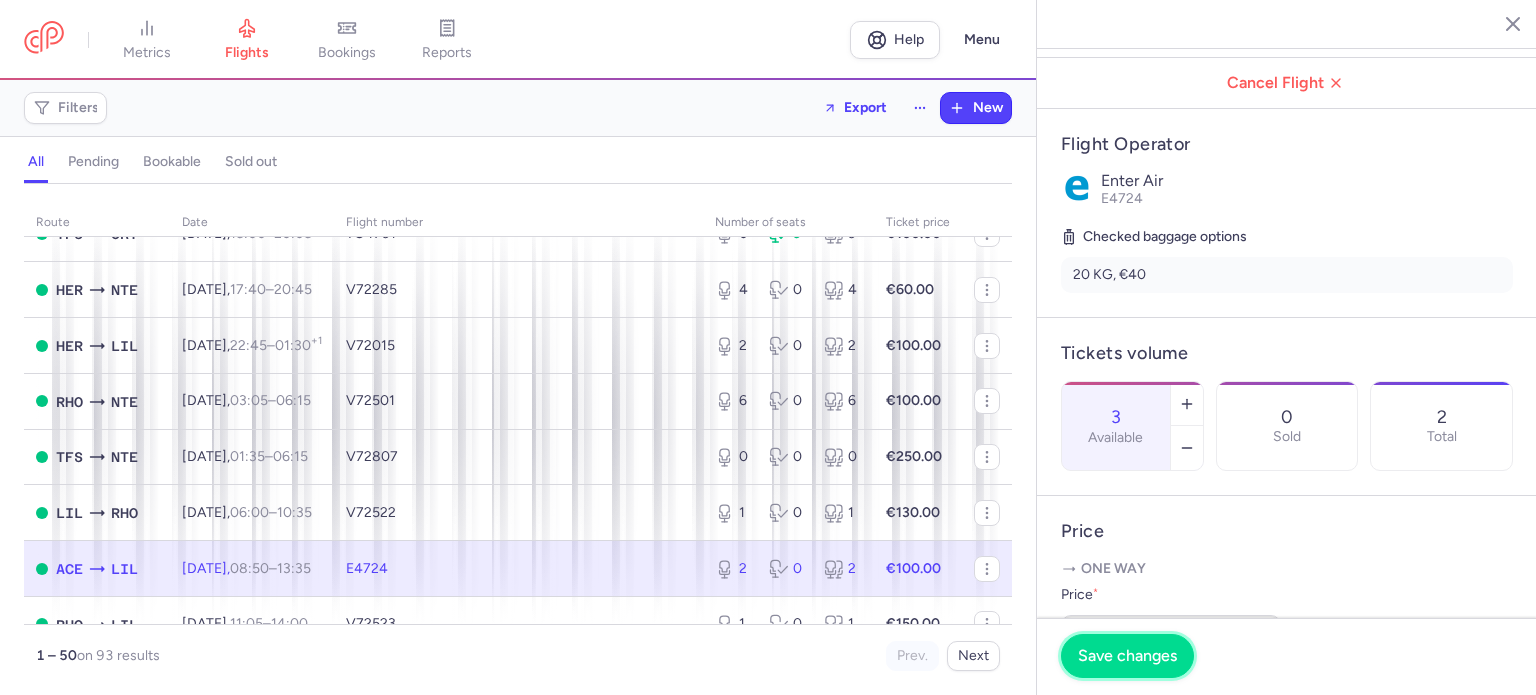 click on "Save changes" at bounding box center [1127, 656] 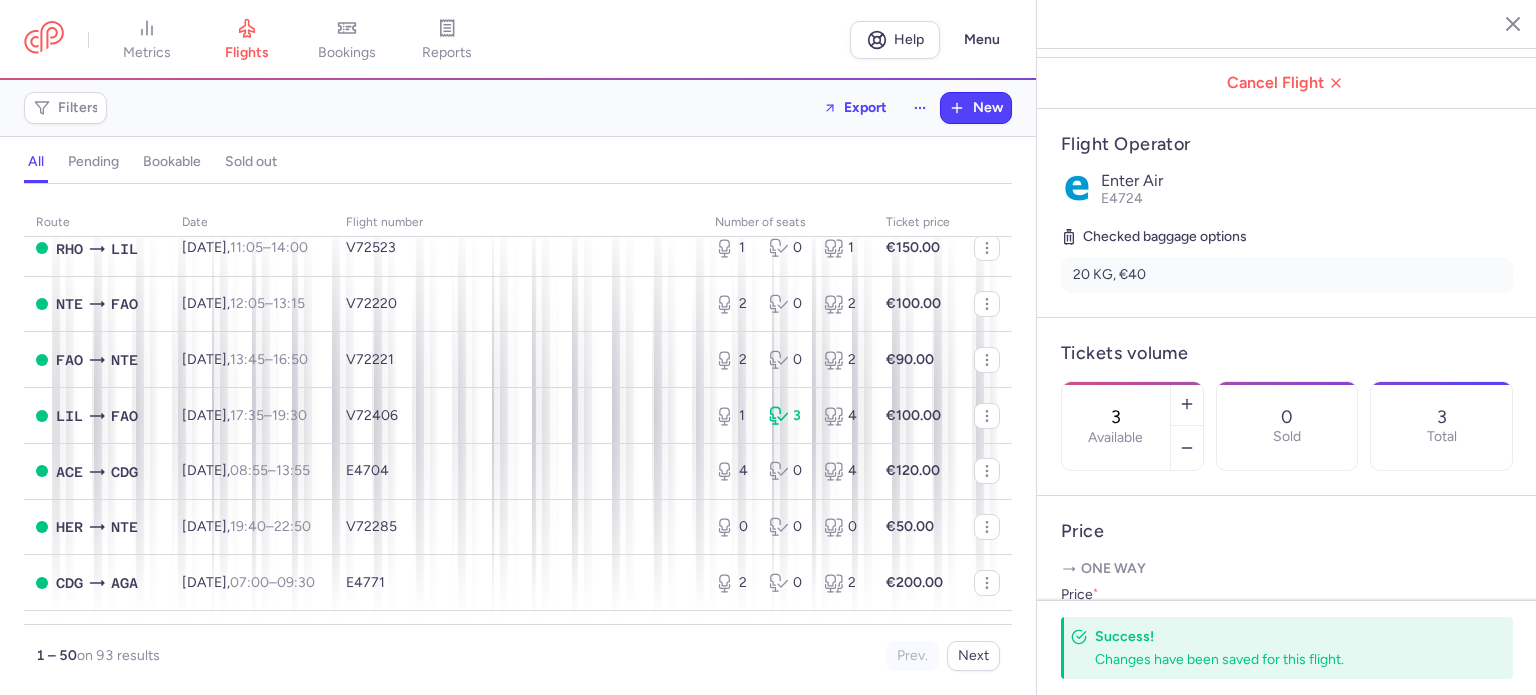 scroll, scrollTop: 1300, scrollLeft: 0, axis: vertical 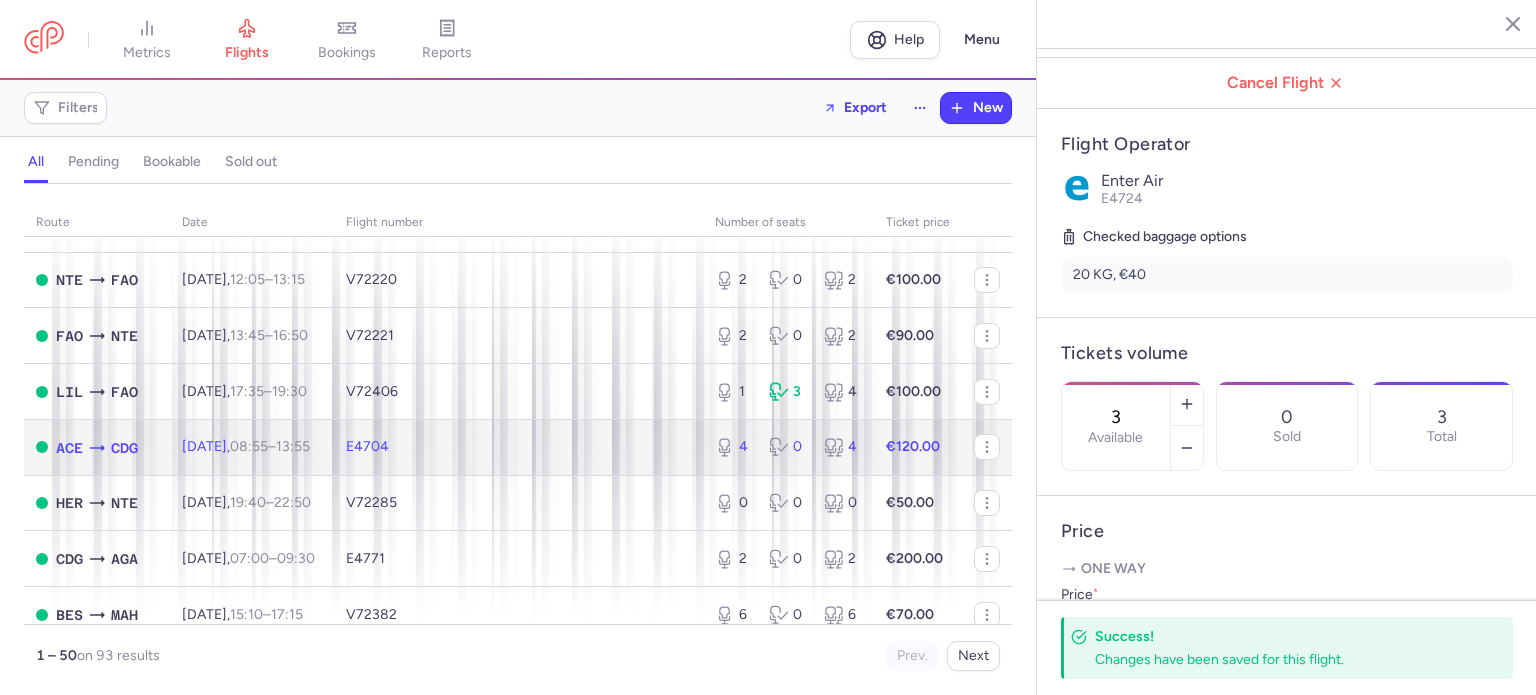 click on "[DATE]  08:55  –  13:55  +0" 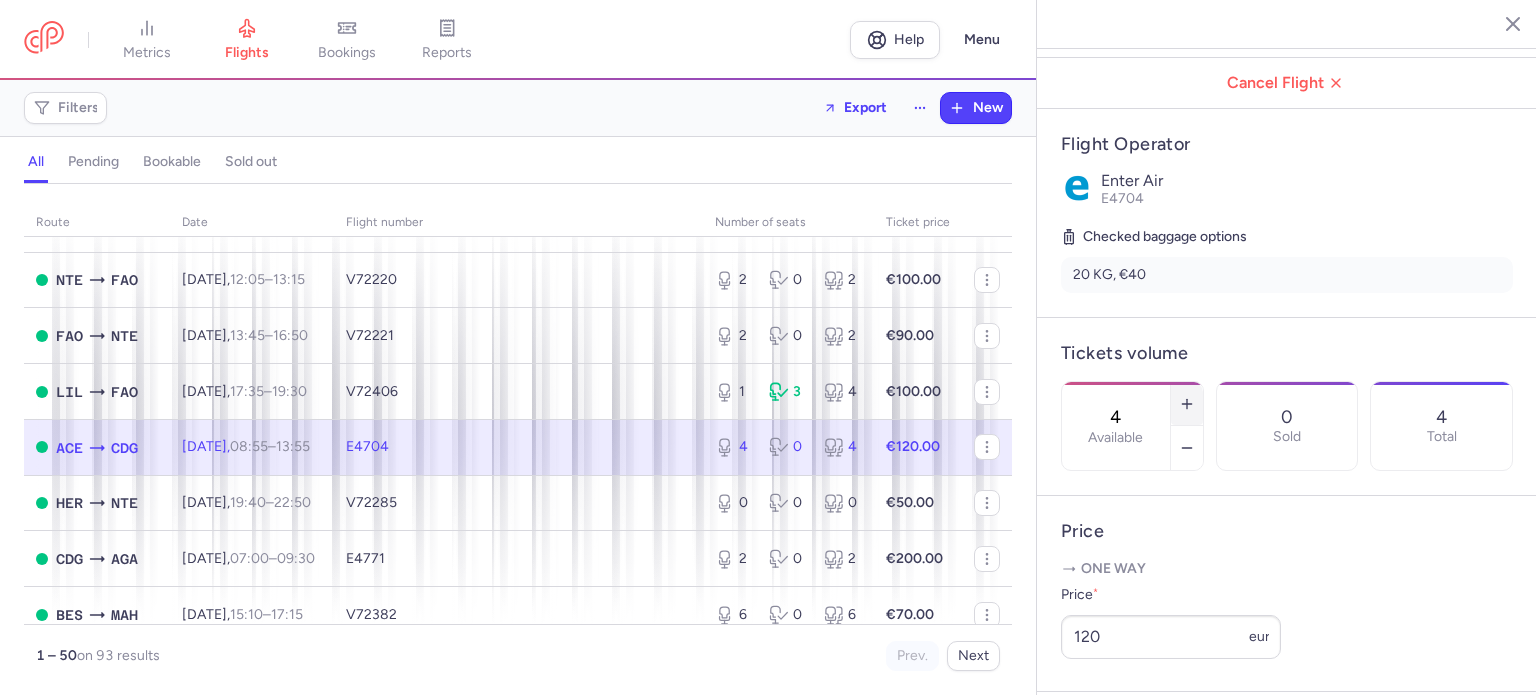 click 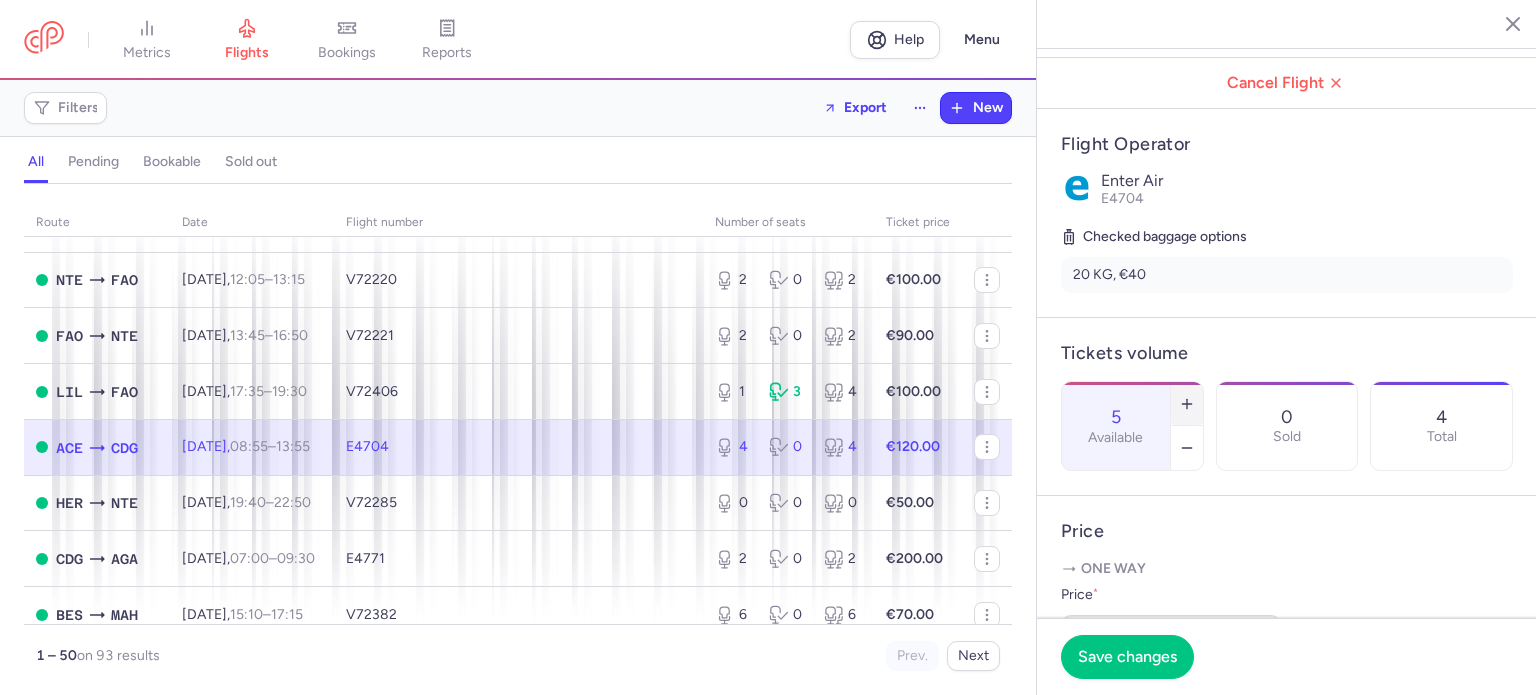 click 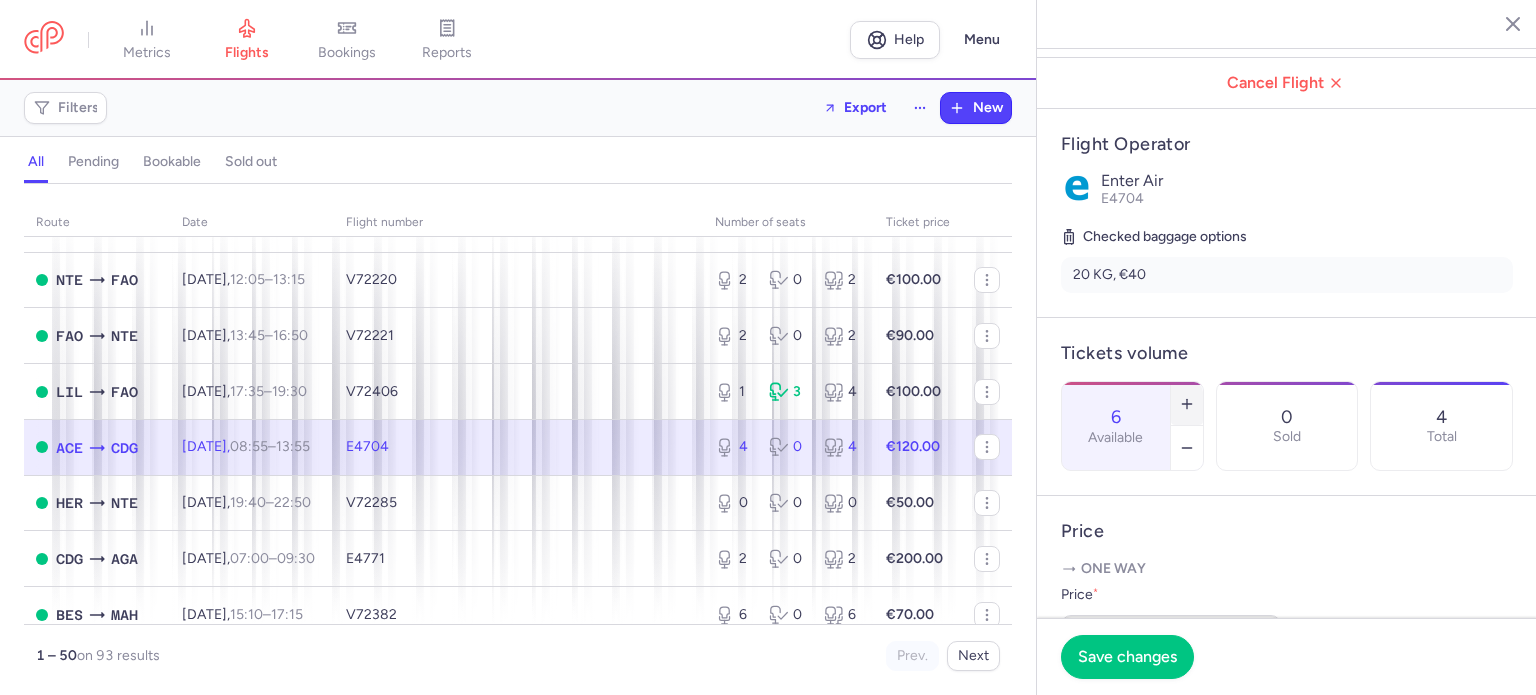 click 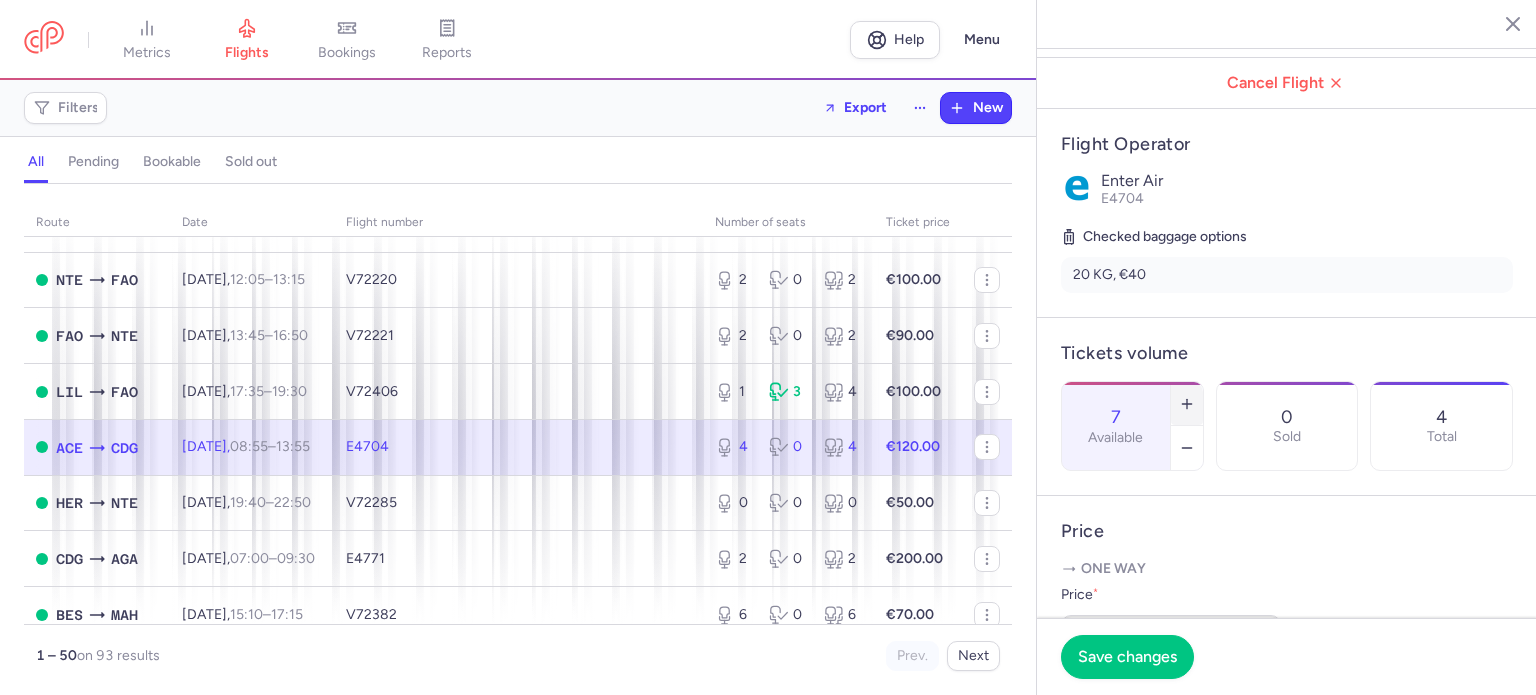 click 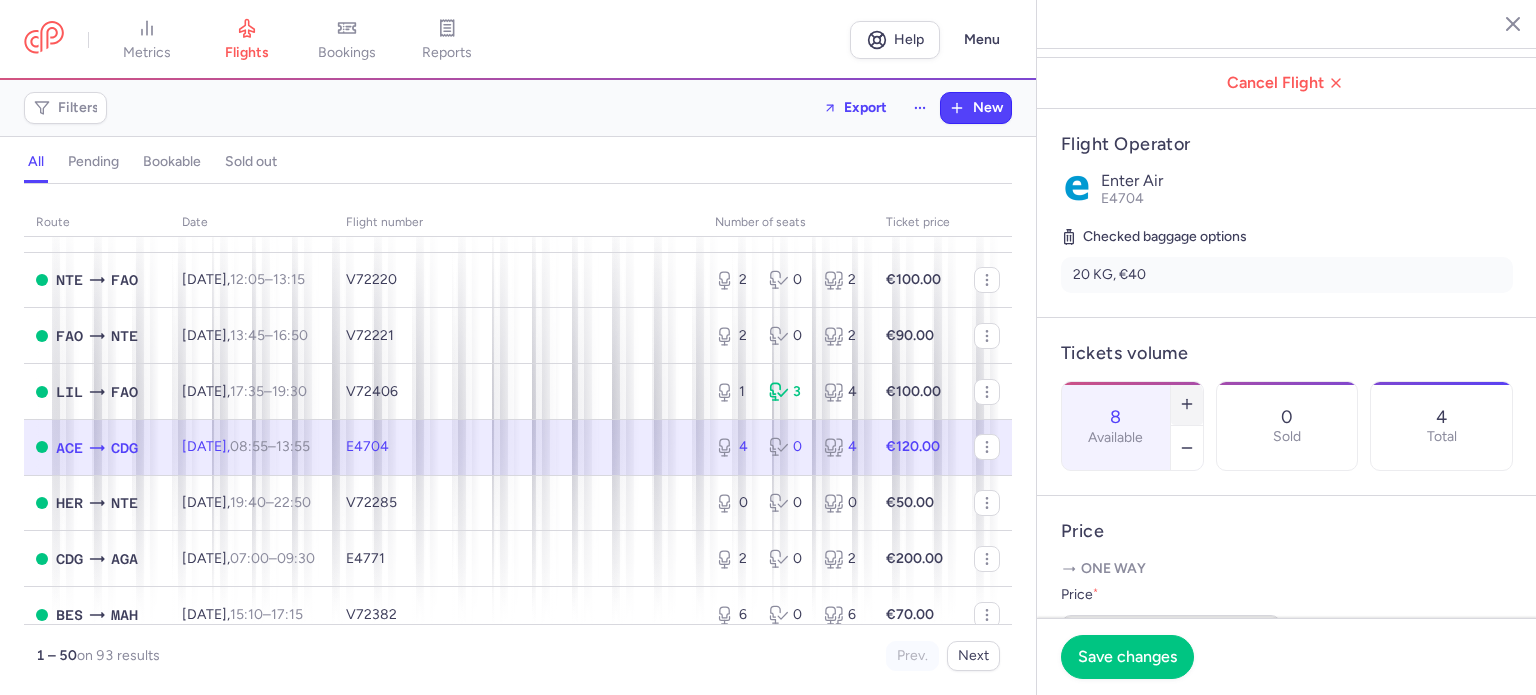 click 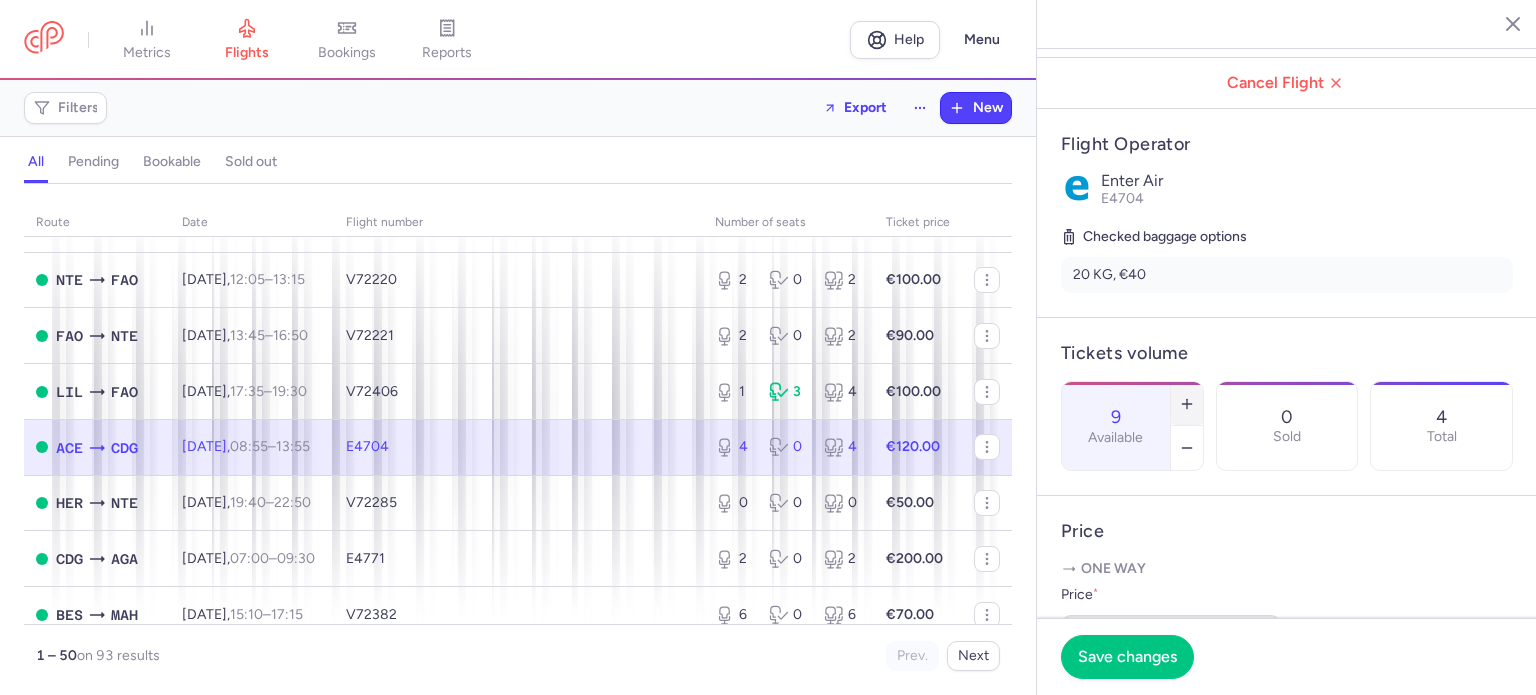 click 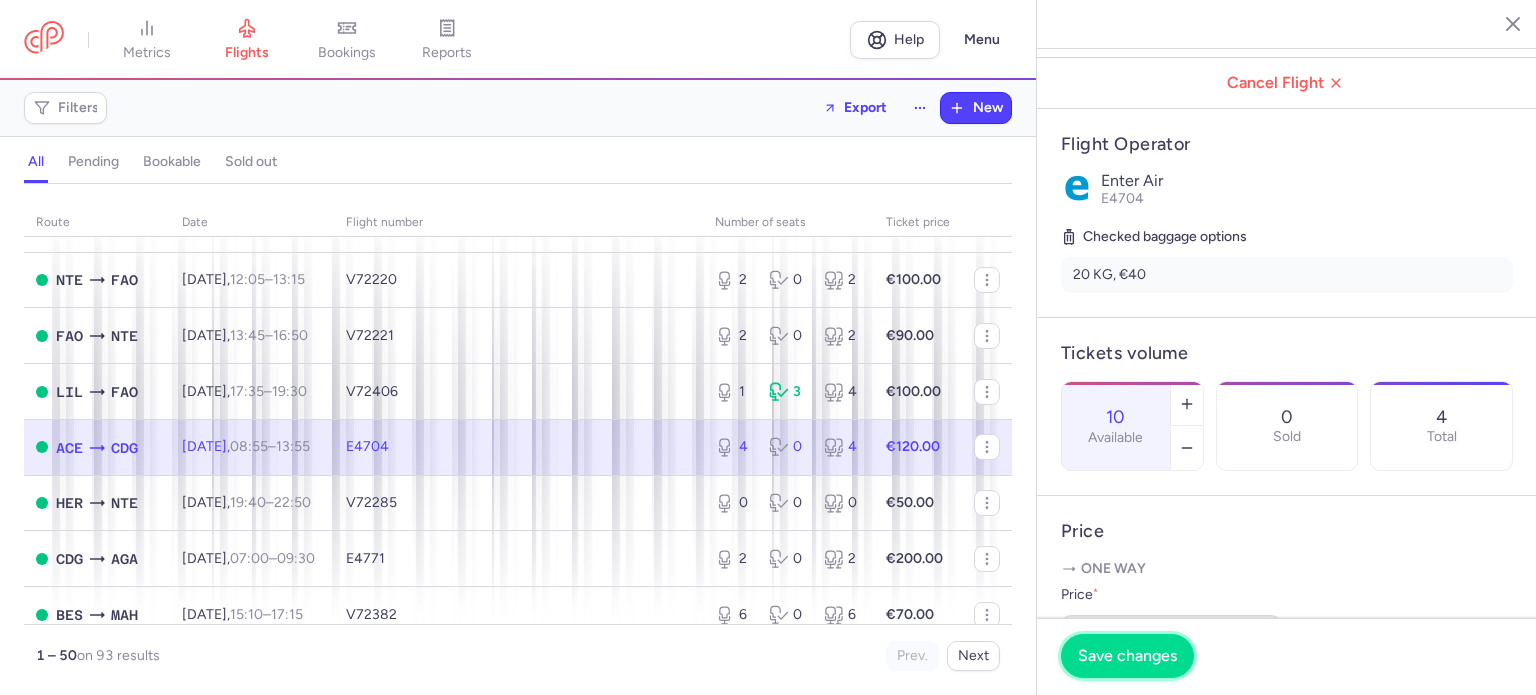 click on "Save changes" at bounding box center [1127, 656] 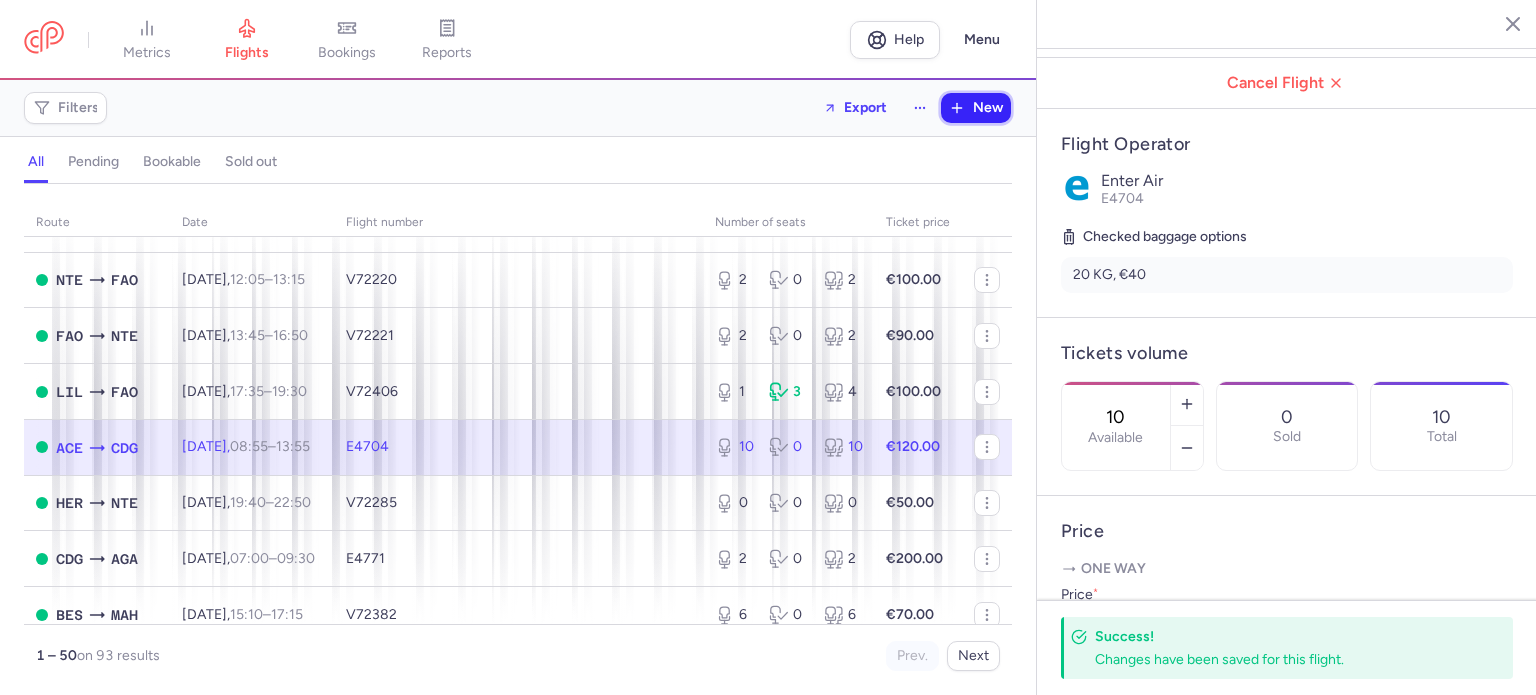 click on "New" at bounding box center (976, 108) 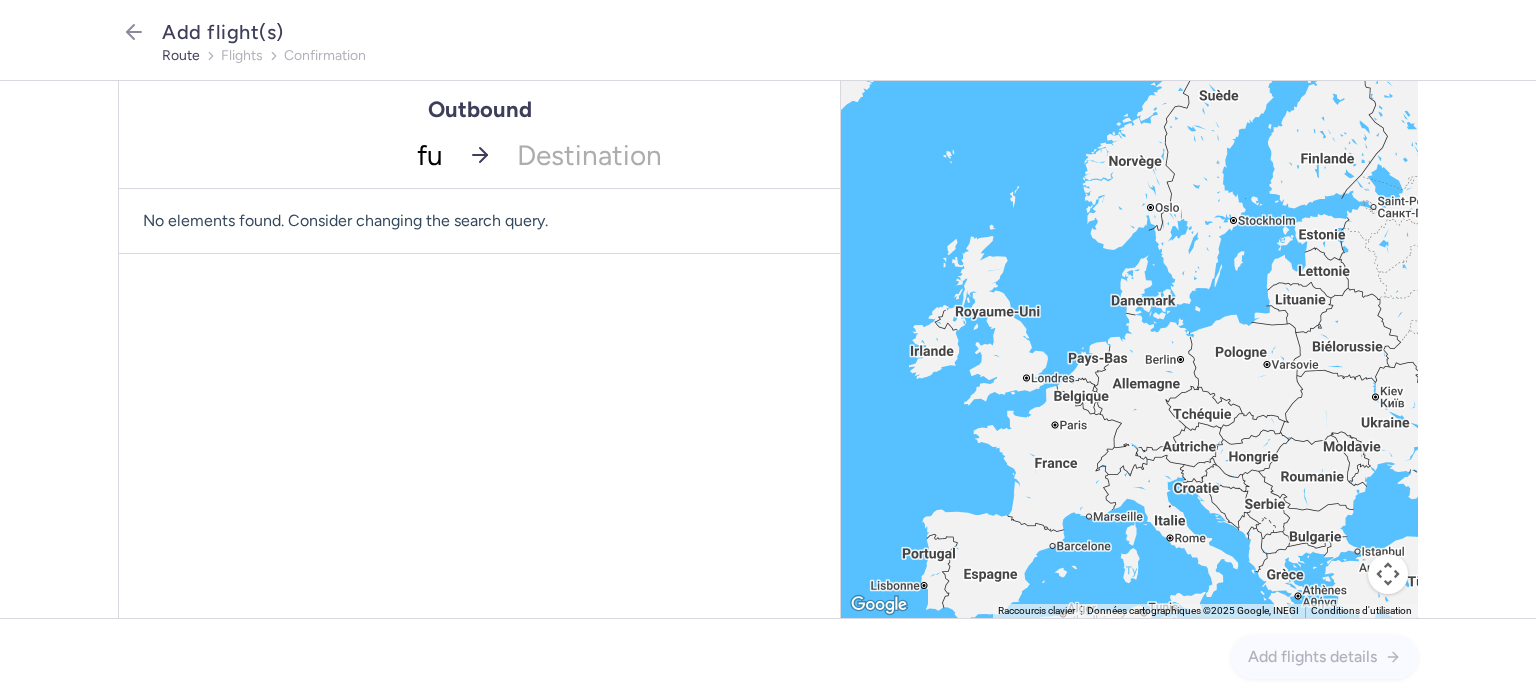 type on "fue" 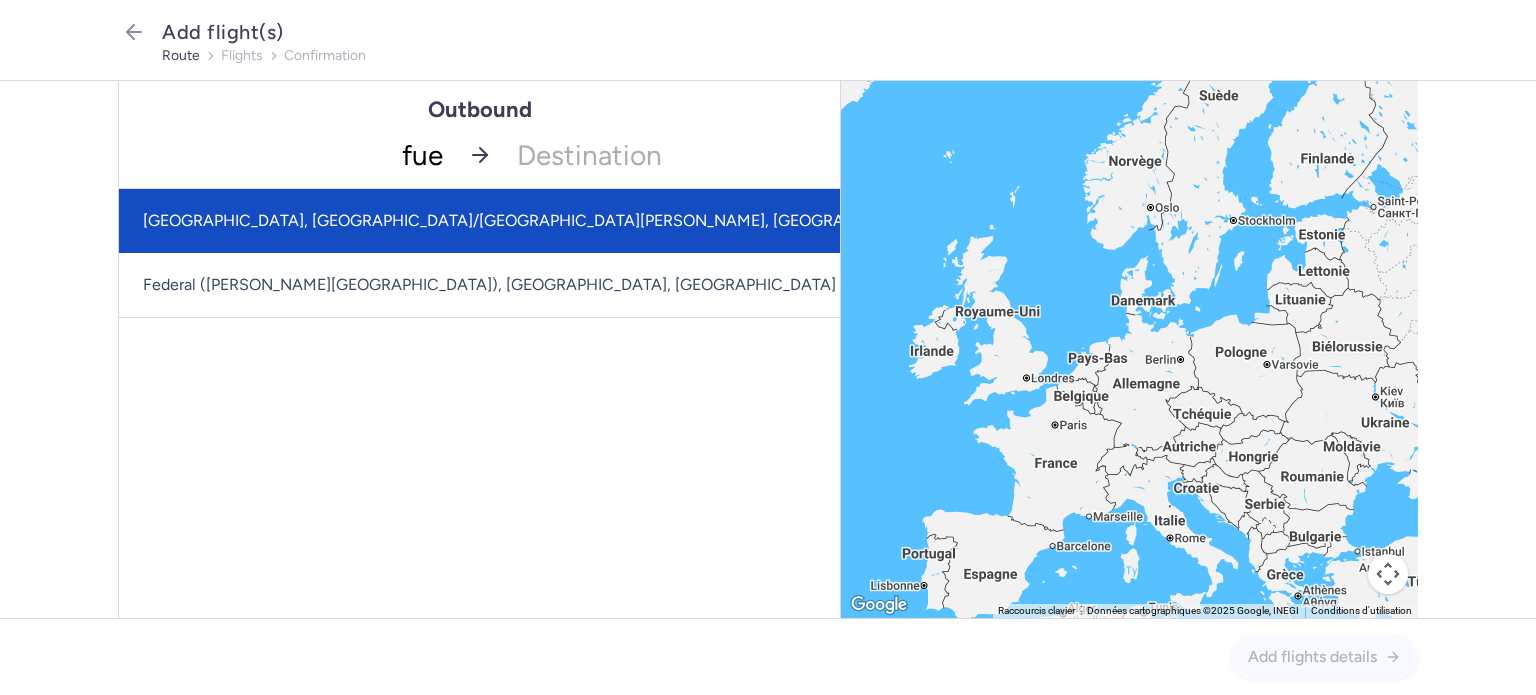 click on "[GEOGRAPHIC_DATA], [GEOGRAPHIC_DATA]/[GEOGRAPHIC_DATA][PERSON_NAME], [GEOGRAPHIC_DATA] (FUE)" 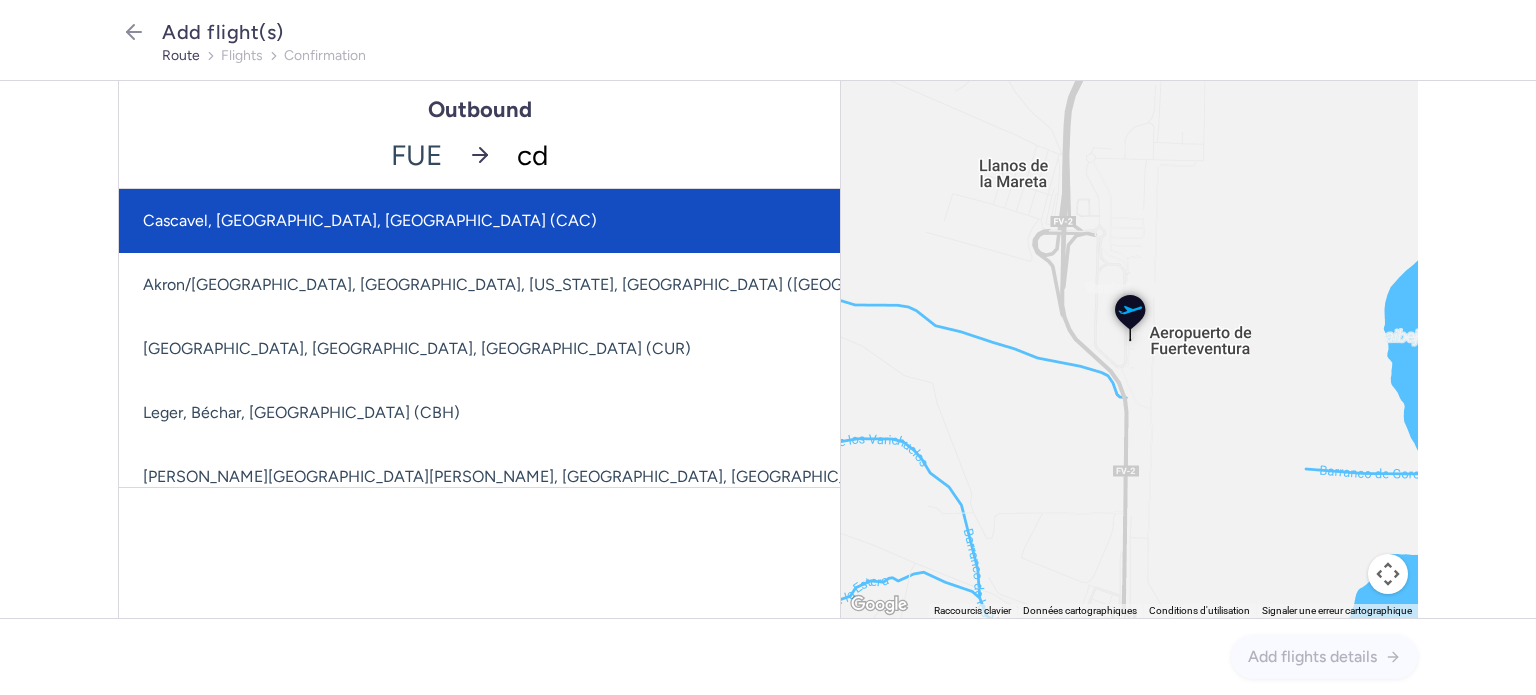 type on "cdg" 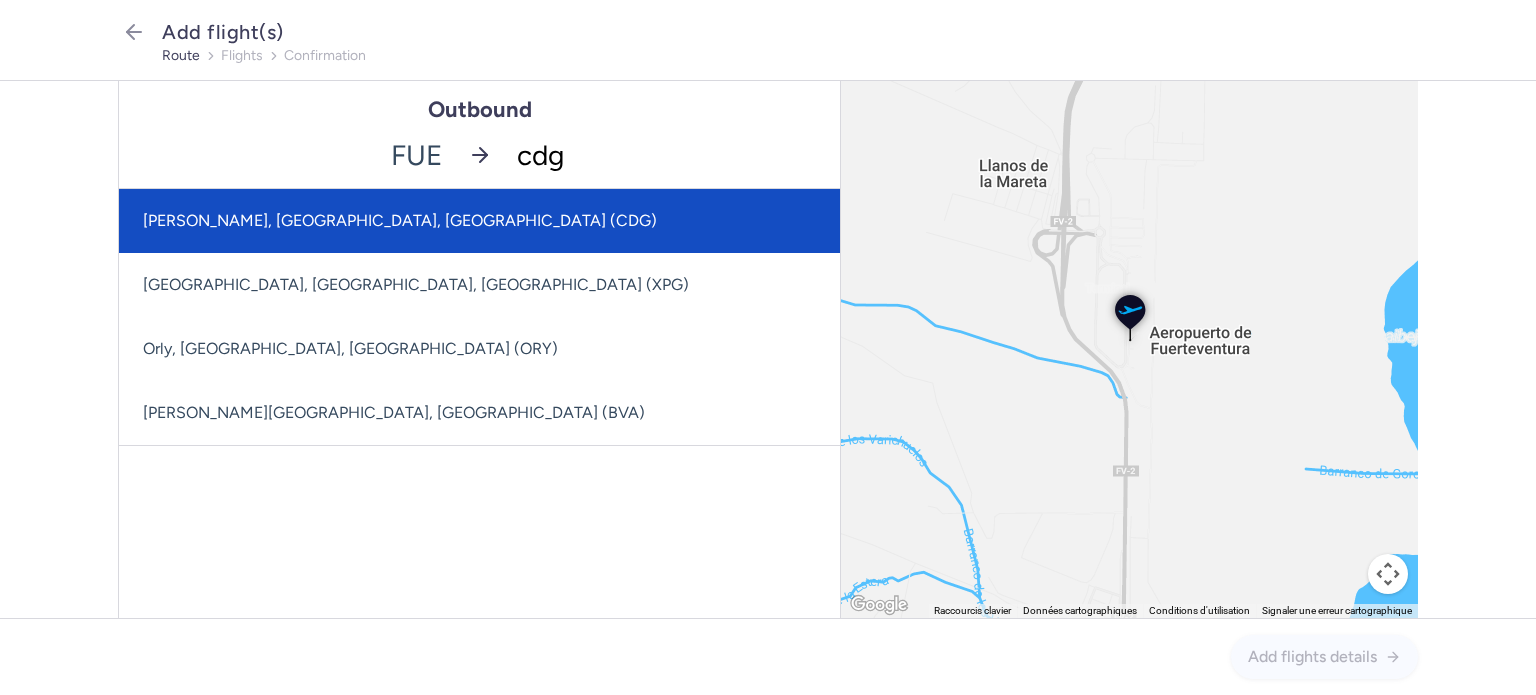 click on "[PERSON_NAME], [GEOGRAPHIC_DATA], [GEOGRAPHIC_DATA] (CDG)" at bounding box center (479, 221) 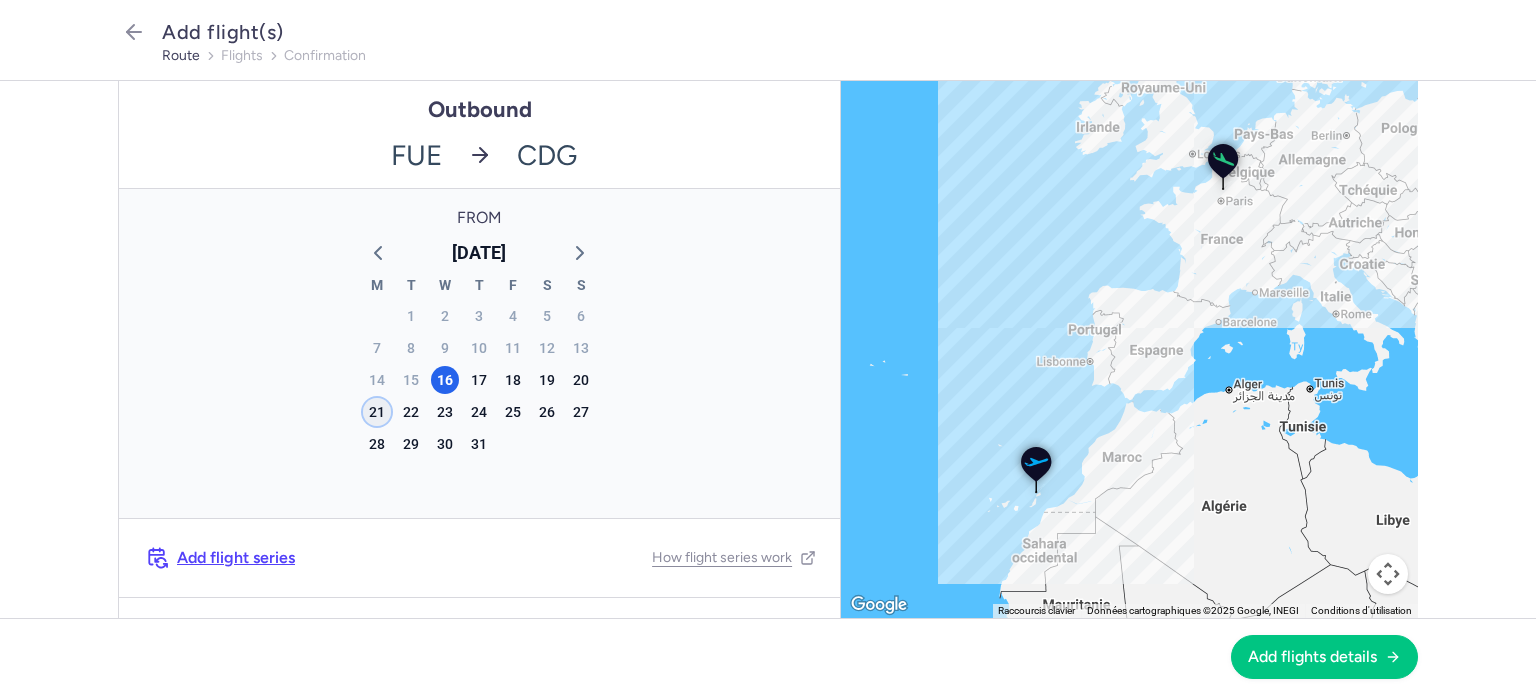 click on "21" 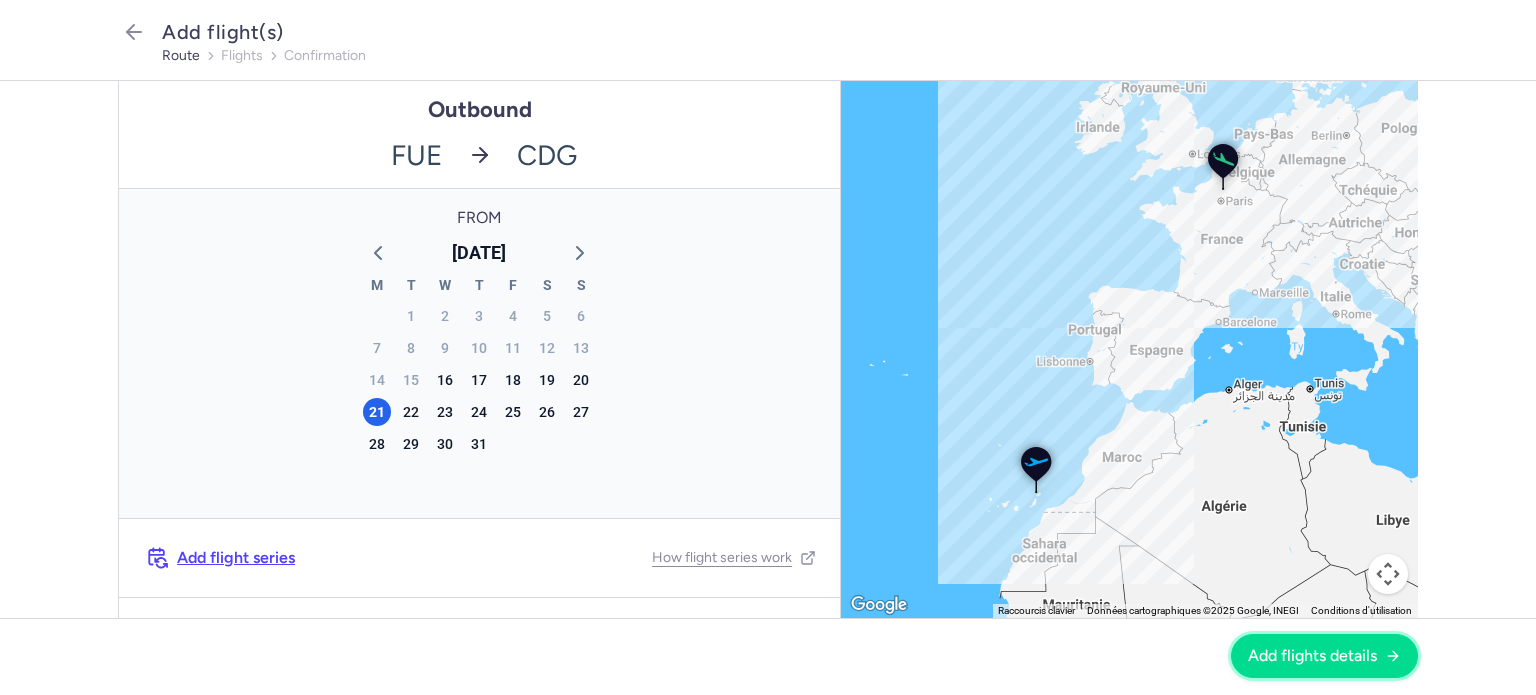 click on "Add flights details" at bounding box center [1312, 656] 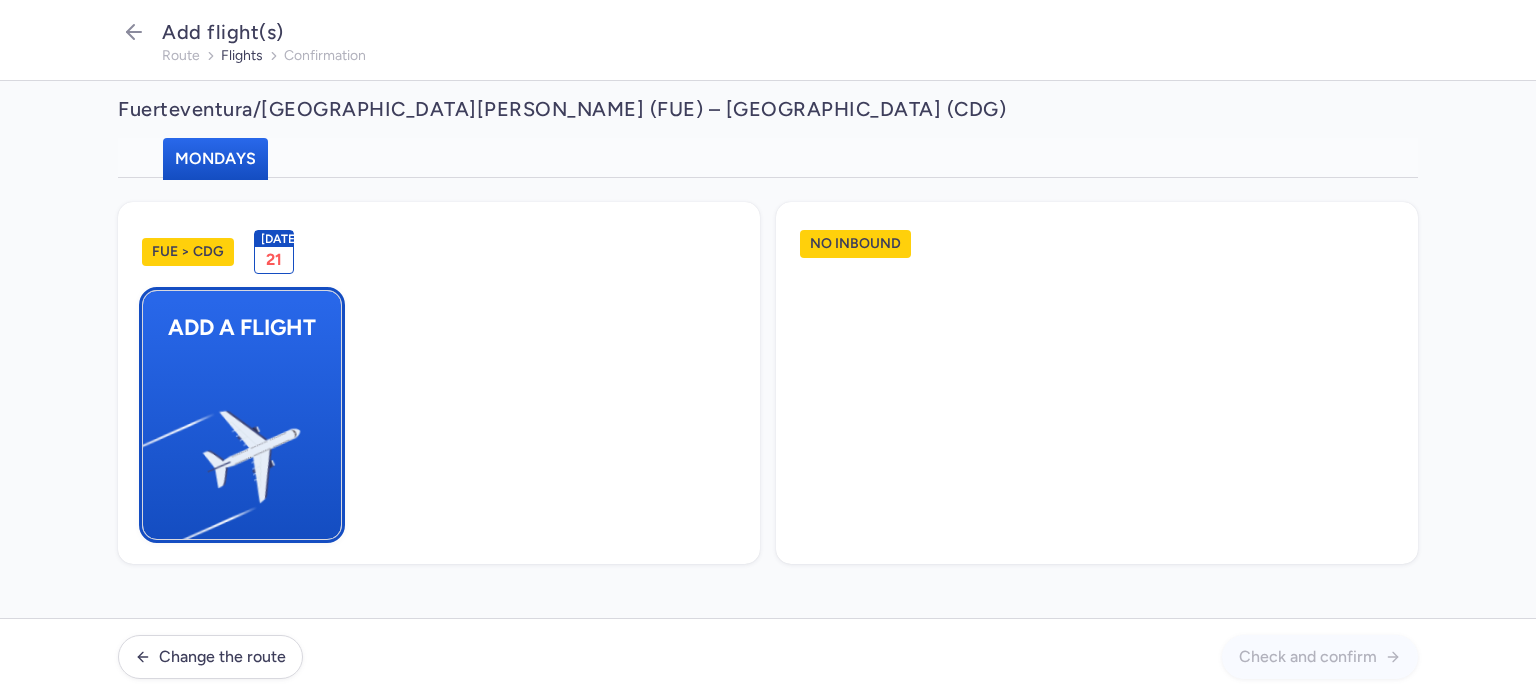 click at bounding box center (153, 448) 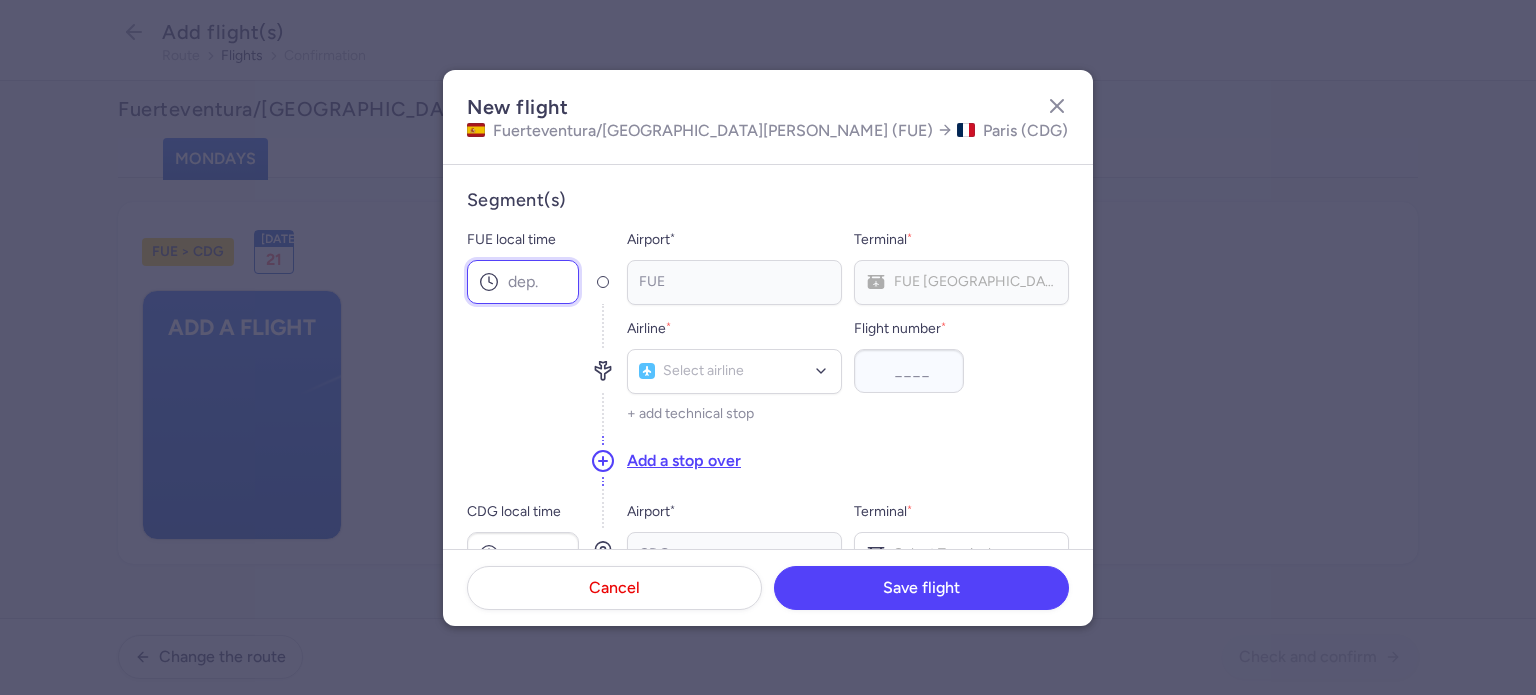 click on "FUE local time" at bounding box center [523, 282] 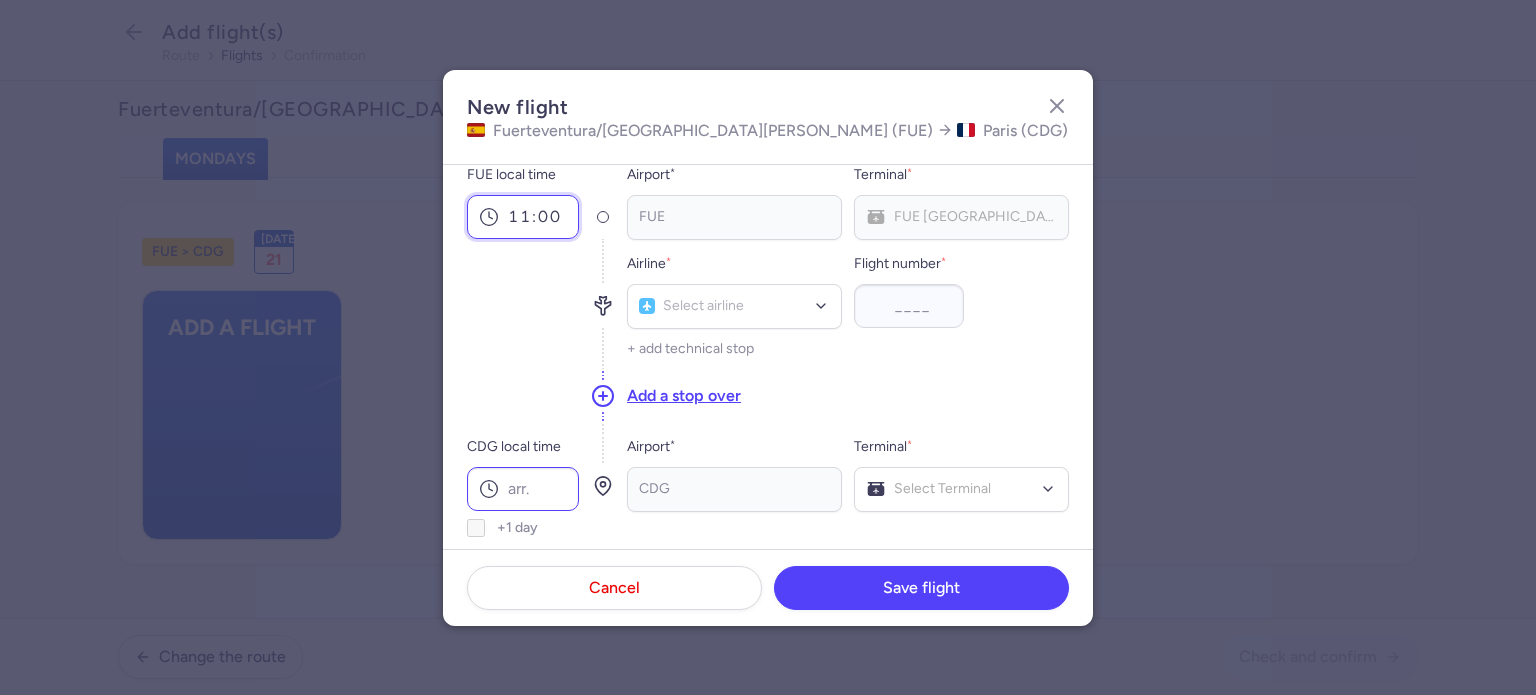 scroll, scrollTop: 100, scrollLeft: 0, axis: vertical 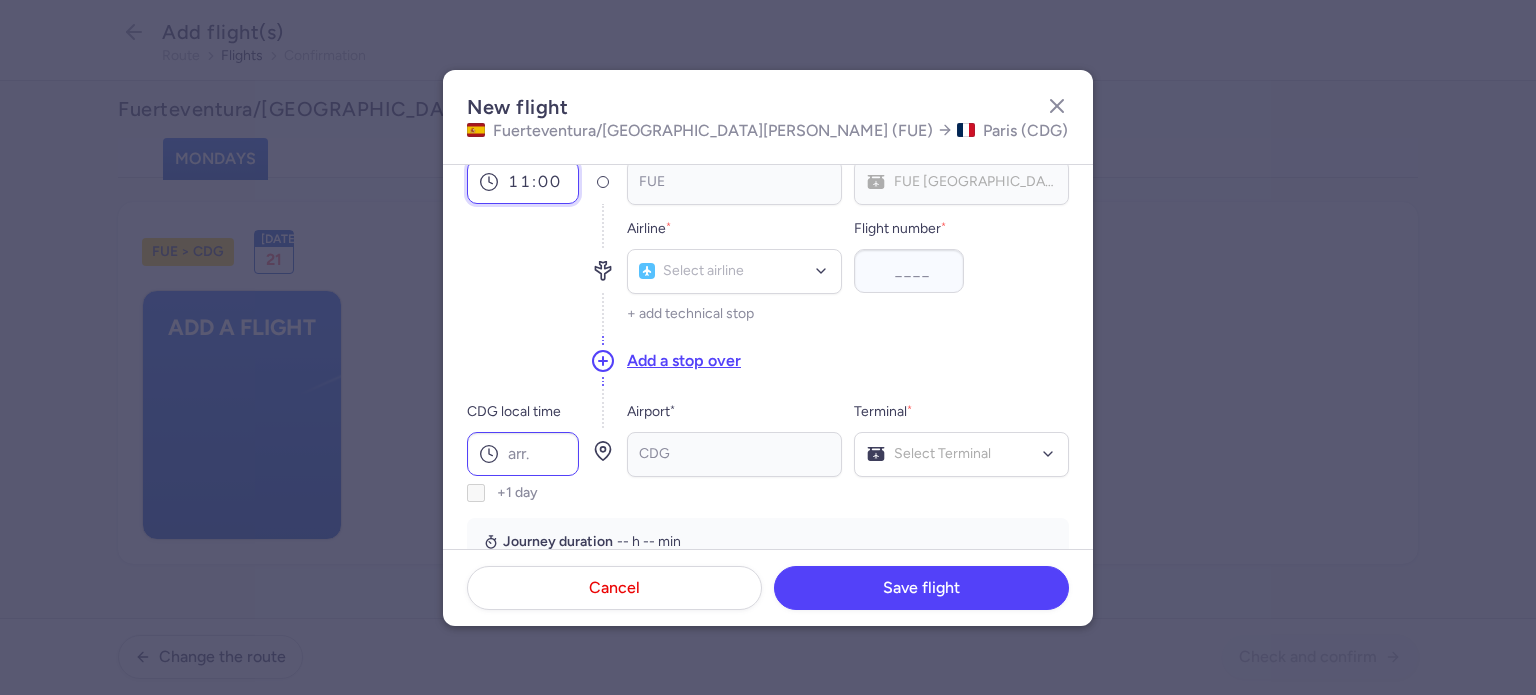 type on "11:00" 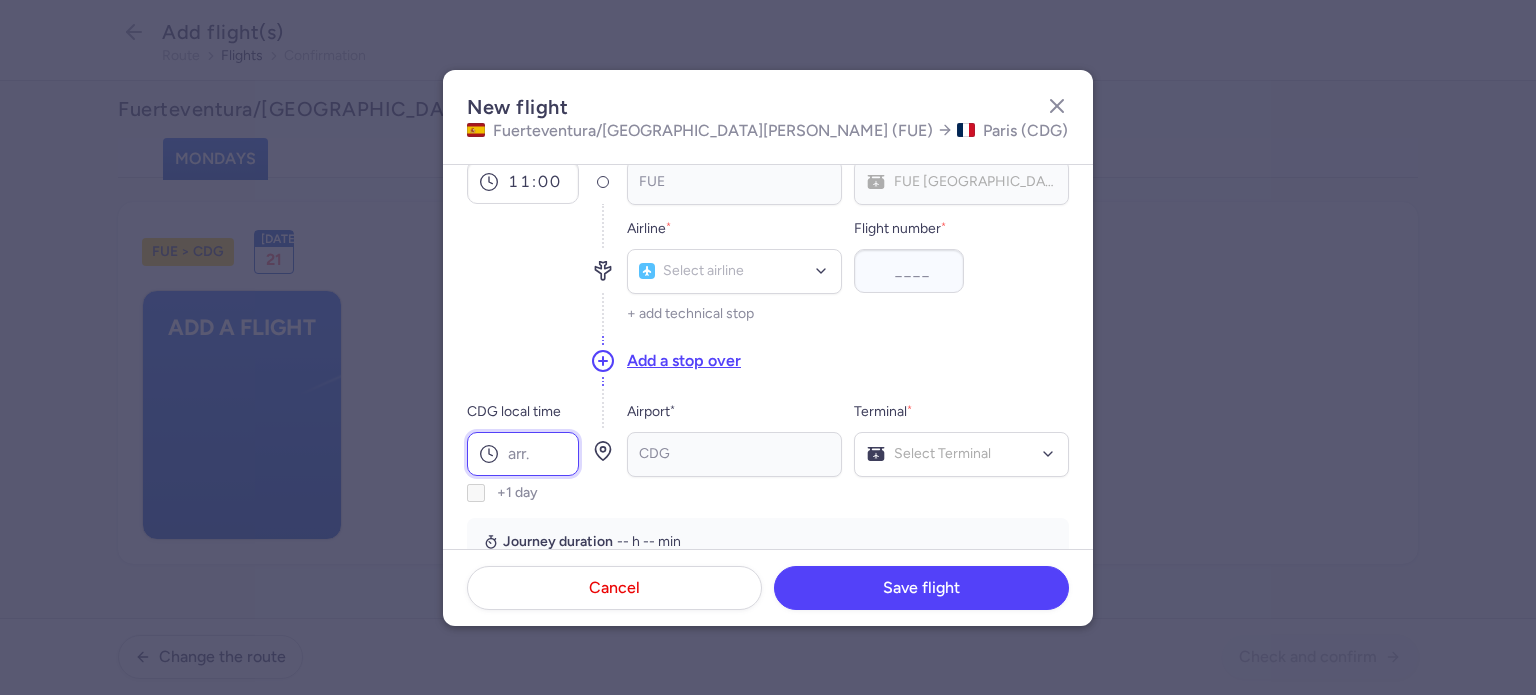 click on "CDG local time" at bounding box center [523, 454] 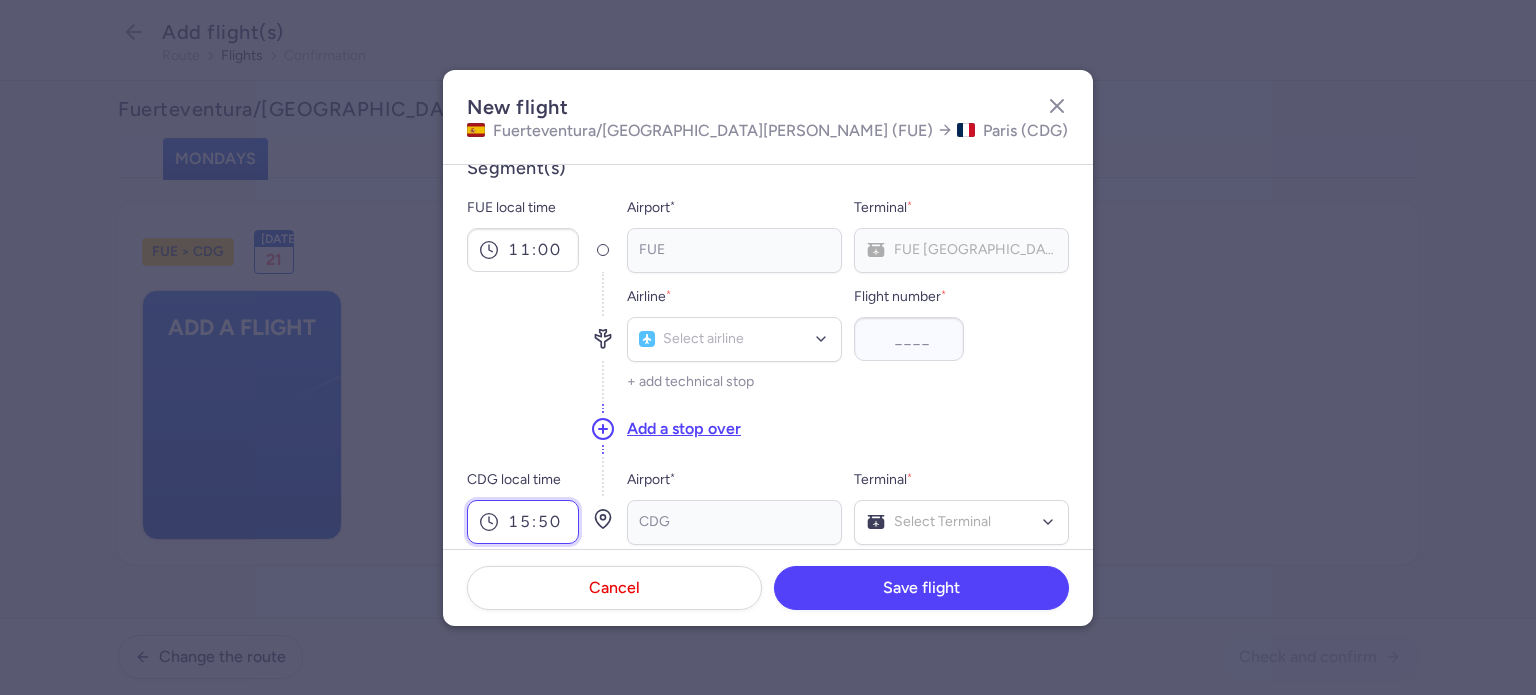 scroll, scrollTop: 0, scrollLeft: 0, axis: both 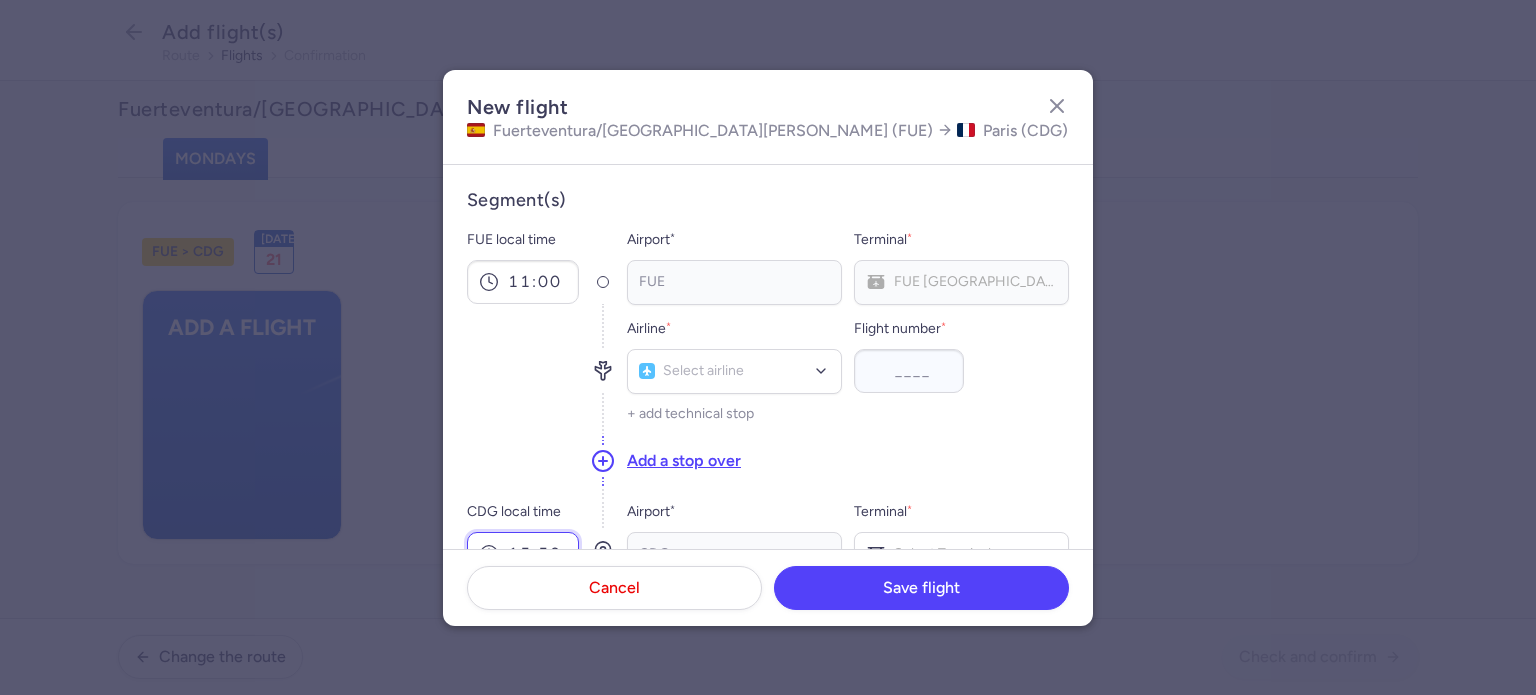 type on "15:50" 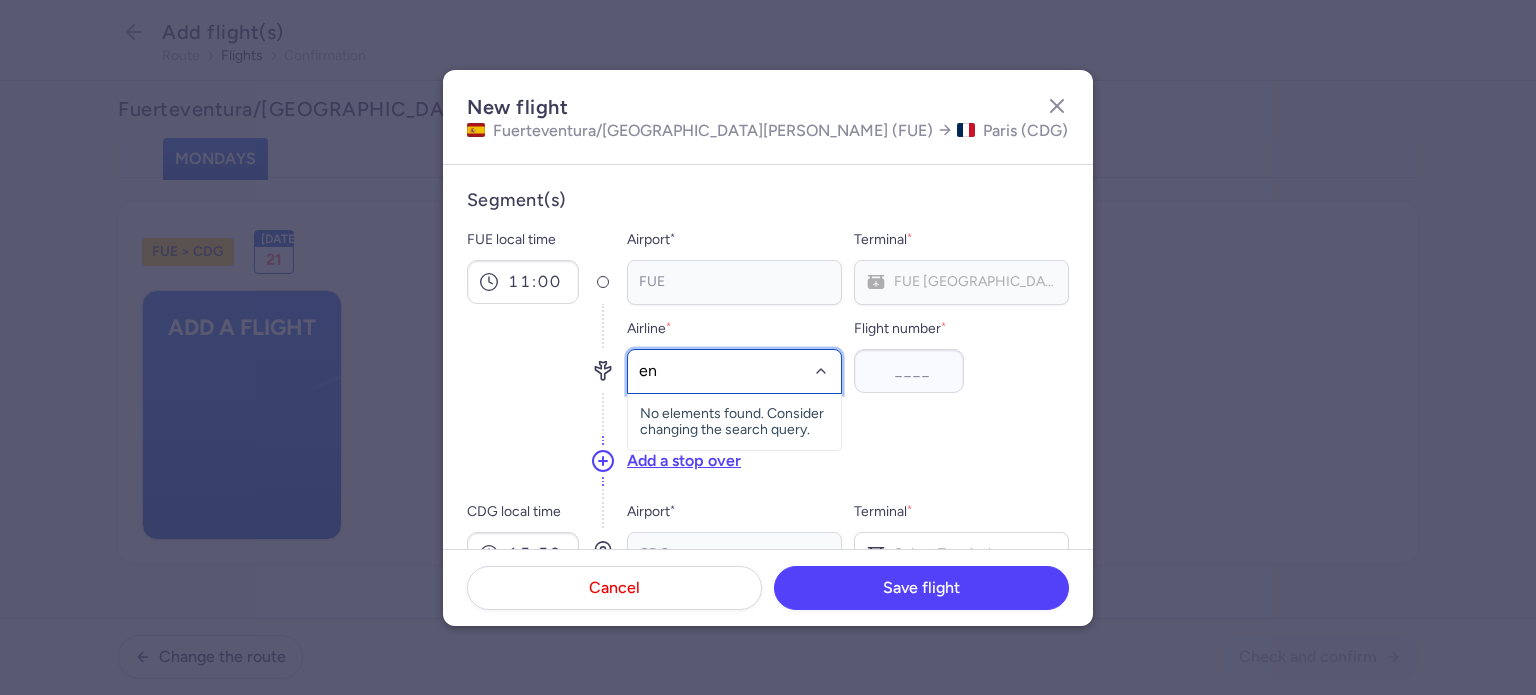 type on "ent" 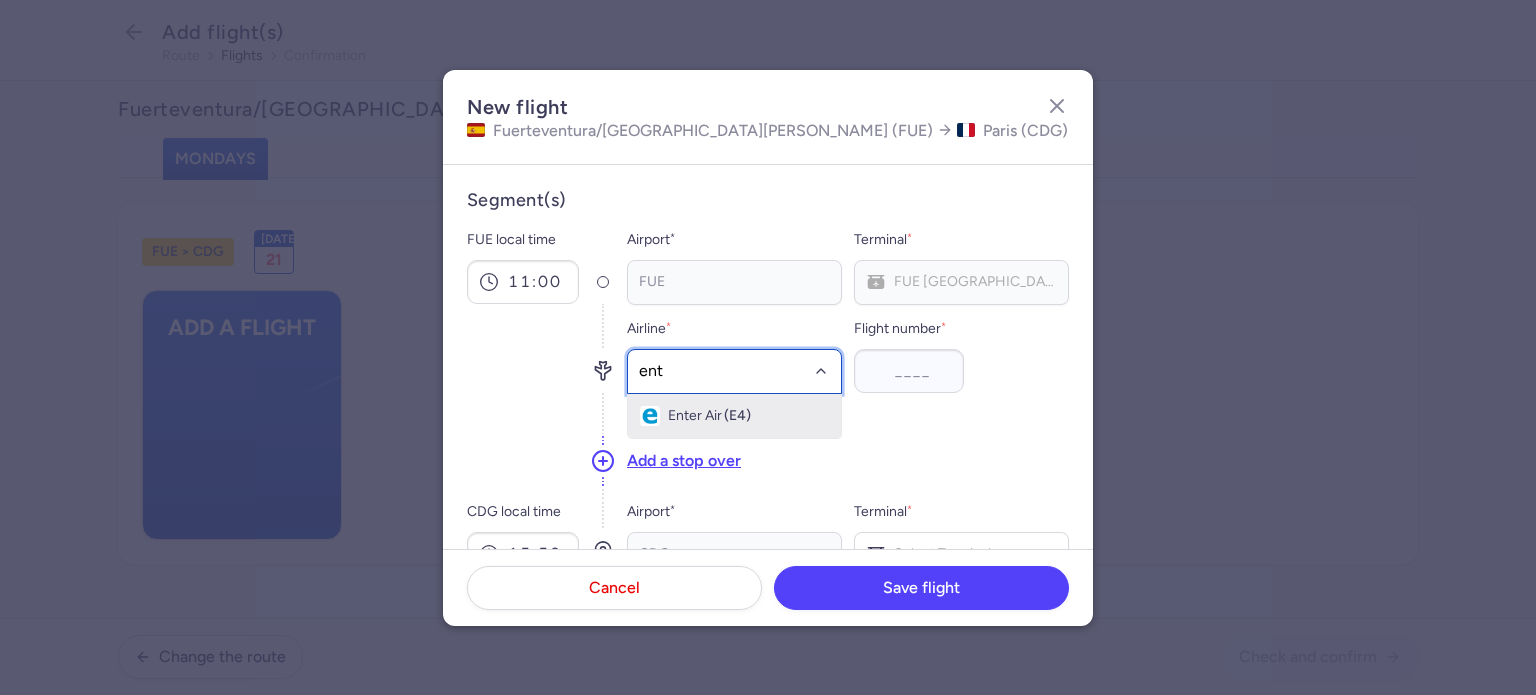 click on "(E4)" at bounding box center [737, 416] 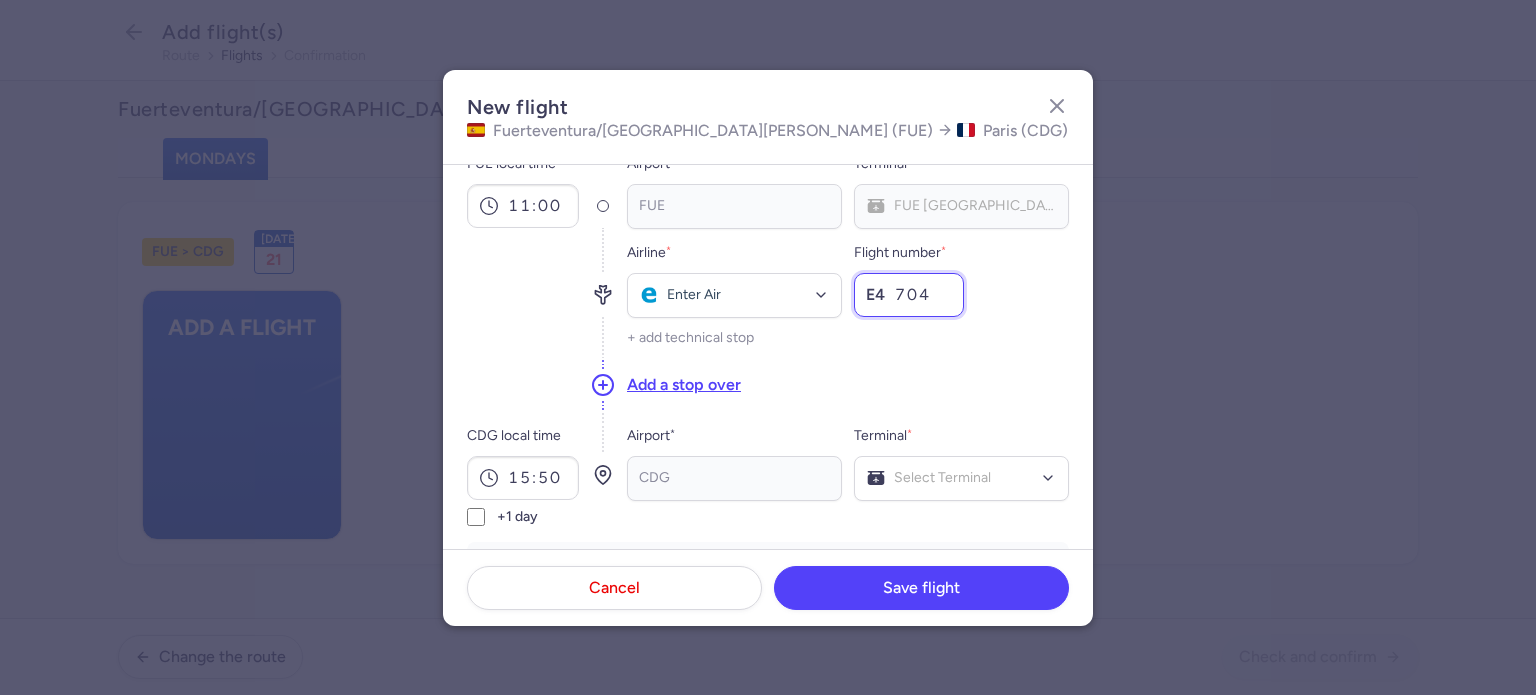 scroll, scrollTop: 200, scrollLeft: 0, axis: vertical 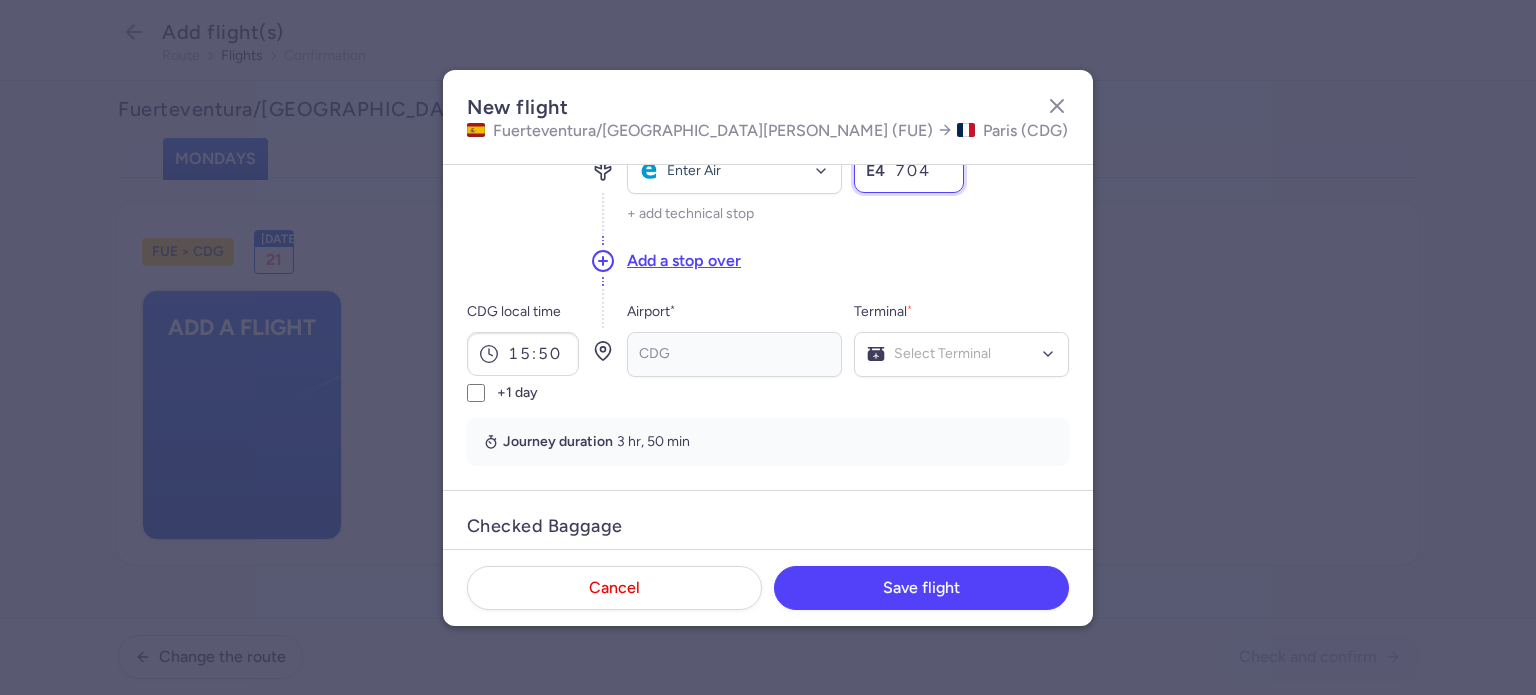 type on "704" 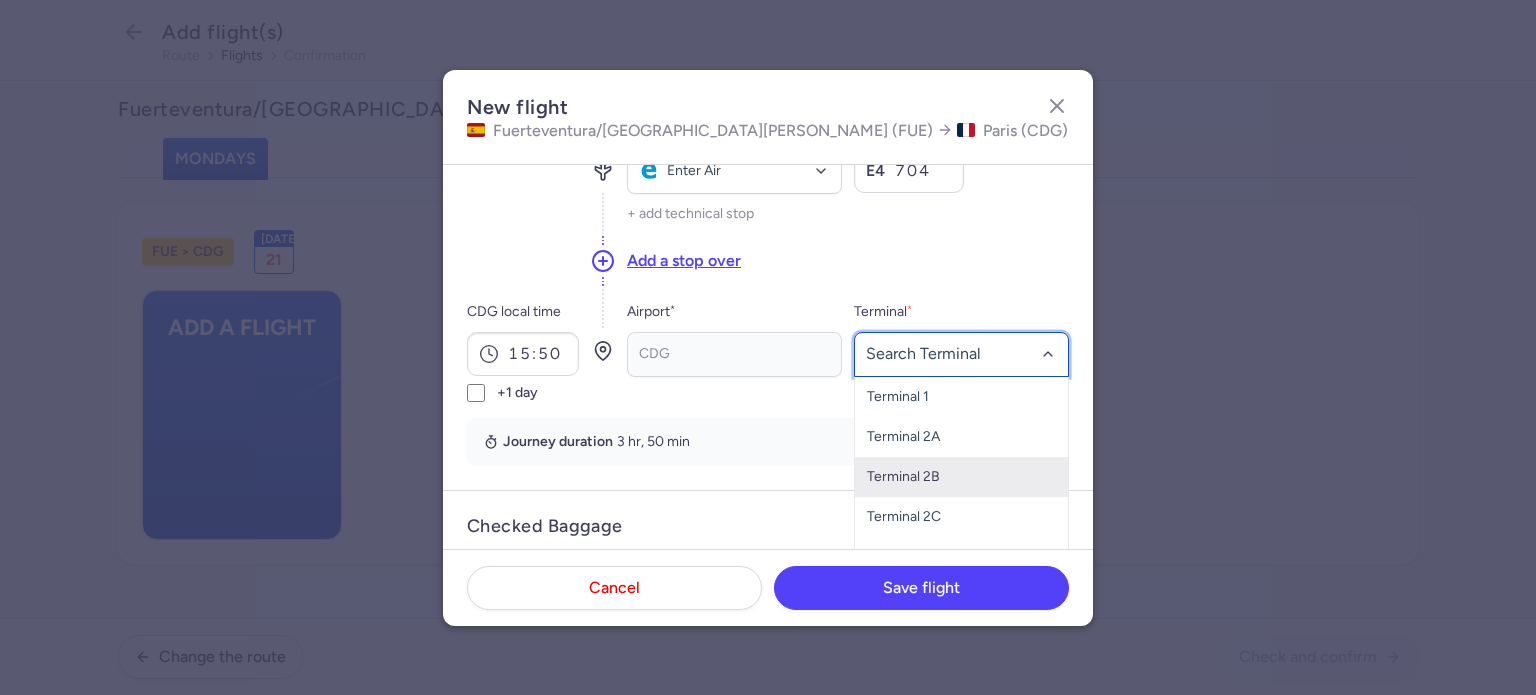 scroll, scrollTop: 80, scrollLeft: 0, axis: vertical 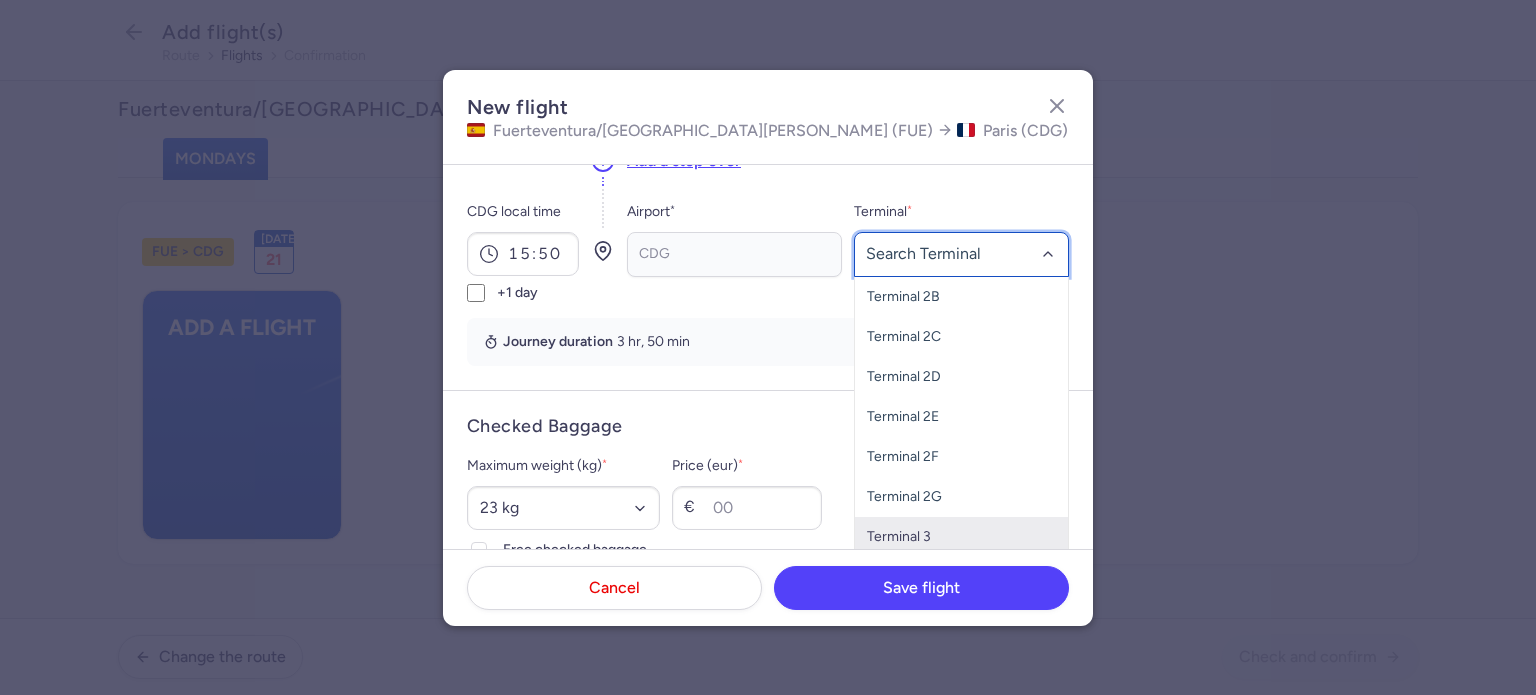 click on "Terminal 3" 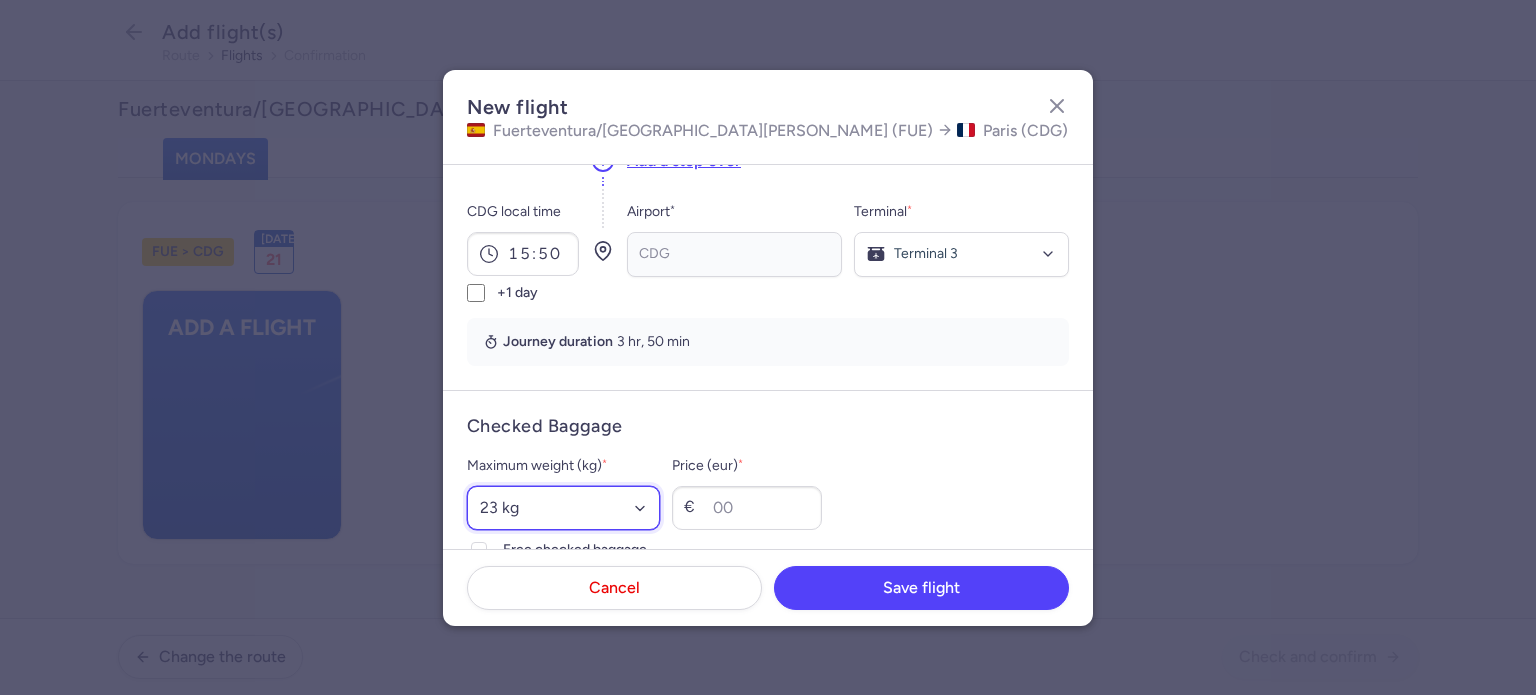click on "Select an option 15 kg 16 kg 17 kg 18 kg 19 kg 20 kg 21 kg 22 kg 23 kg 24 kg 25 kg 26 kg 27 kg 28 kg 29 kg 30 kg 31 kg 32 kg 33 kg 34 kg 35 kg" at bounding box center (563, 508) 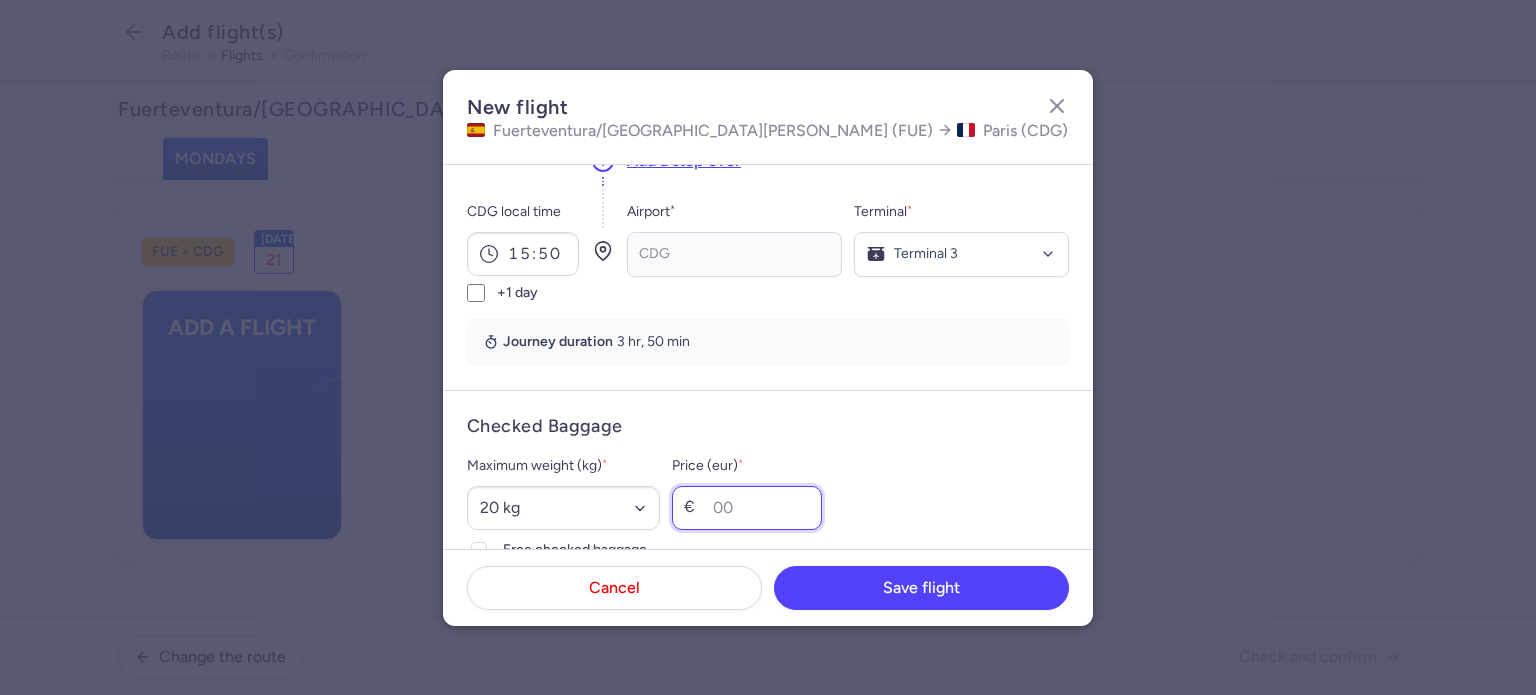 click on "Price (eur)  *" at bounding box center (747, 508) 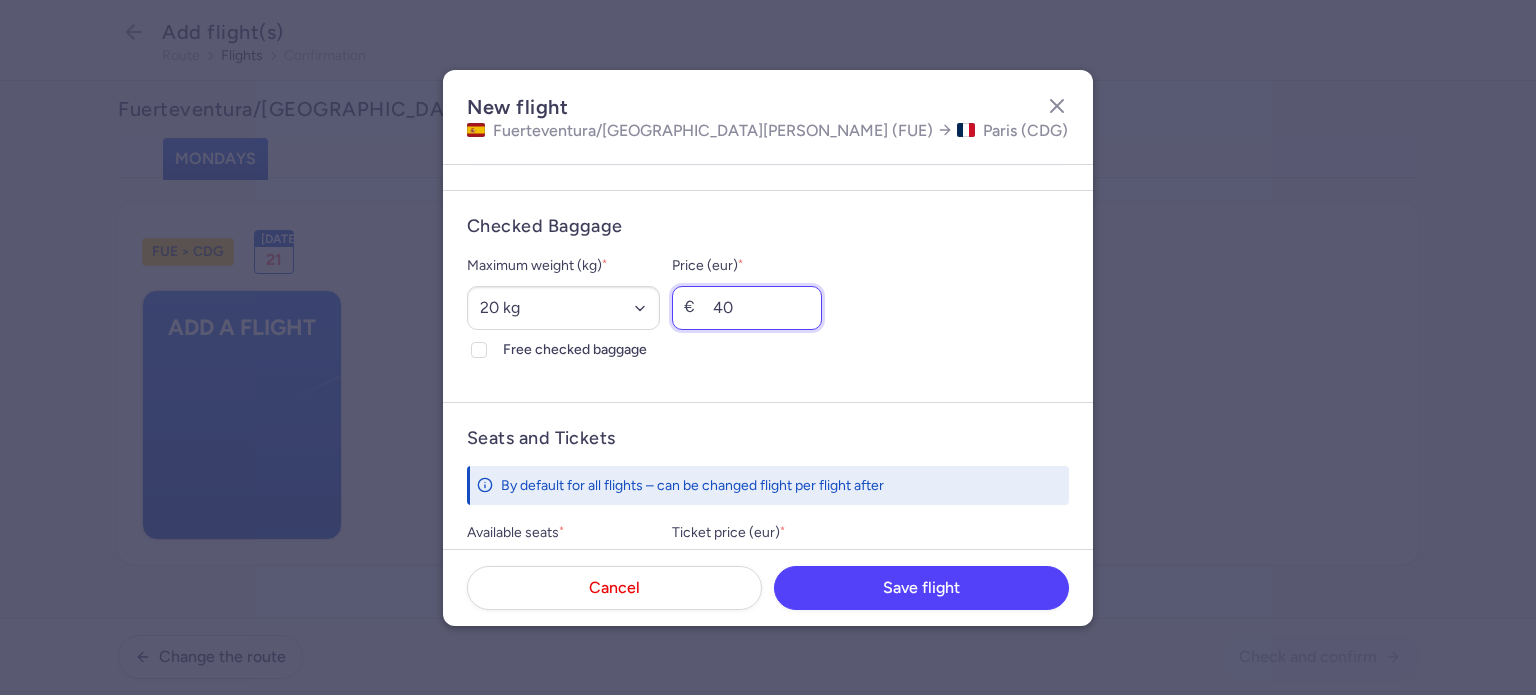 scroll, scrollTop: 700, scrollLeft: 0, axis: vertical 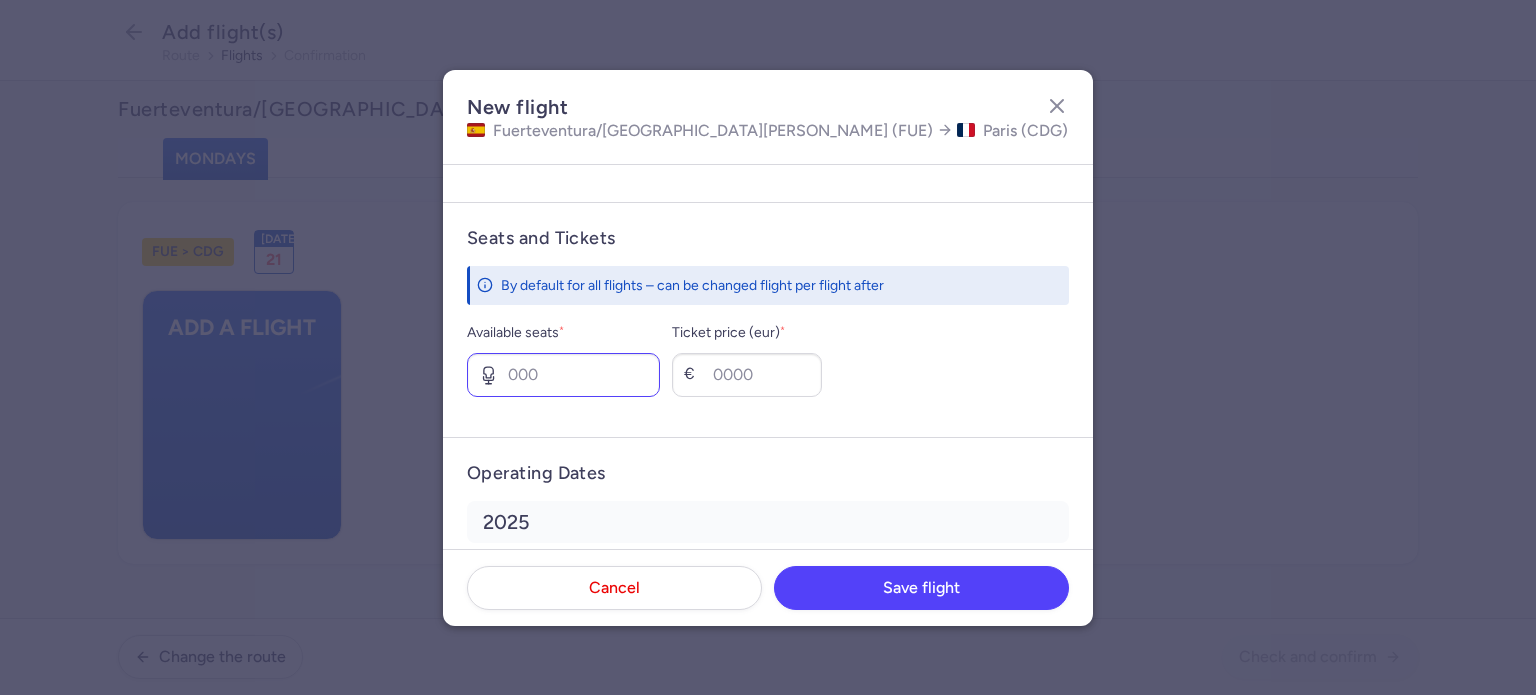 type on "40" 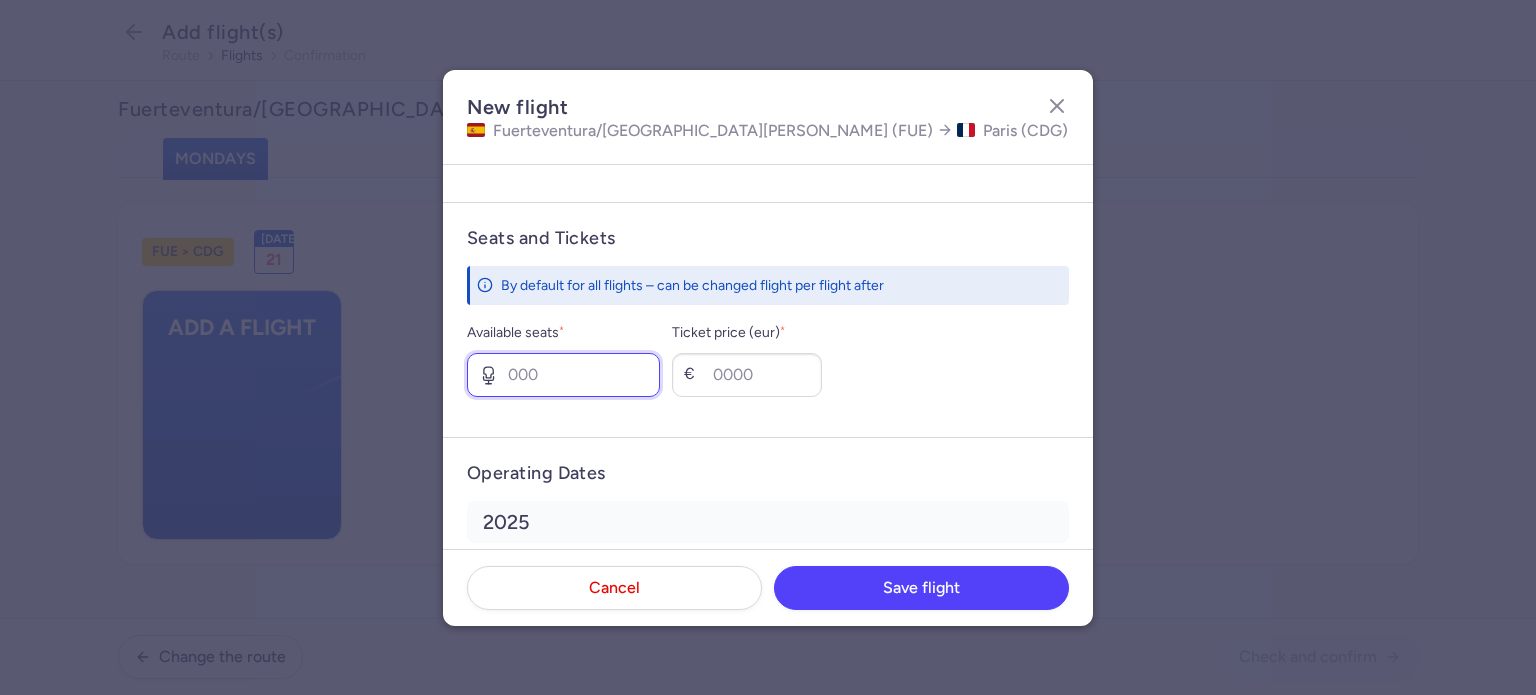 click on "Available seats  *" at bounding box center (563, 375) 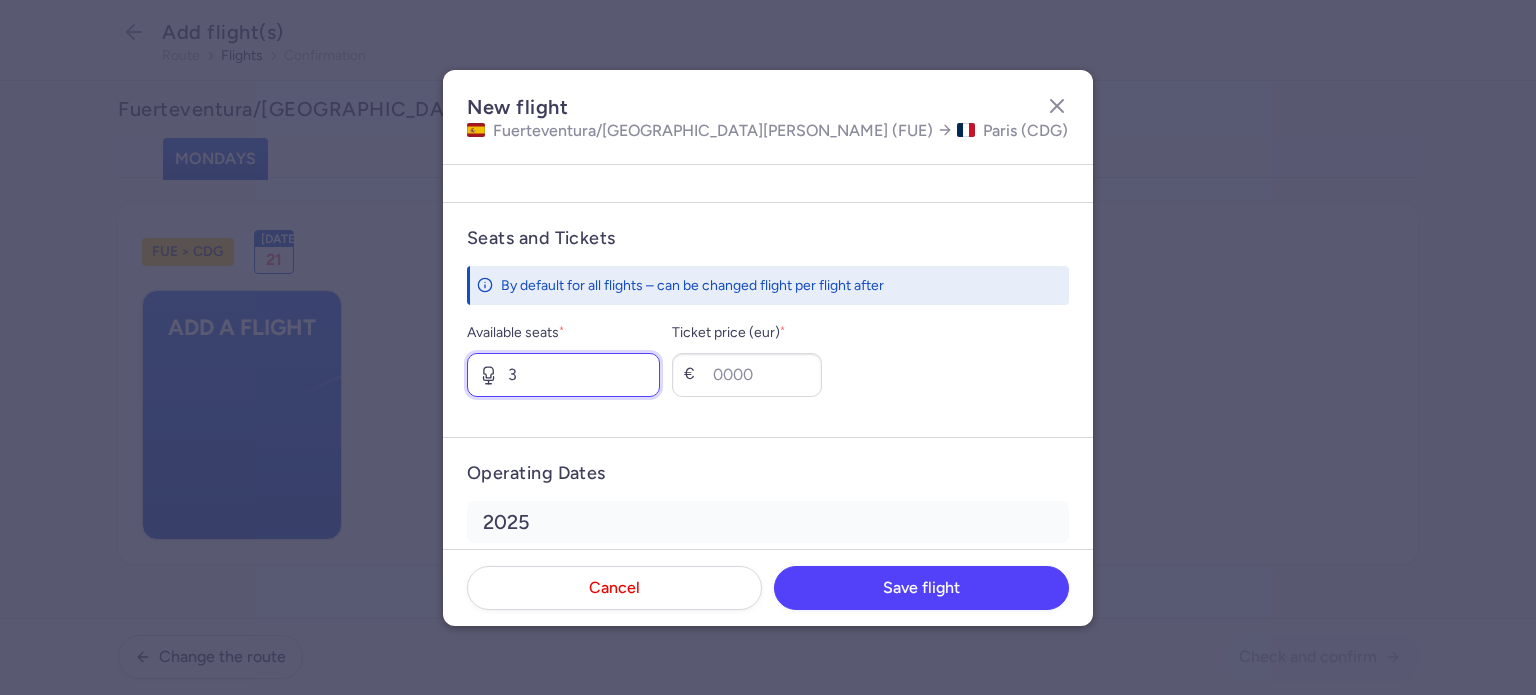 type on "3" 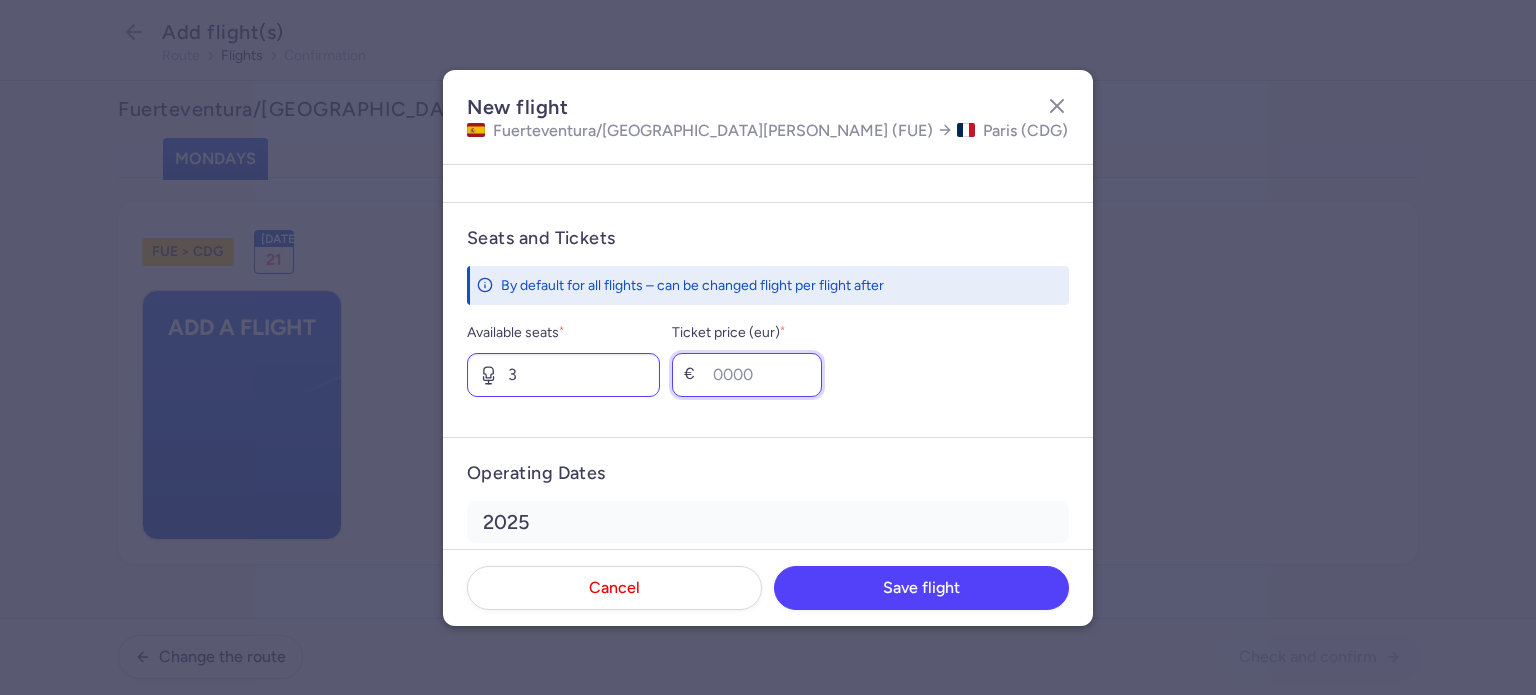 type on "1" 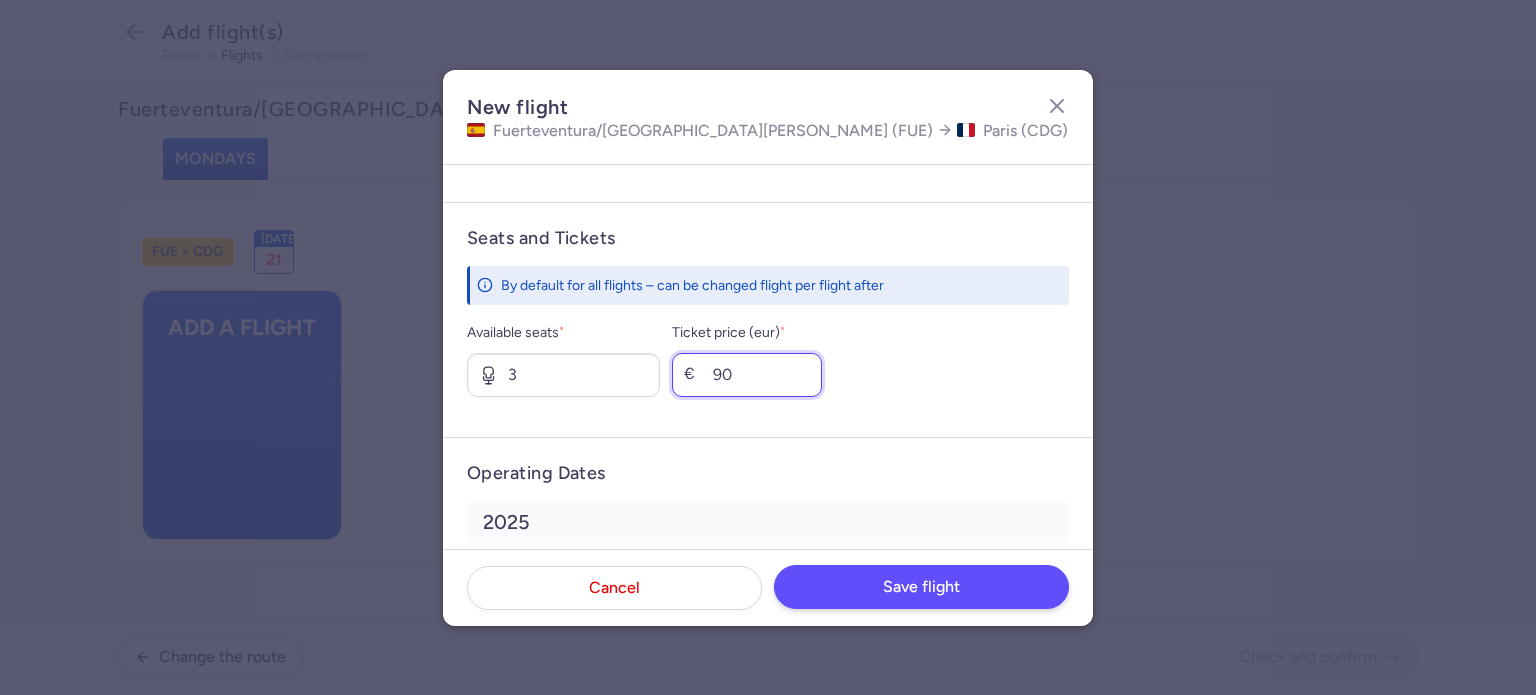 type on "90" 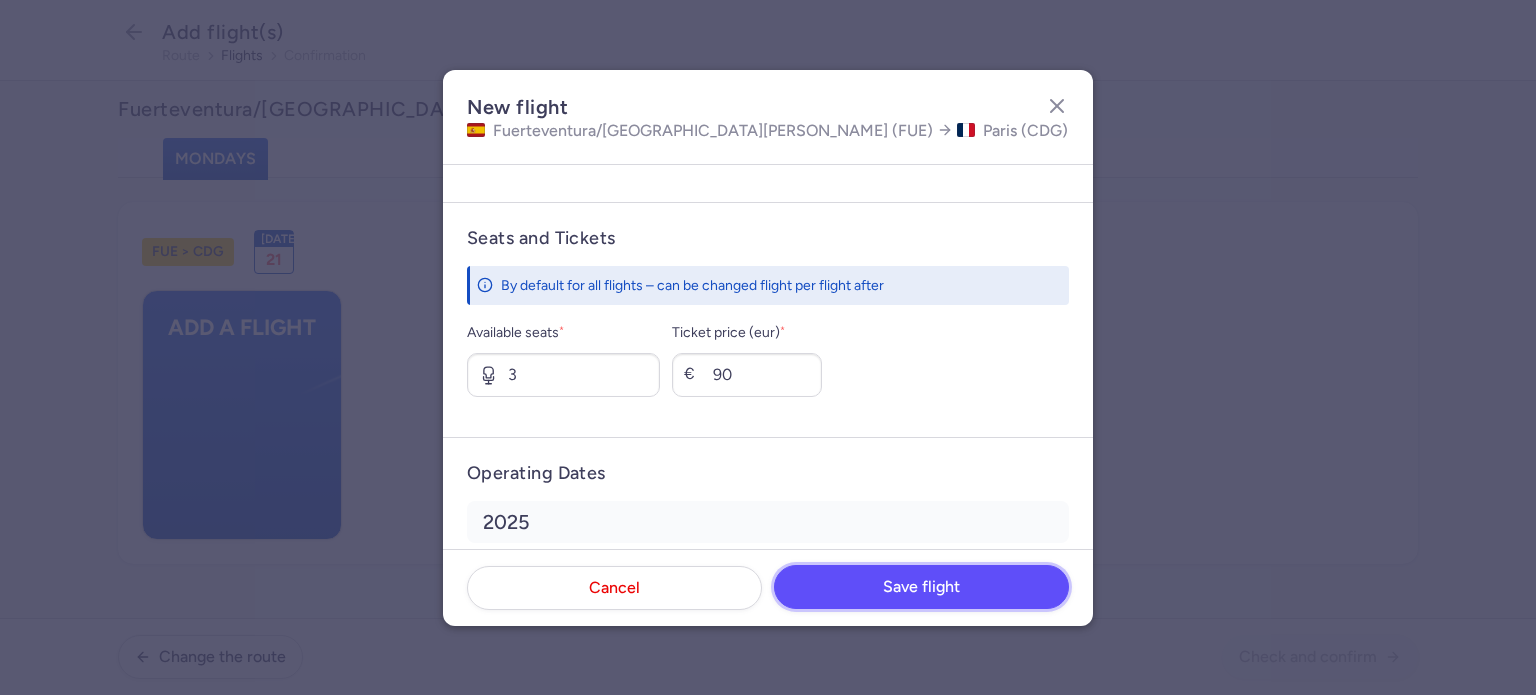 click on "Save flight" at bounding box center (921, 587) 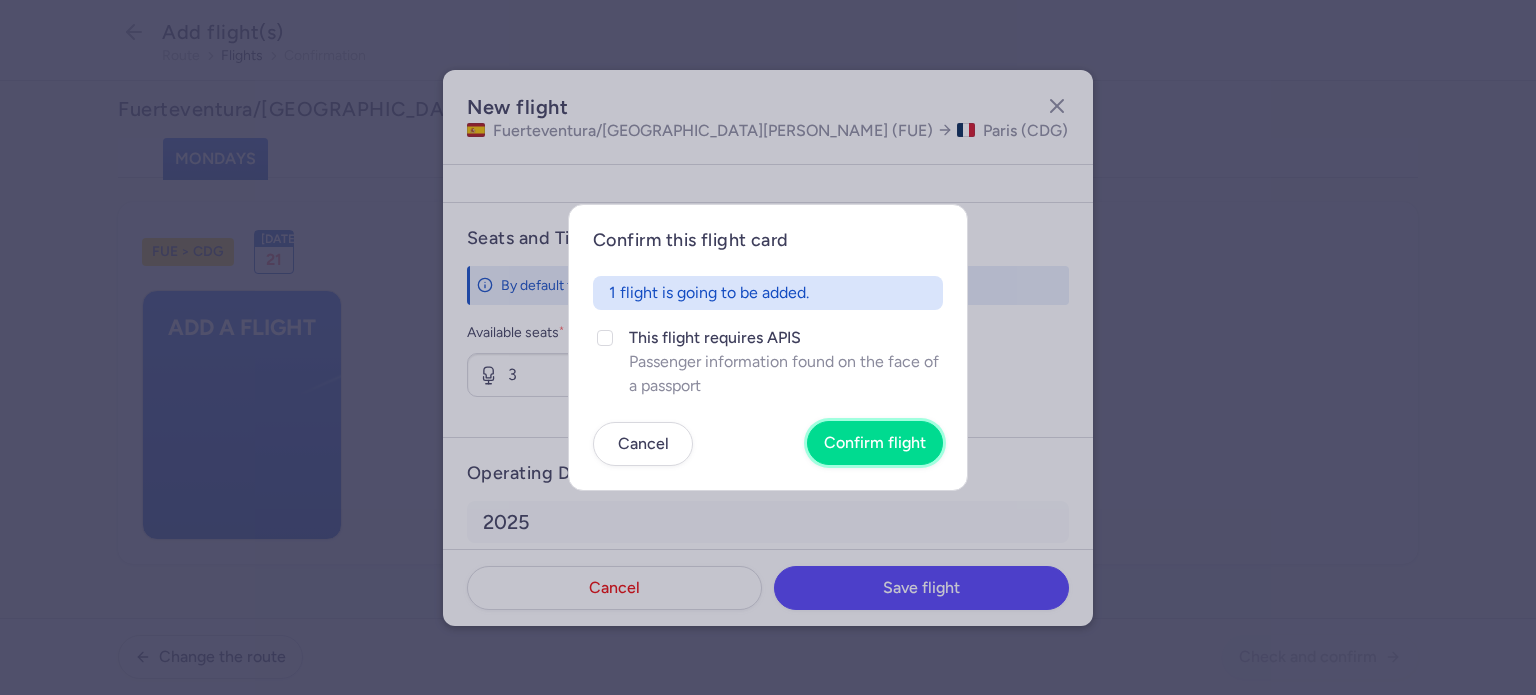 click on "Confirm flight" at bounding box center [875, 443] 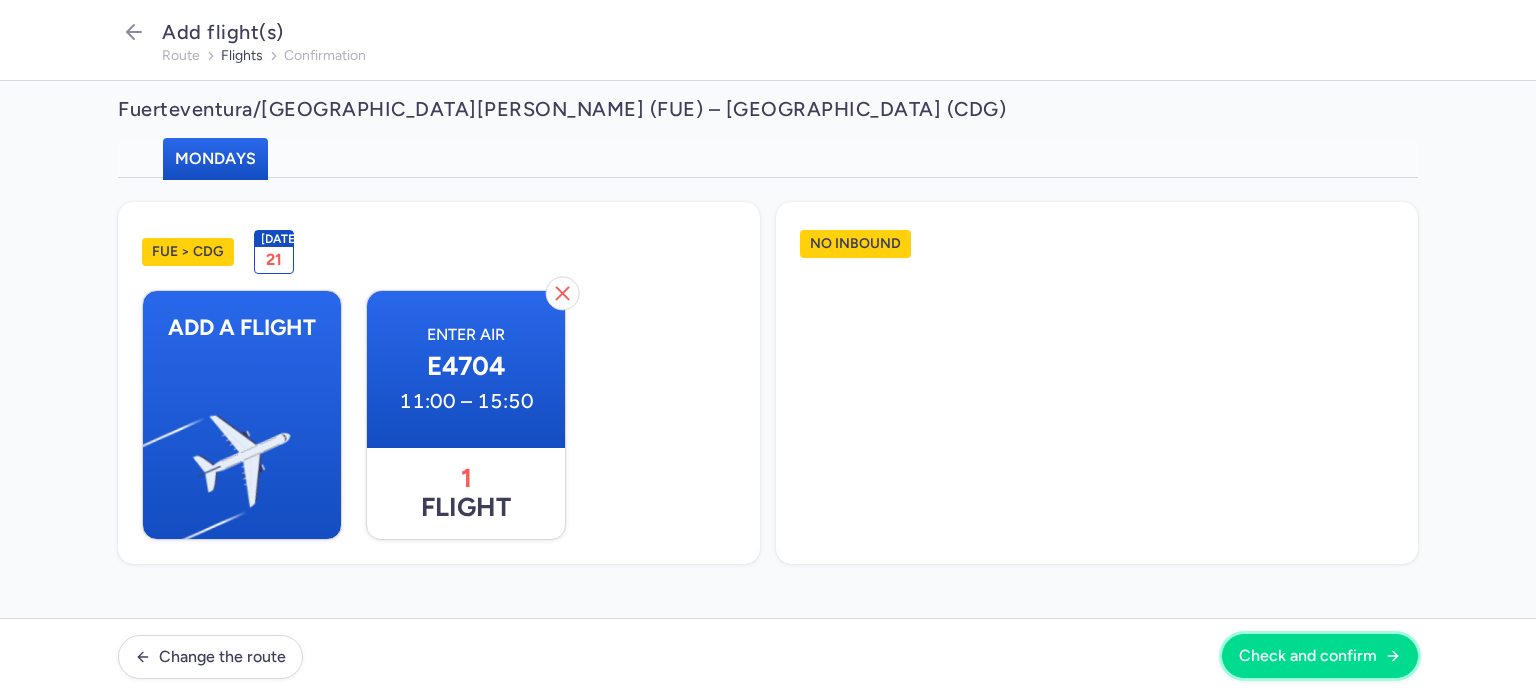 click on "Check and confirm" at bounding box center (1308, 656) 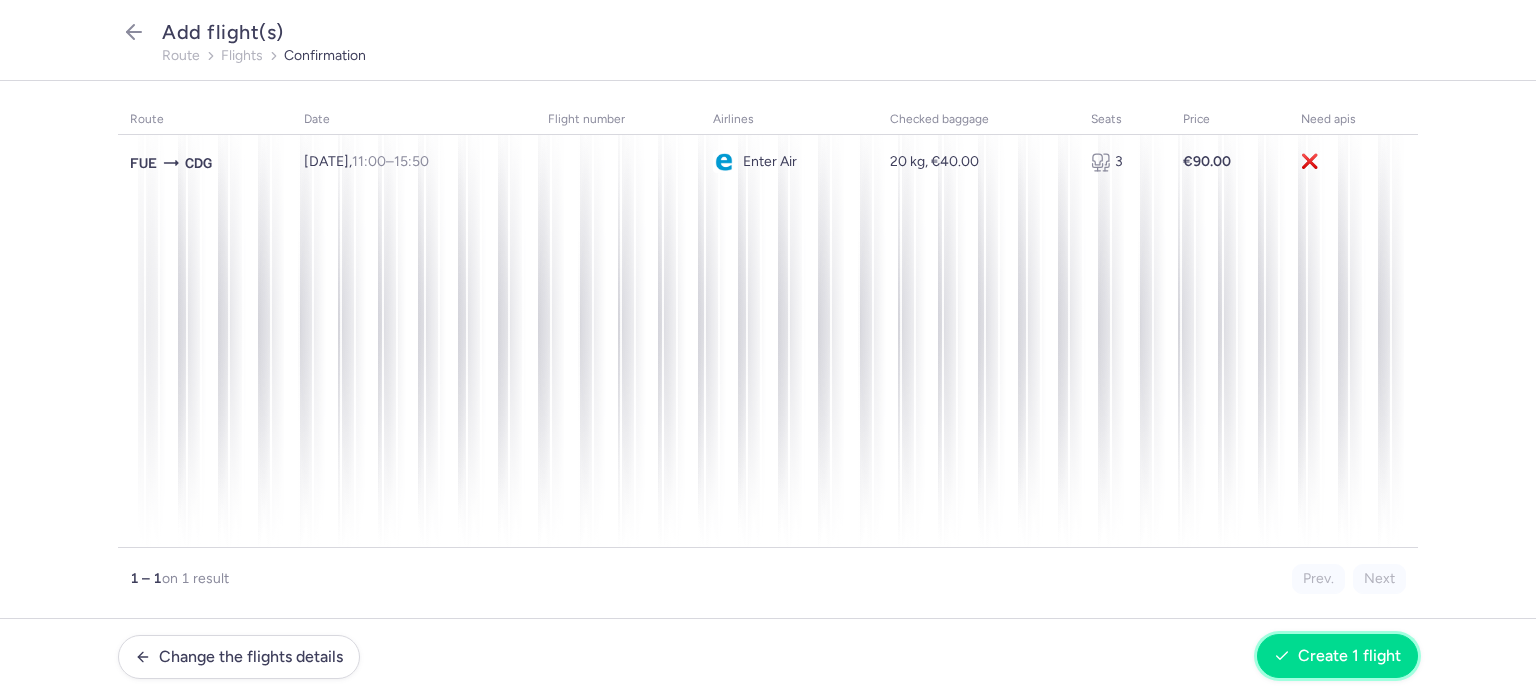click on "Create 1 flight" at bounding box center (1337, 656) 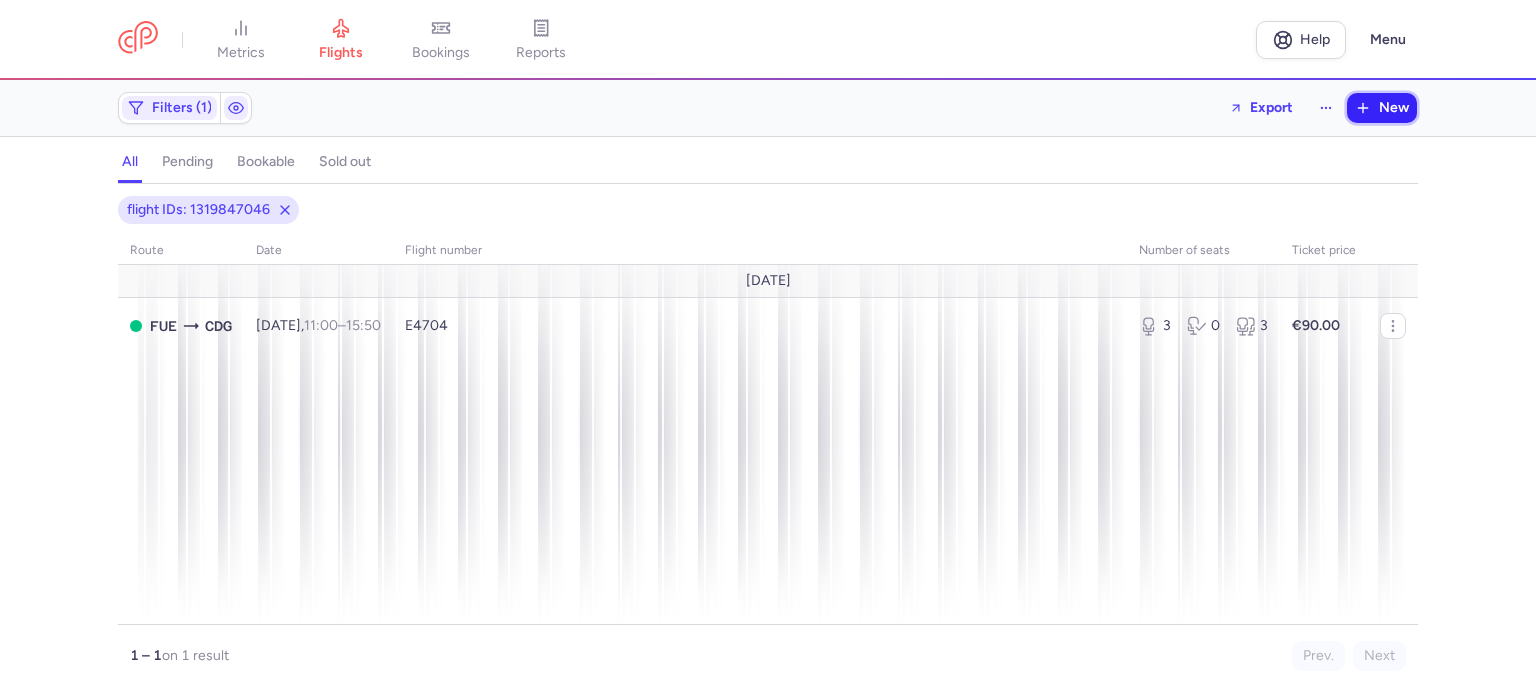 click 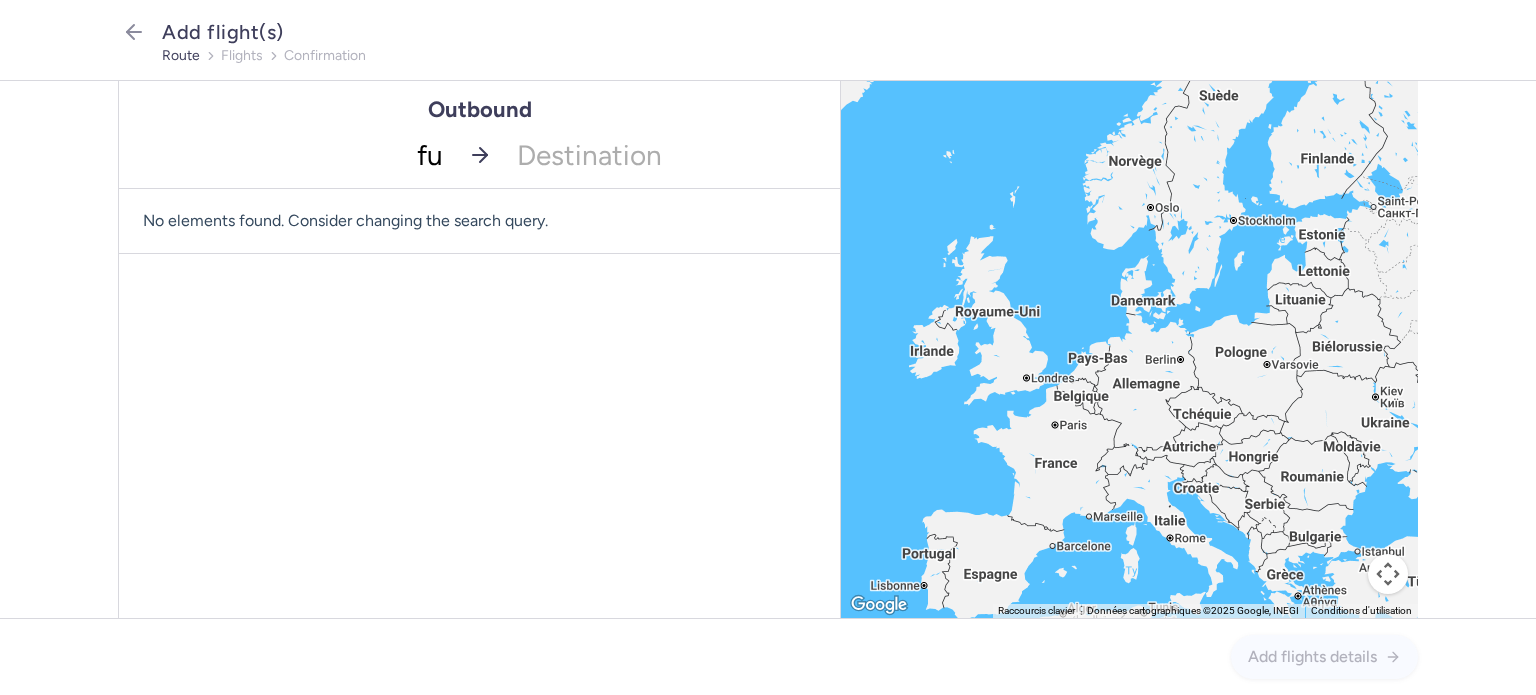 type on "fue" 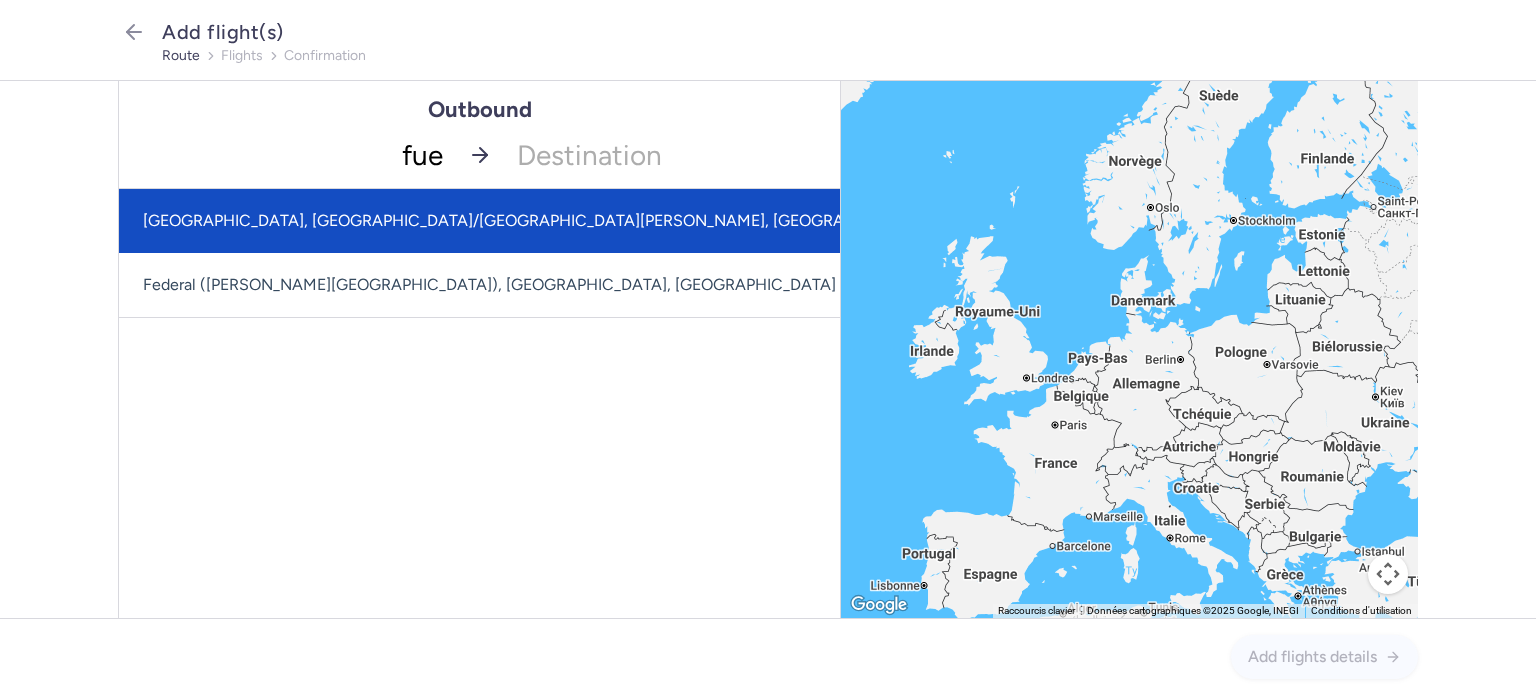 click on "[GEOGRAPHIC_DATA], [GEOGRAPHIC_DATA]/[GEOGRAPHIC_DATA][PERSON_NAME], [GEOGRAPHIC_DATA] (FUE)" 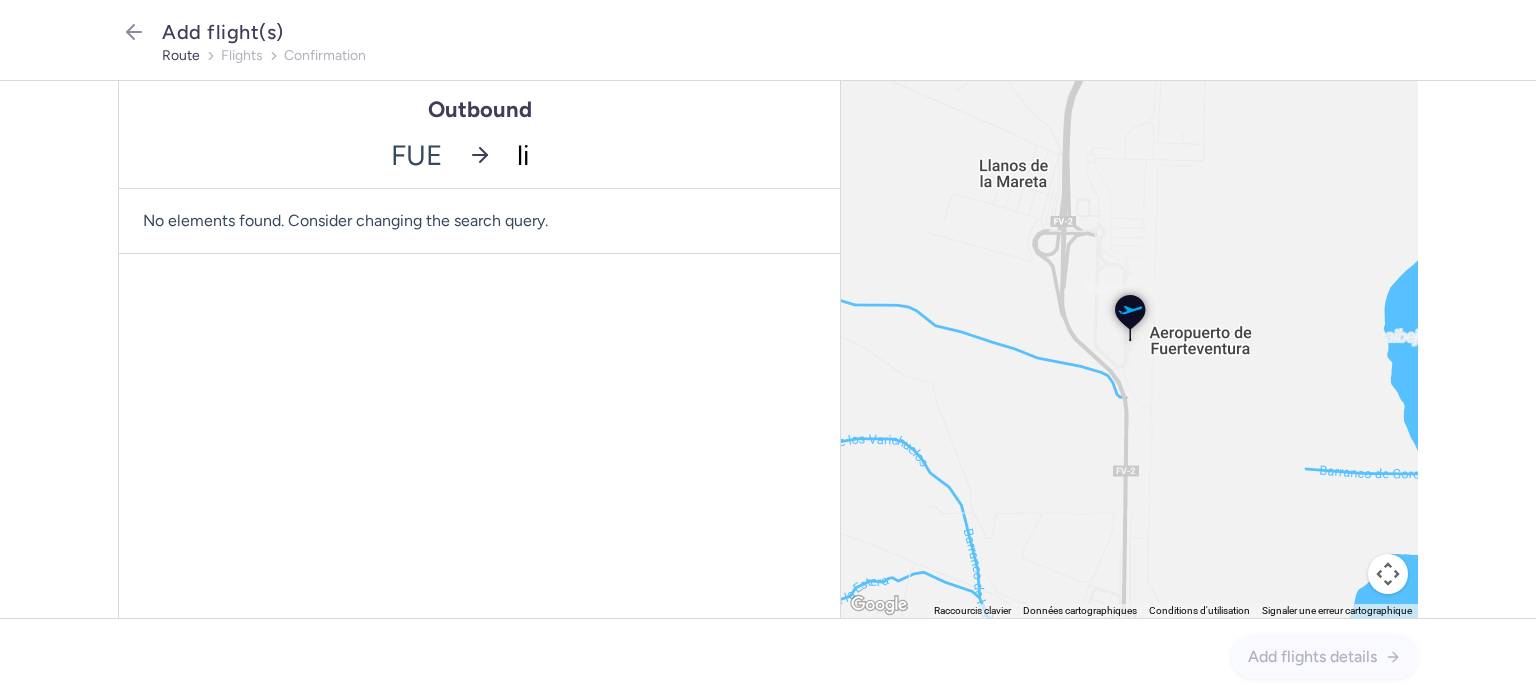 type on "lil" 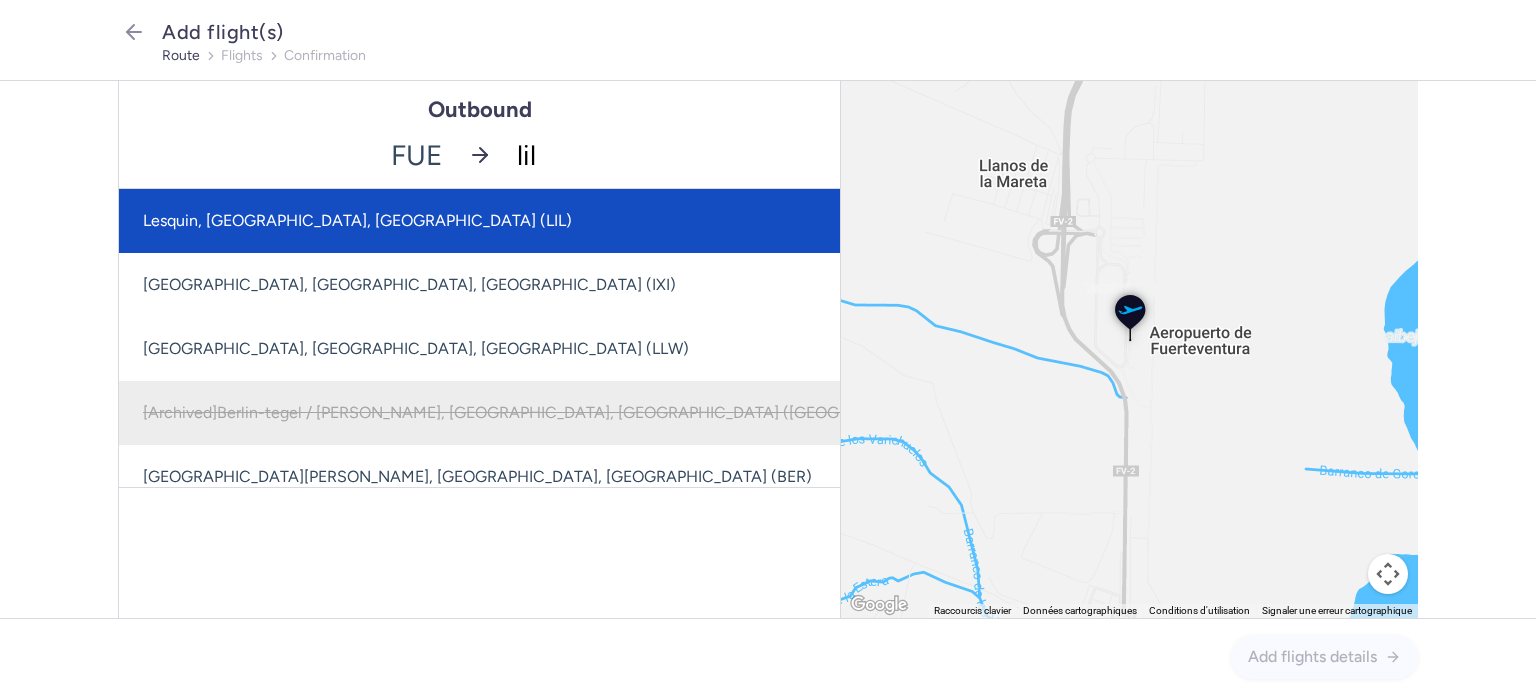 click on "Lesquin, [GEOGRAPHIC_DATA], [GEOGRAPHIC_DATA] (LIL)" at bounding box center [549, 221] 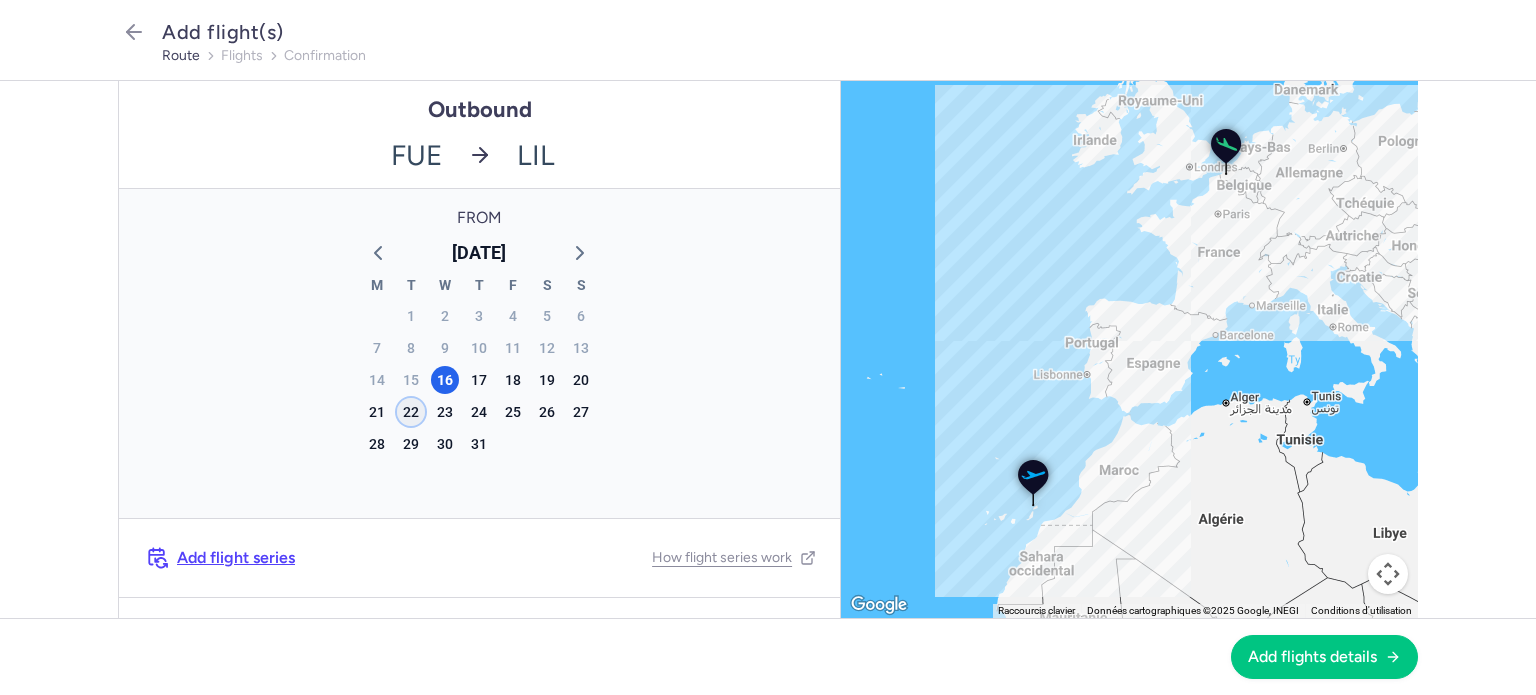 click on "22" 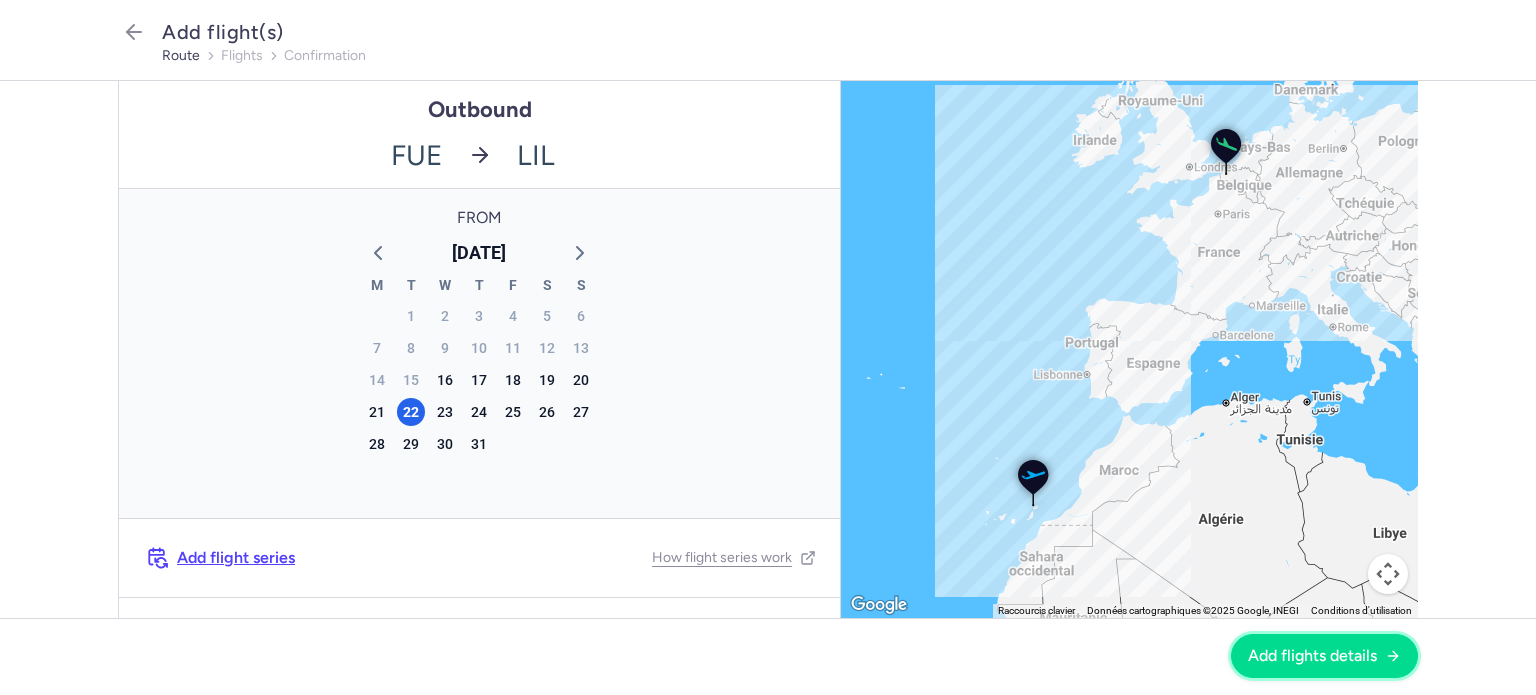 click on "Add flights details" at bounding box center (1324, 656) 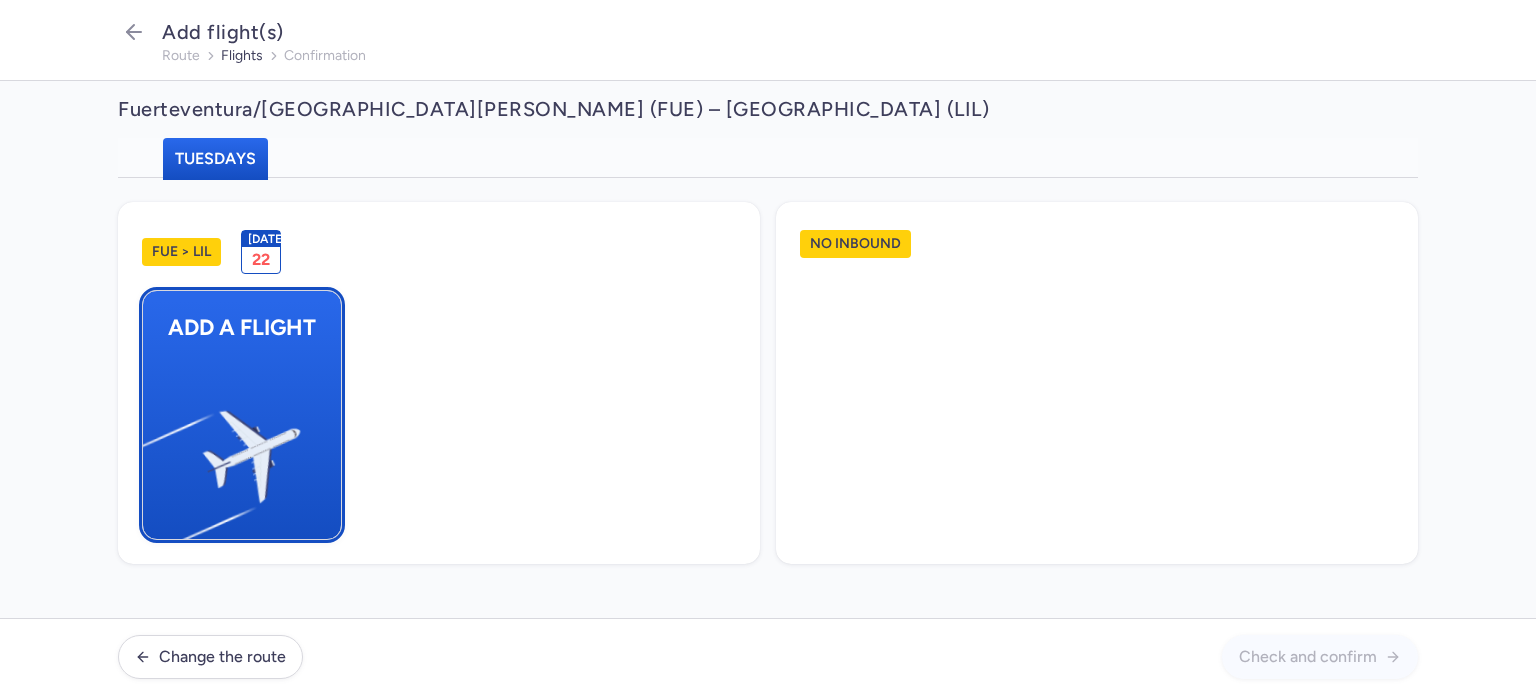 click on "Add a flight" at bounding box center [242, 415] 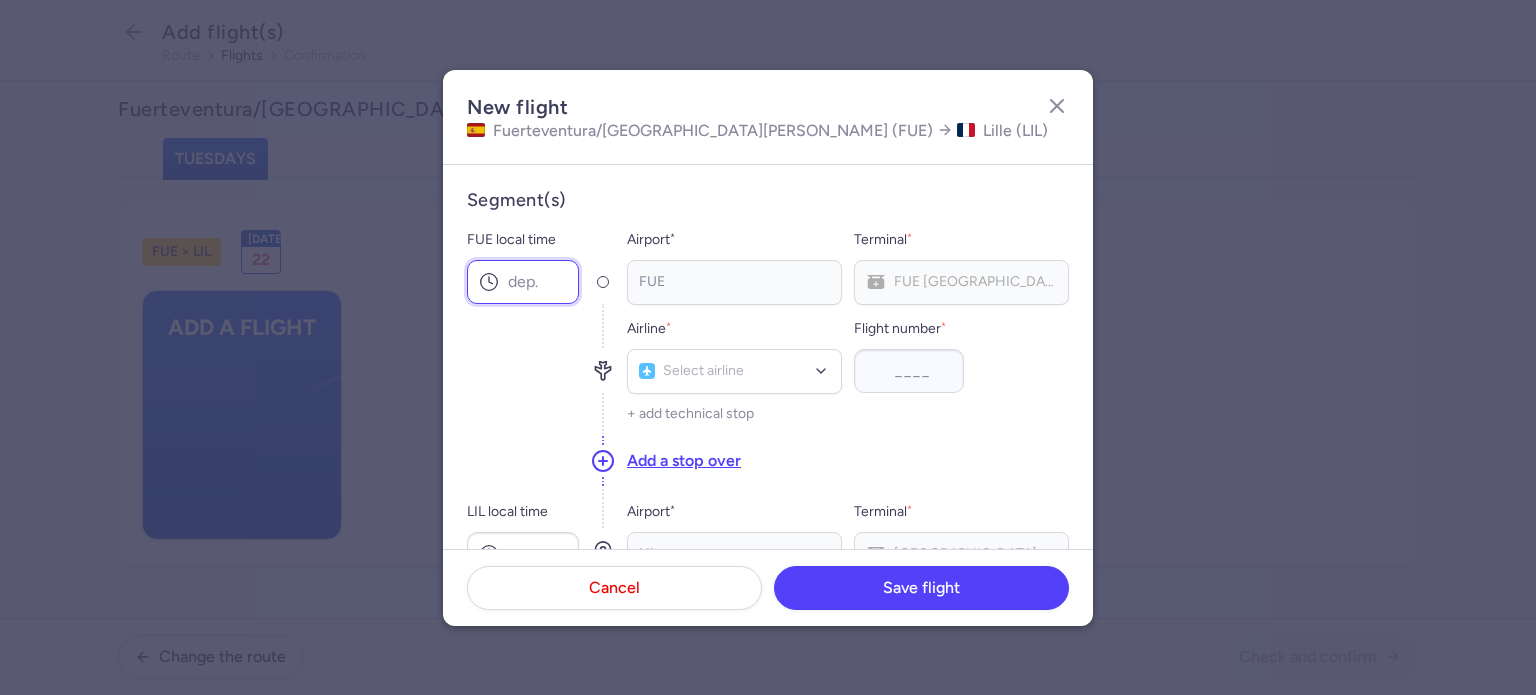 click on "FUE local time" at bounding box center (523, 282) 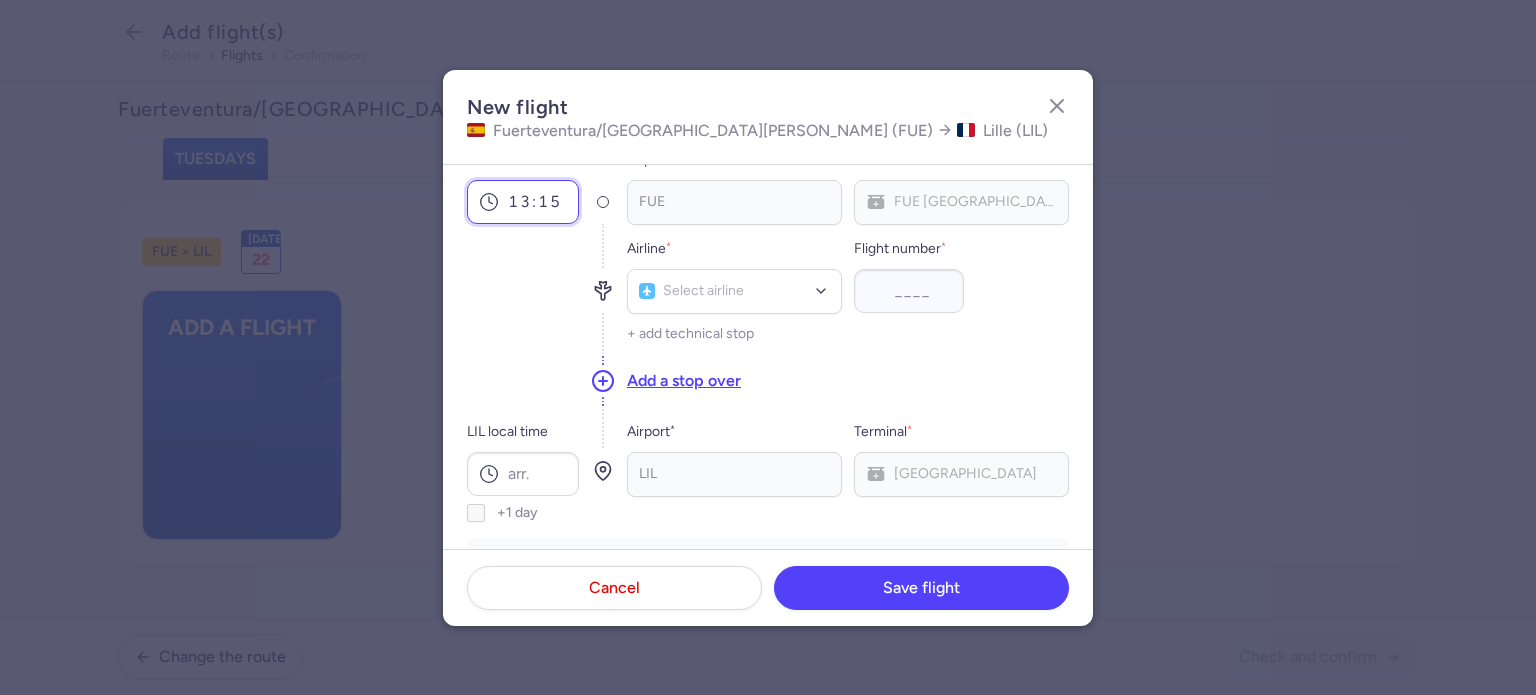 scroll, scrollTop: 200, scrollLeft: 0, axis: vertical 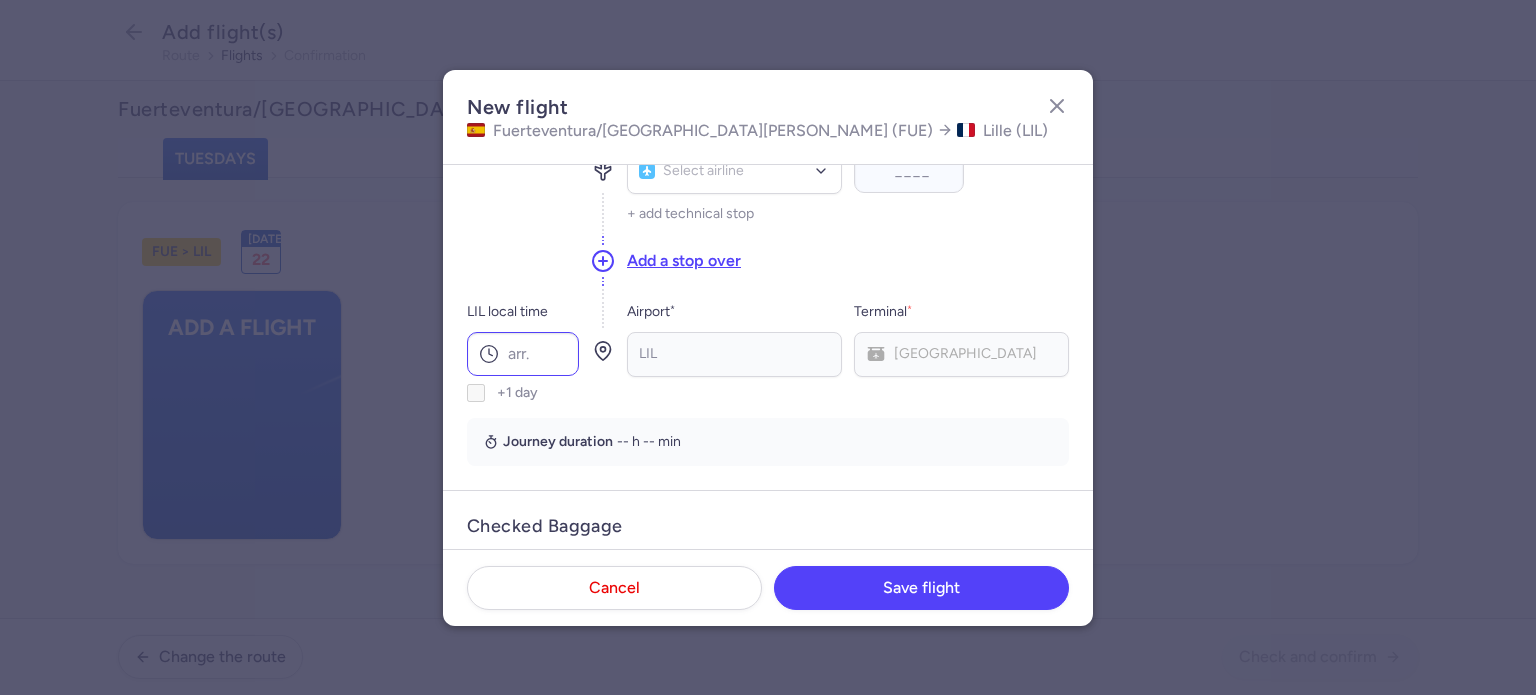 type on "13:15" 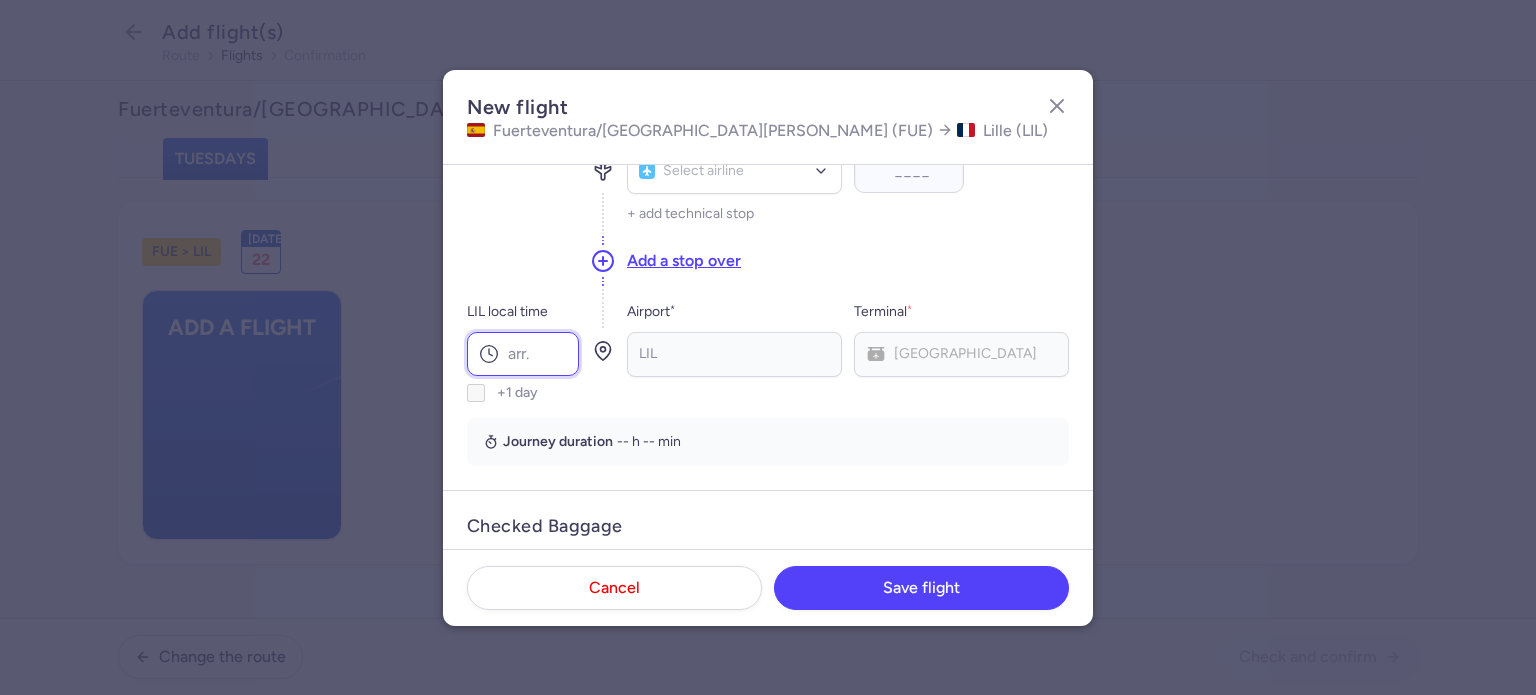 click on "LIL local time" at bounding box center [523, 354] 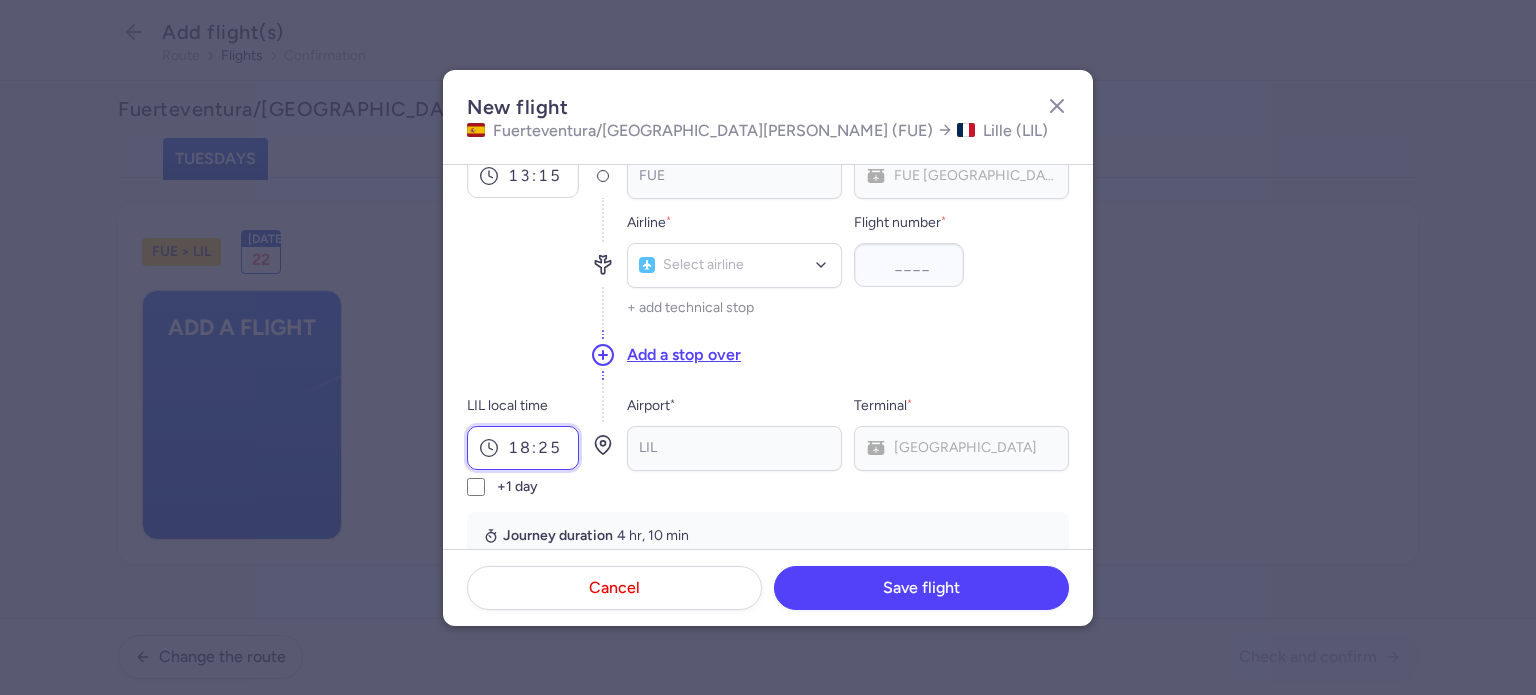 scroll, scrollTop: 0, scrollLeft: 0, axis: both 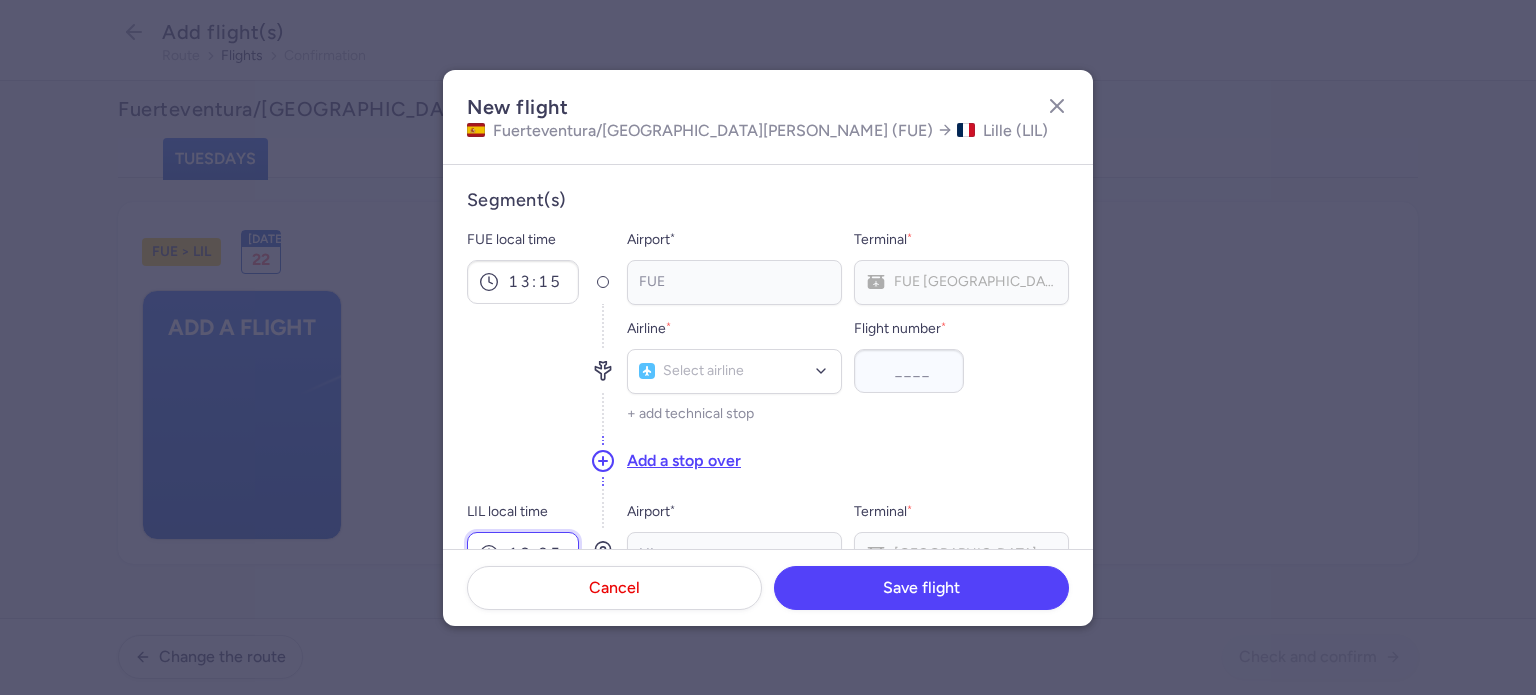 type on "18:25" 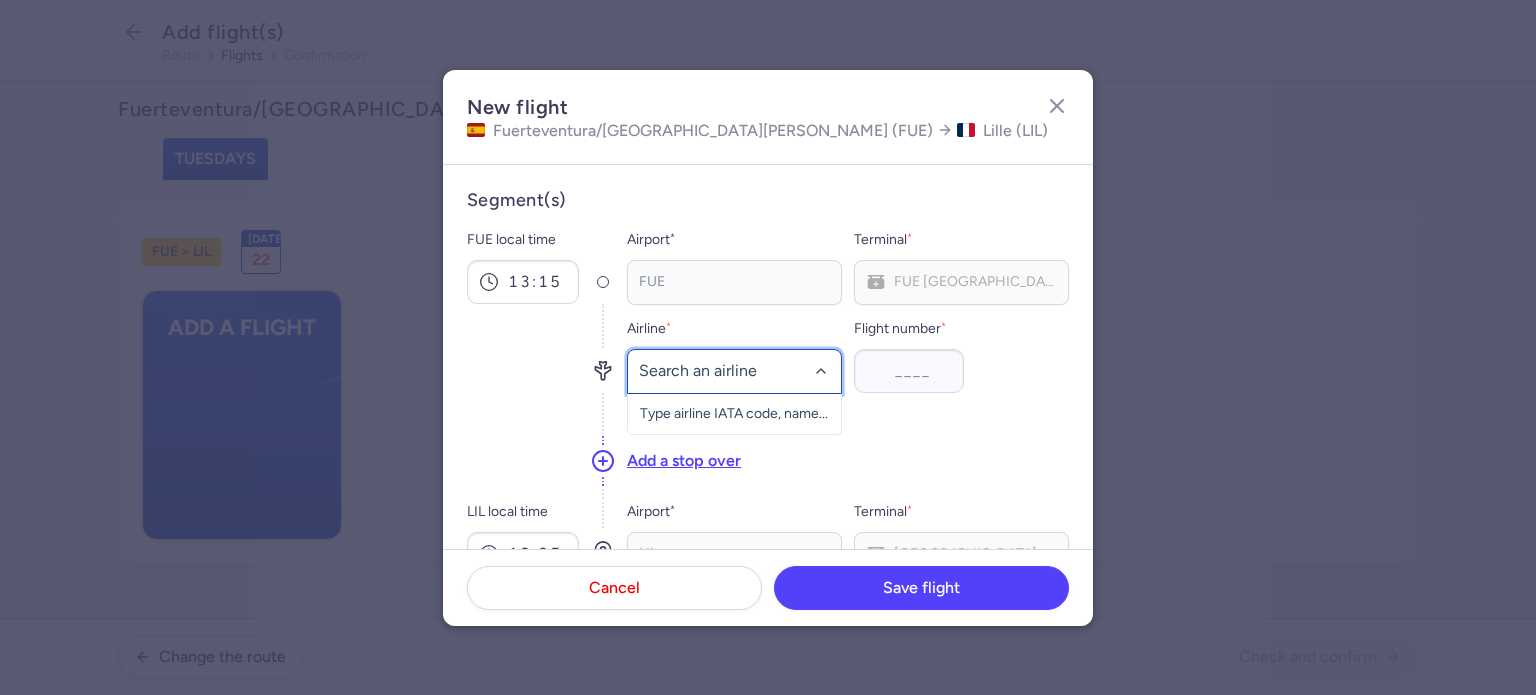 click 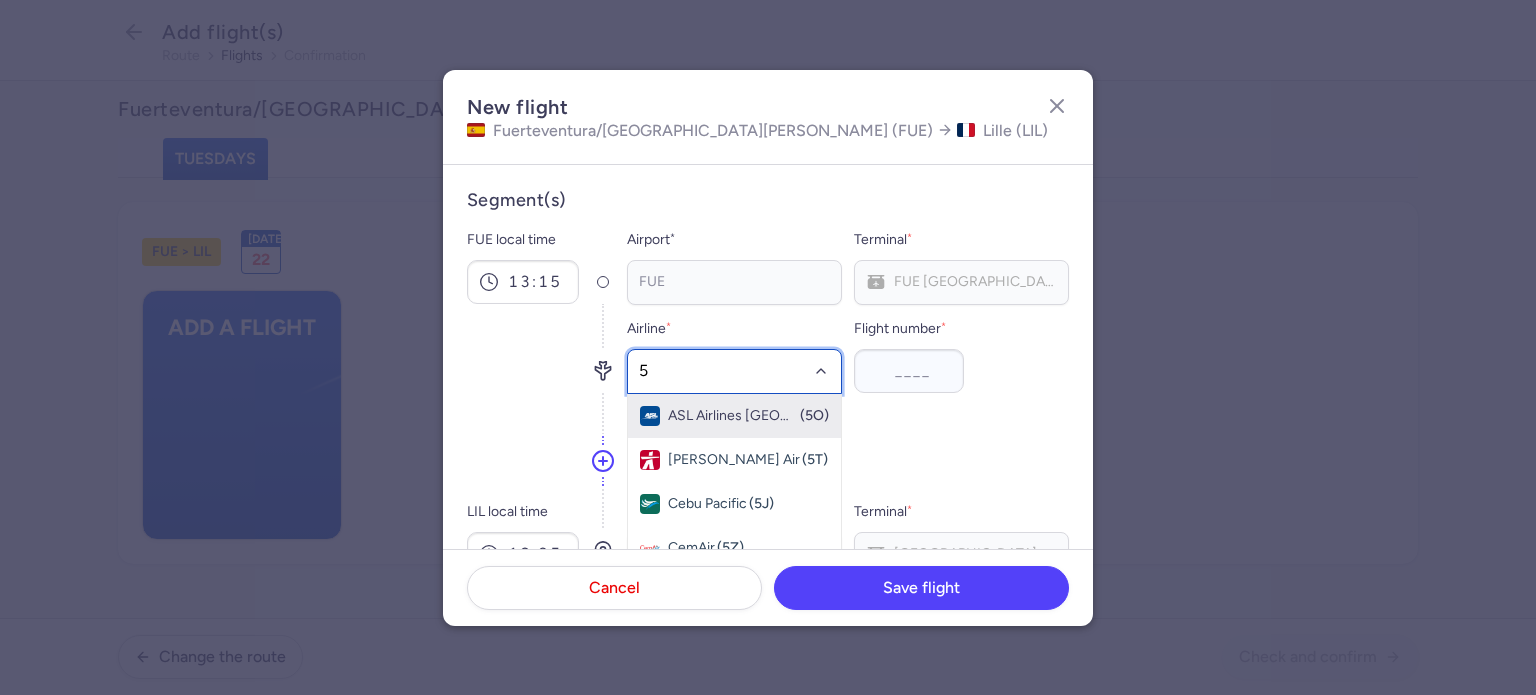 type on "5o" 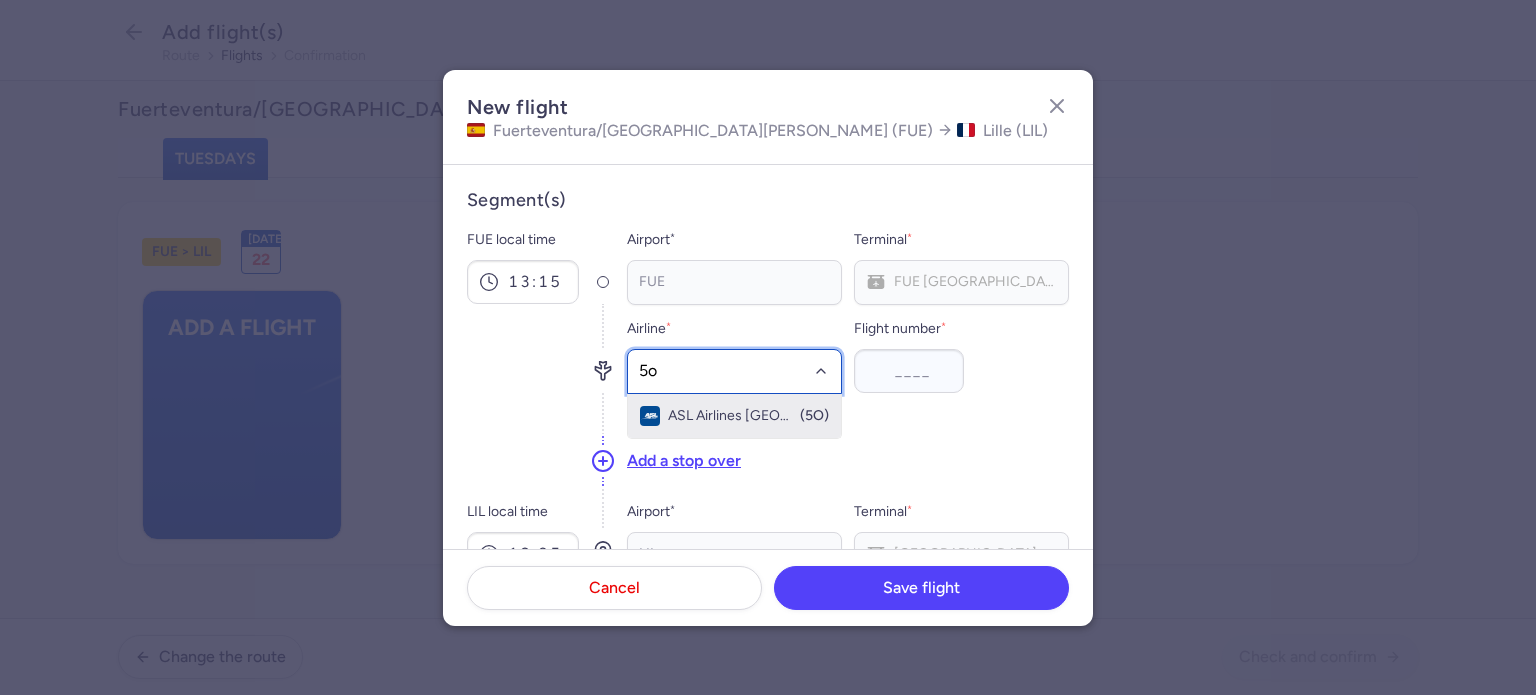 click on "ASL Airlines [GEOGRAPHIC_DATA]" at bounding box center [733, 416] 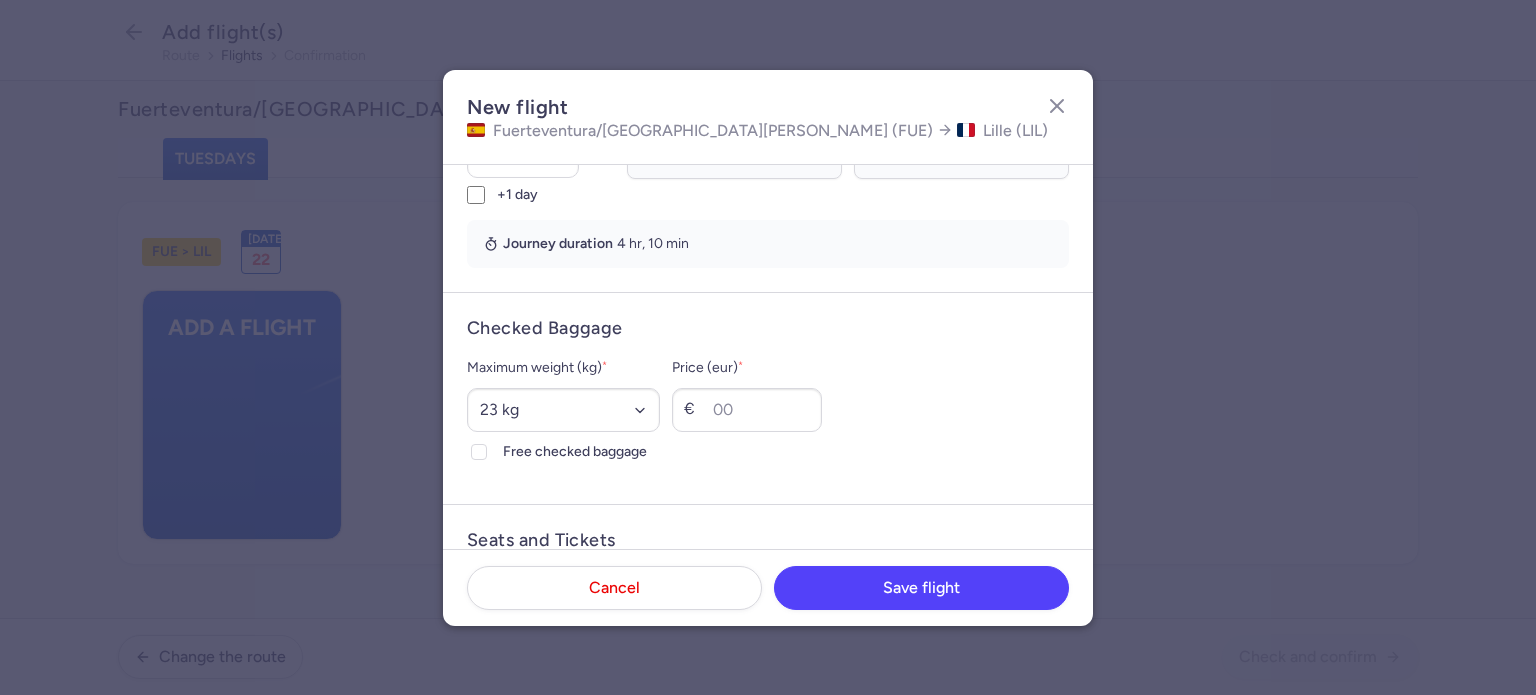 scroll, scrollTop: 400, scrollLeft: 0, axis: vertical 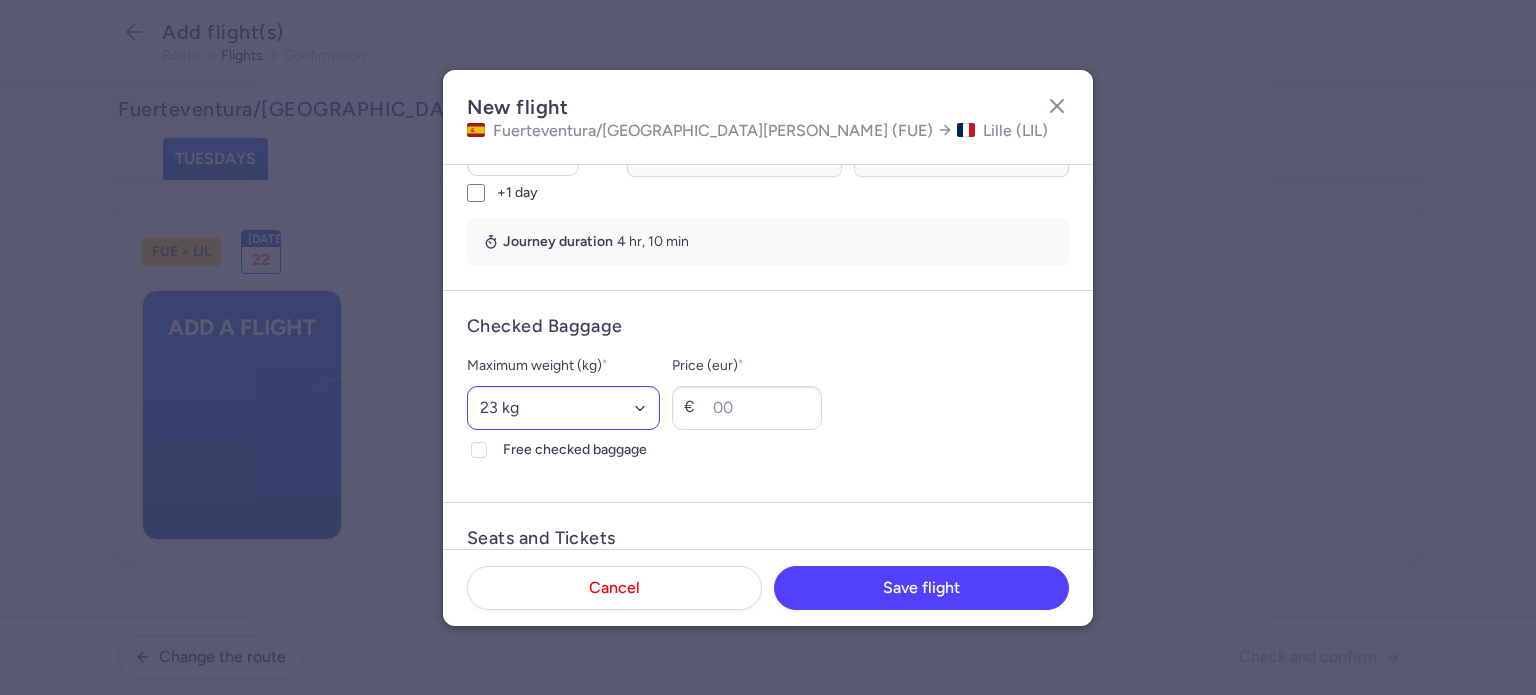 type on "746" 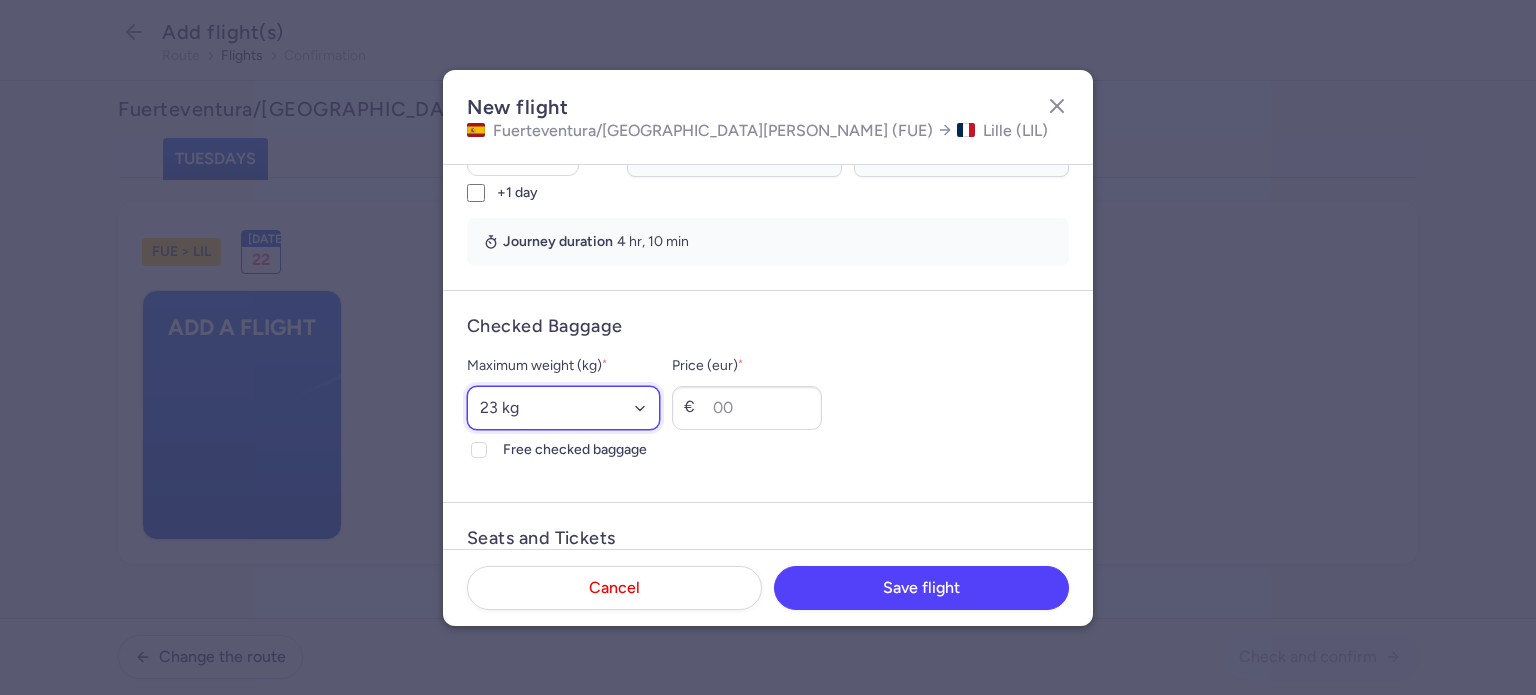 click on "Select an option 15 kg 16 kg 17 kg 18 kg 19 kg 20 kg 21 kg 22 kg 23 kg 24 kg 25 kg 26 kg 27 kg 28 kg 29 kg 30 kg 31 kg 32 kg 33 kg 34 kg 35 kg" at bounding box center (563, 408) 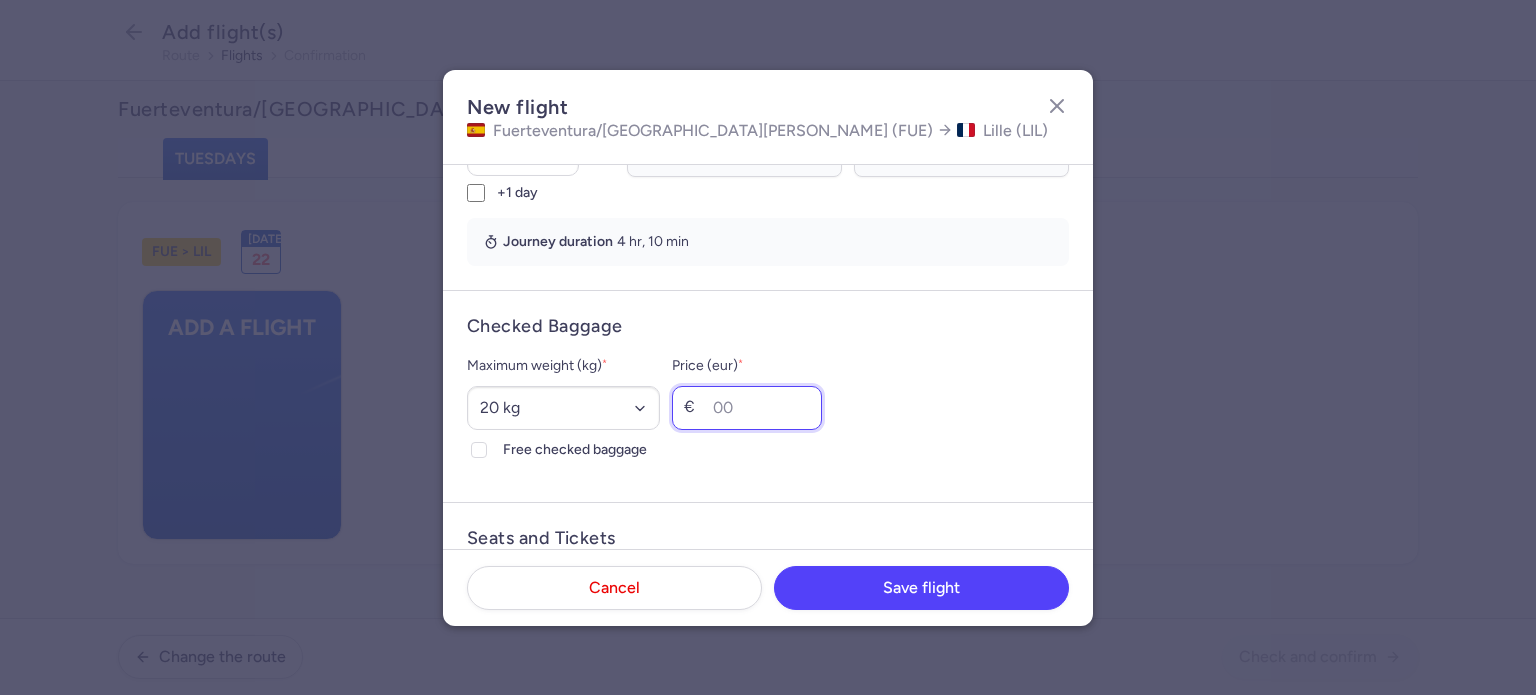click on "Price (eur)  *" at bounding box center (747, 408) 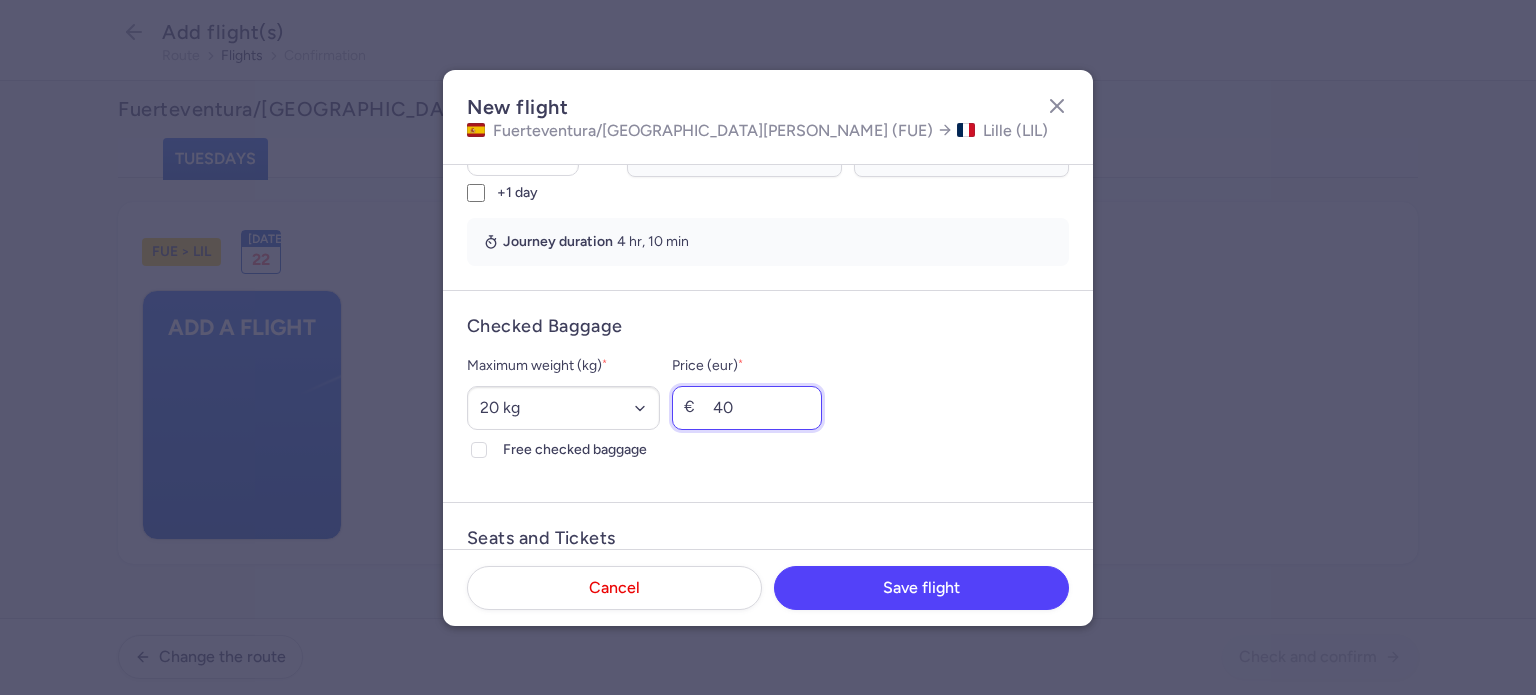 type on "40" 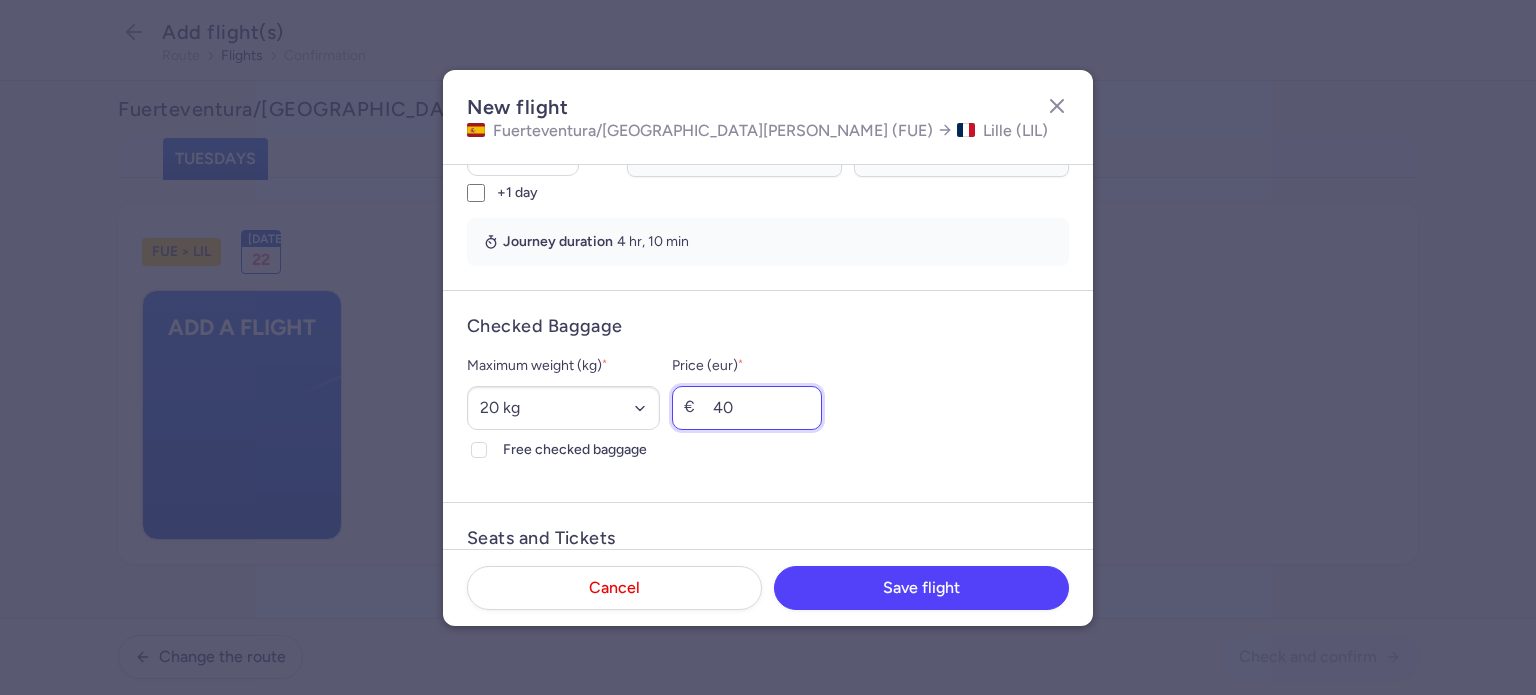 scroll, scrollTop: 600, scrollLeft: 0, axis: vertical 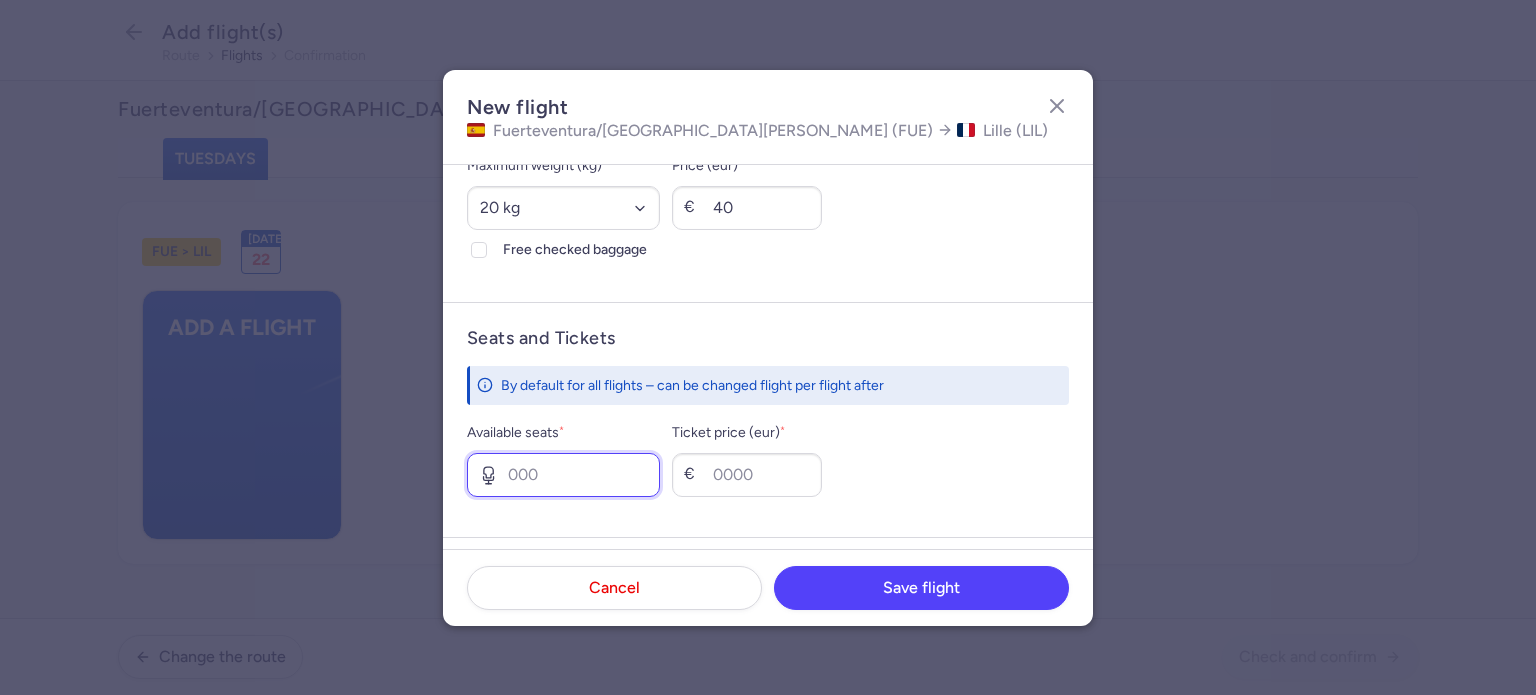 click on "Available seats  *" at bounding box center [563, 475] 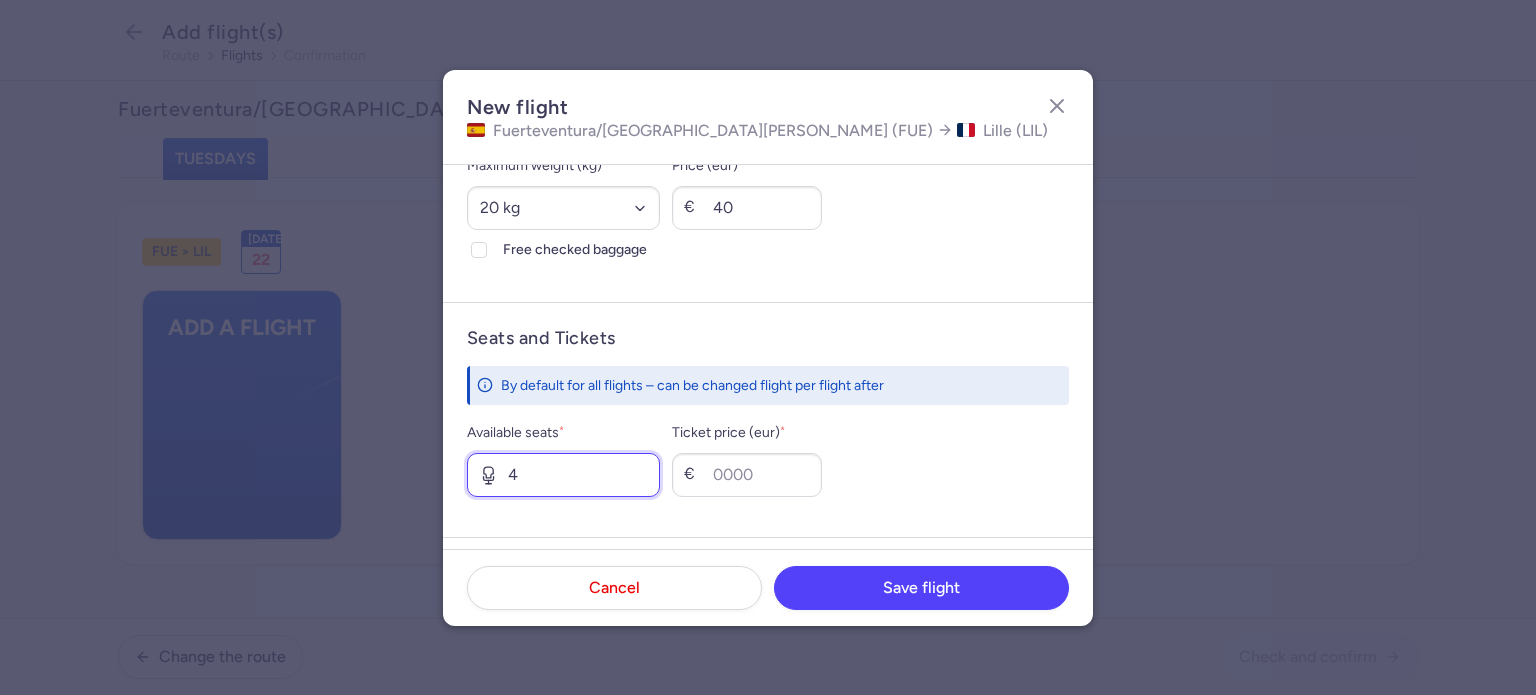 type on "4" 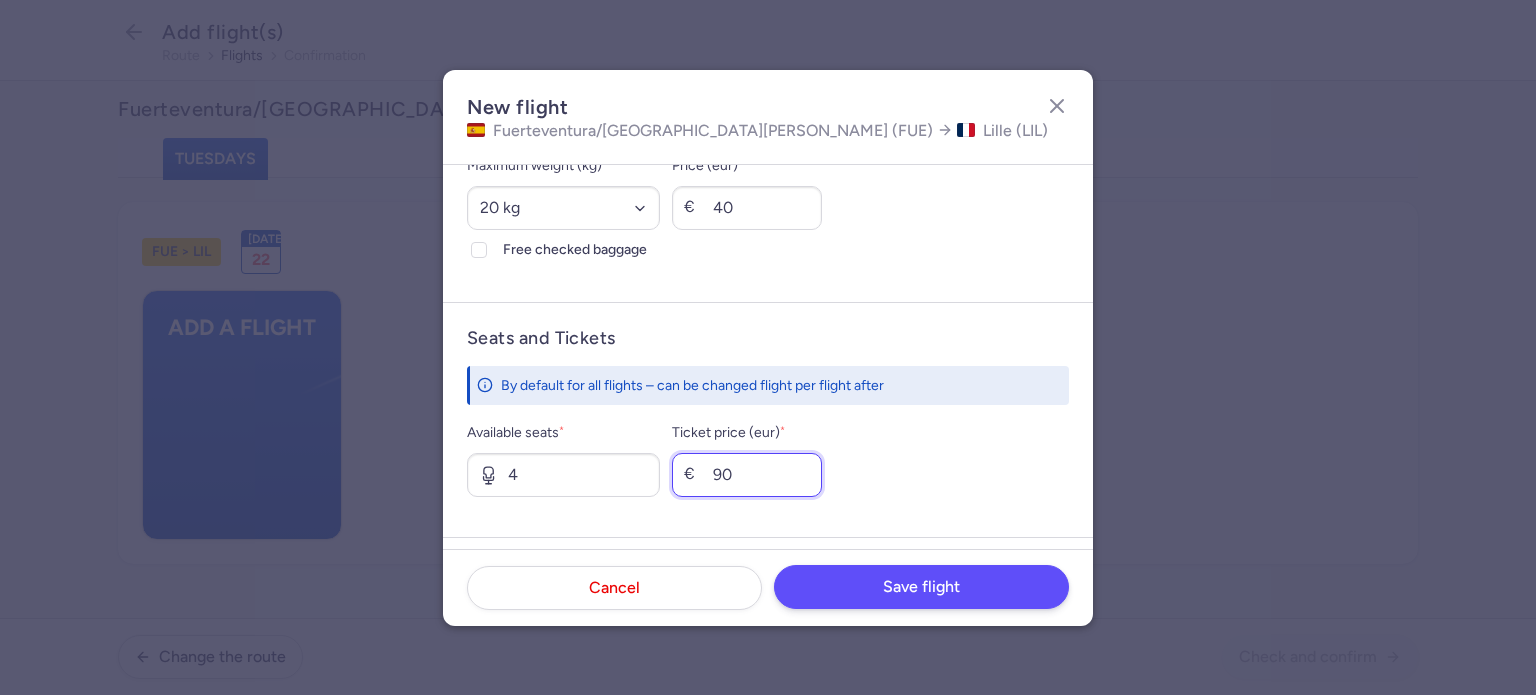 type on "90" 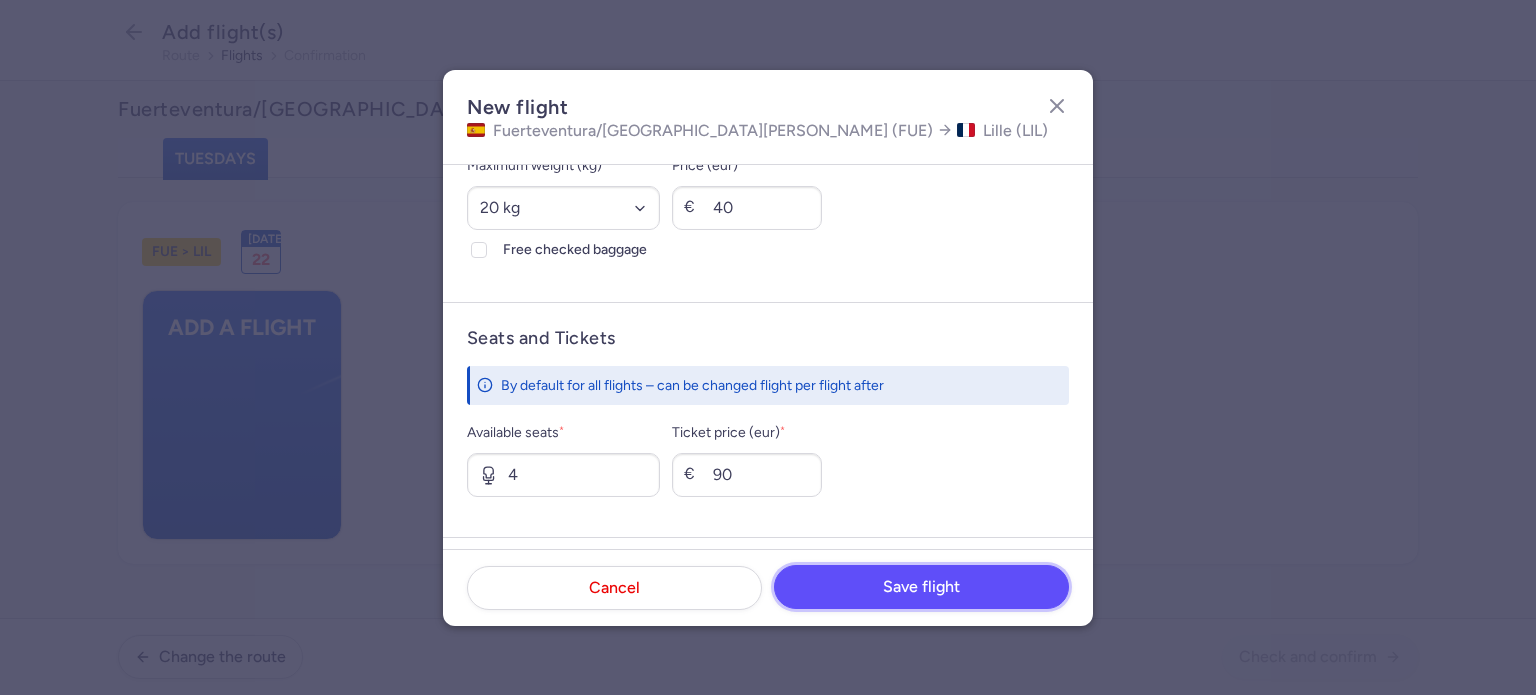 click on "Save flight" at bounding box center [921, 587] 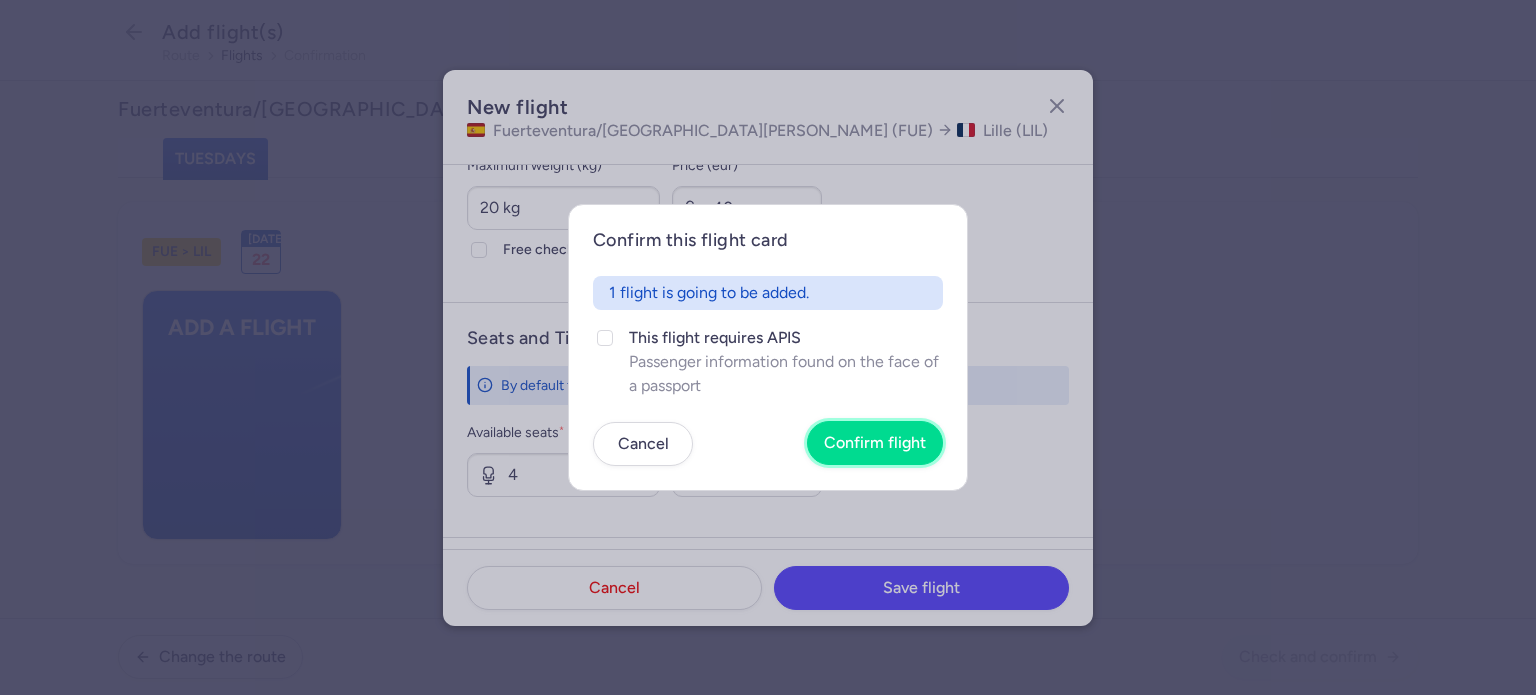 click on "Confirm flight" at bounding box center [875, 443] 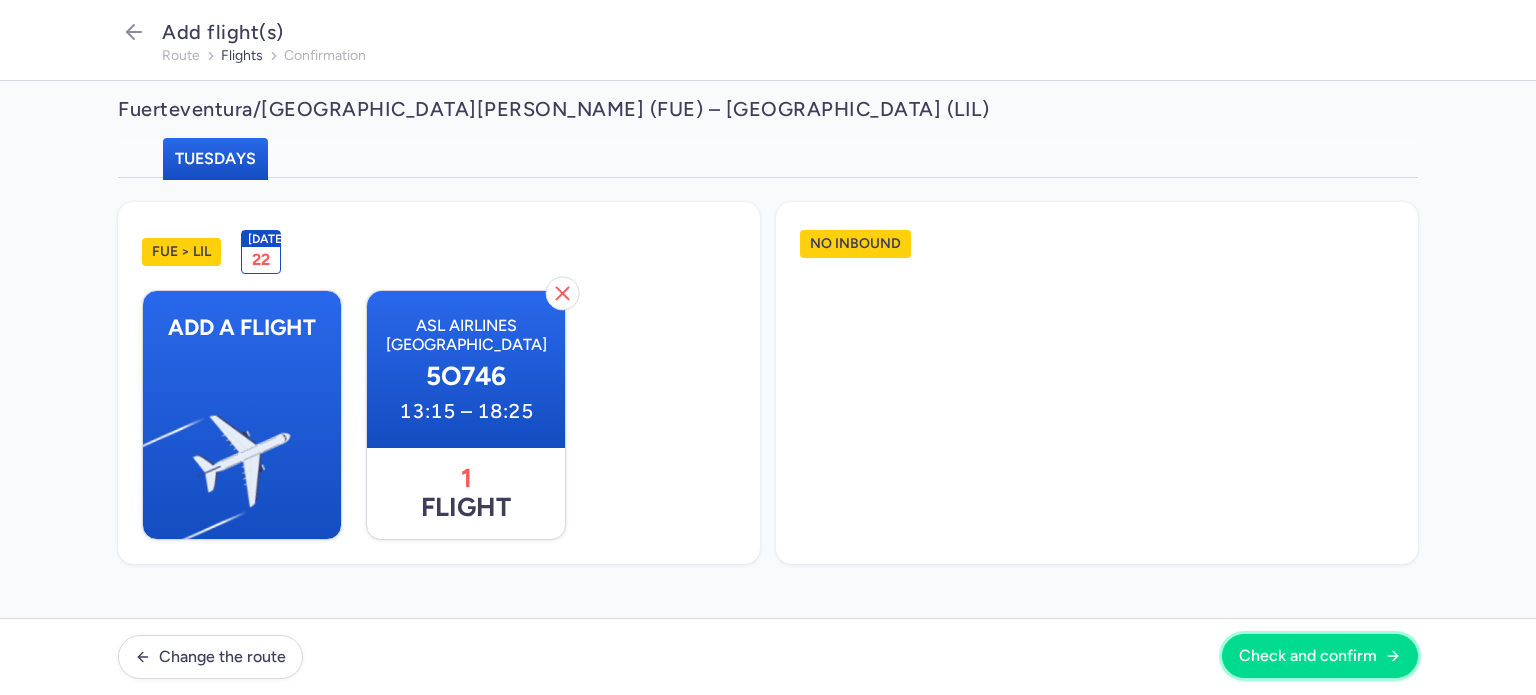 click on "Check and confirm" at bounding box center (1308, 656) 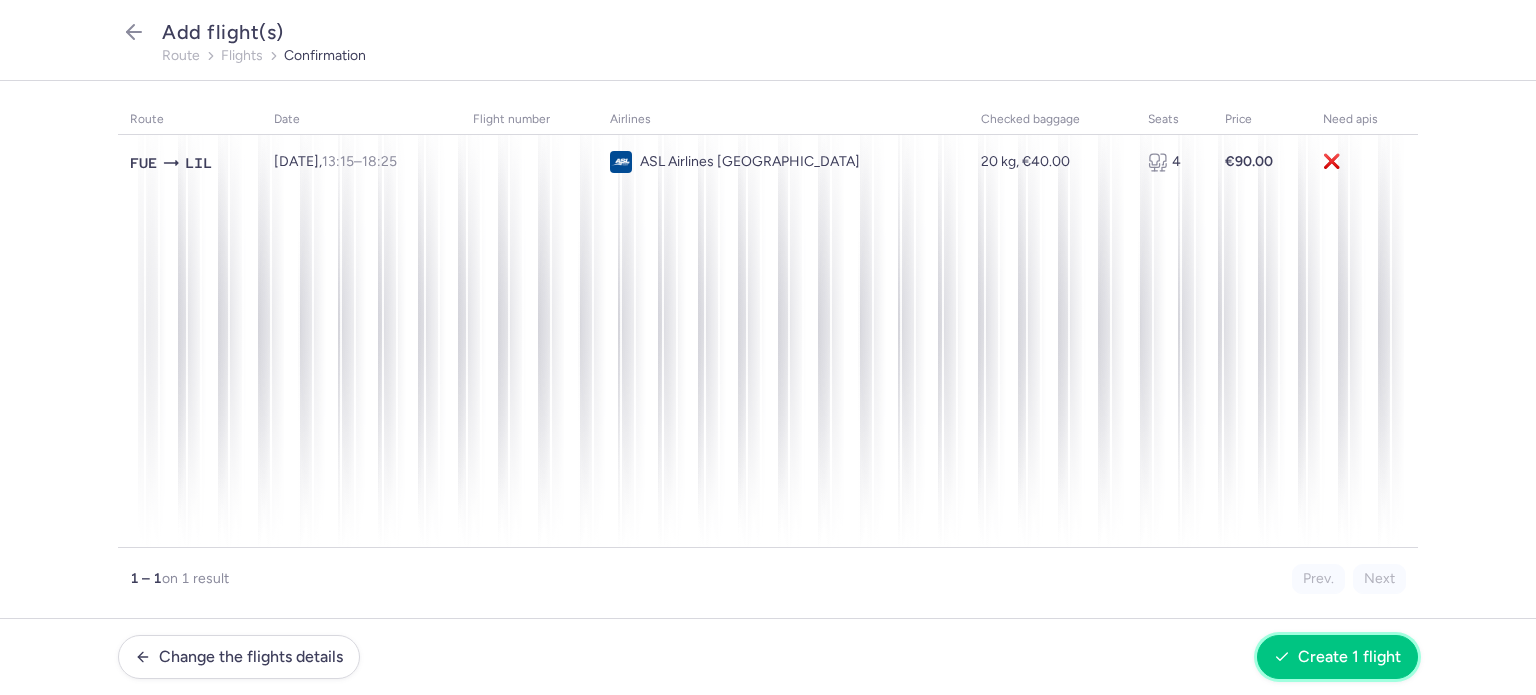 click on "Create 1 flight" at bounding box center (1337, 657) 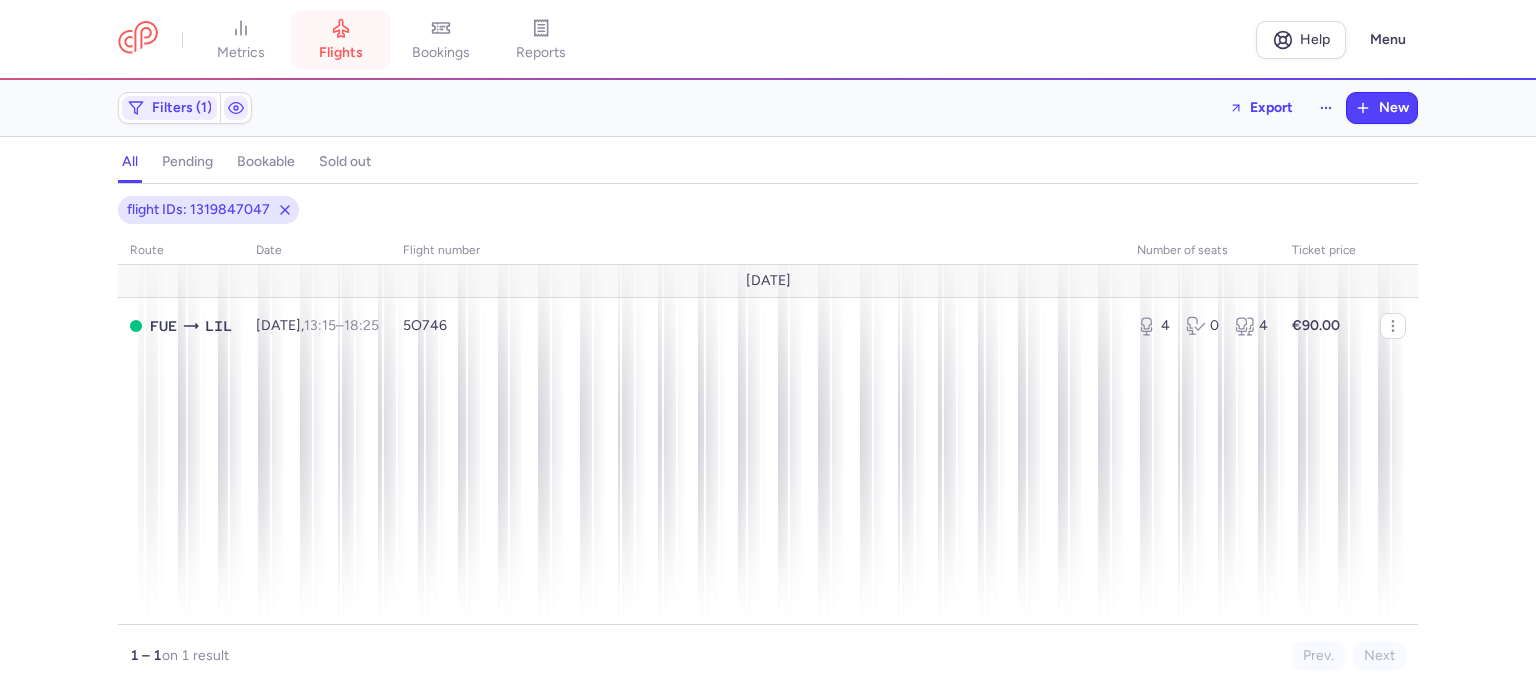 click on "flights" at bounding box center [341, 53] 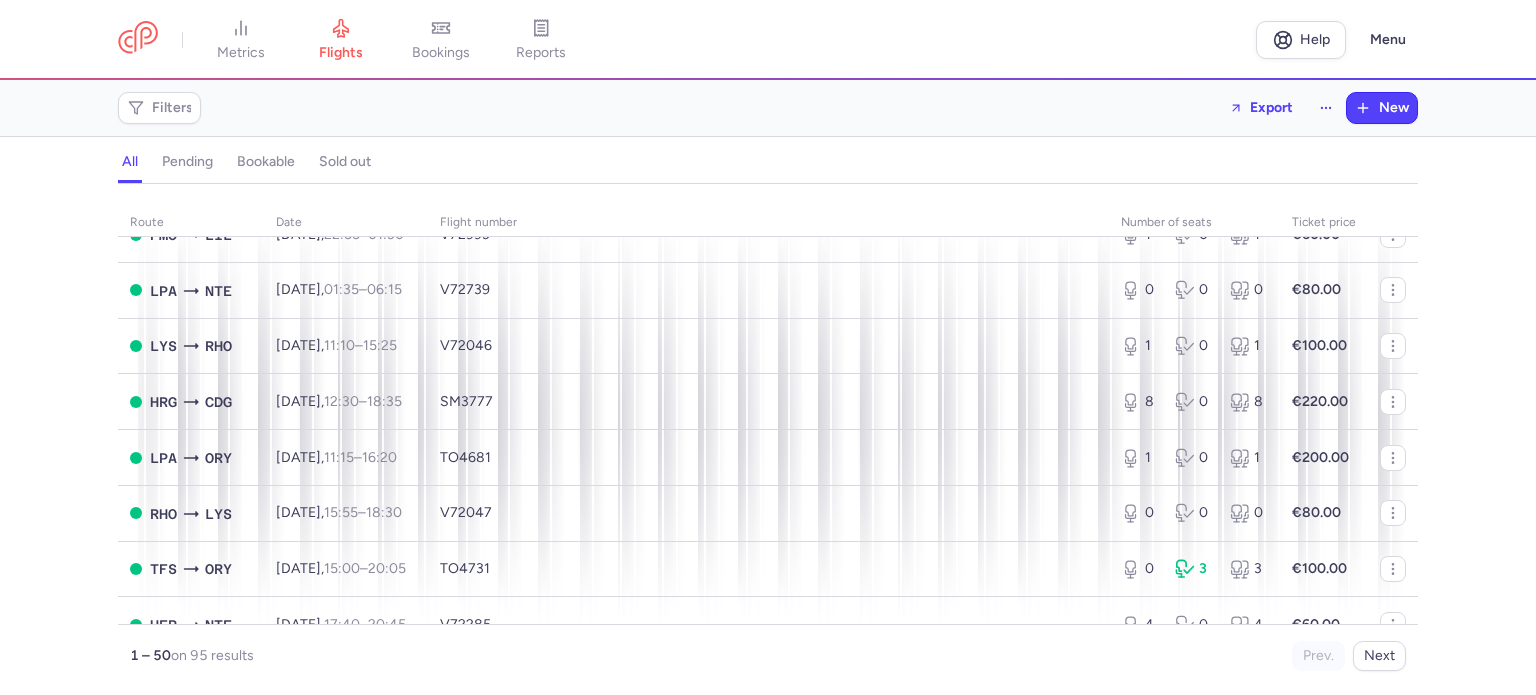 scroll, scrollTop: 600, scrollLeft: 0, axis: vertical 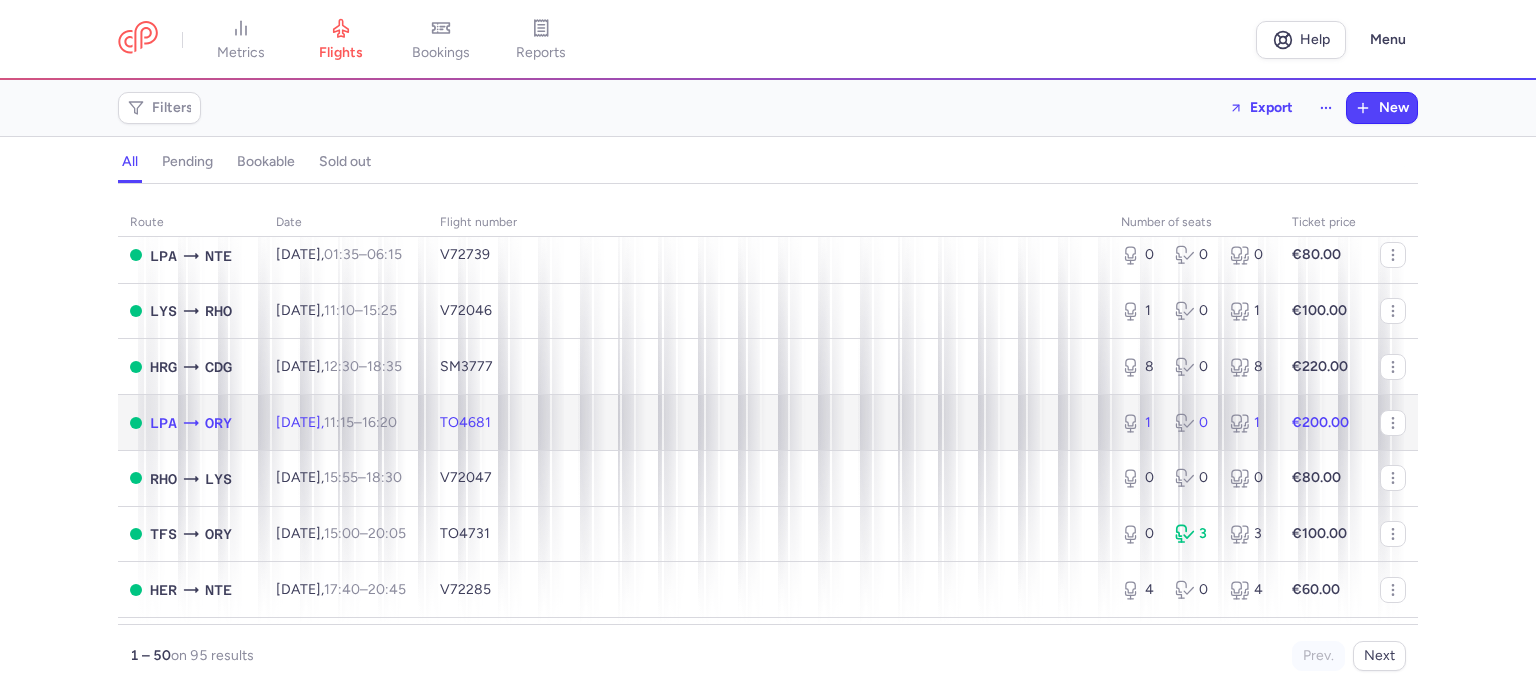 click on "11:15  –  16:20  +0" at bounding box center [360, 422] 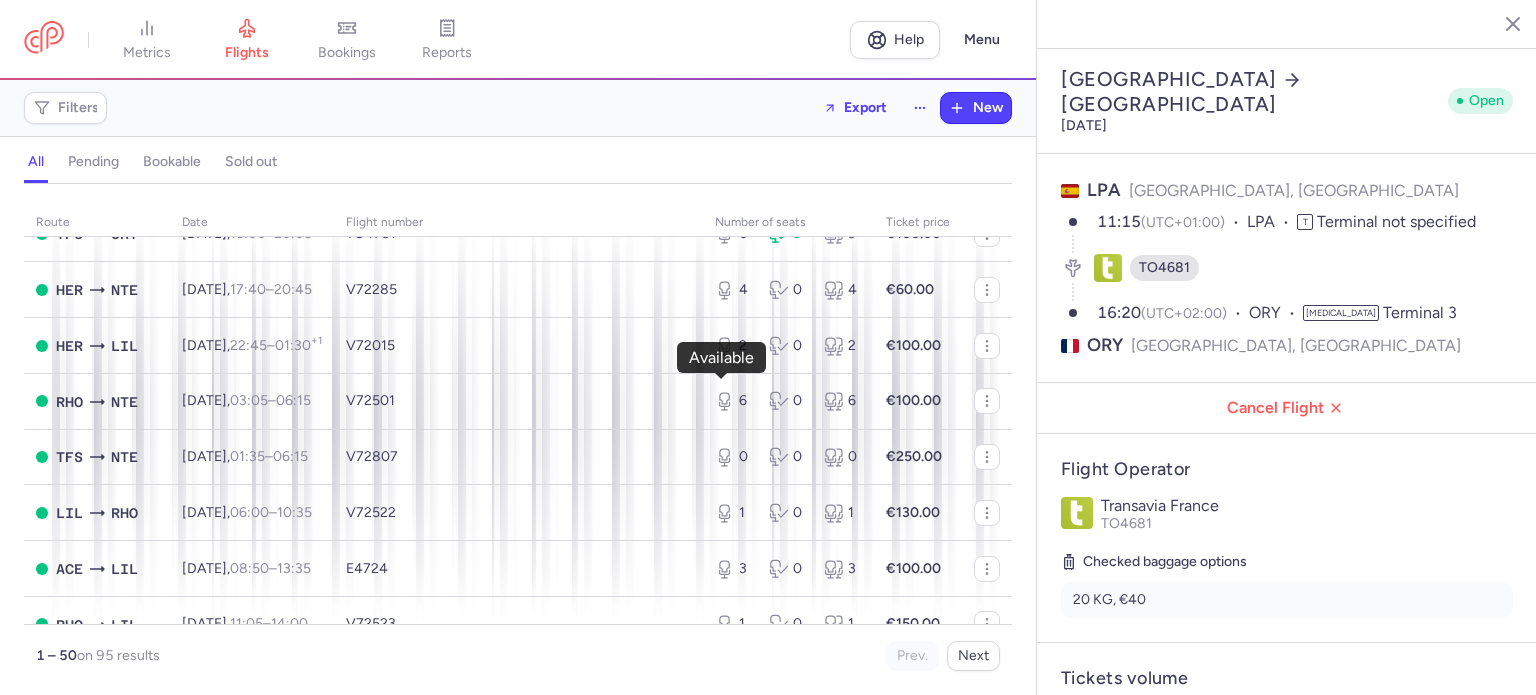 scroll, scrollTop: 1000, scrollLeft: 0, axis: vertical 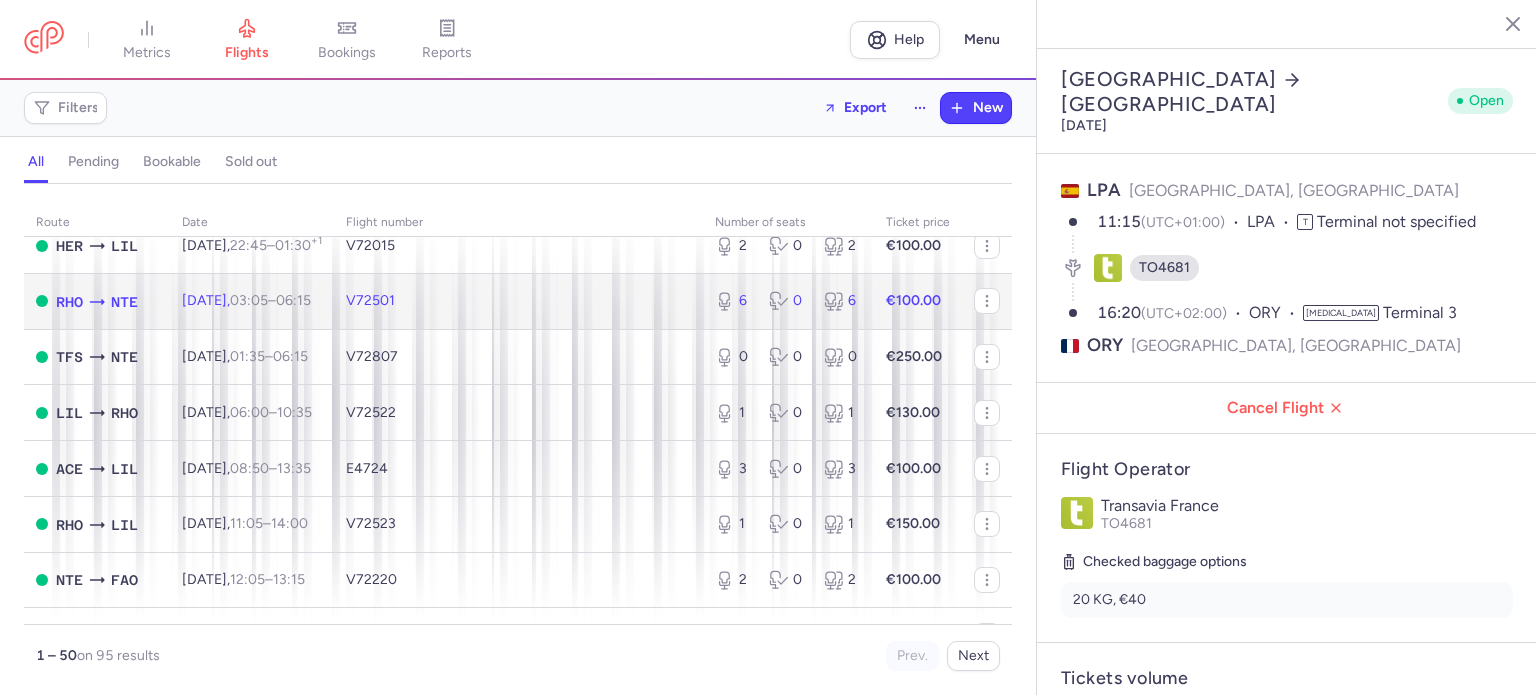 click on "6 0 6" 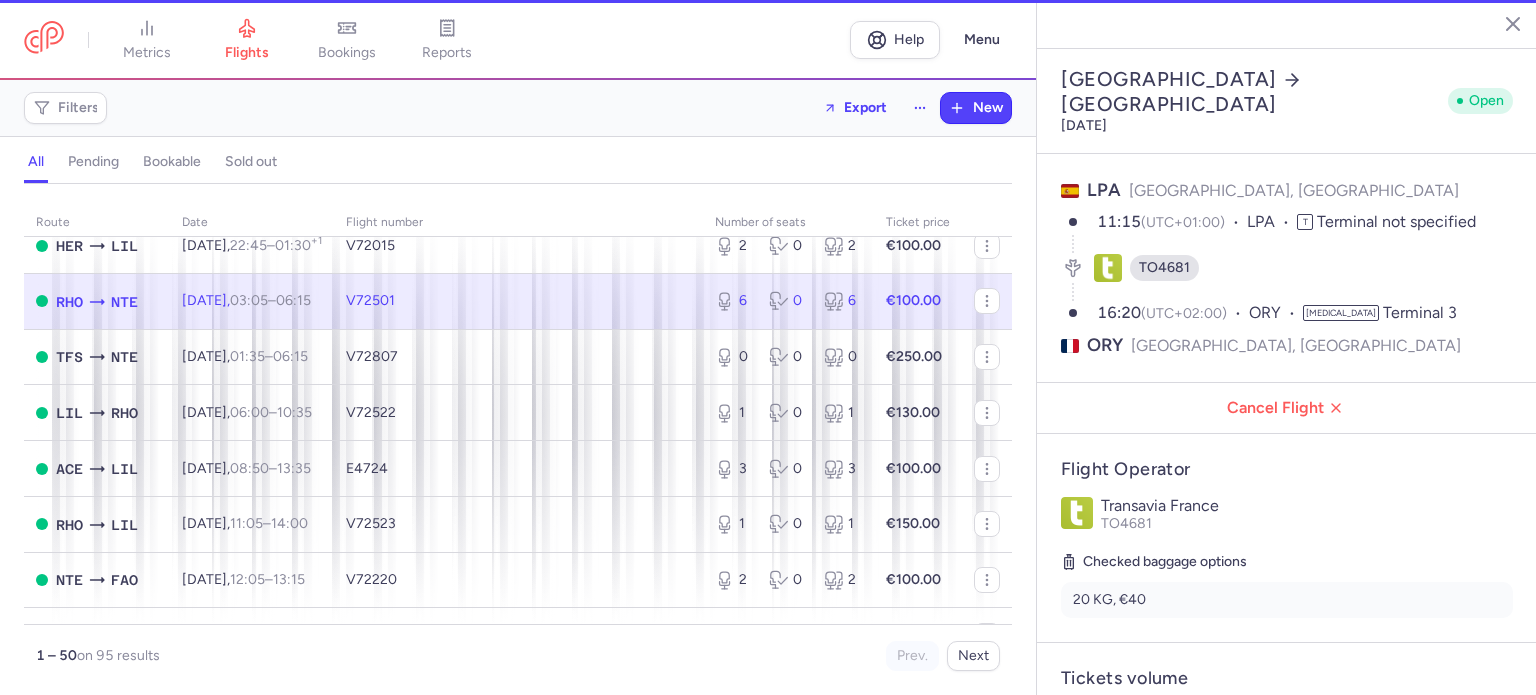 type on "6" 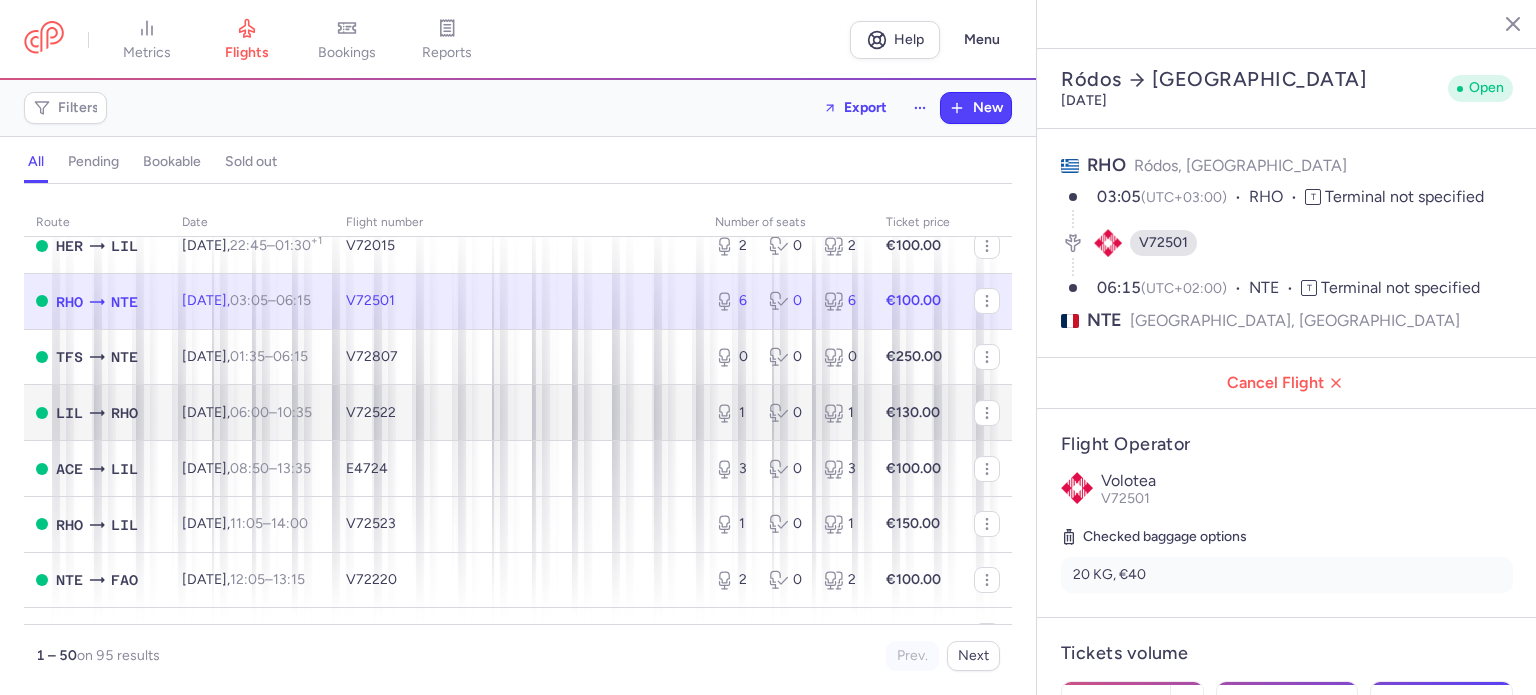scroll, scrollTop: 800, scrollLeft: 0, axis: vertical 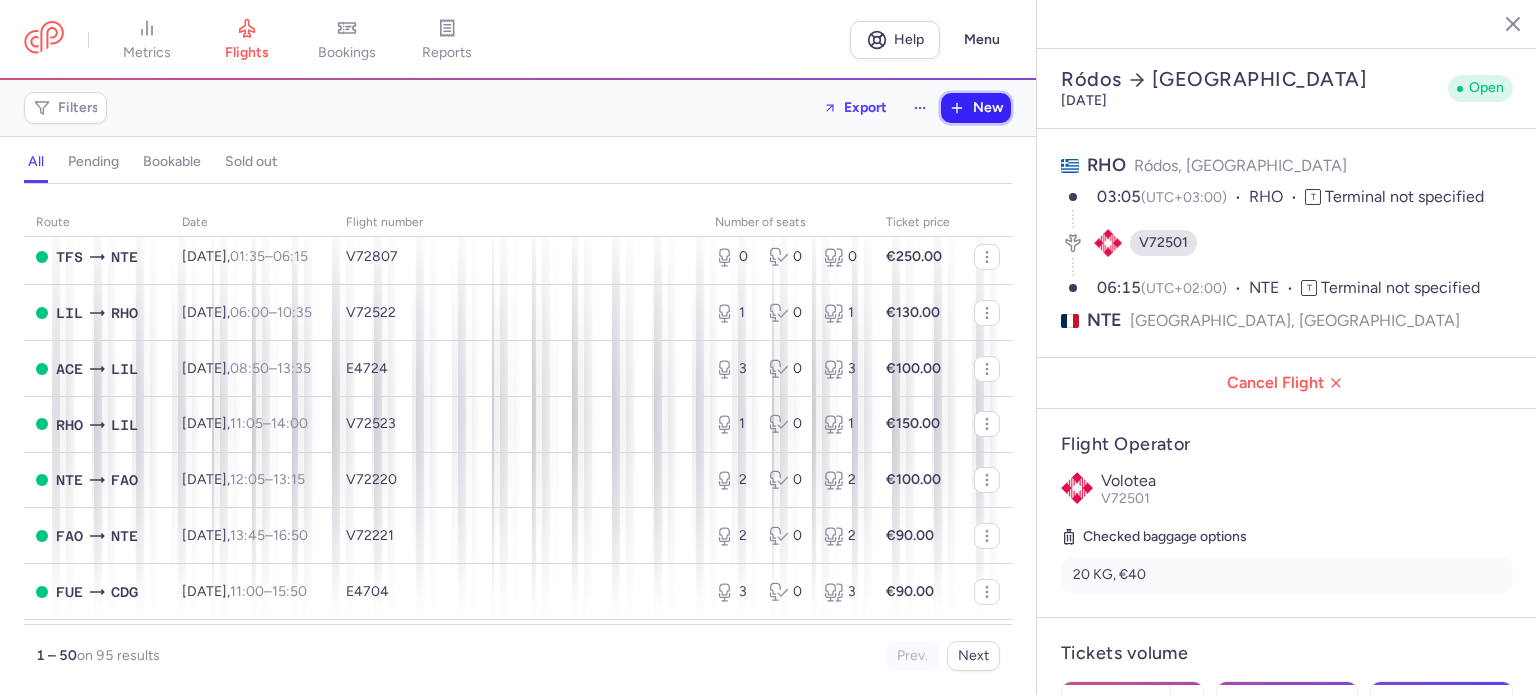 click on "New" at bounding box center [988, 108] 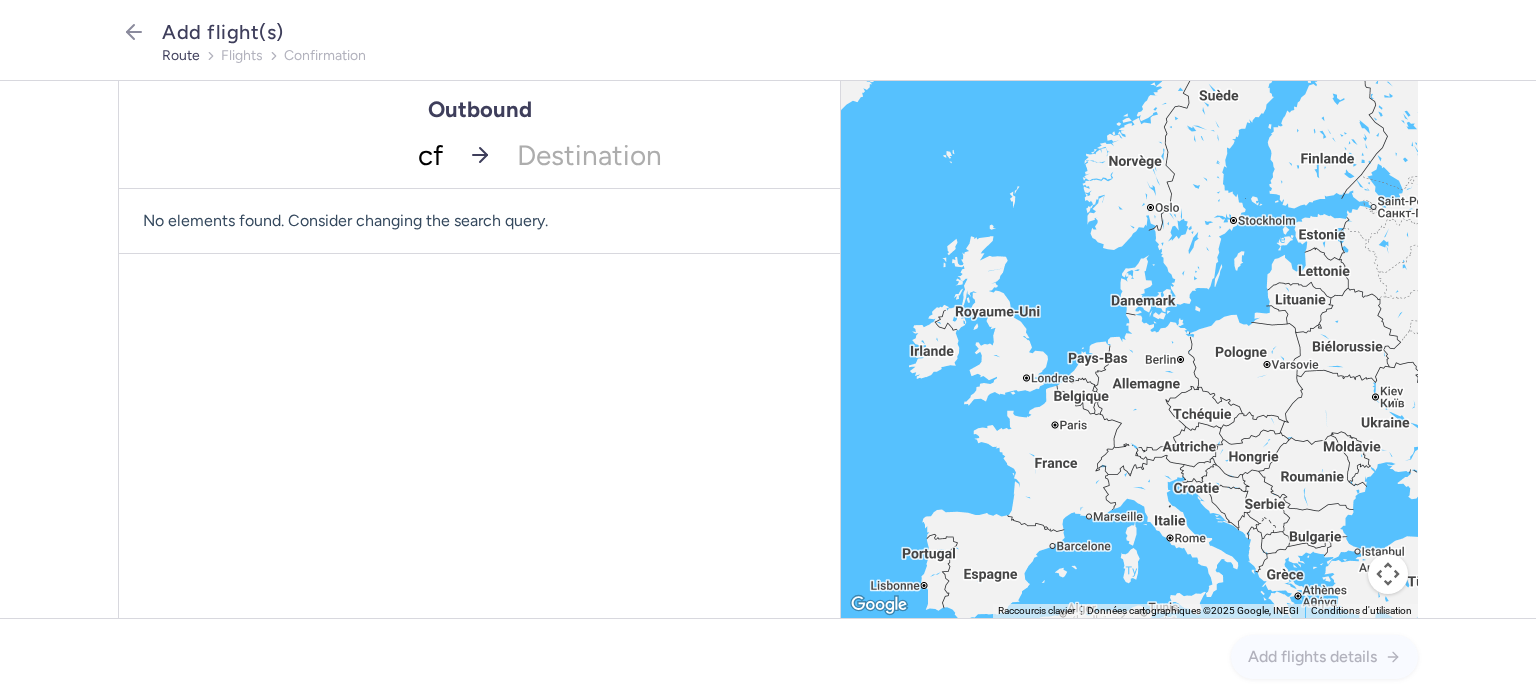 type on "cfu" 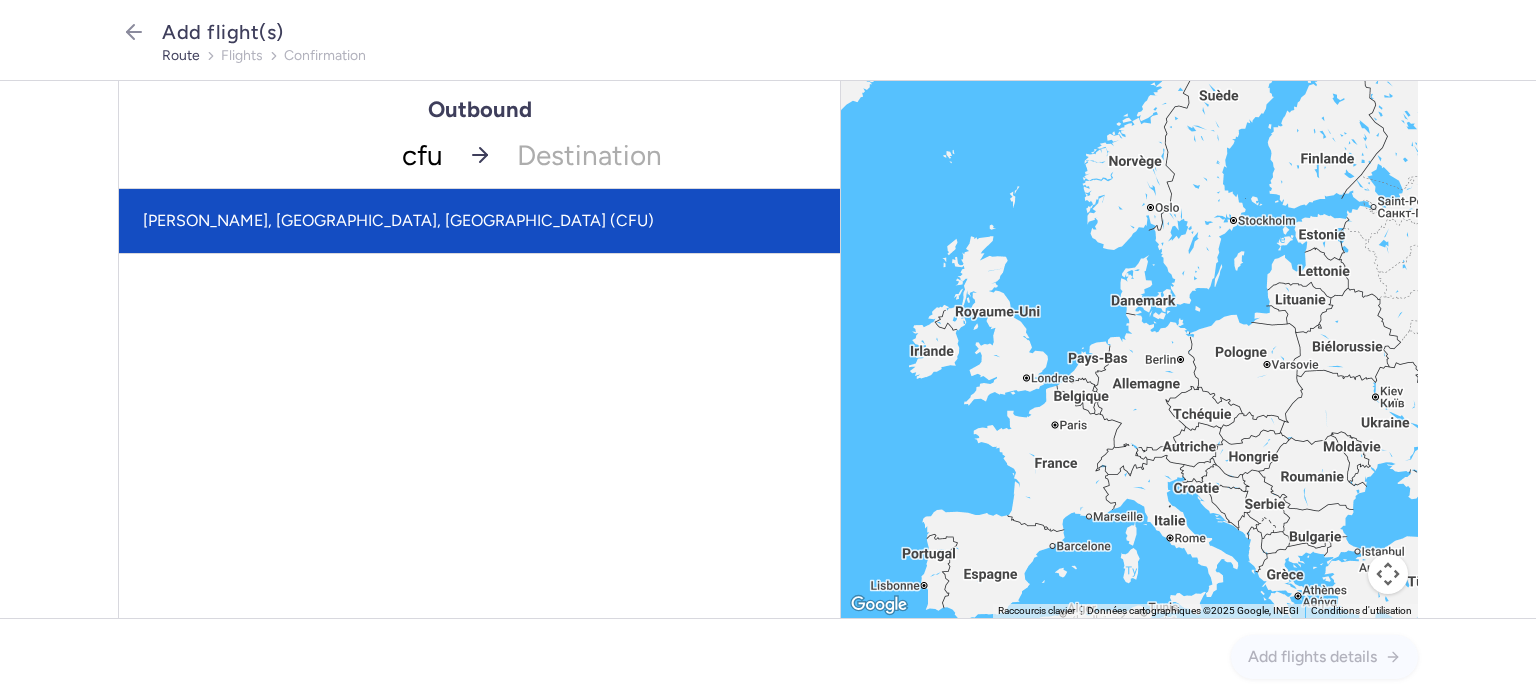 click on "[PERSON_NAME], [GEOGRAPHIC_DATA], [GEOGRAPHIC_DATA] (CFU)" 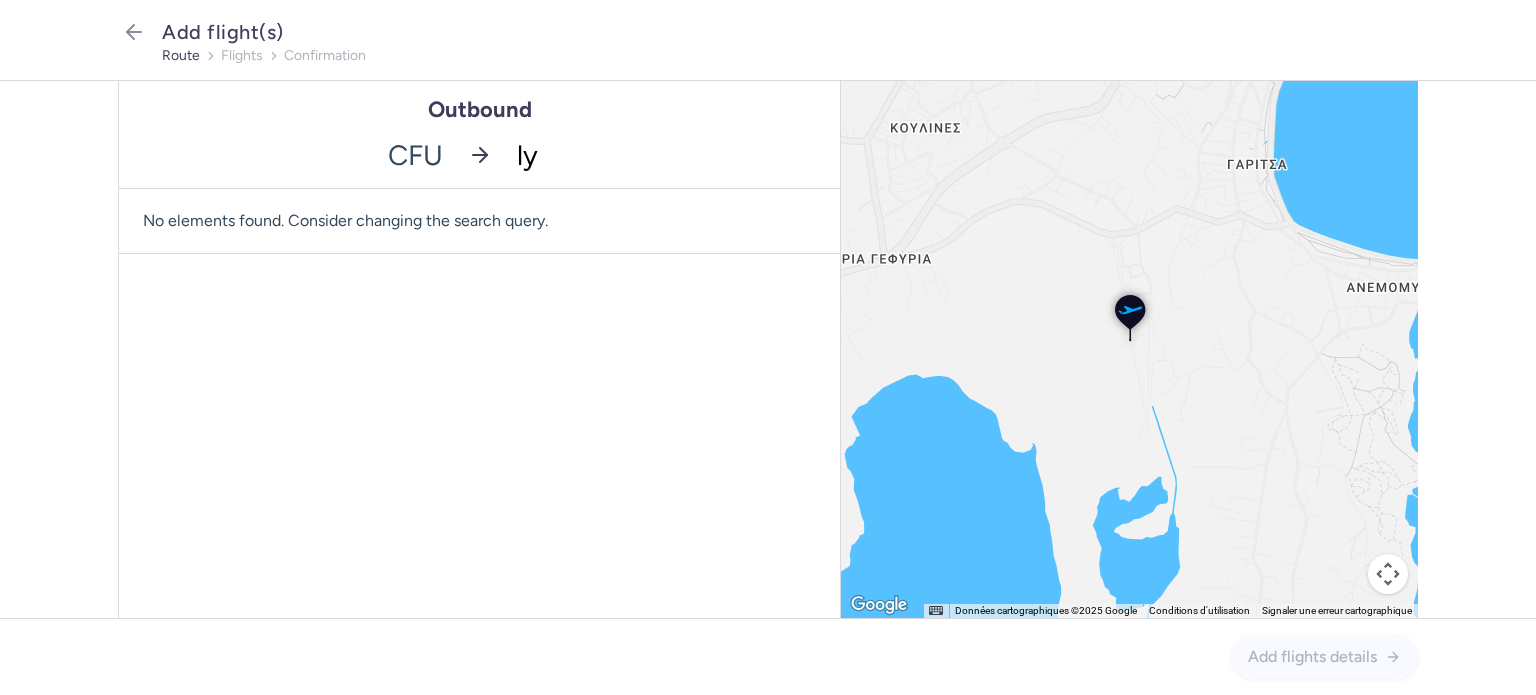 type on "lys" 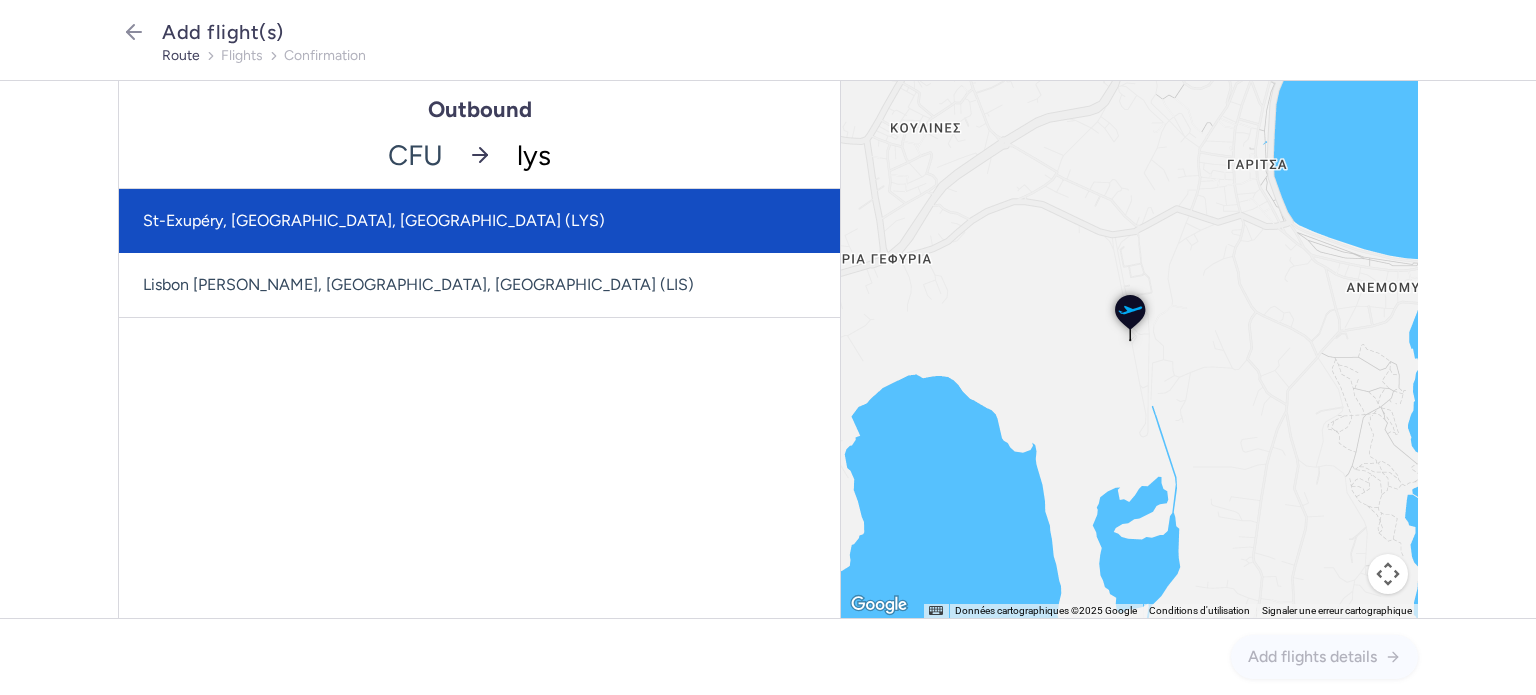click on "St-Exupéry, [GEOGRAPHIC_DATA], [GEOGRAPHIC_DATA] (LYS)" at bounding box center (479, 221) 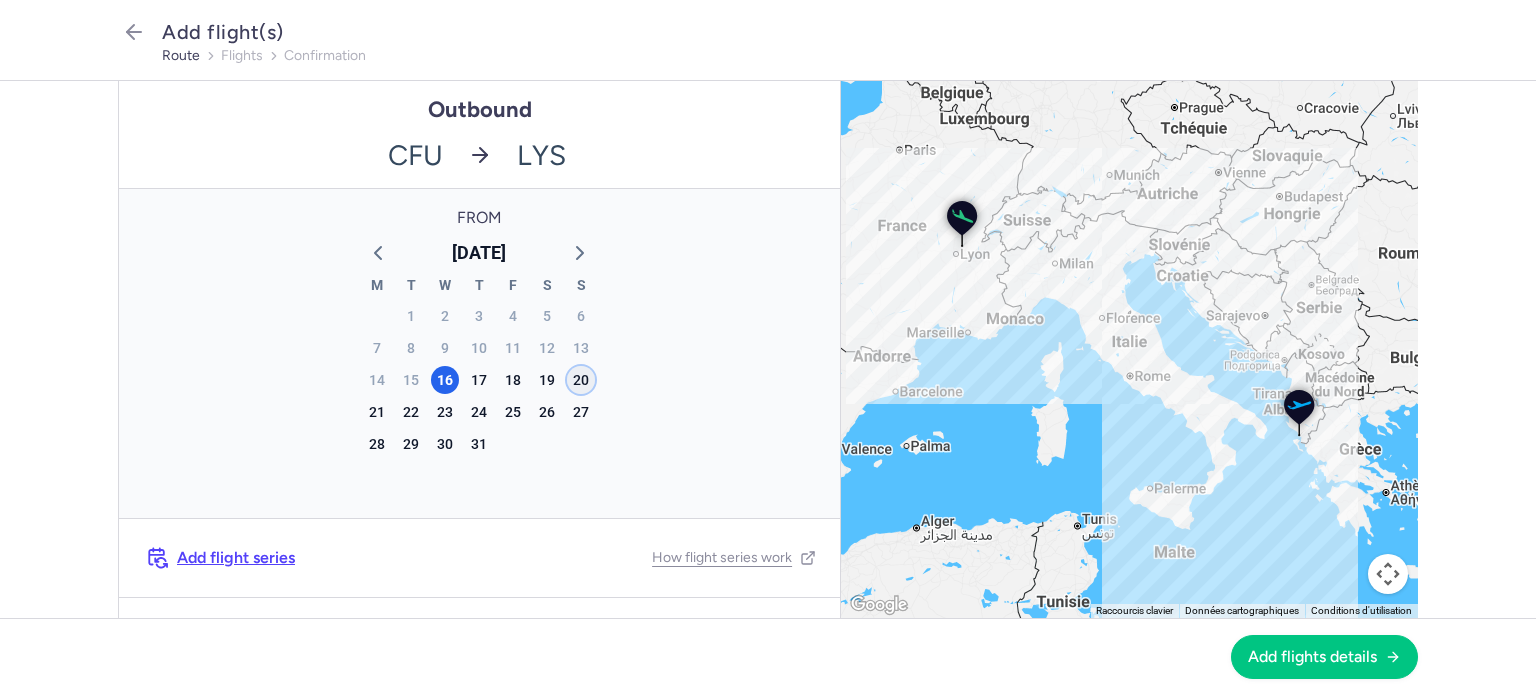 click on "20" 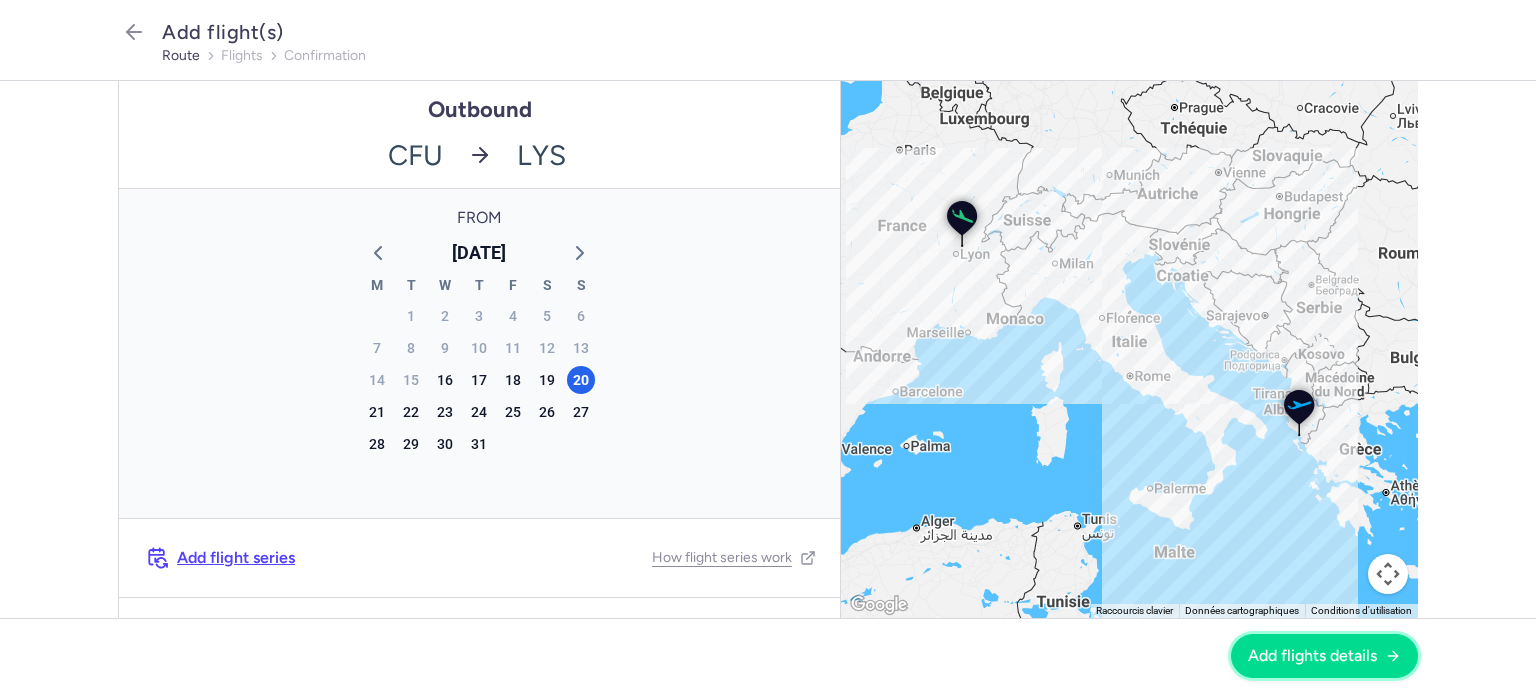 click on "Add flights details" at bounding box center [1324, 656] 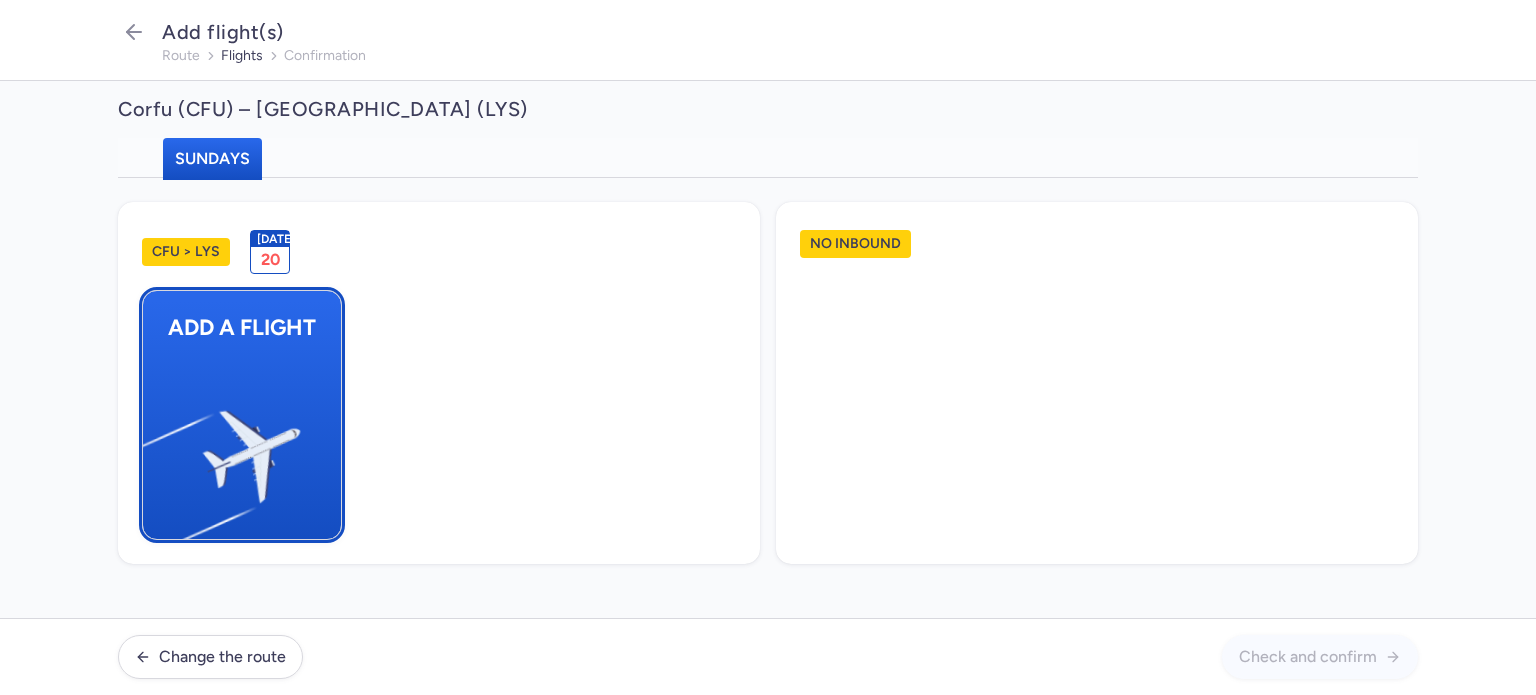 click on "Add a flight" at bounding box center [242, 415] 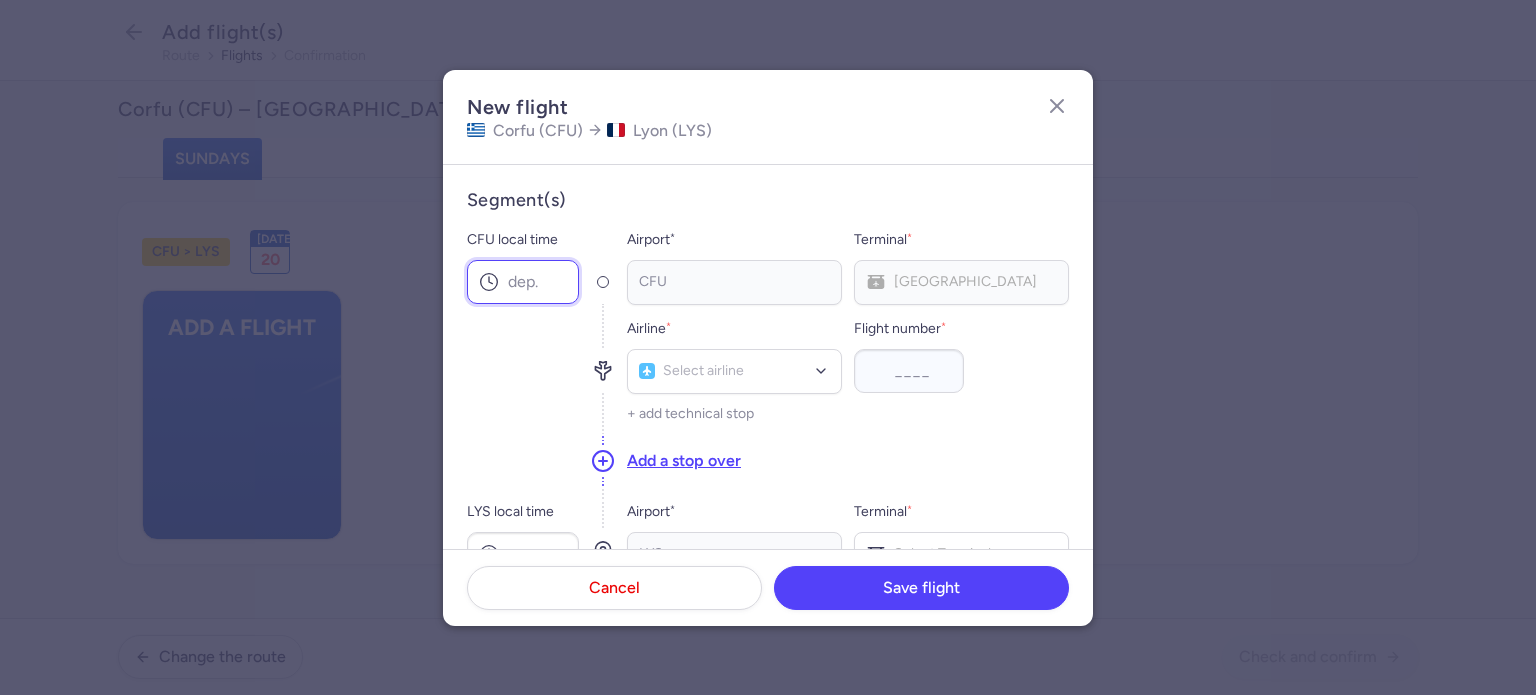 click on "CFU local time" at bounding box center (523, 282) 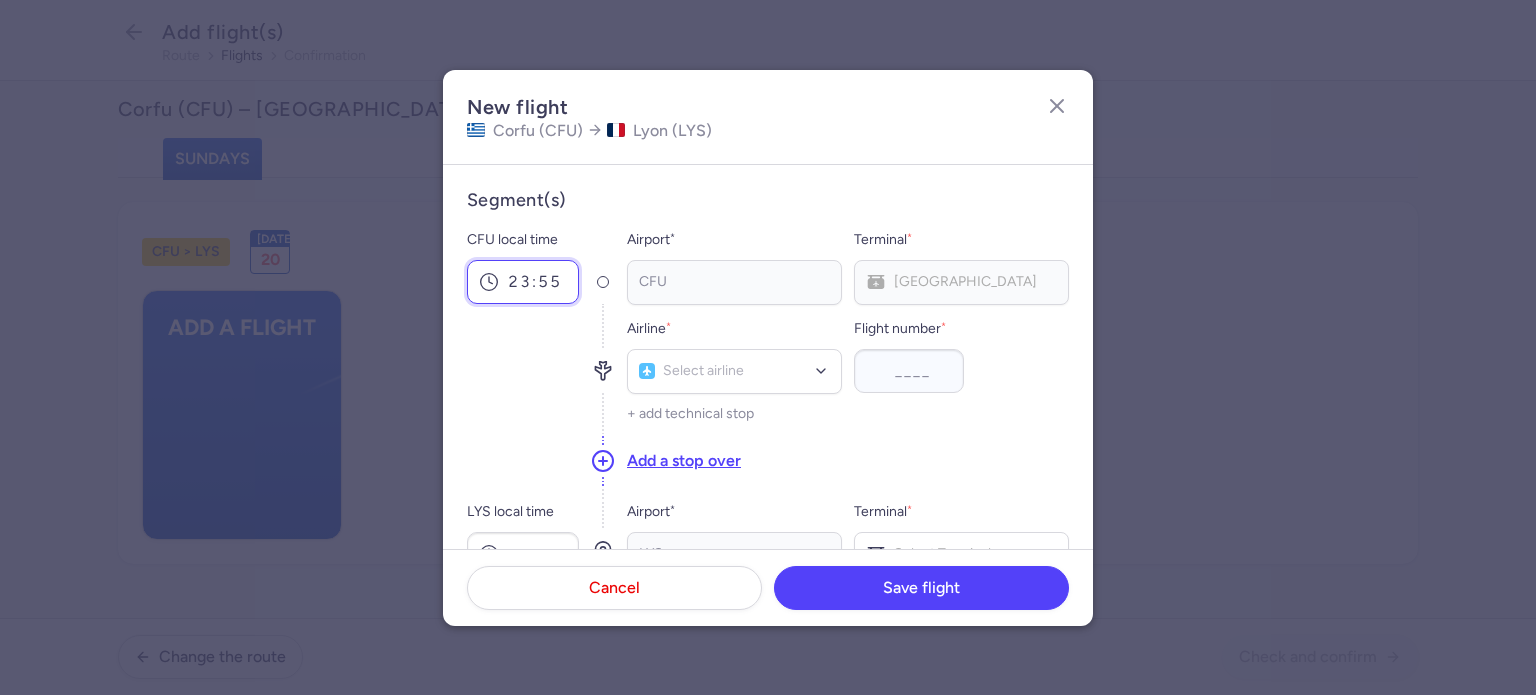 scroll, scrollTop: 100, scrollLeft: 0, axis: vertical 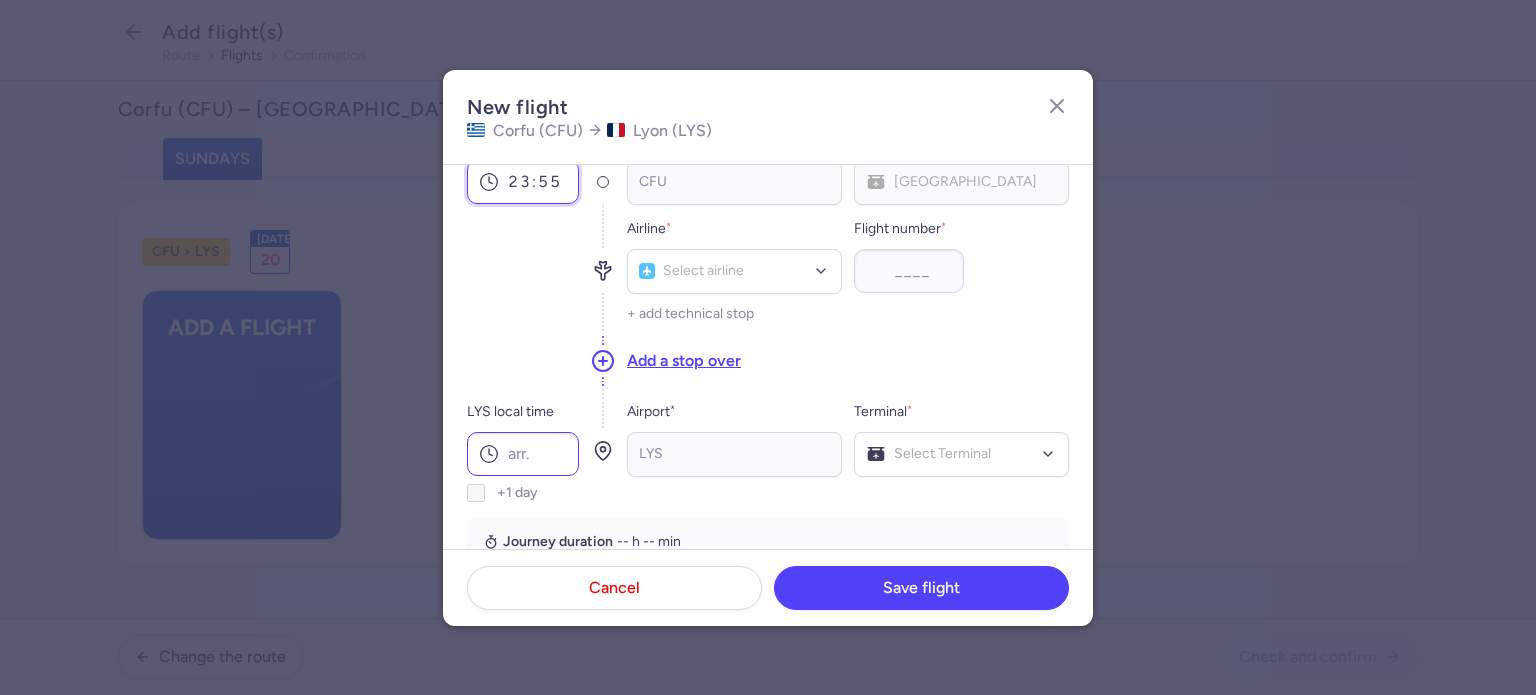 type on "23:55" 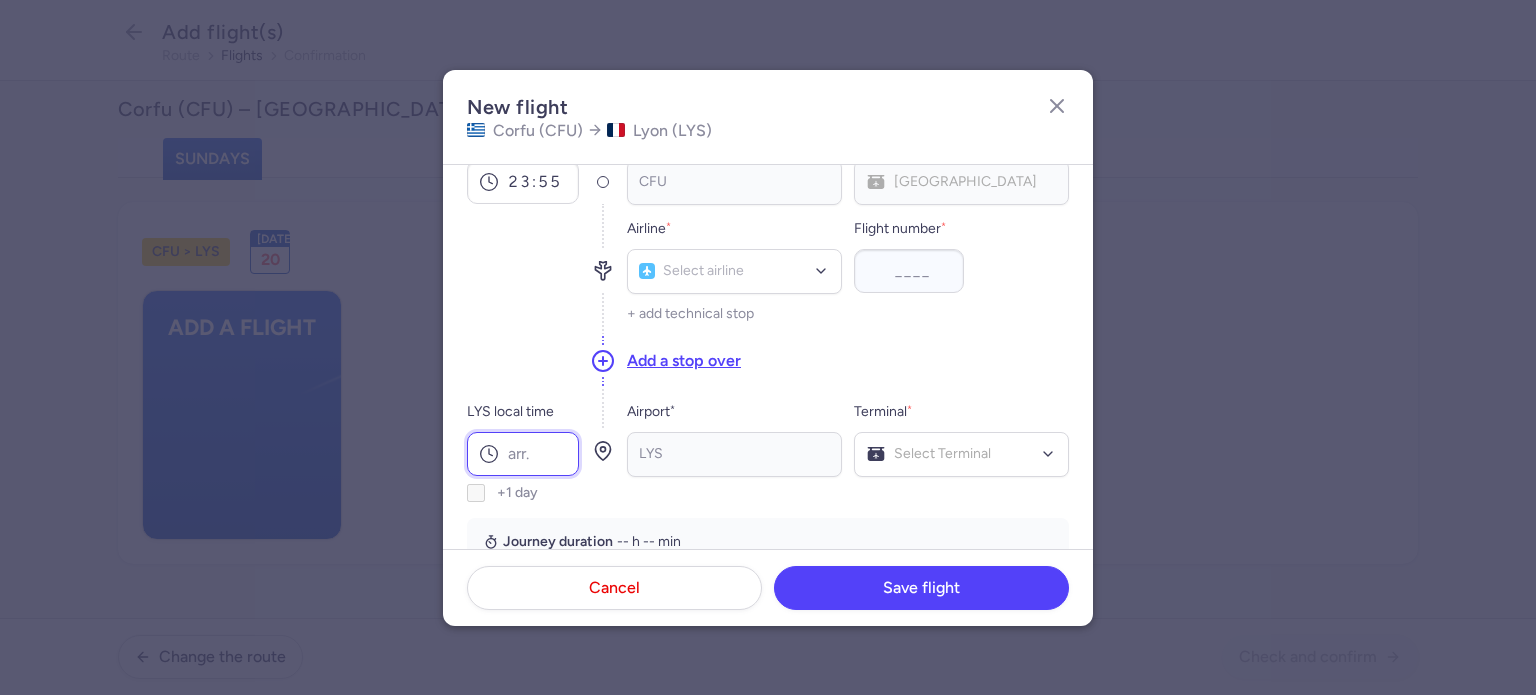 click on "LYS local time" at bounding box center [523, 454] 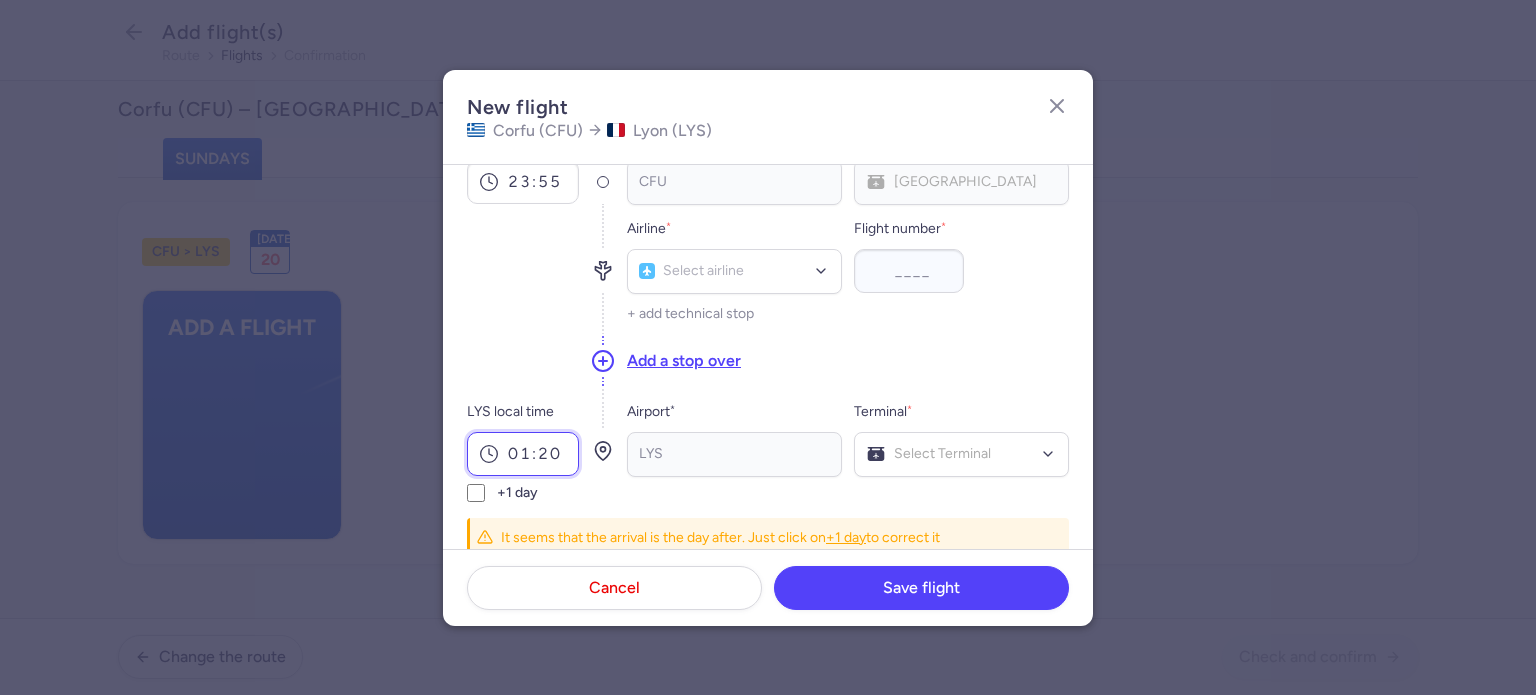 type on "01:20" 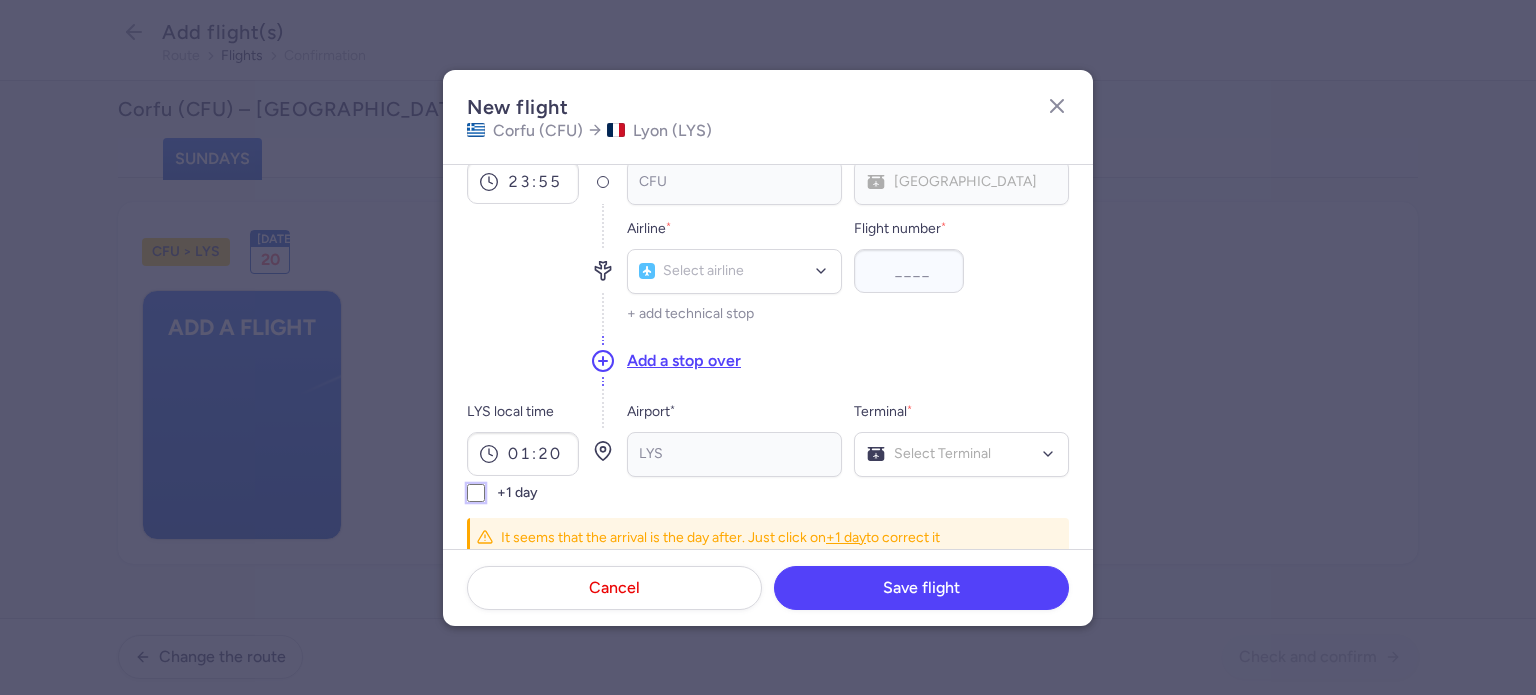 click on "+1 day" at bounding box center [476, 493] 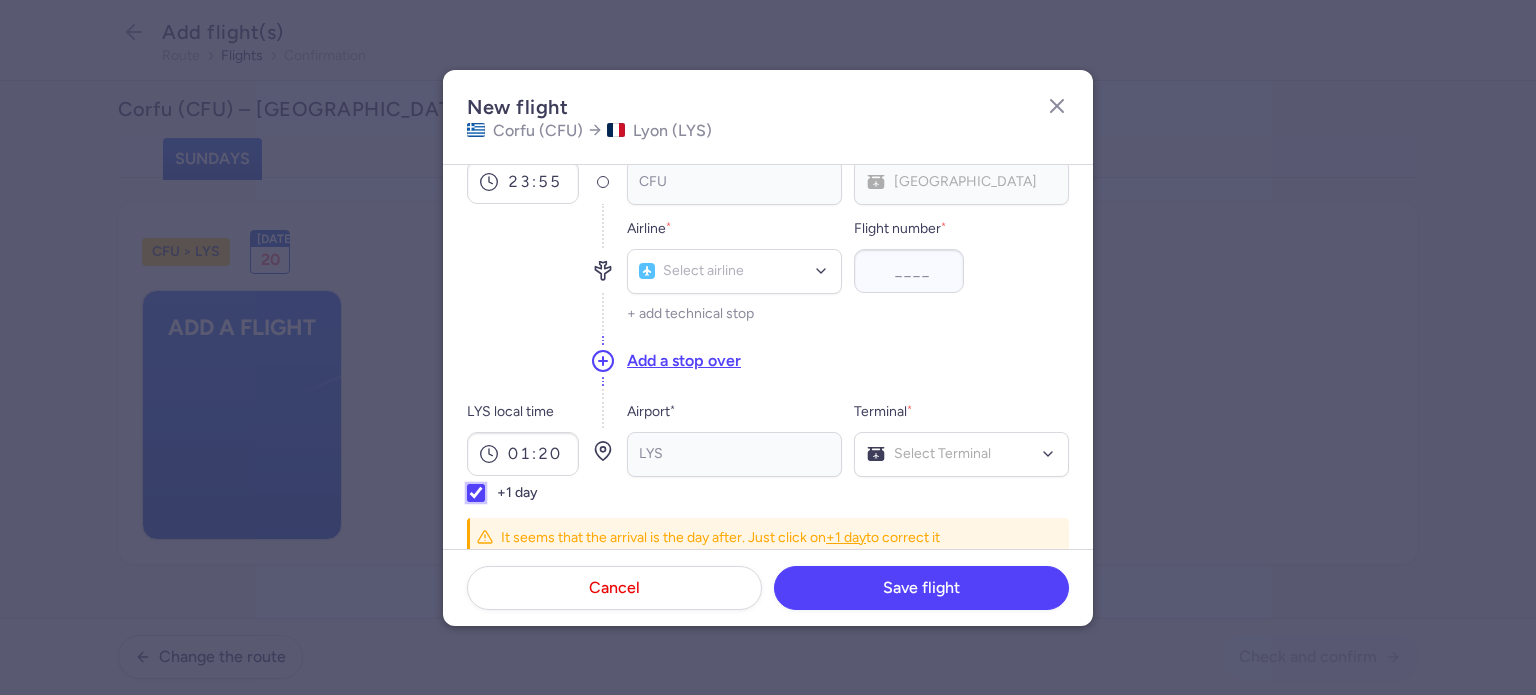 checkbox on "true" 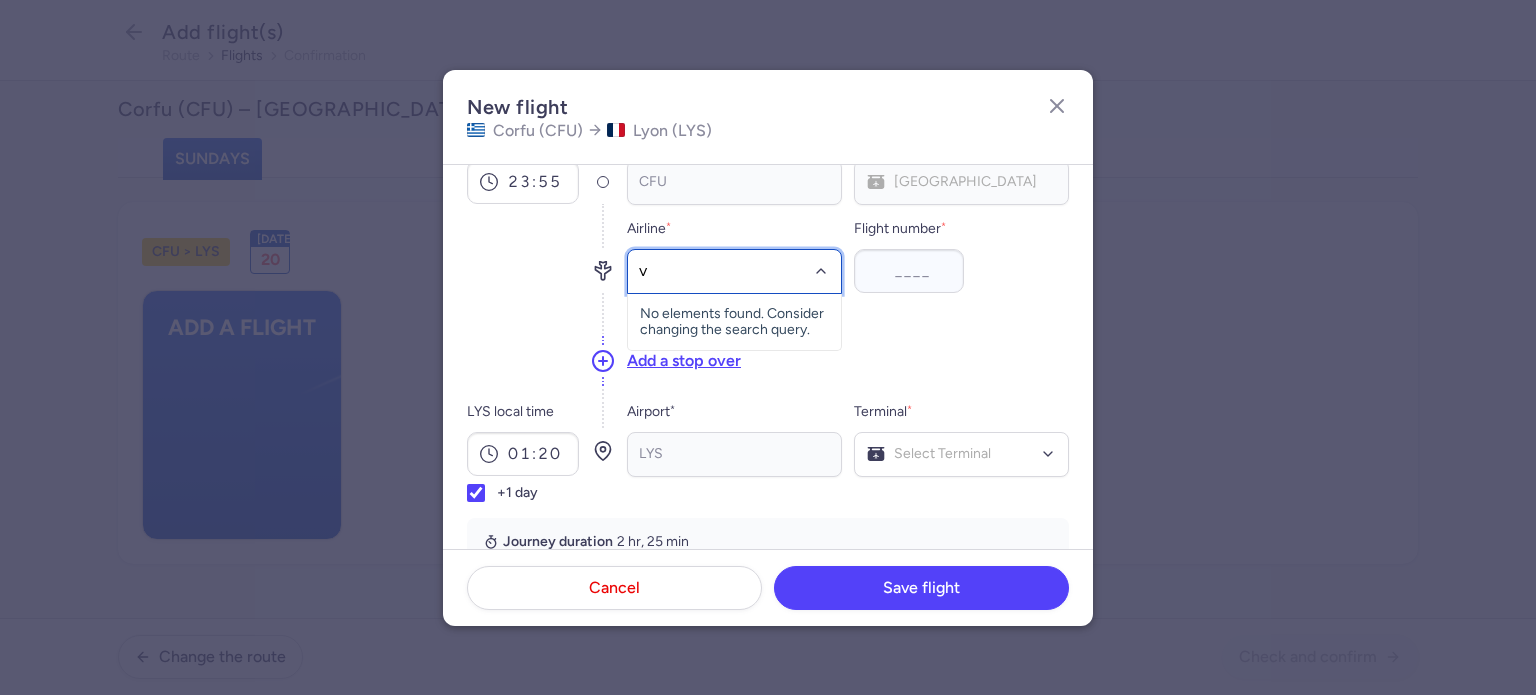 type on "v7" 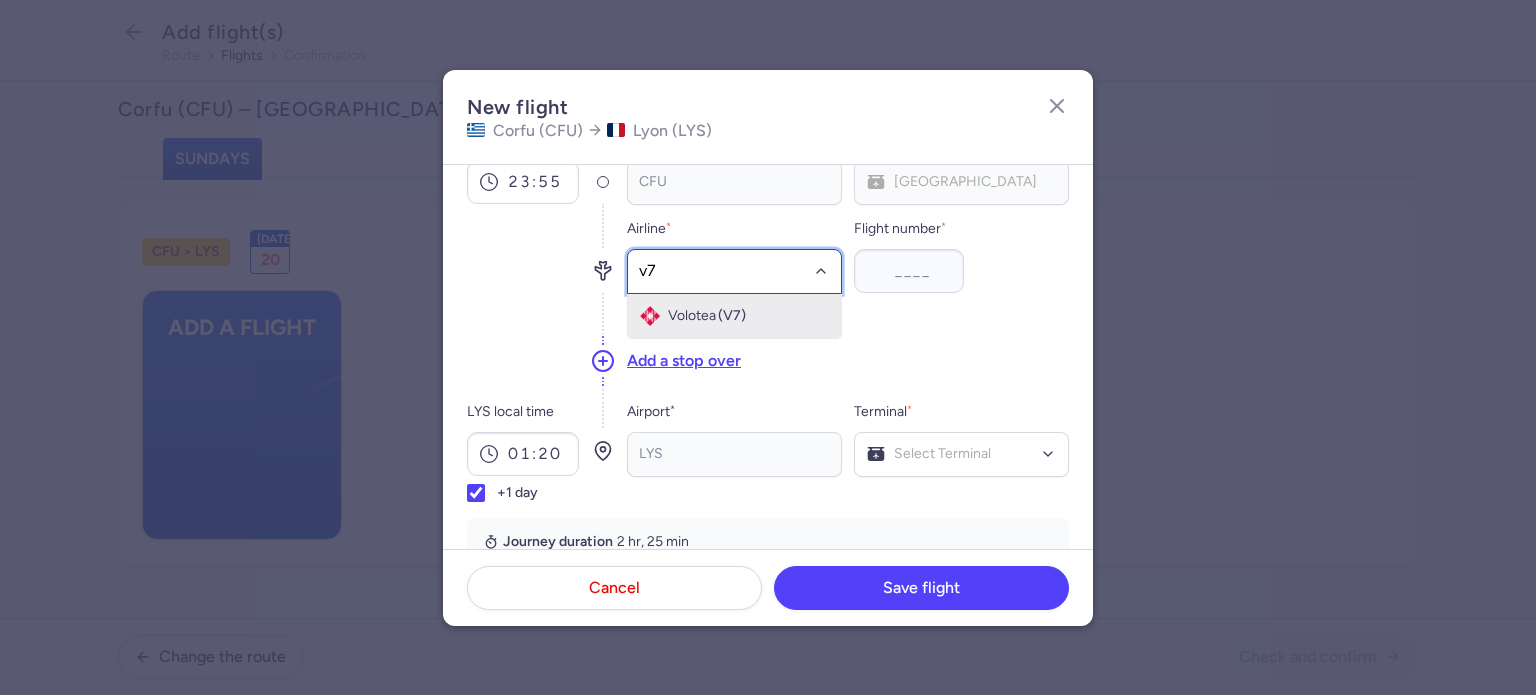 click on "Volotea (V7)" at bounding box center (734, 316) 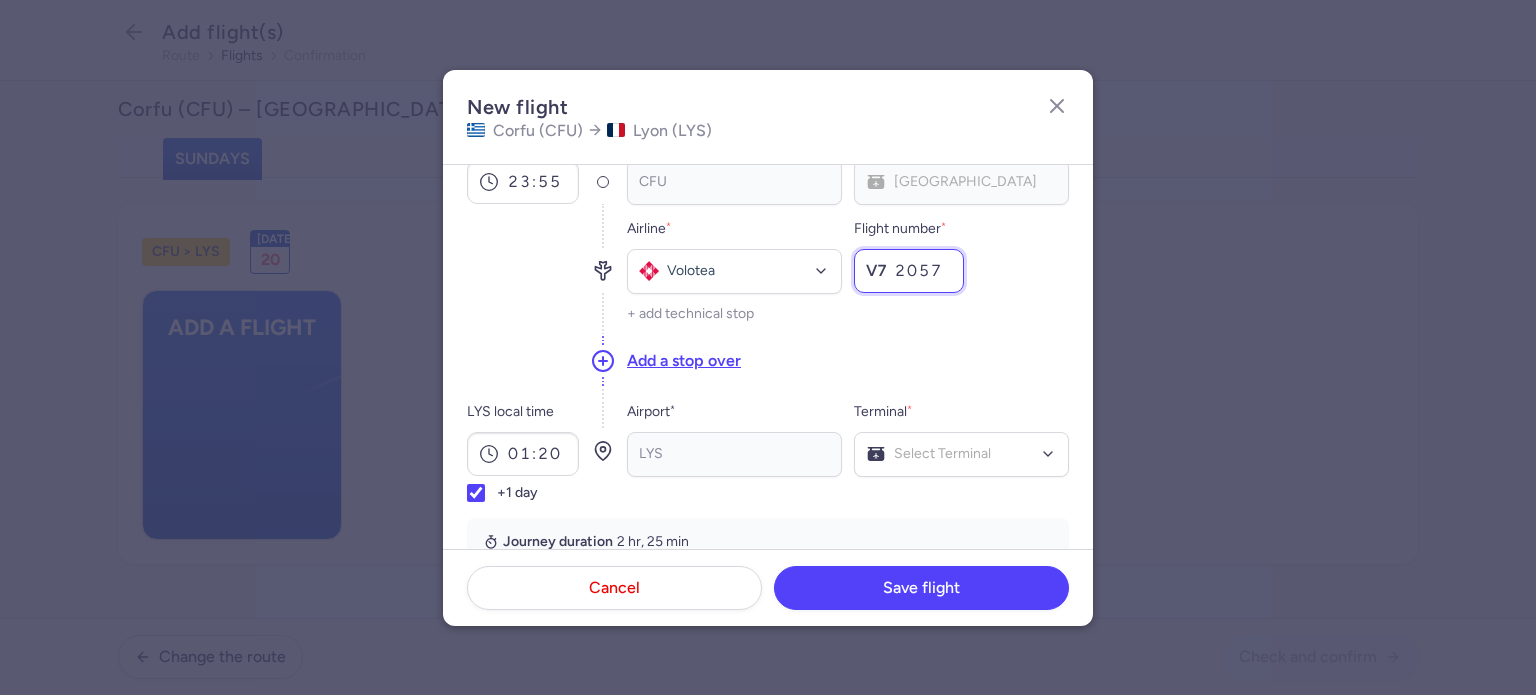 type on "2057" 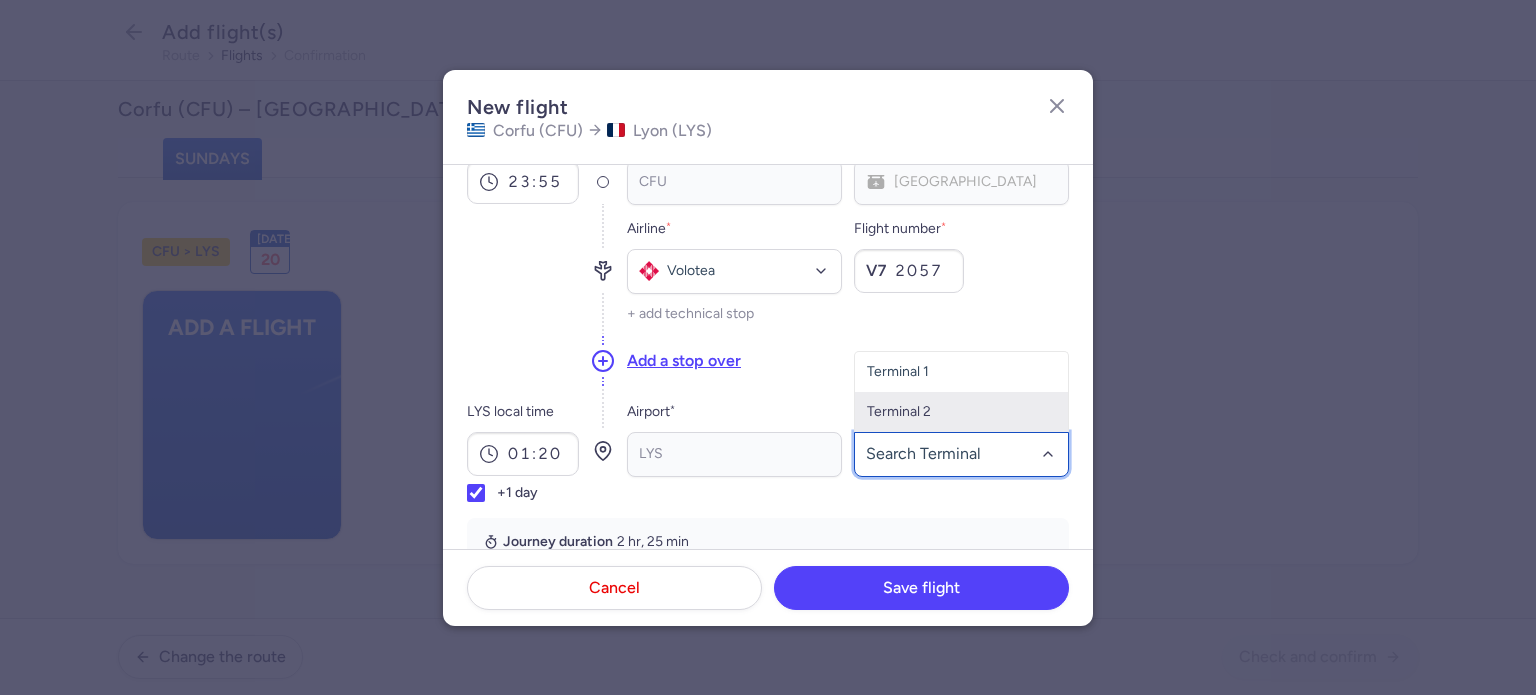click on "Terminal 2" 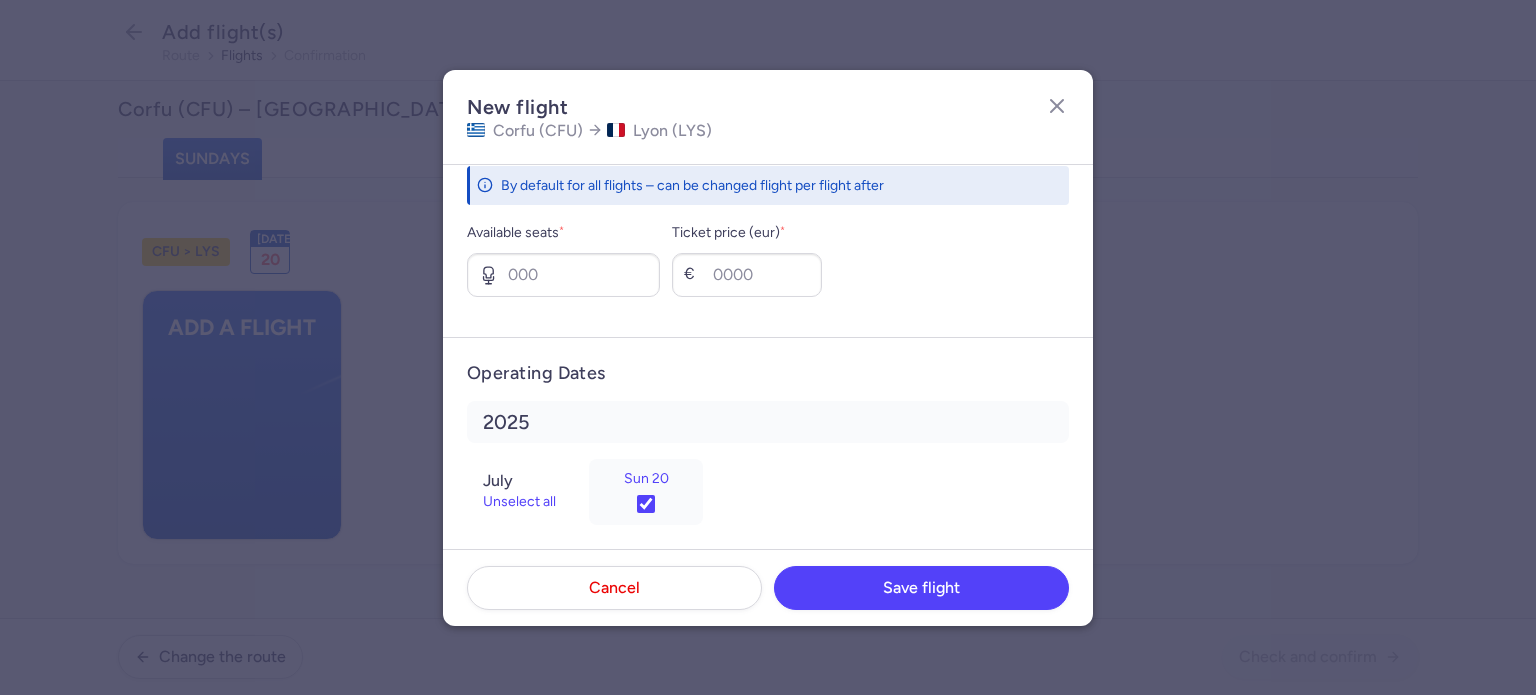 scroll, scrollTop: 500, scrollLeft: 0, axis: vertical 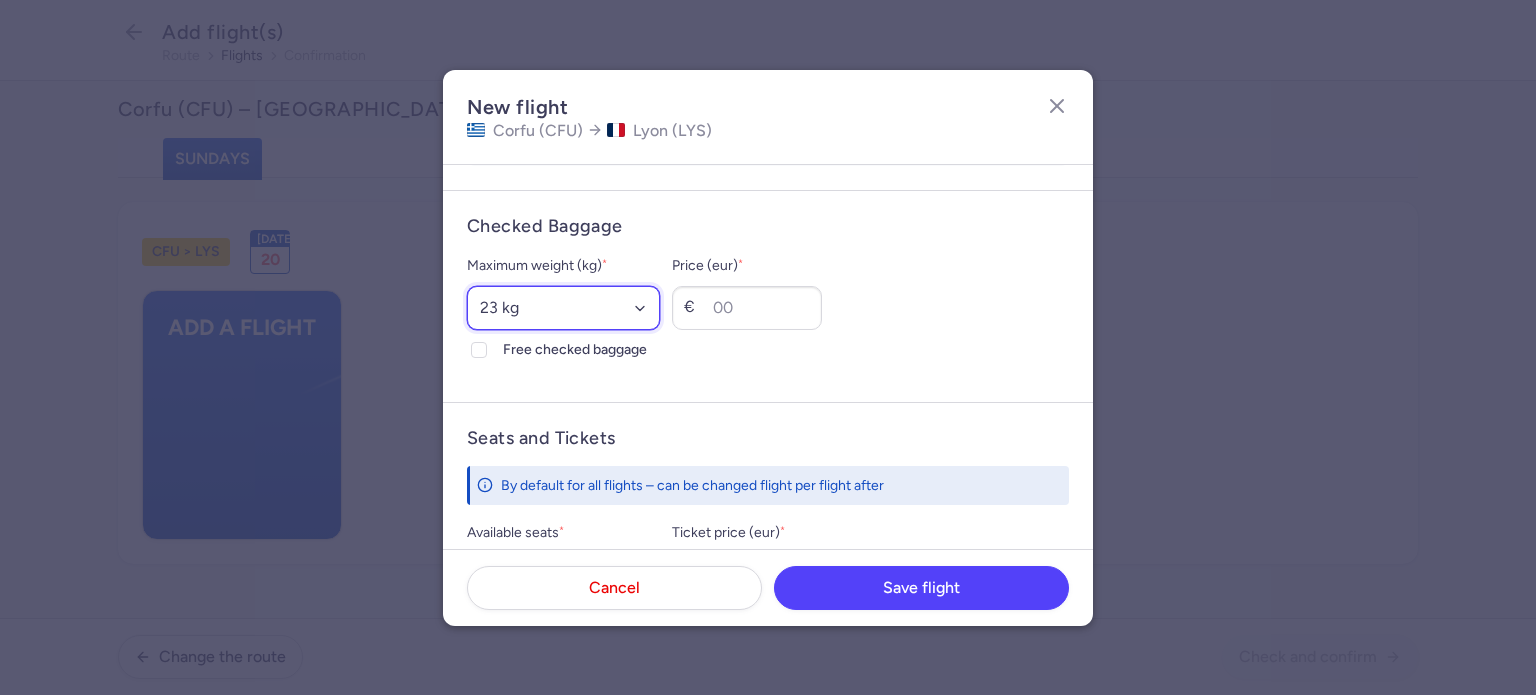 click on "Select an option 15 kg 16 kg 17 kg 18 kg 19 kg 20 kg 21 kg 22 kg 23 kg 24 kg 25 kg 26 kg 27 kg 28 kg 29 kg 30 kg 31 kg 32 kg 33 kg 34 kg 35 kg" at bounding box center [563, 308] 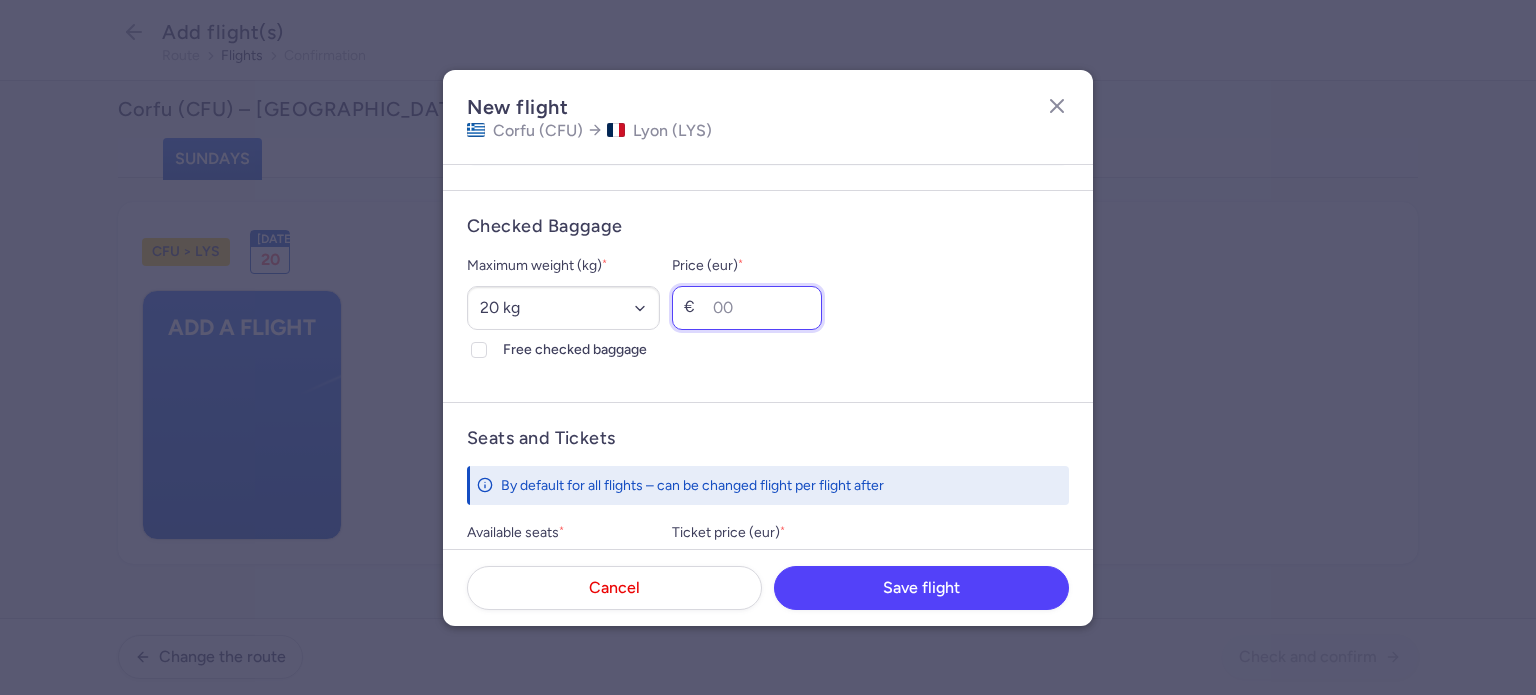 click on "Price (eur)  *" at bounding box center [747, 308] 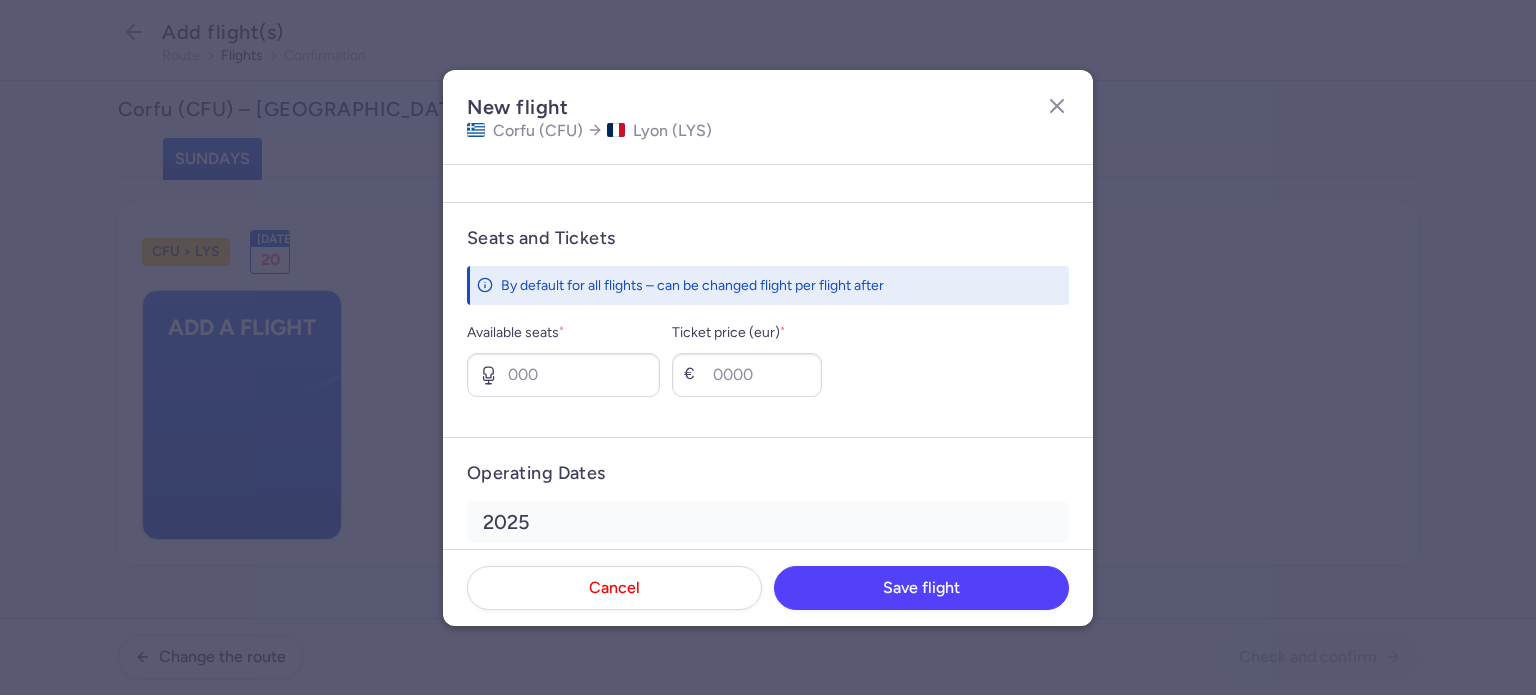 scroll, scrollTop: 800, scrollLeft: 0, axis: vertical 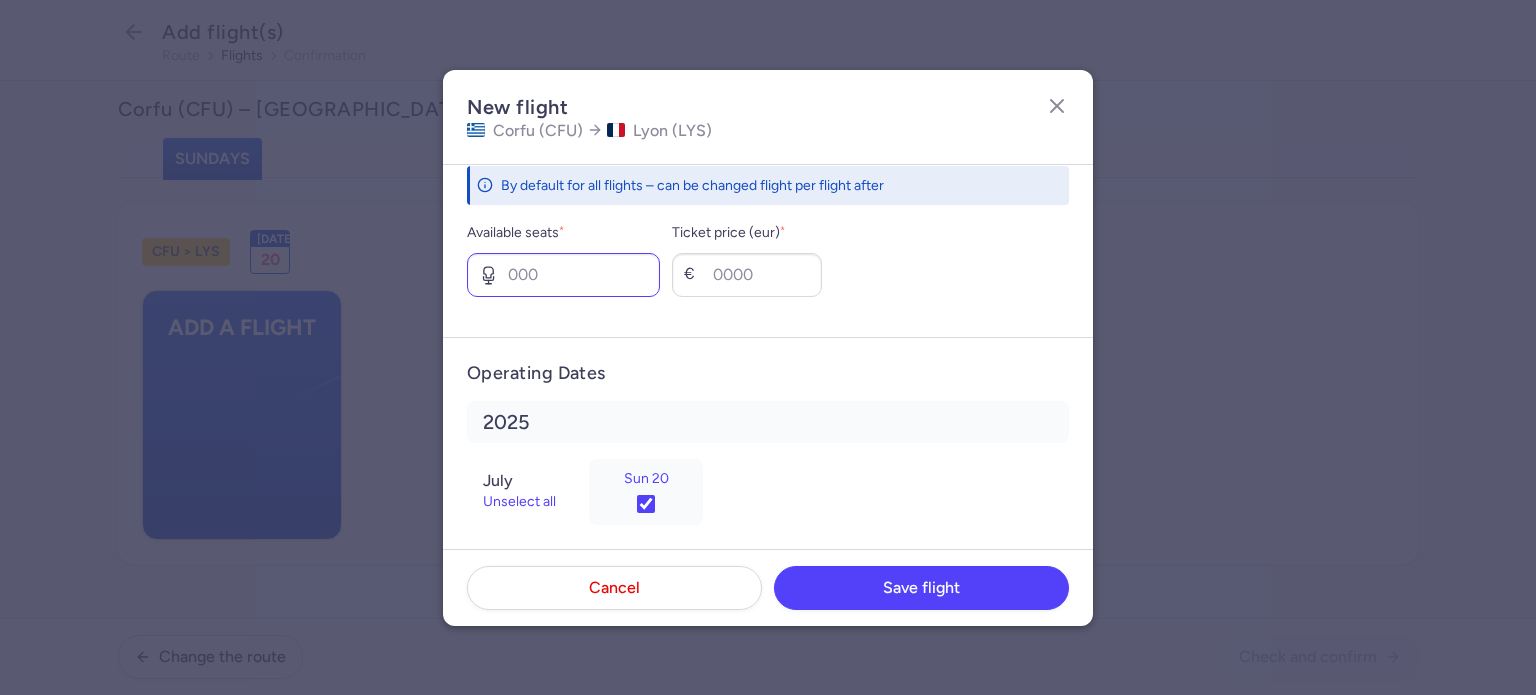 type on "40" 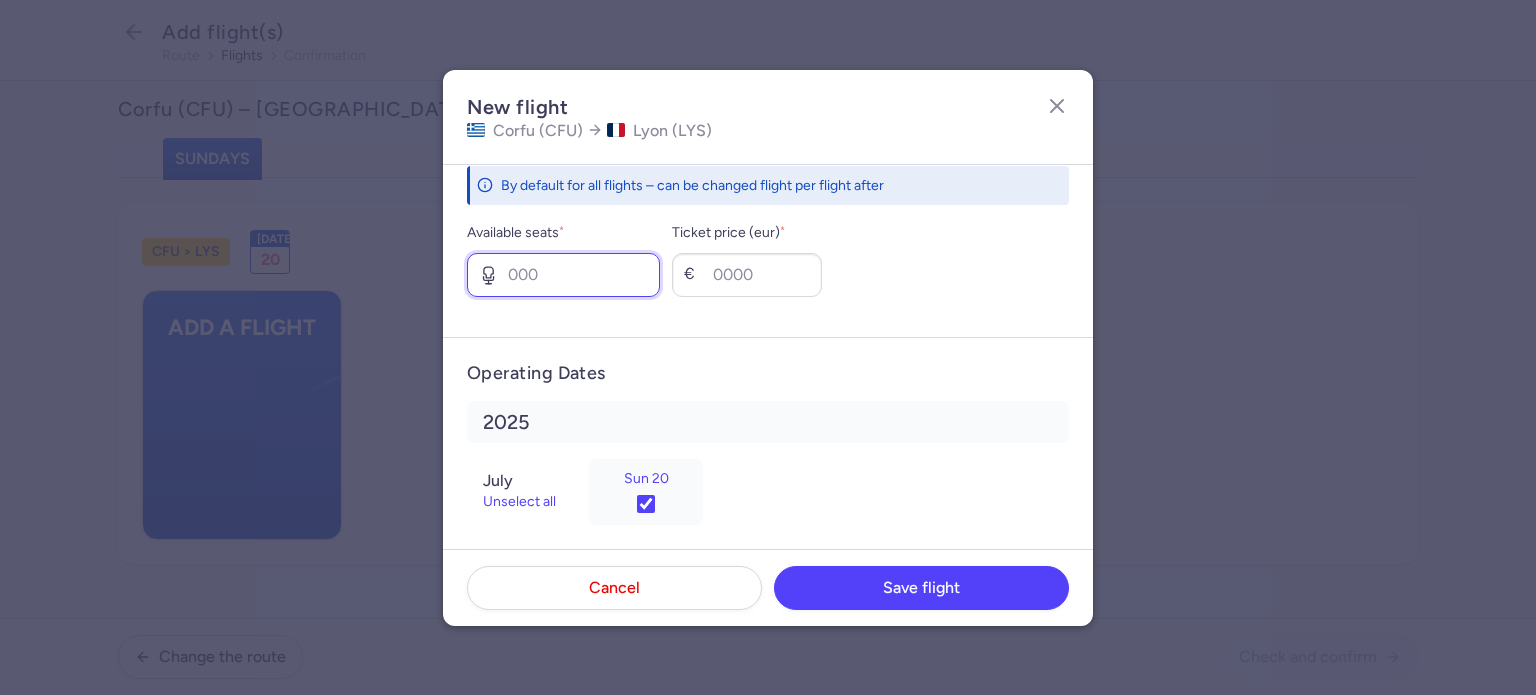 click on "Available seats  *" at bounding box center [563, 275] 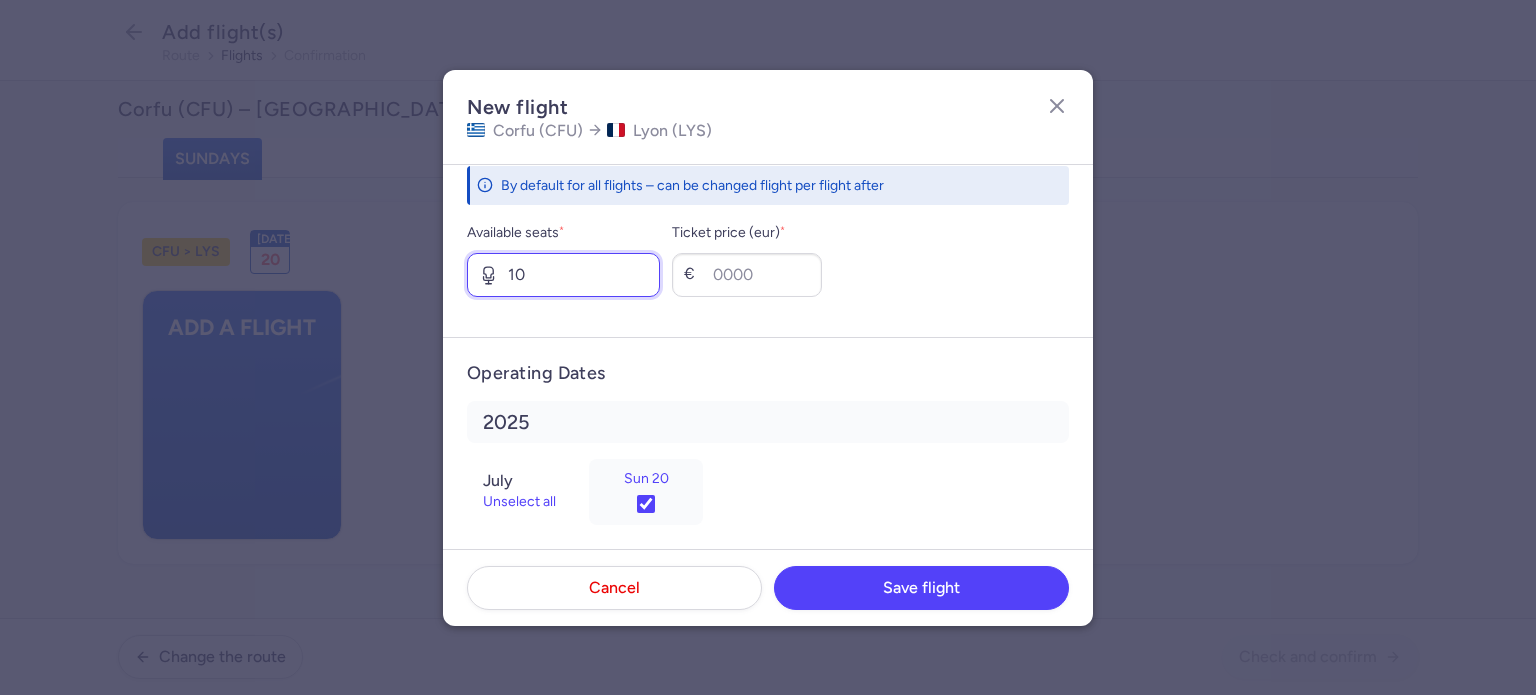type on "10" 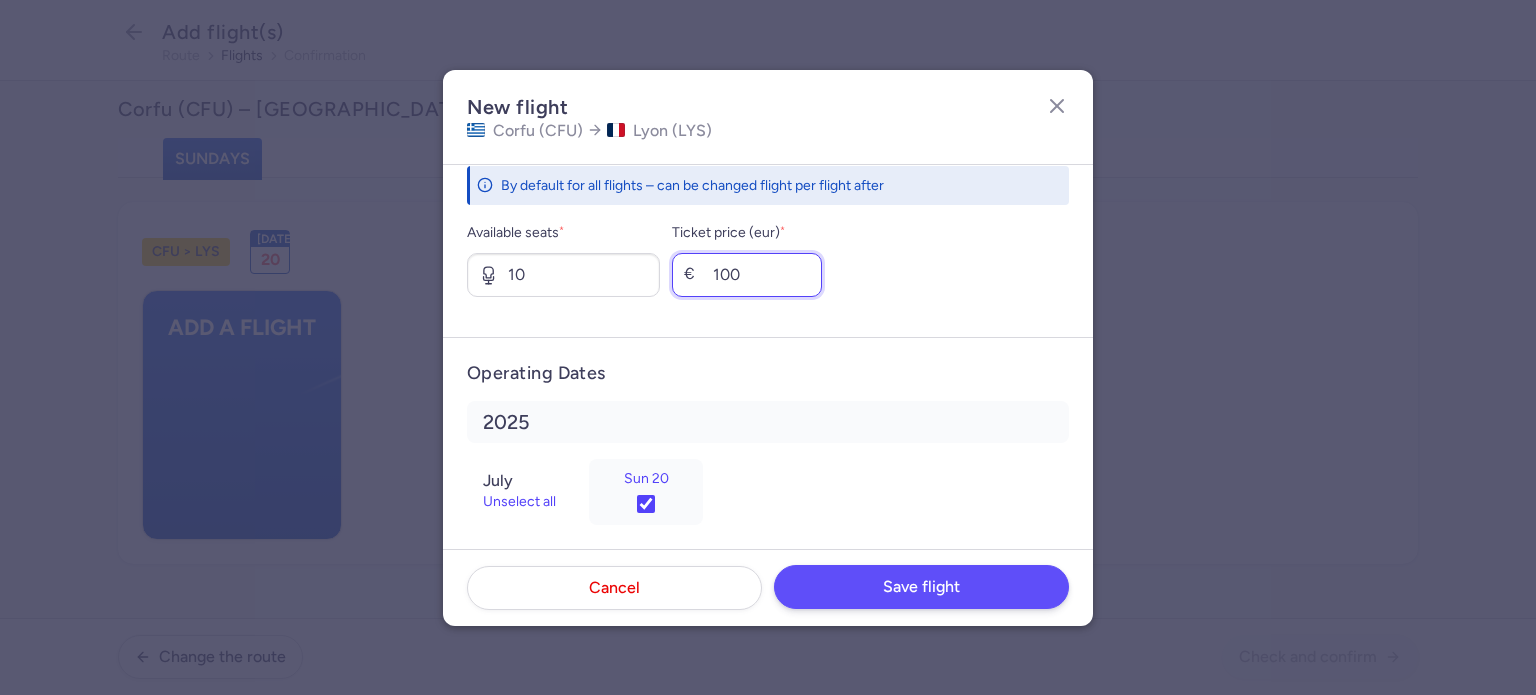 type on "100" 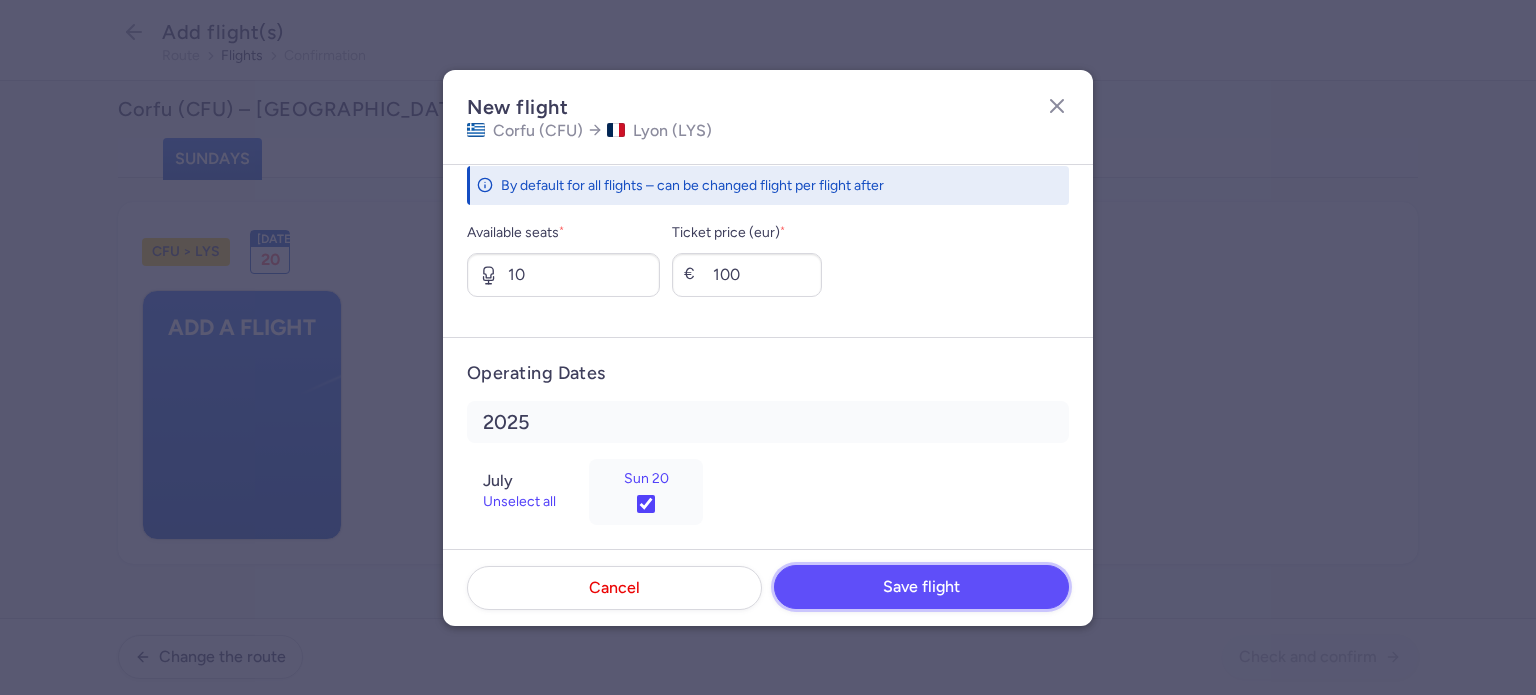 click on "Save flight" at bounding box center (921, 587) 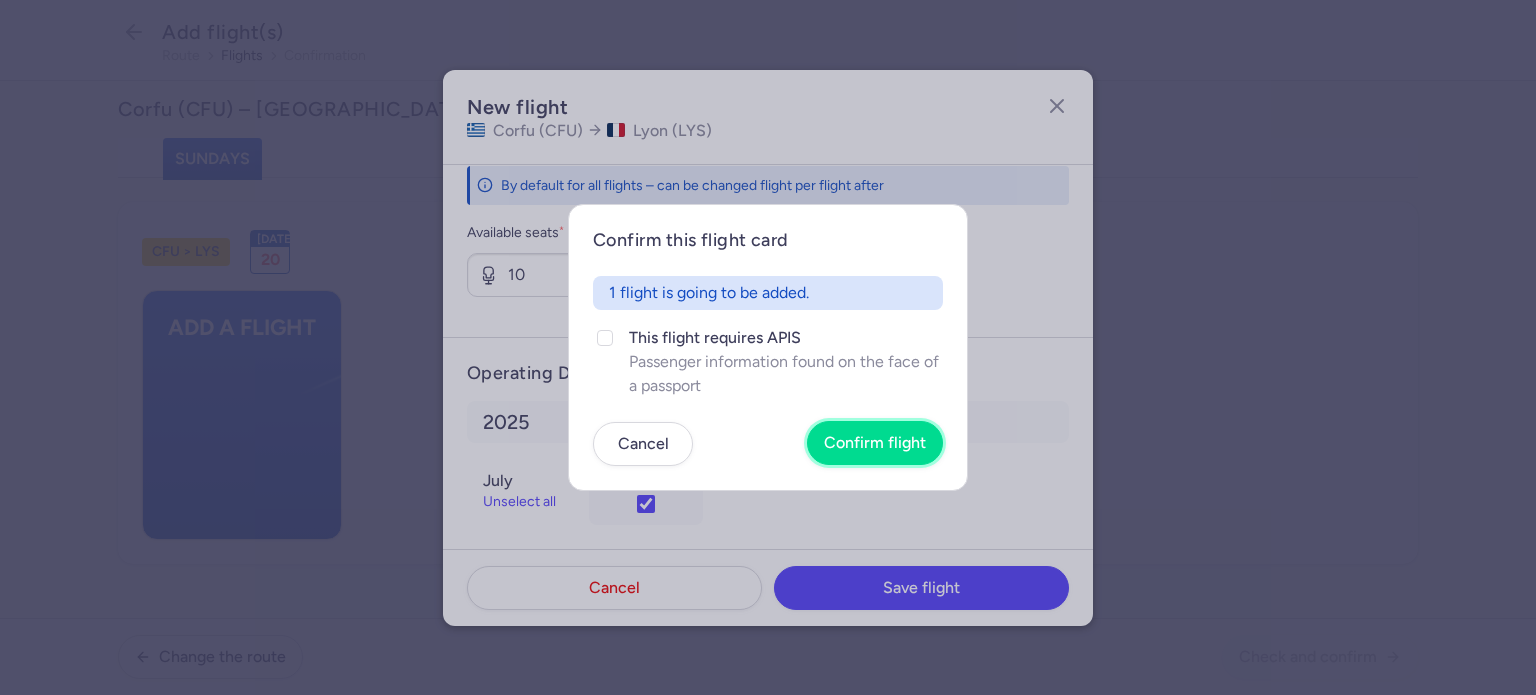 click on "Confirm flight" at bounding box center [875, 443] 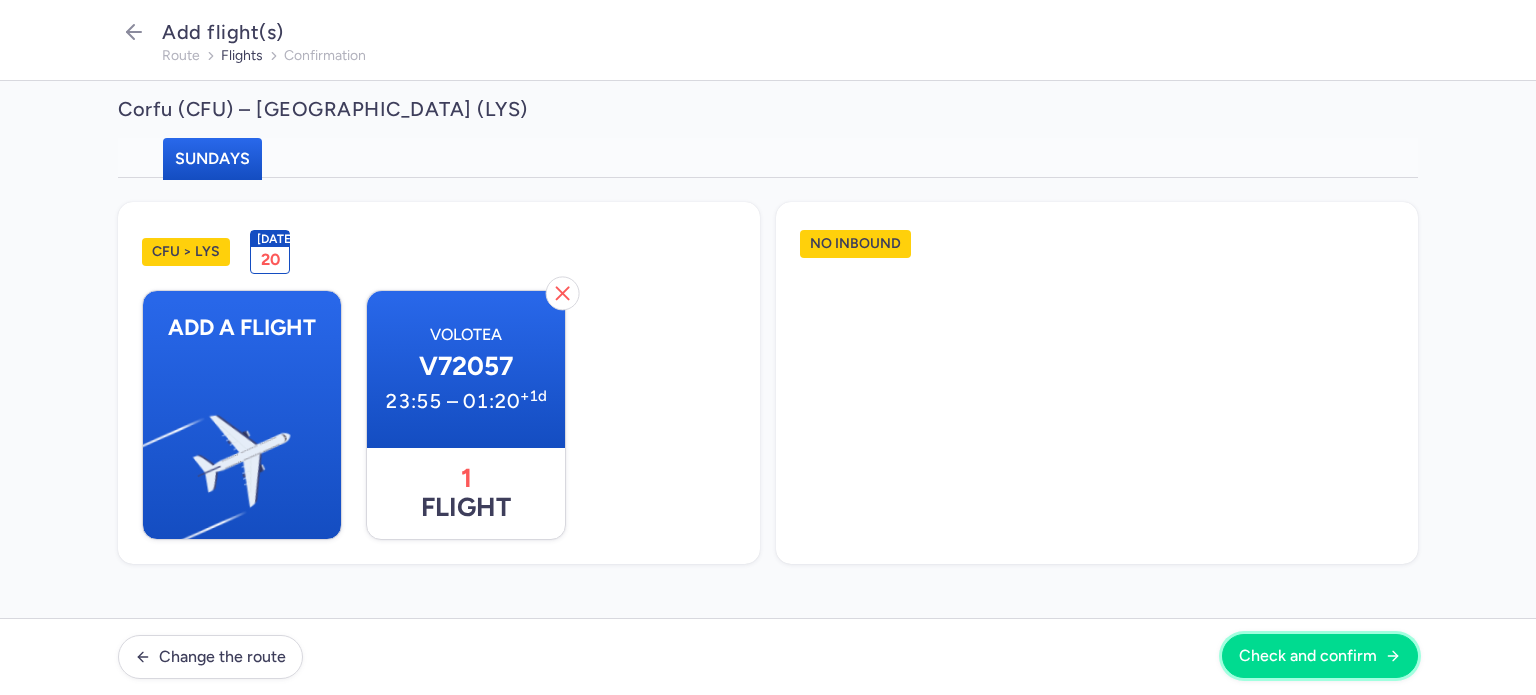 click on "Check and confirm" at bounding box center (1308, 656) 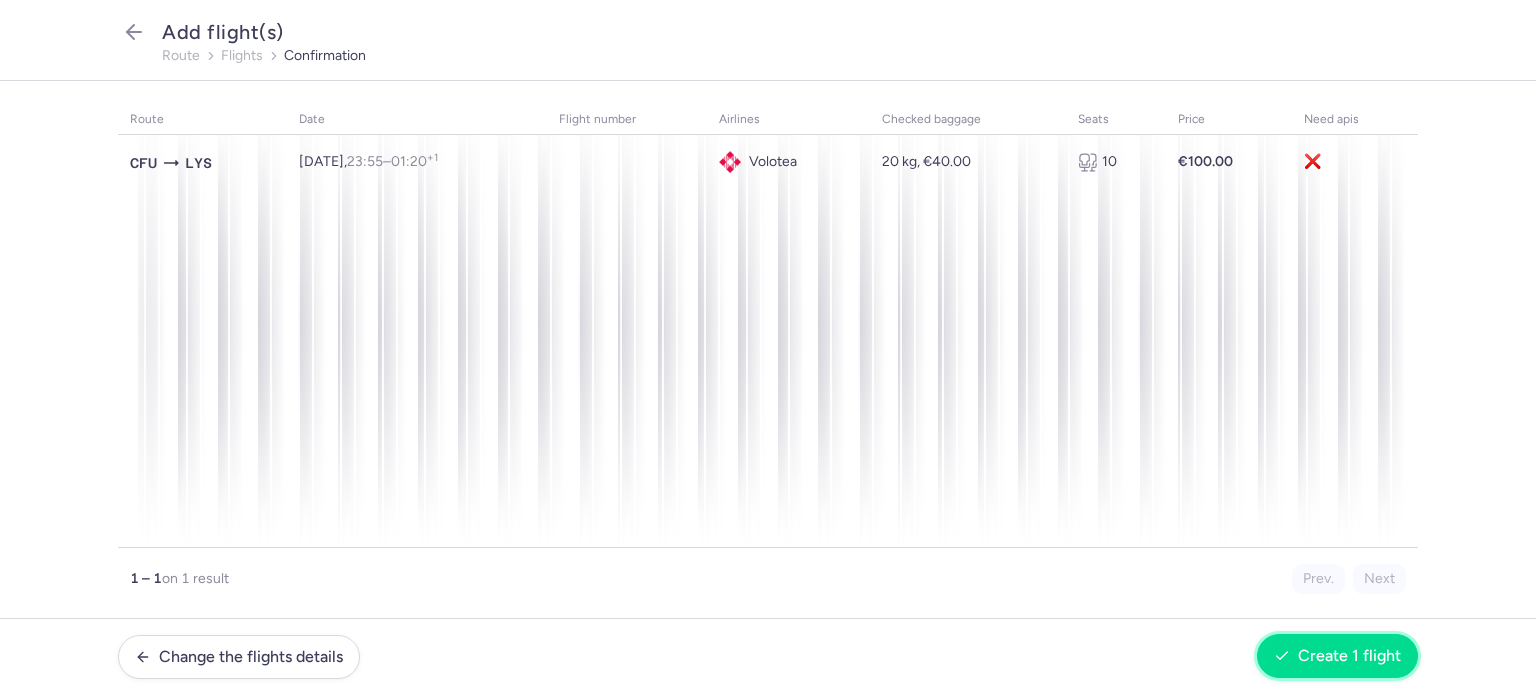 click on "Create 1 flight" at bounding box center (1337, 656) 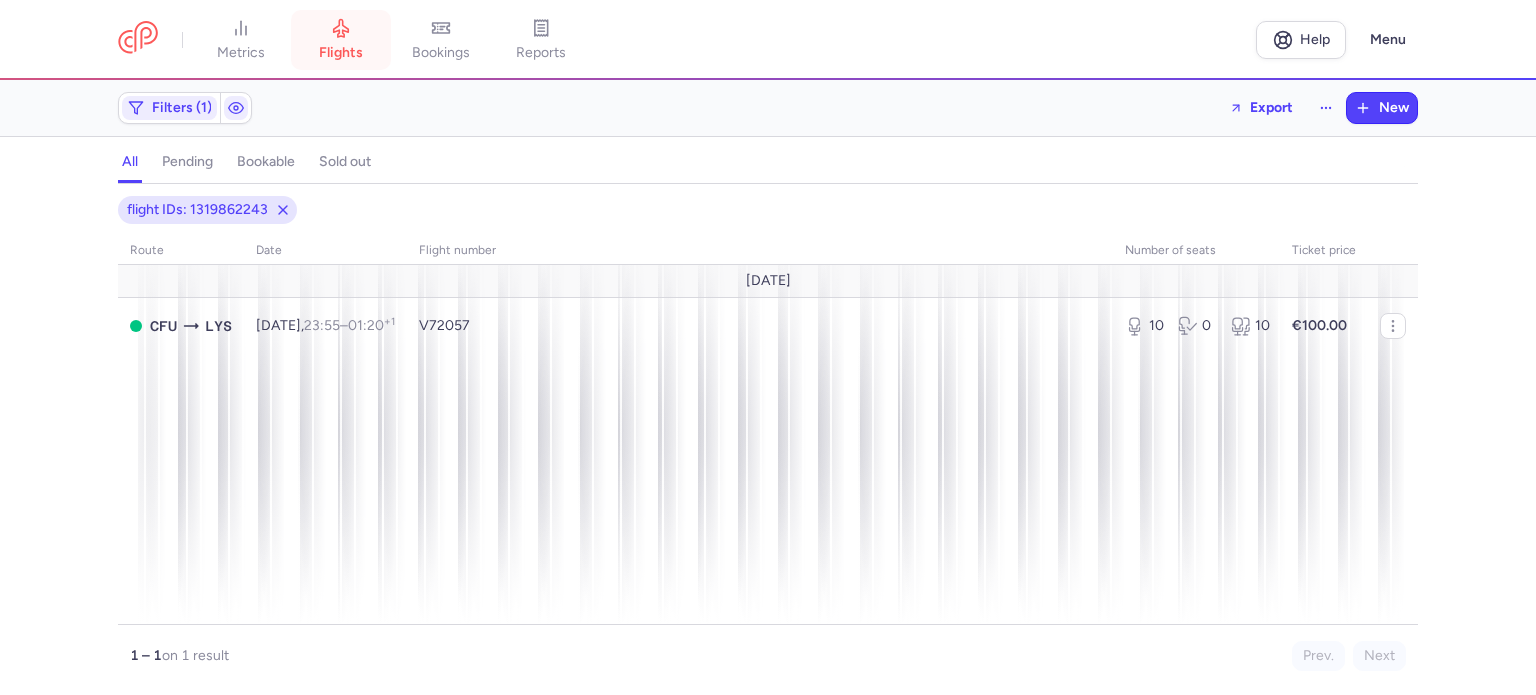 click 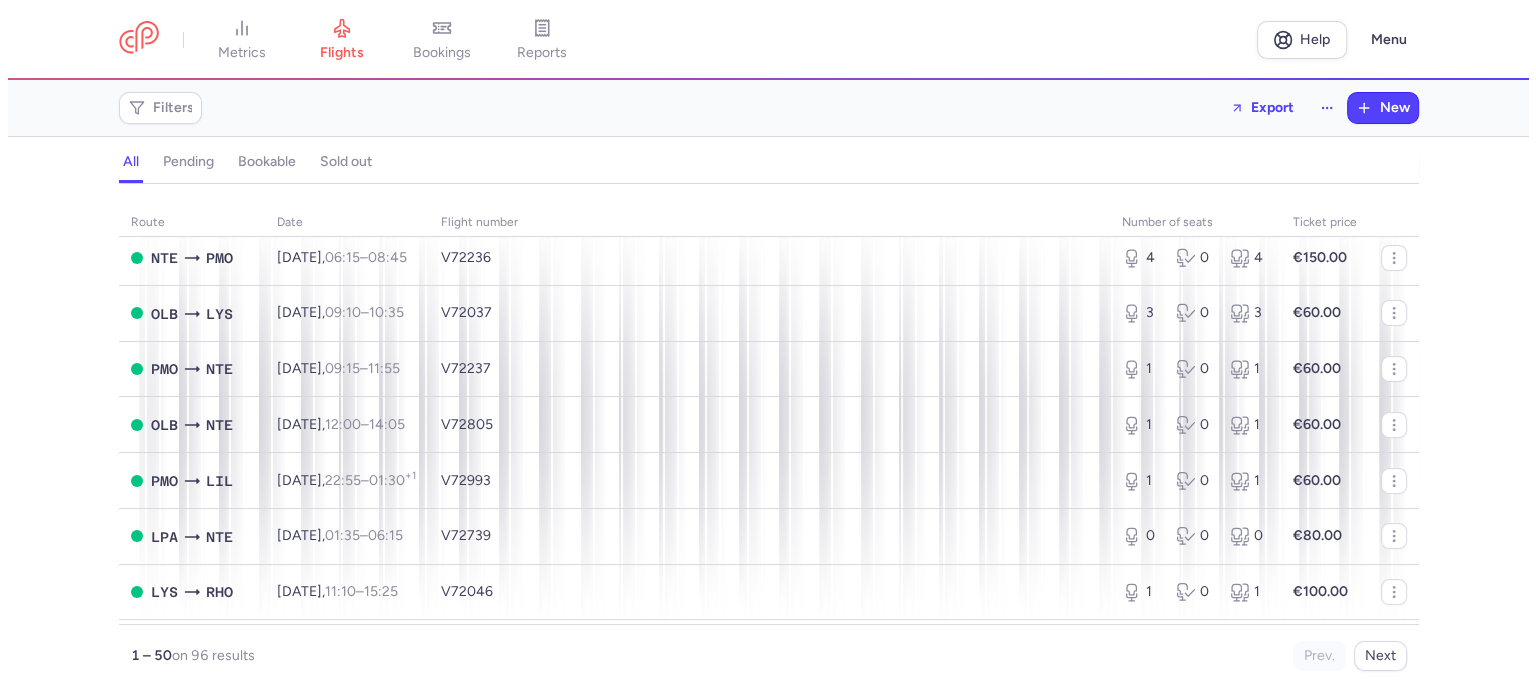 scroll, scrollTop: 200, scrollLeft: 0, axis: vertical 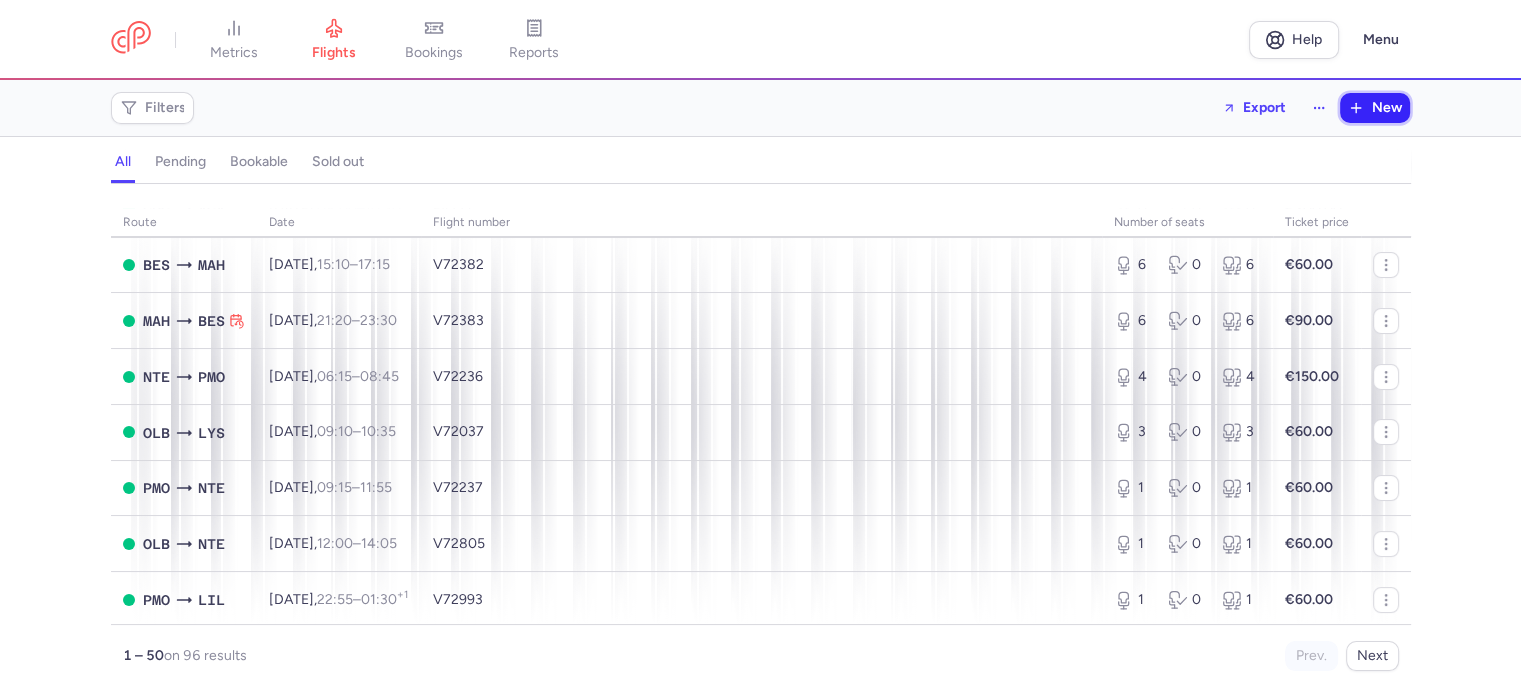 click on "New" at bounding box center [1387, 108] 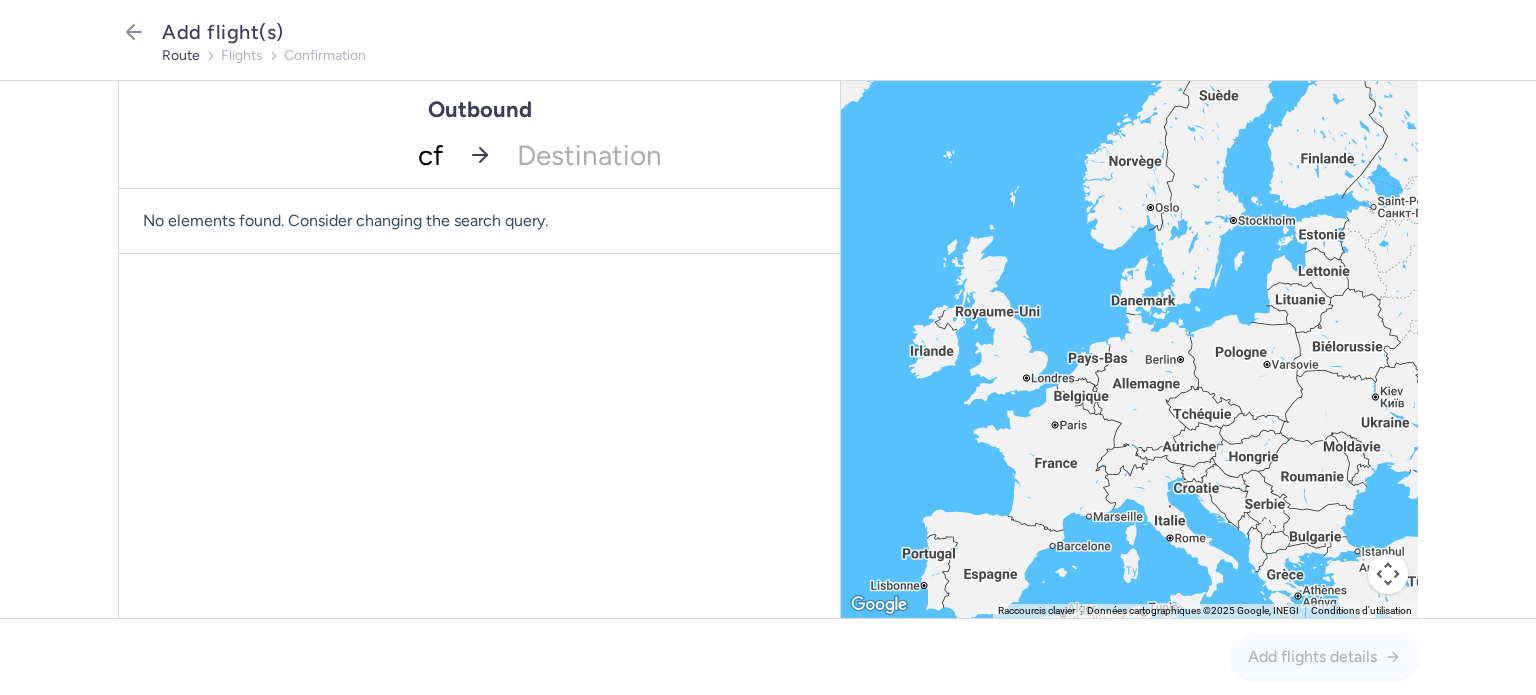 type on "cfu" 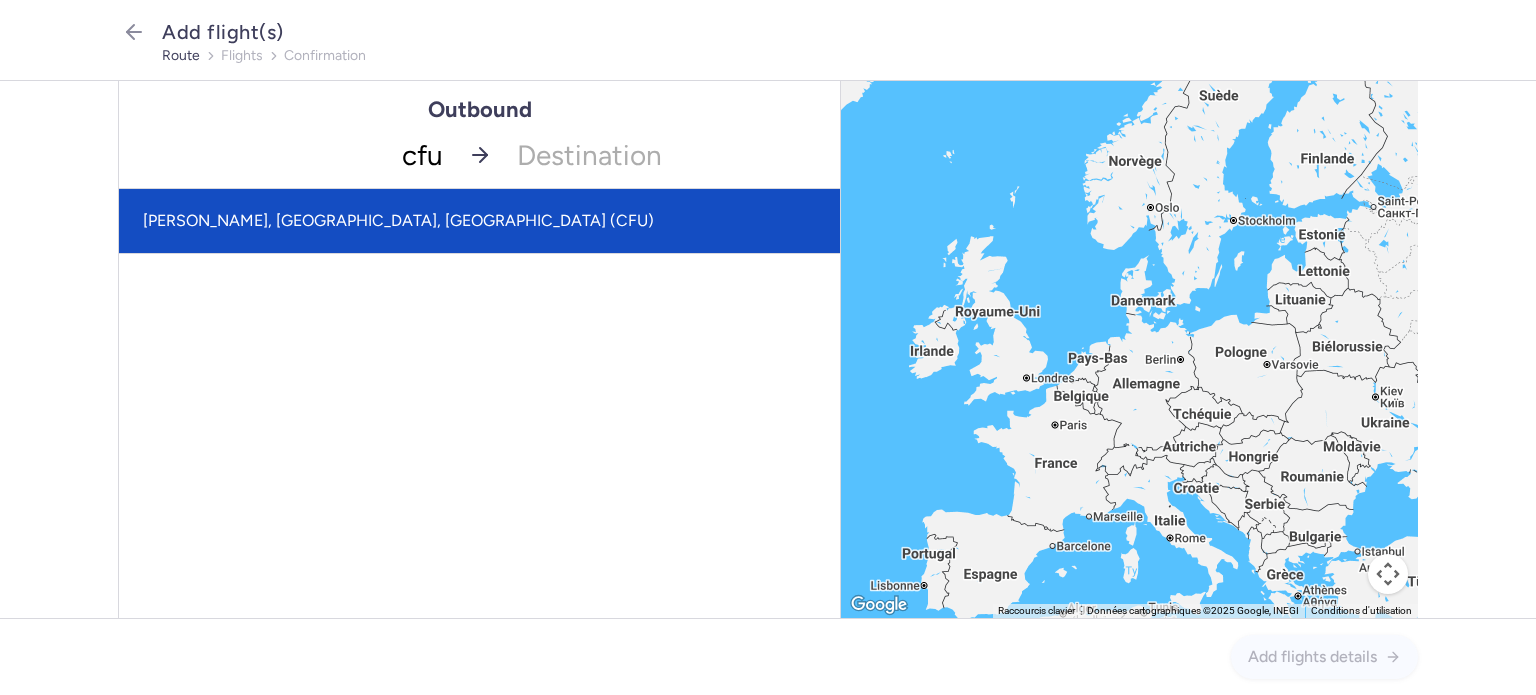 click on "[PERSON_NAME], [GEOGRAPHIC_DATA], [GEOGRAPHIC_DATA] (CFU)" 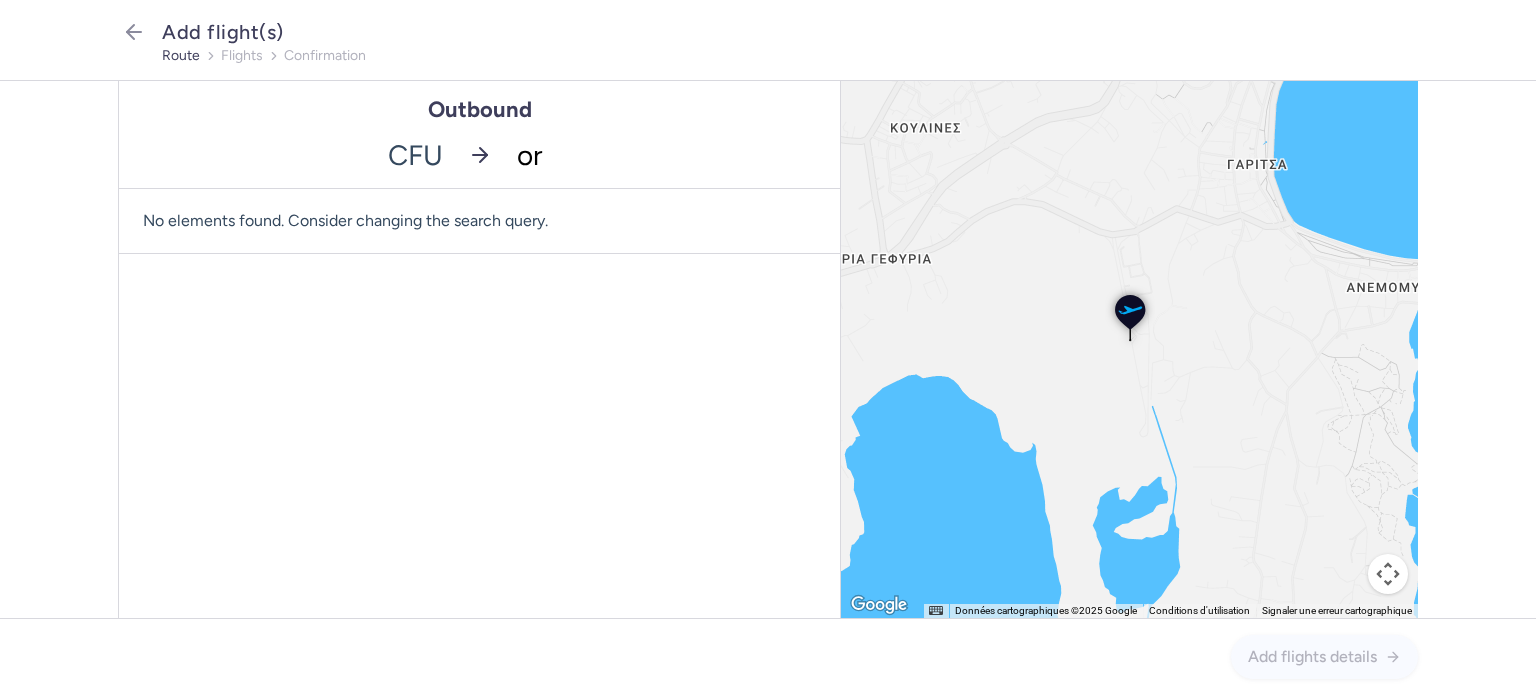 type on "ory" 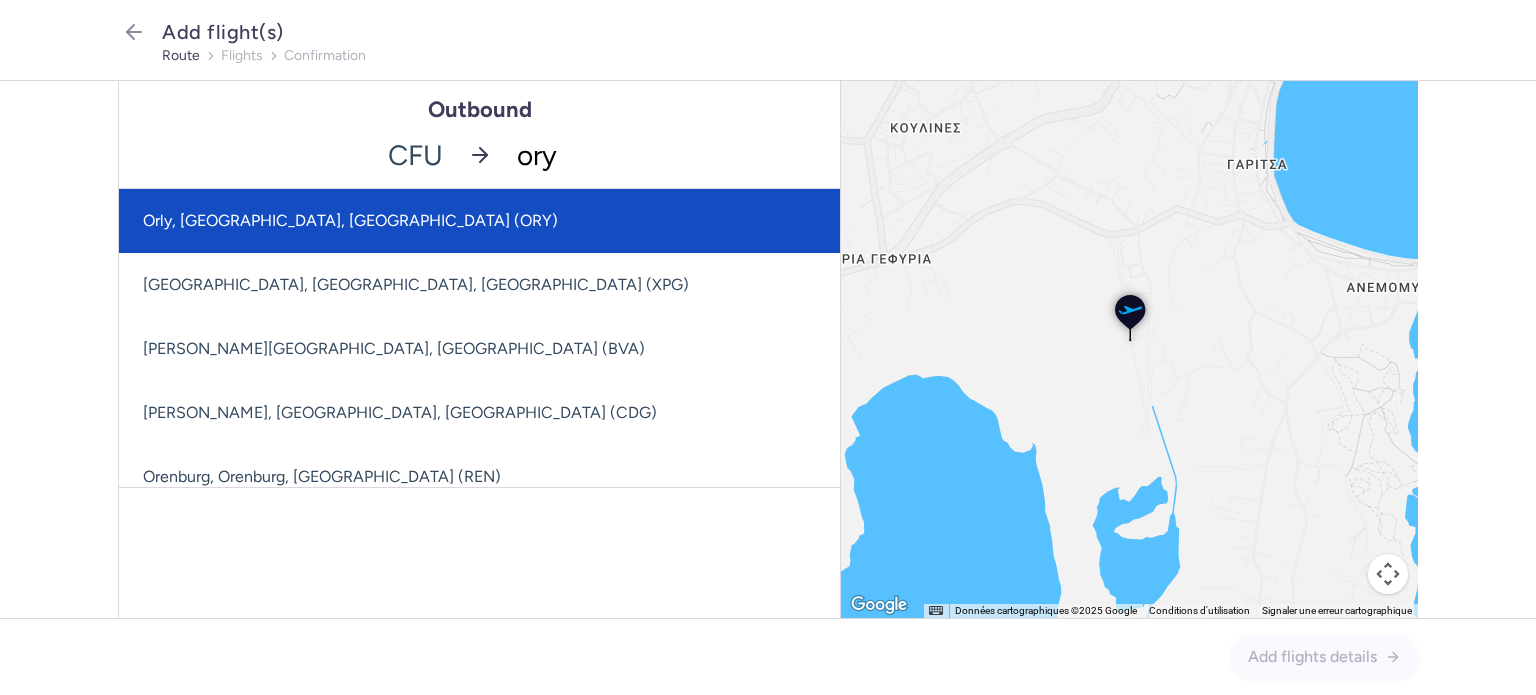 click on "Orly, [GEOGRAPHIC_DATA], [GEOGRAPHIC_DATA] (ORY)" at bounding box center [479, 221] 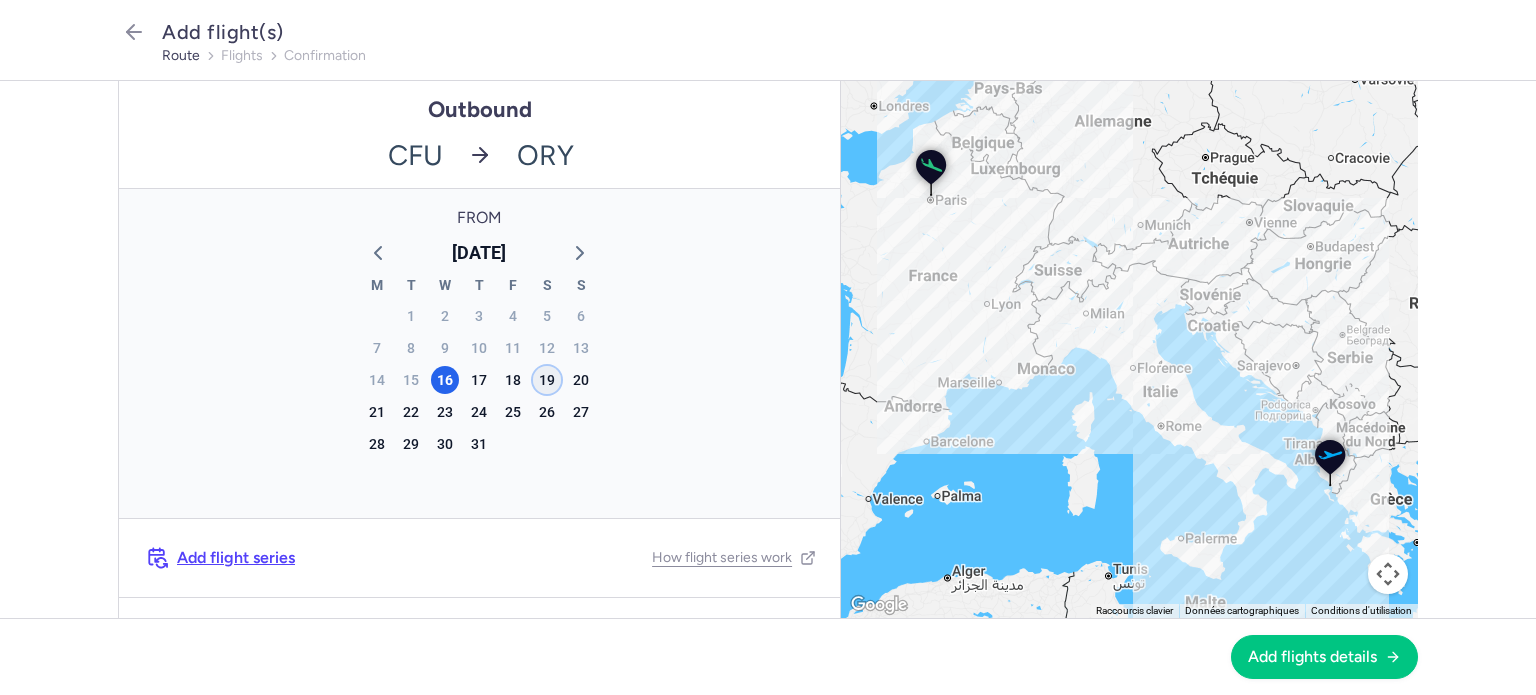 click on "19" 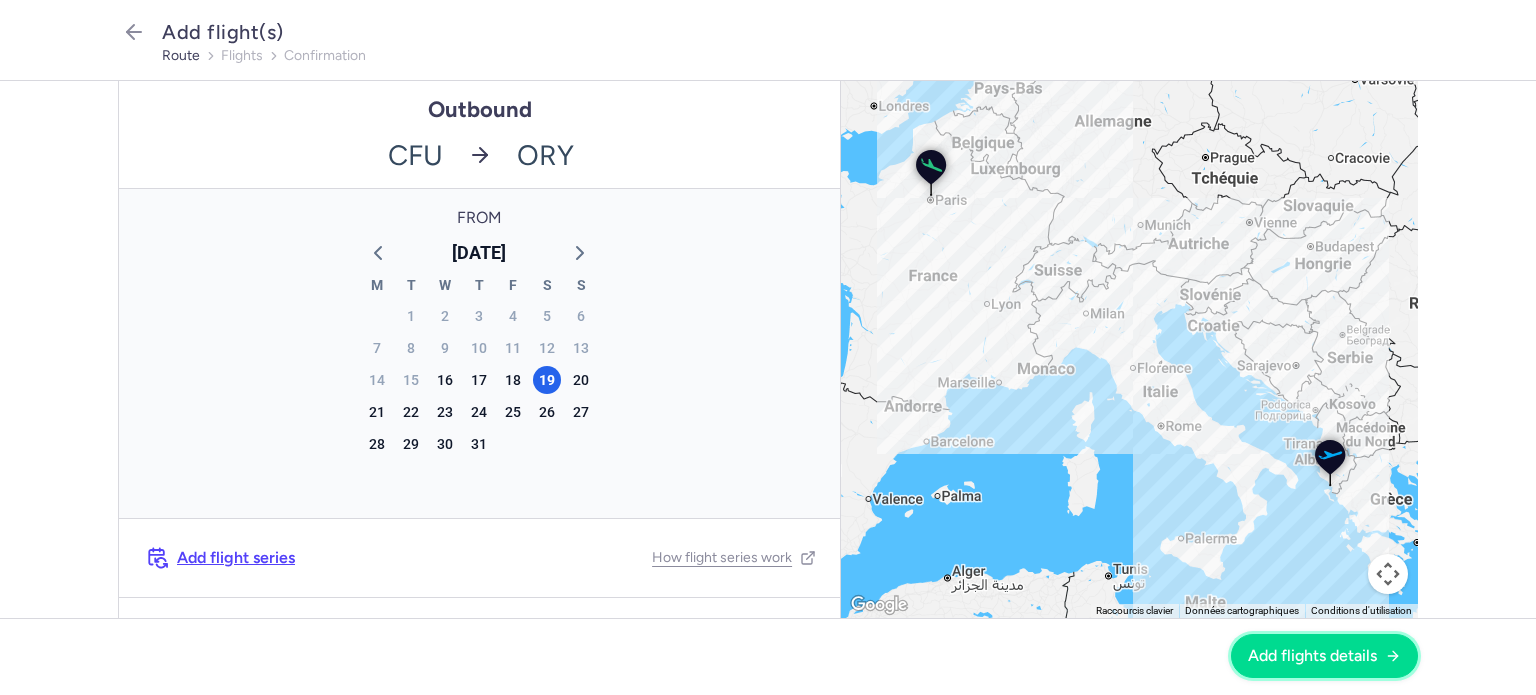 click on "Add flights details" at bounding box center [1324, 656] 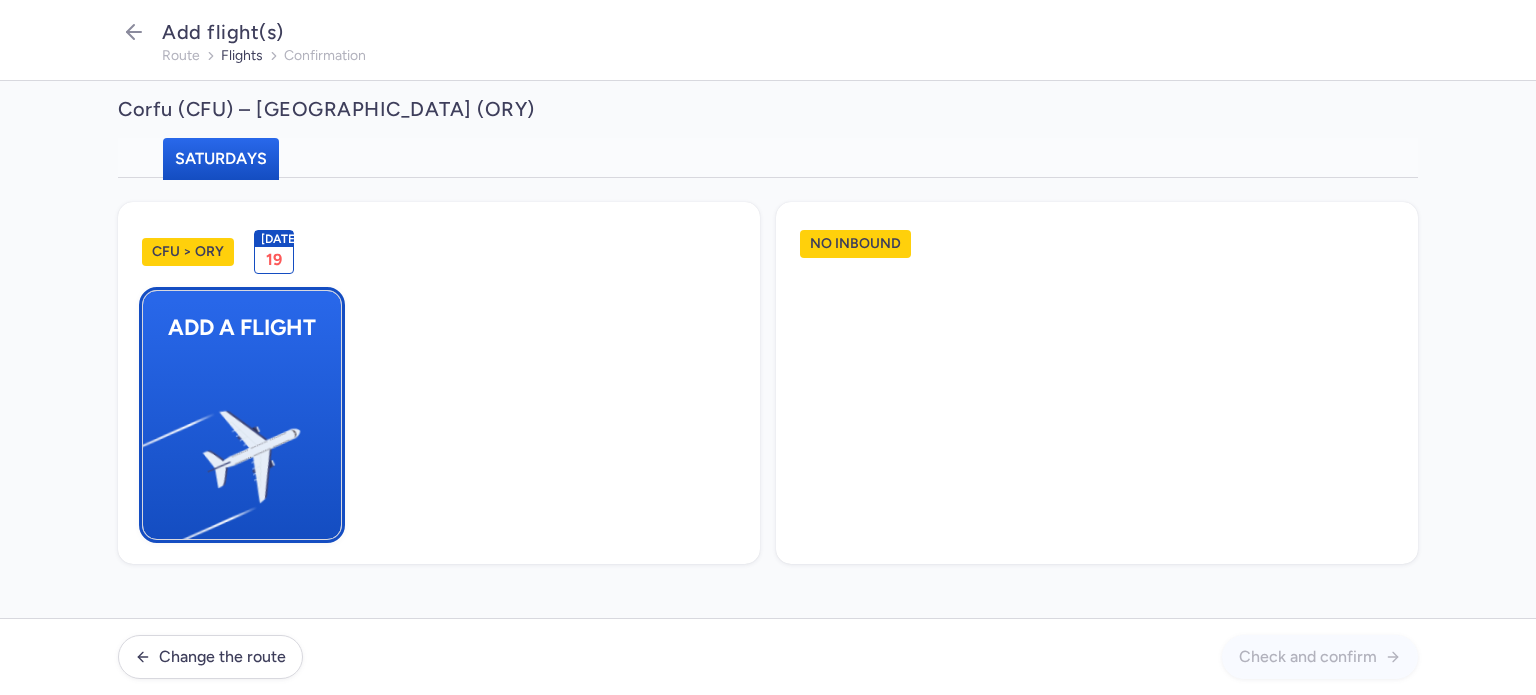 click at bounding box center [153, 448] 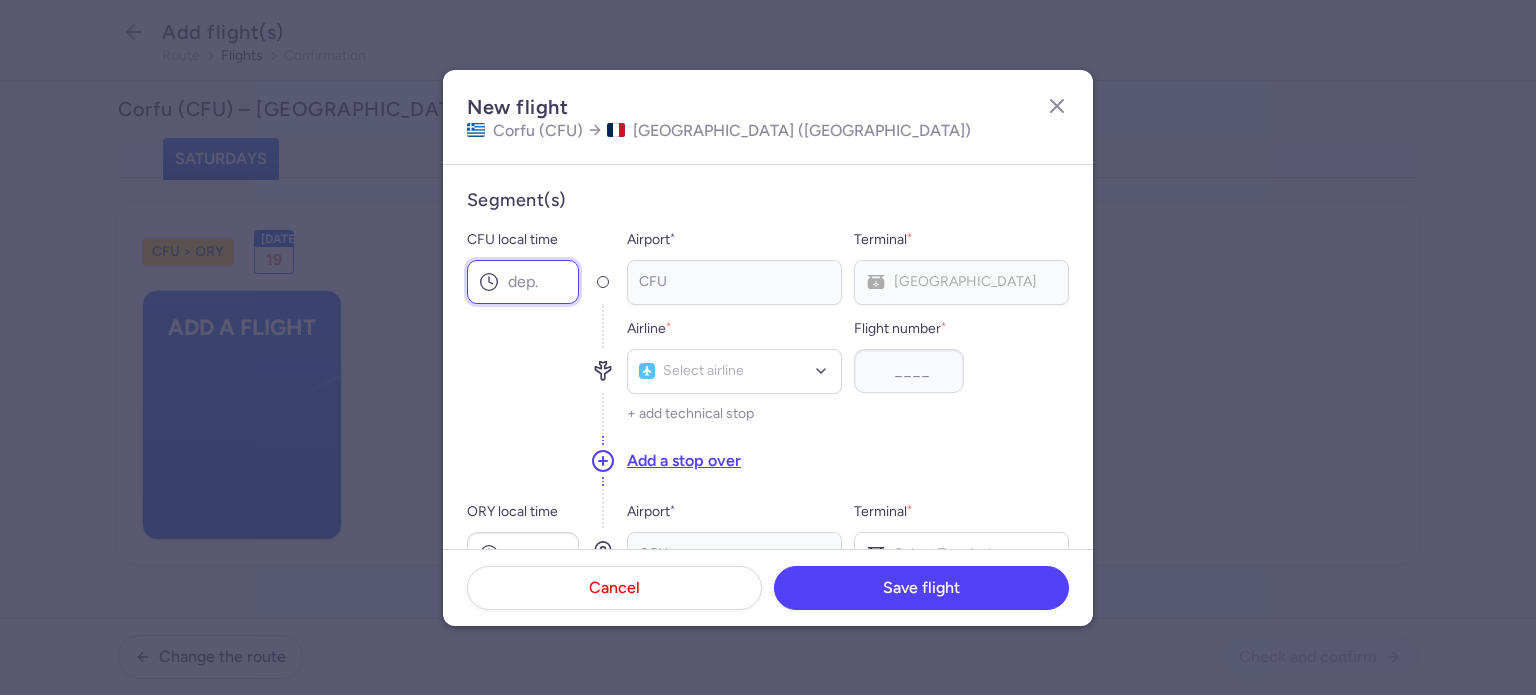 click on "CFU local time" at bounding box center [523, 282] 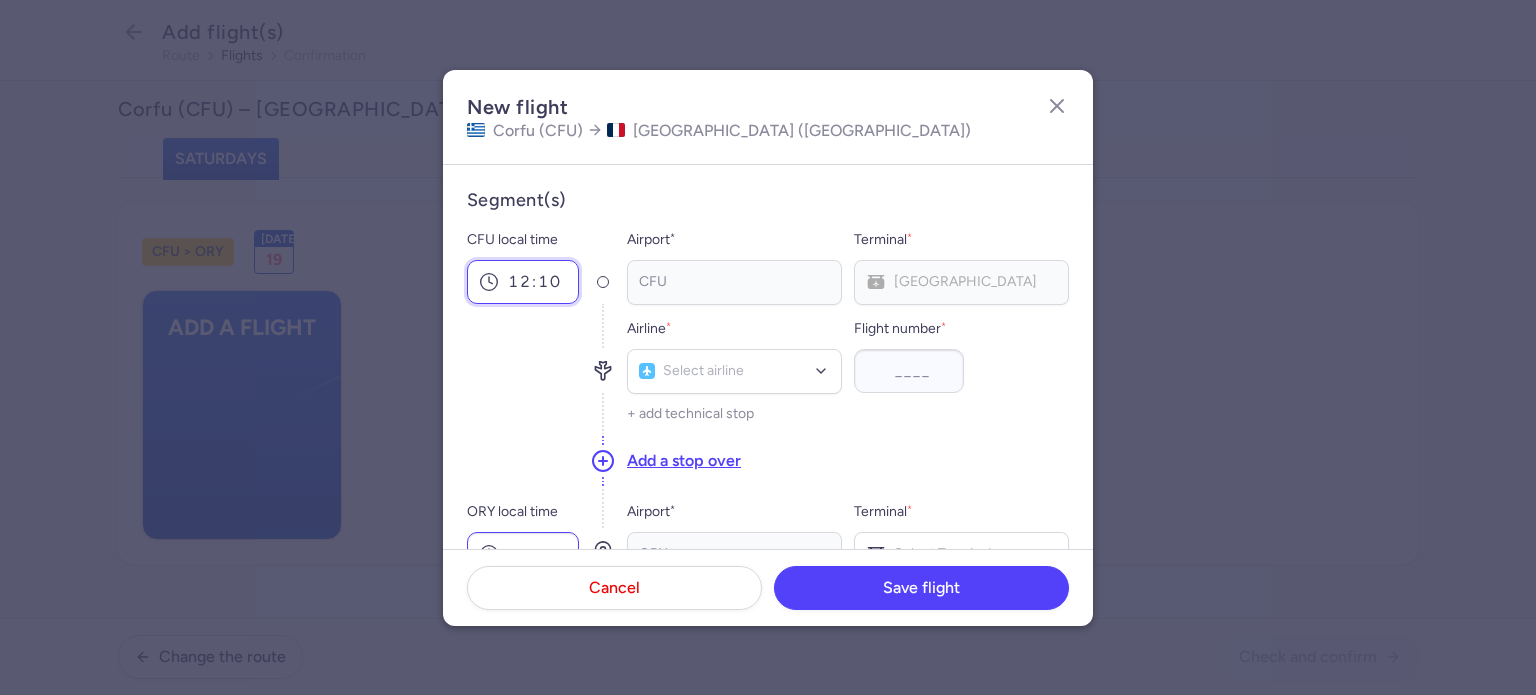 type on "12:10" 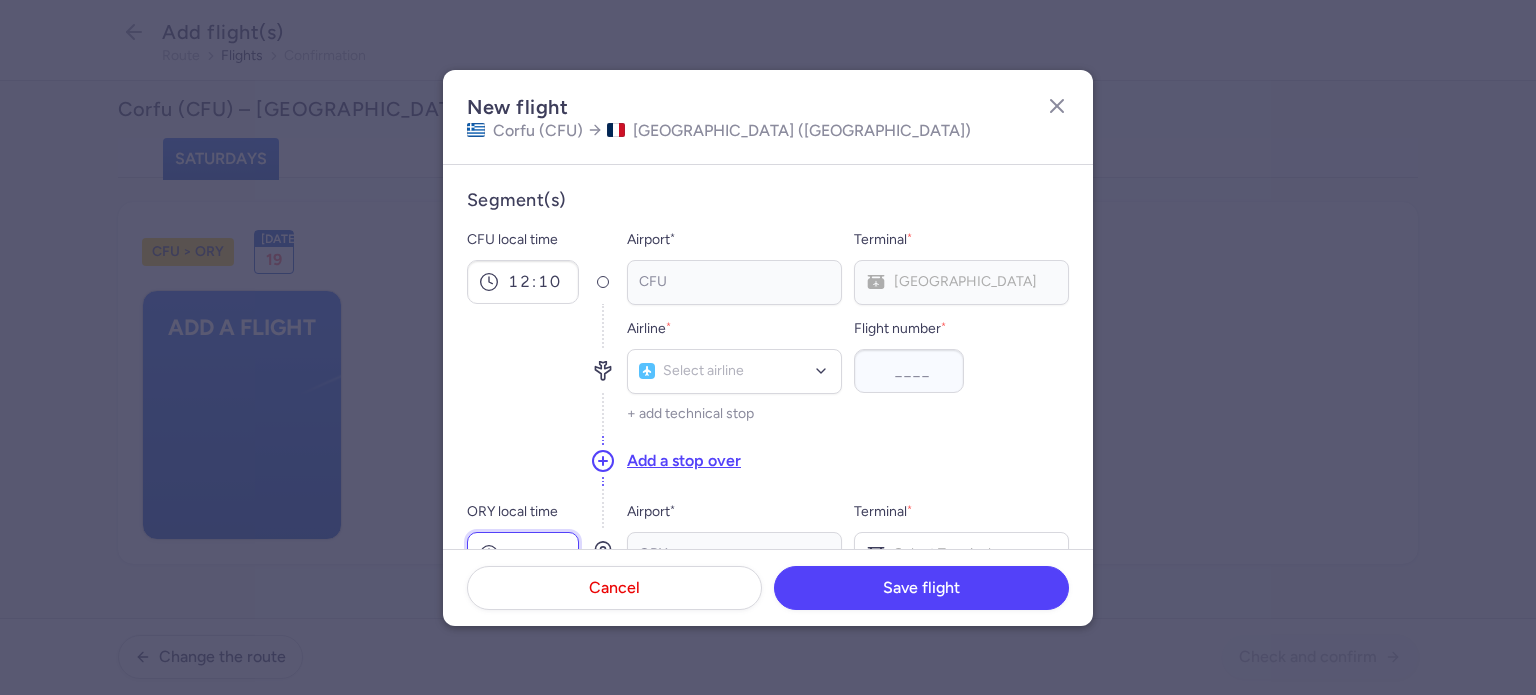 click on "ORY local time" at bounding box center (523, 554) 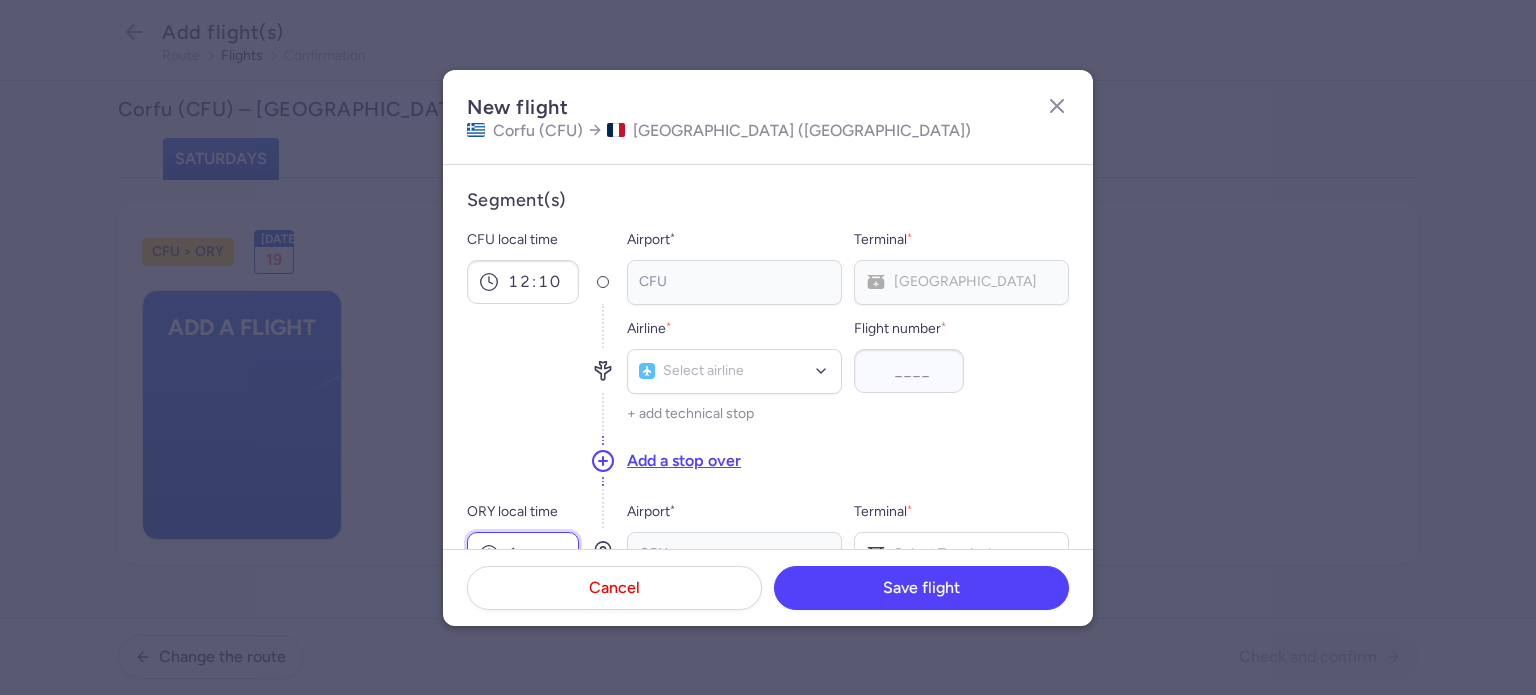 scroll, scrollTop: 13, scrollLeft: 0, axis: vertical 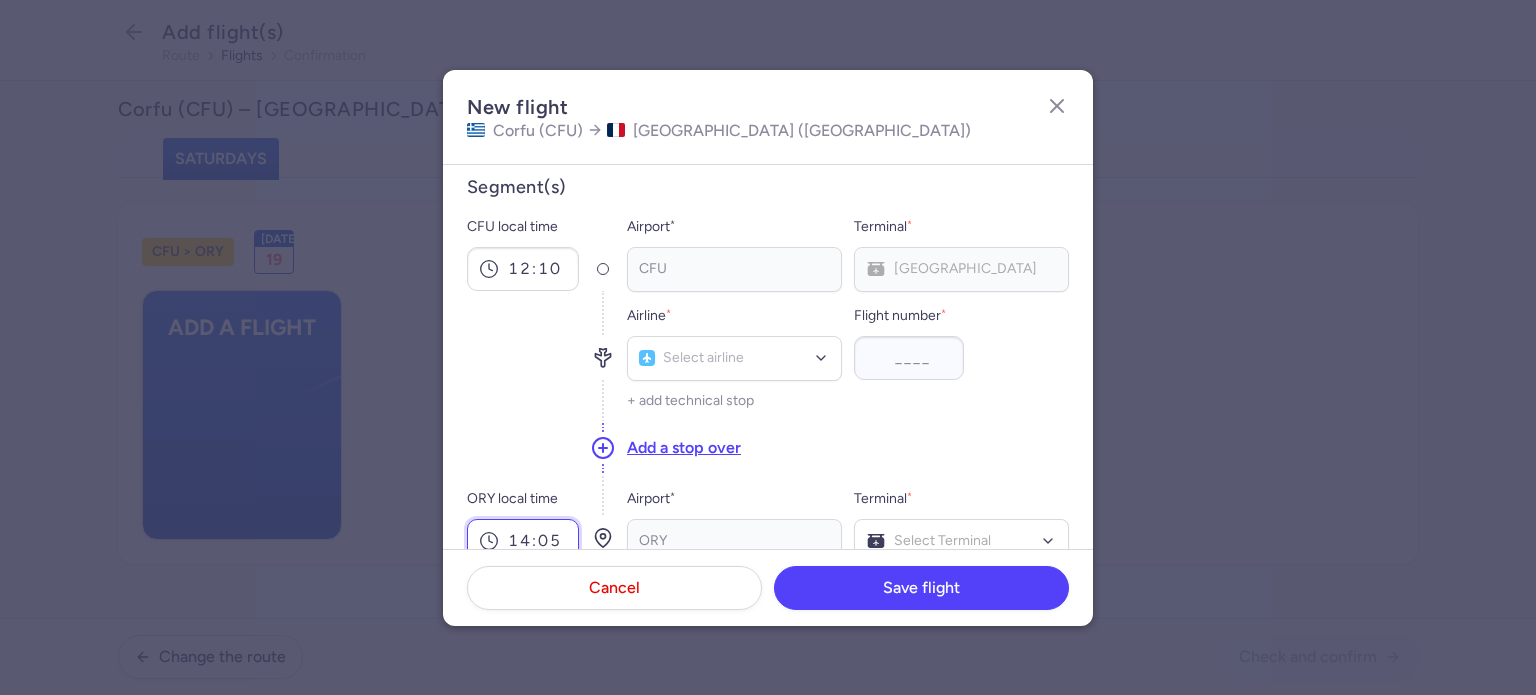 type on "14:05" 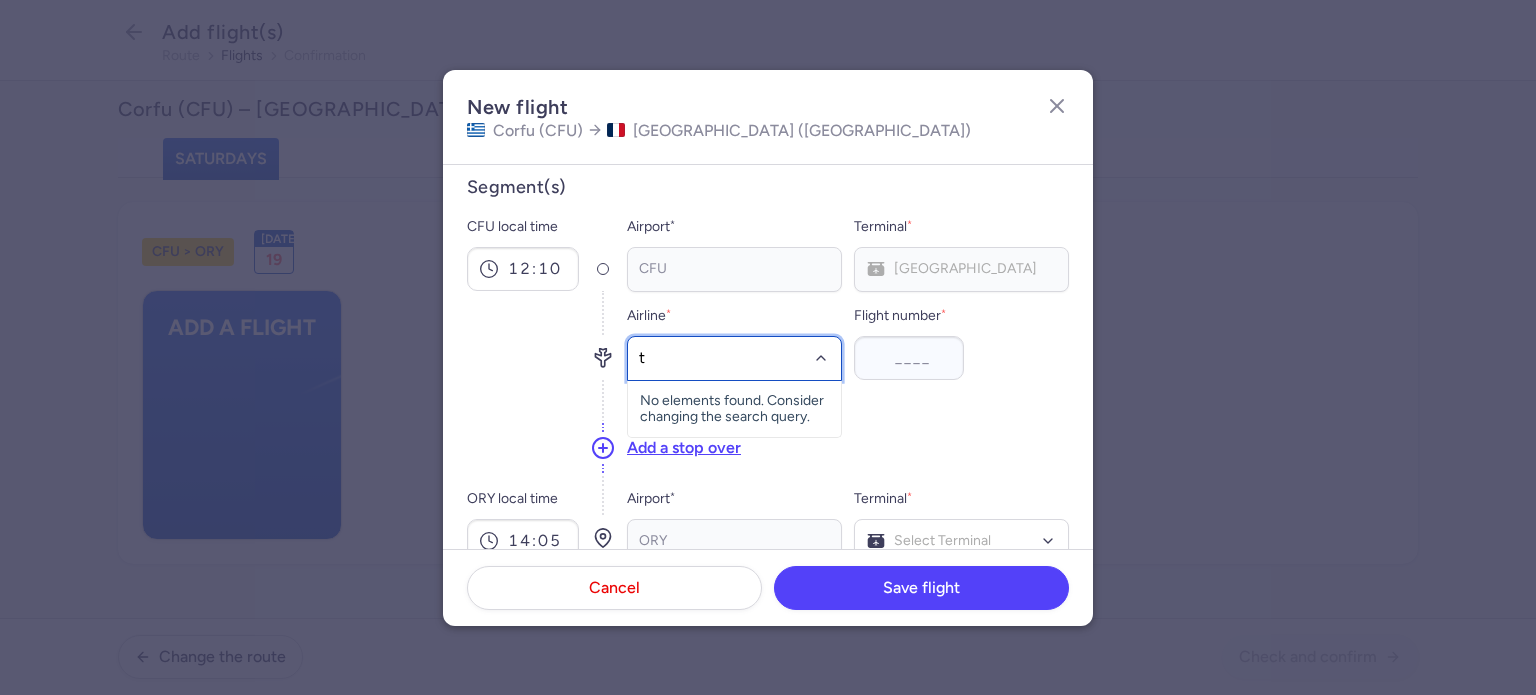 type on "to" 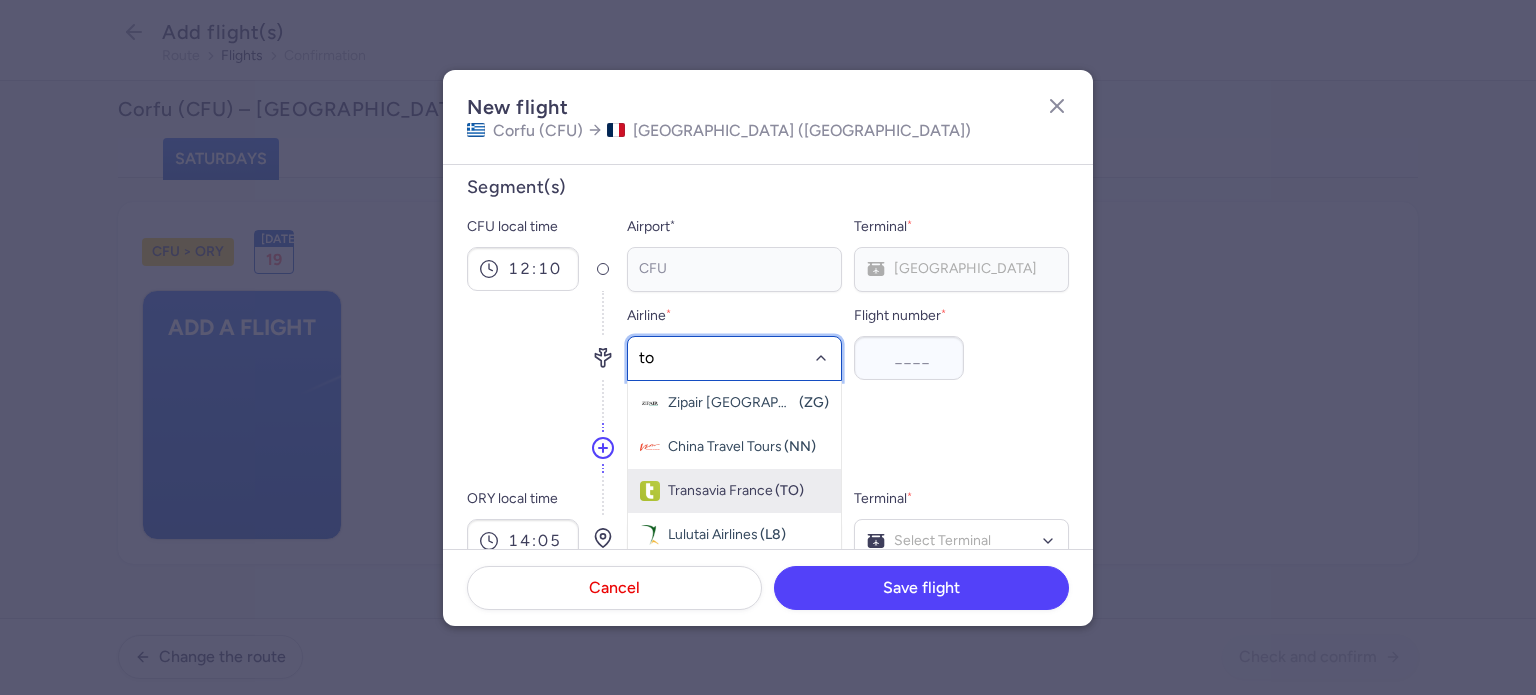 click on "Transavia France" at bounding box center (720, 491) 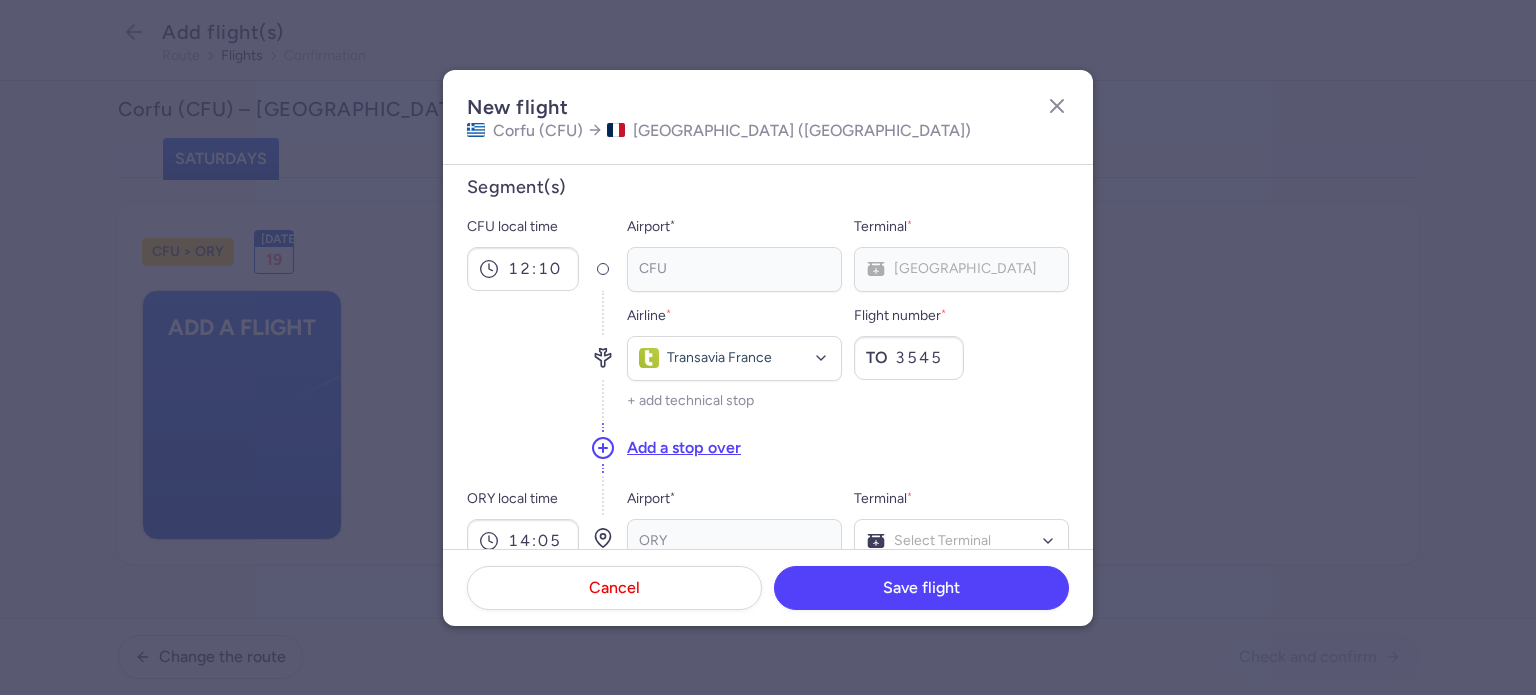 type on "3545" 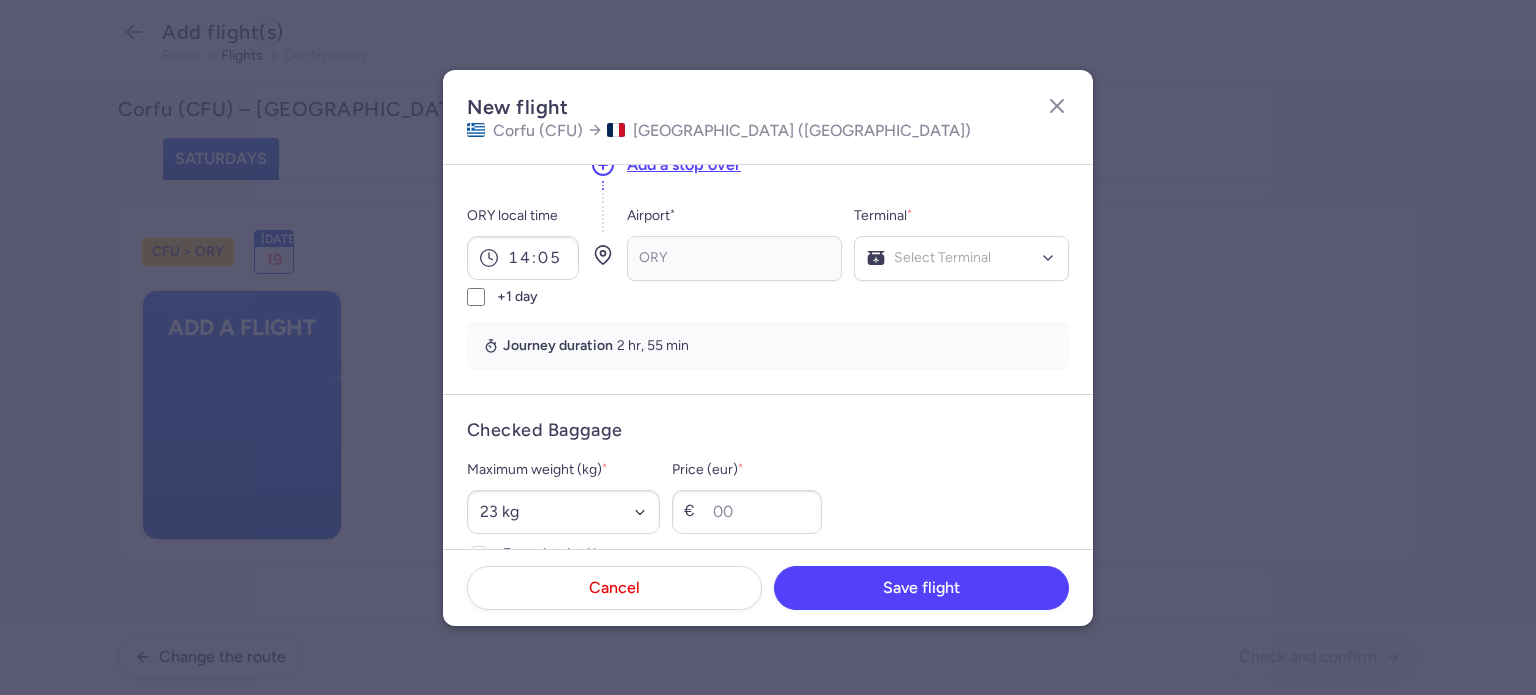 scroll, scrollTop: 313, scrollLeft: 0, axis: vertical 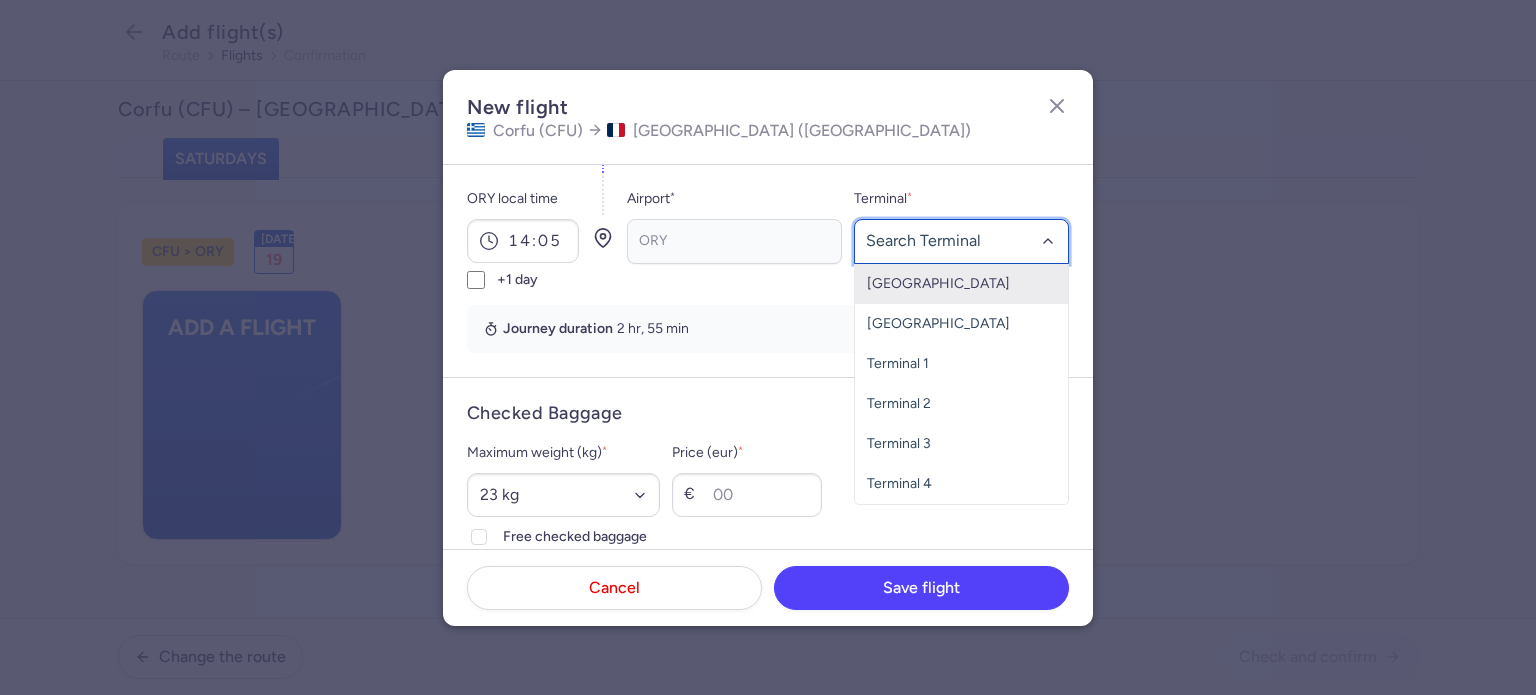 click 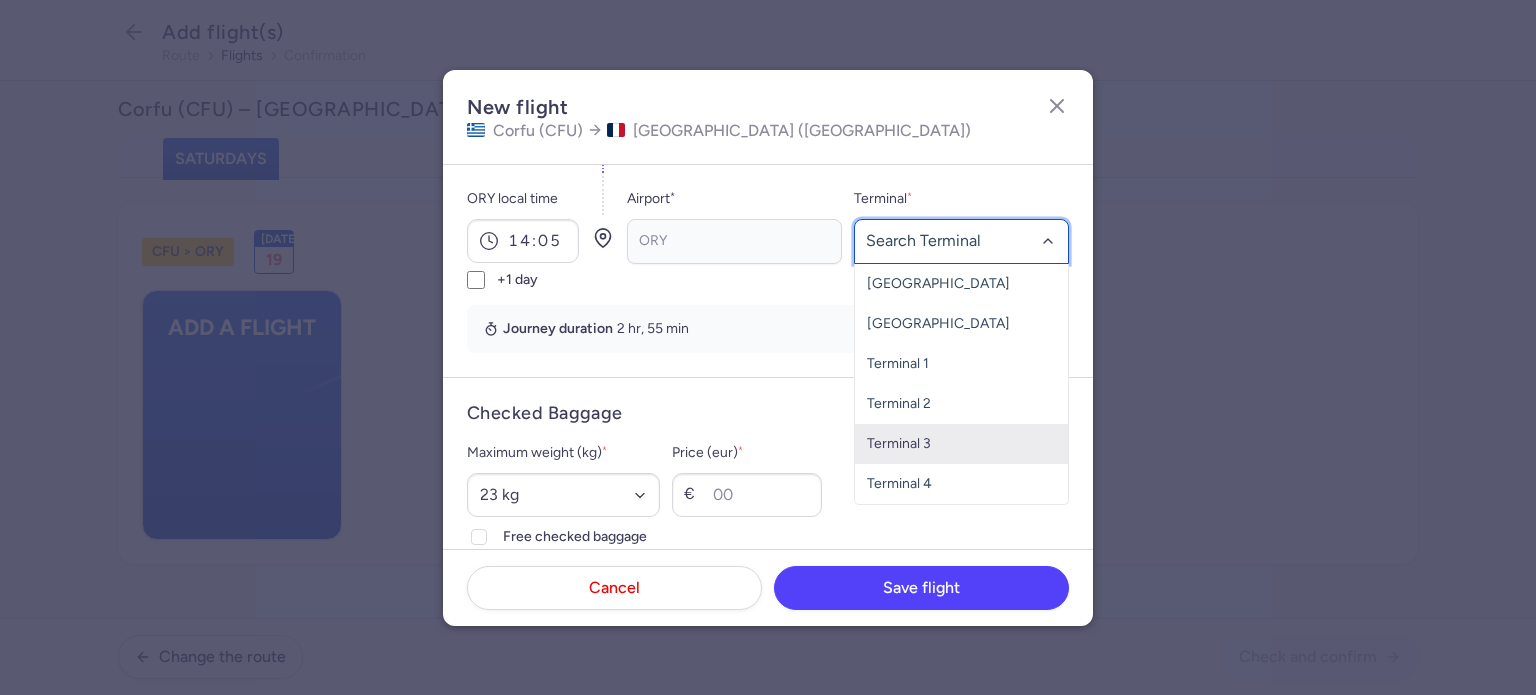 click on "Terminal 3" at bounding box center [961, 444] 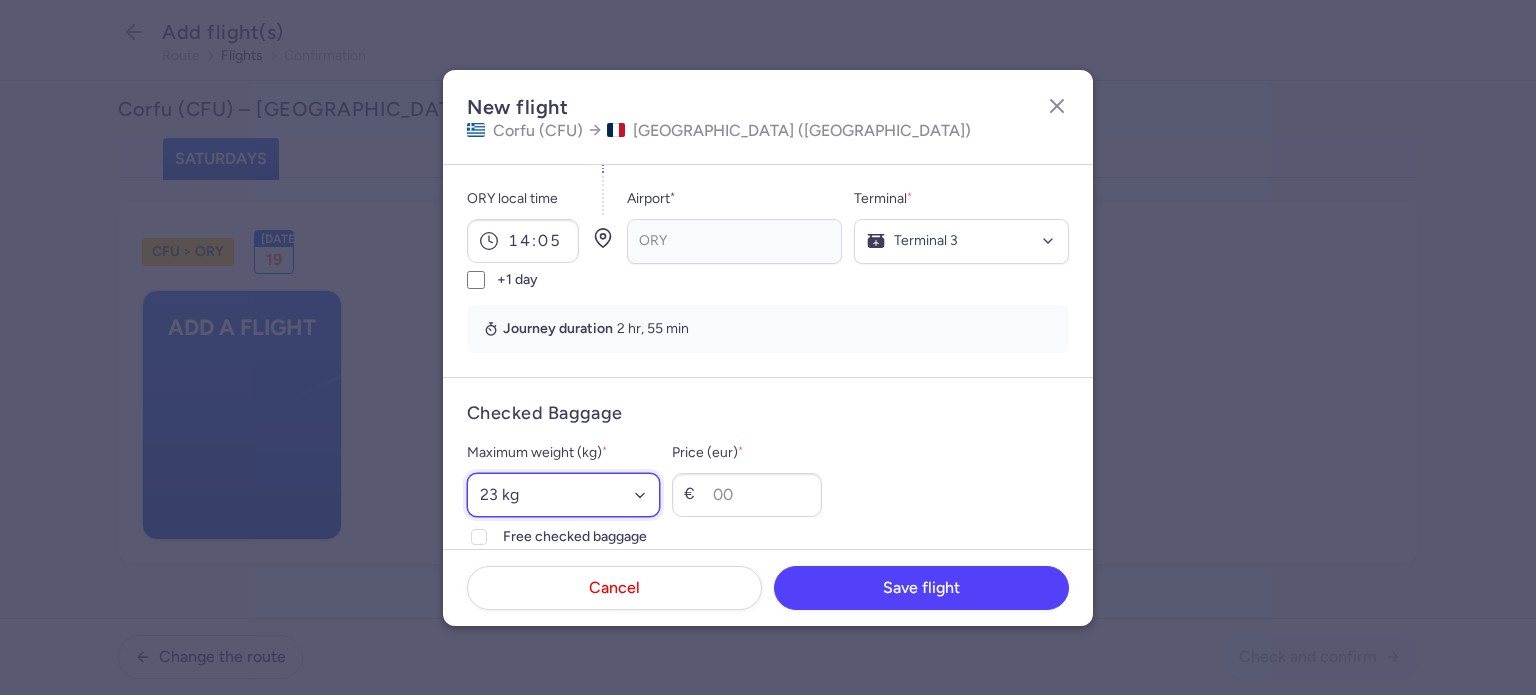 click on "Select an option 15 kg 16 kg 17 kg 18 kg 19 kg 20 kg 21 kg 22 kg 23 kg 24 kg 25 kg 26 kg 27 kg 28 kg 29 kg 30 kg 31 kg 32 kg 33 kg 34 kg 35 kg" at bounding box center (563, 495) 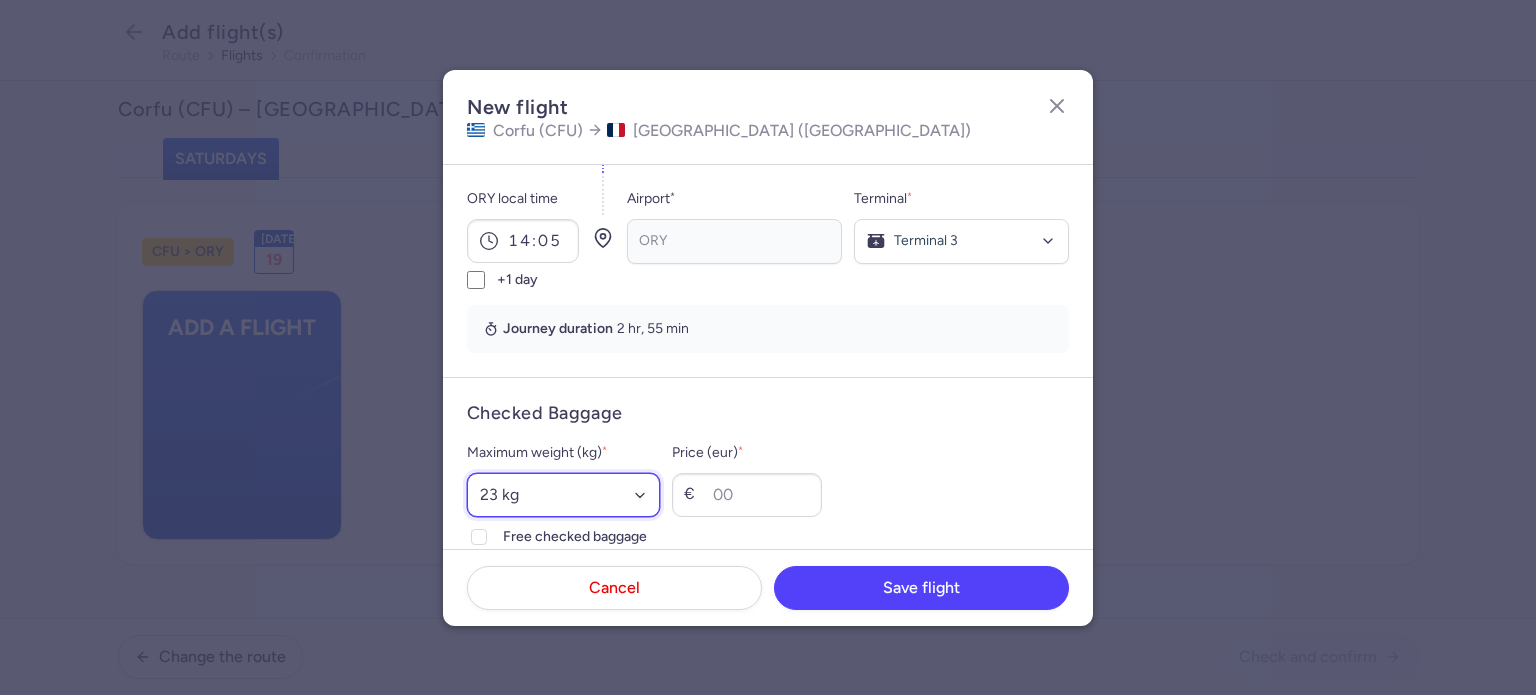 select on "20" 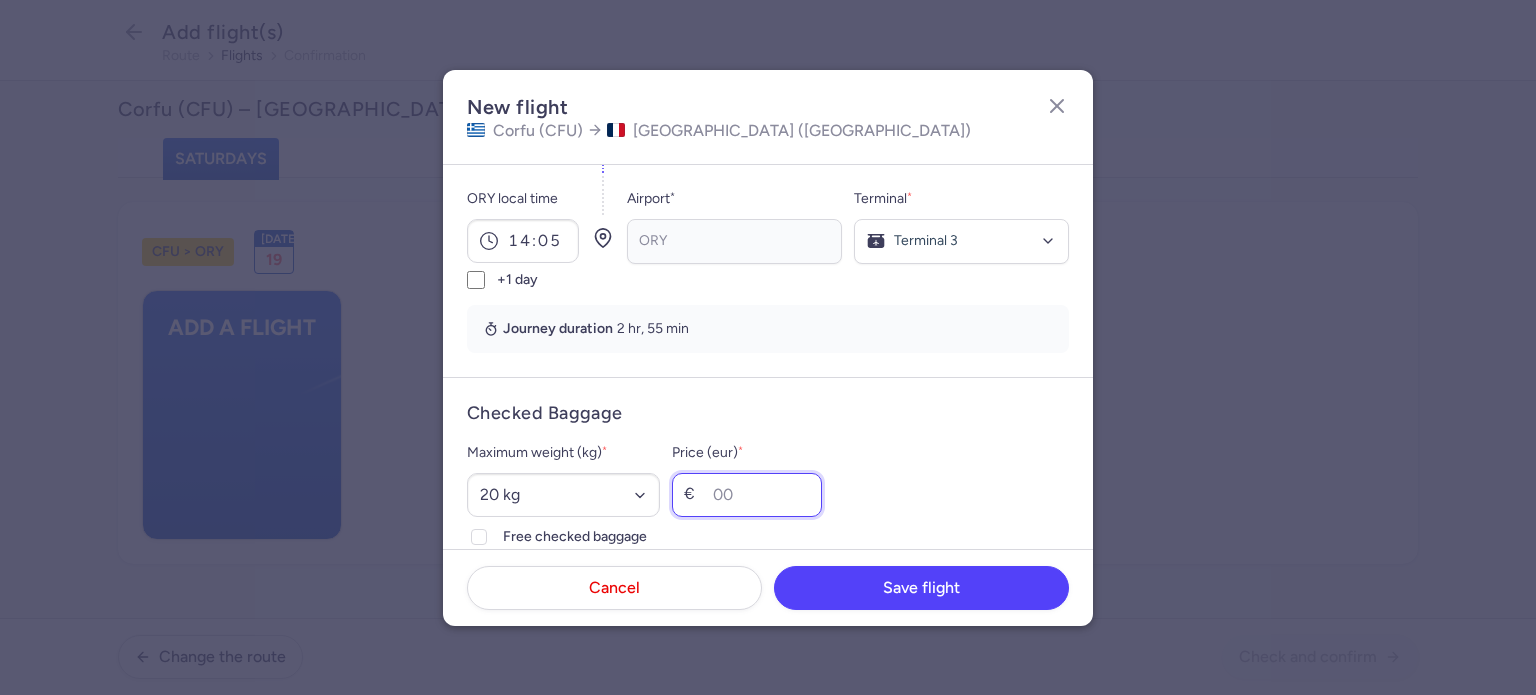 click on "Price (eur)  *" at bounding box center [747, 495] 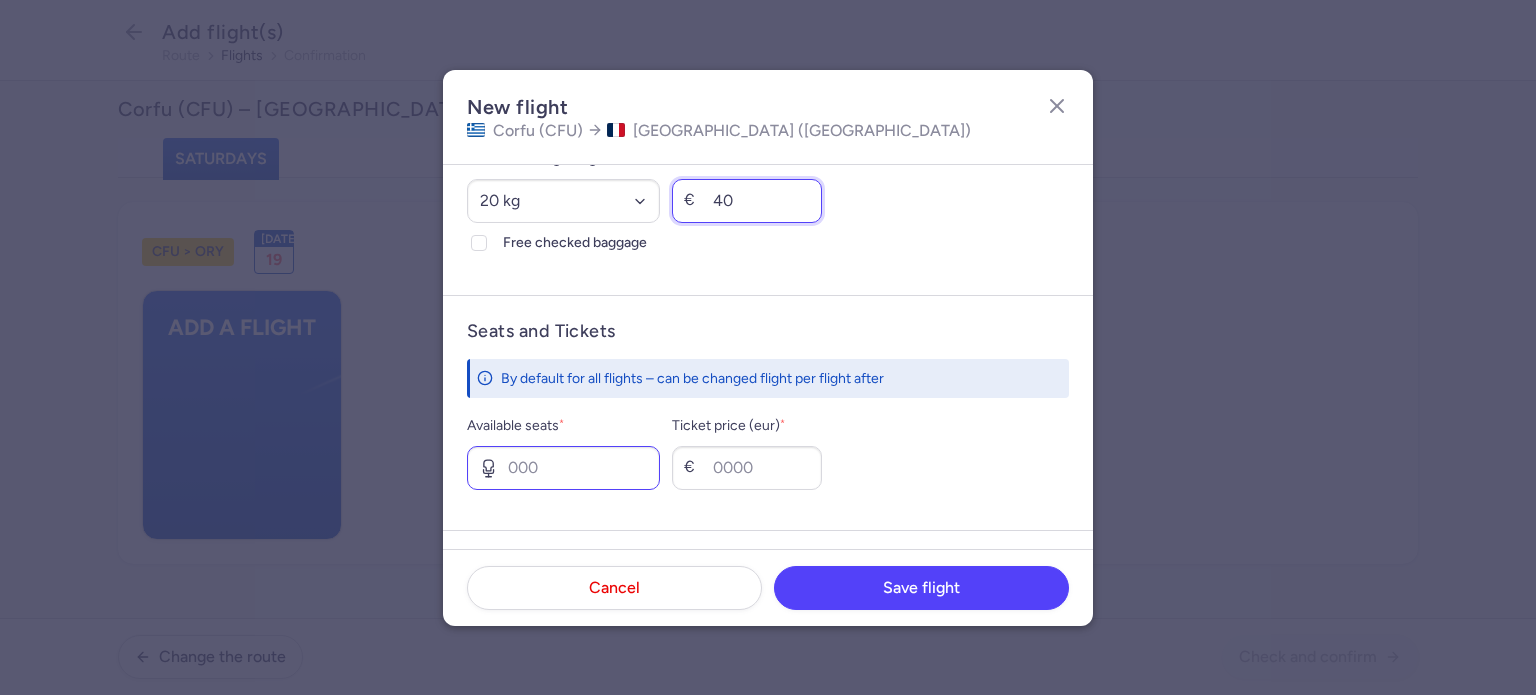 scroll, scrollTop: 713, scrollLeft: 0, axis: vertical 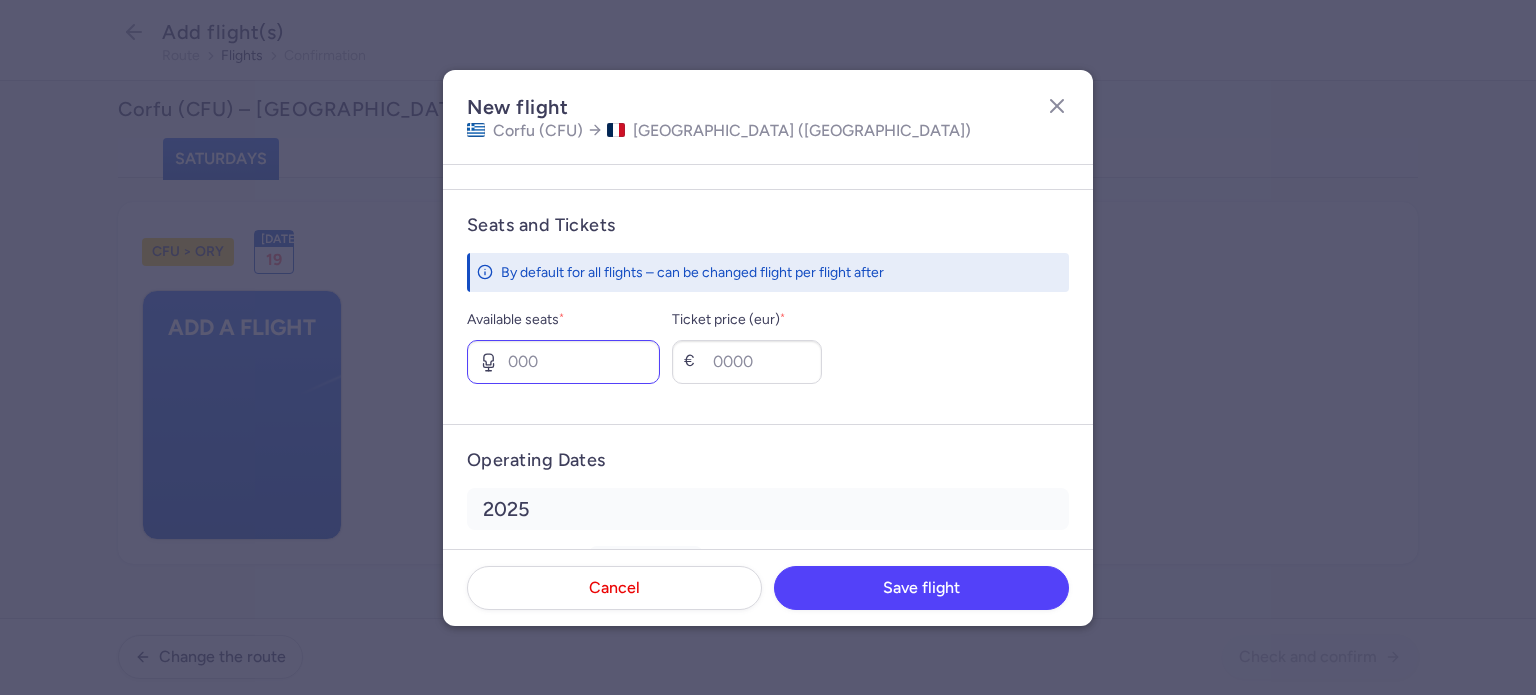 type on "40" 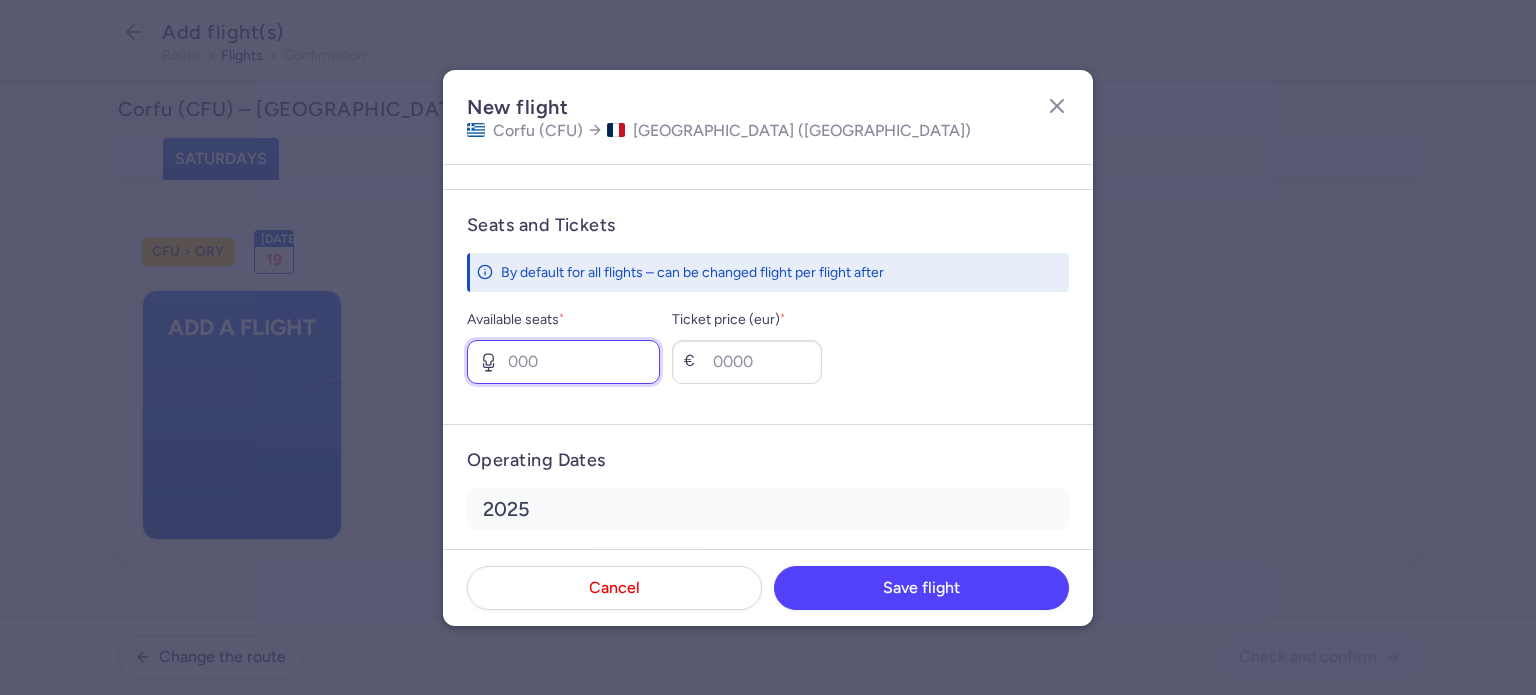 click on "Available seats  *" at bounding box center (563, 362) 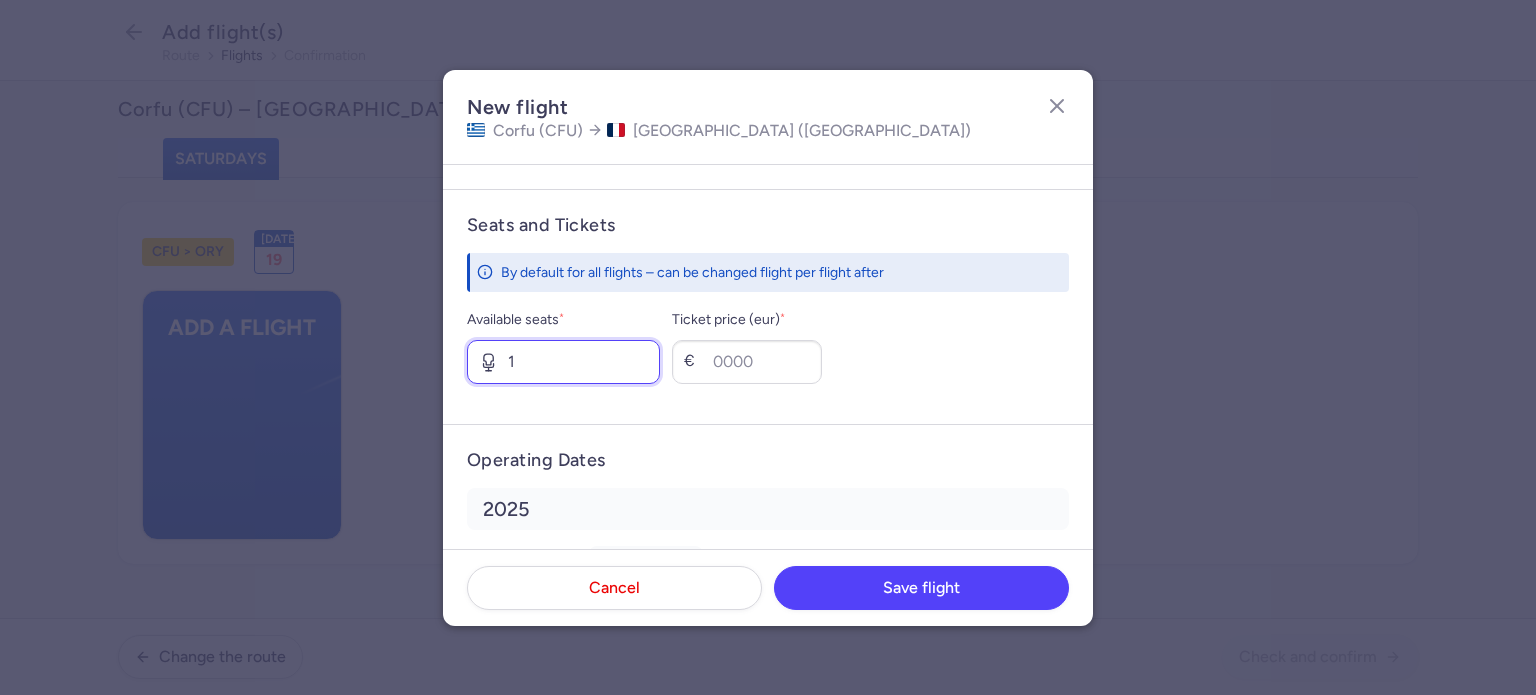 type on "1" 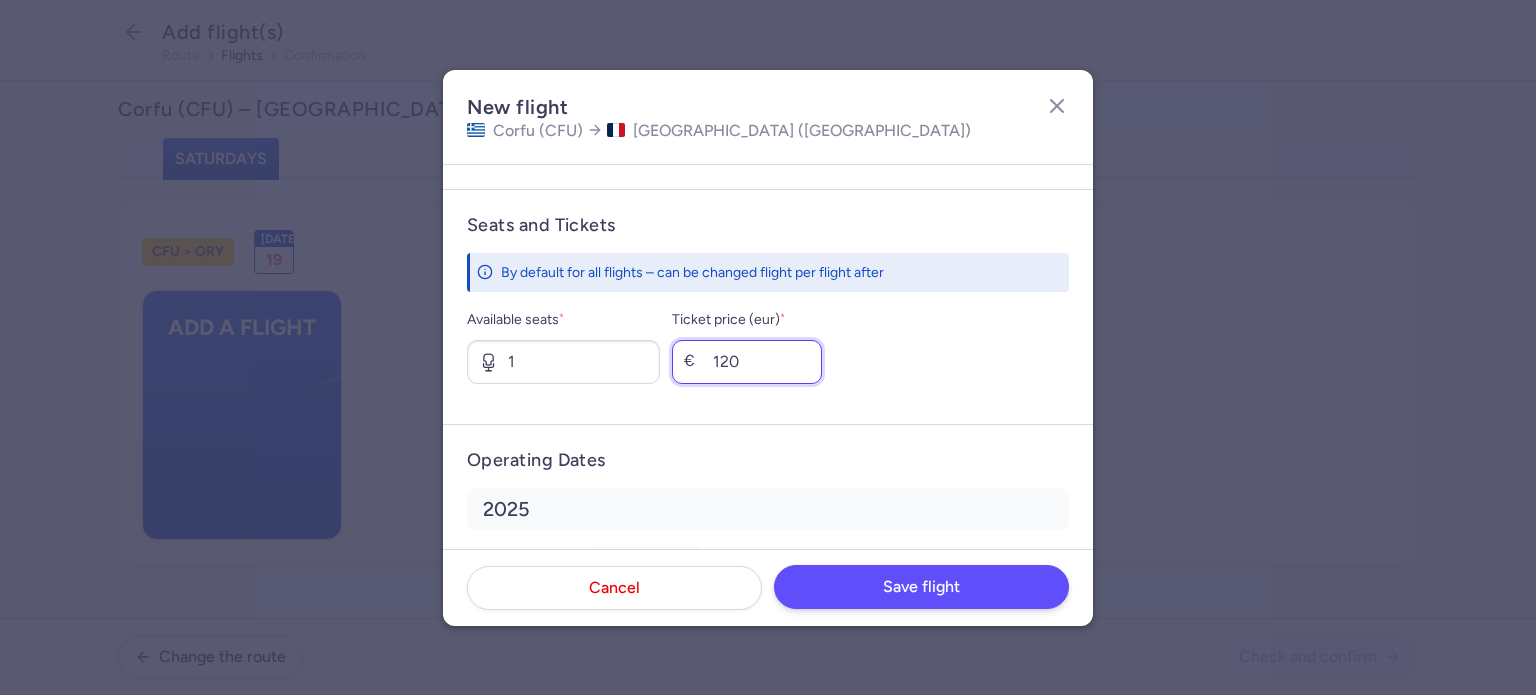 type on "120" 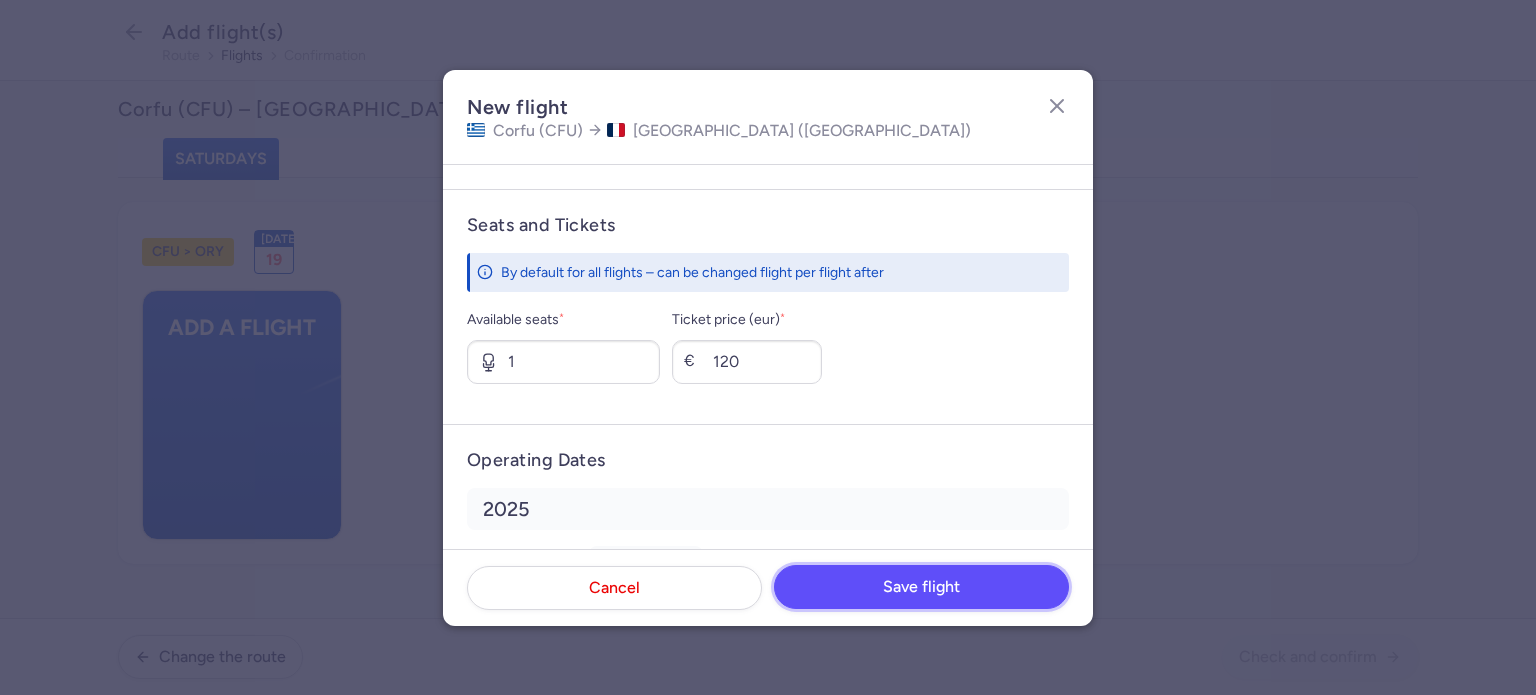 click on "Save flight" at bounding box center [921, 587] 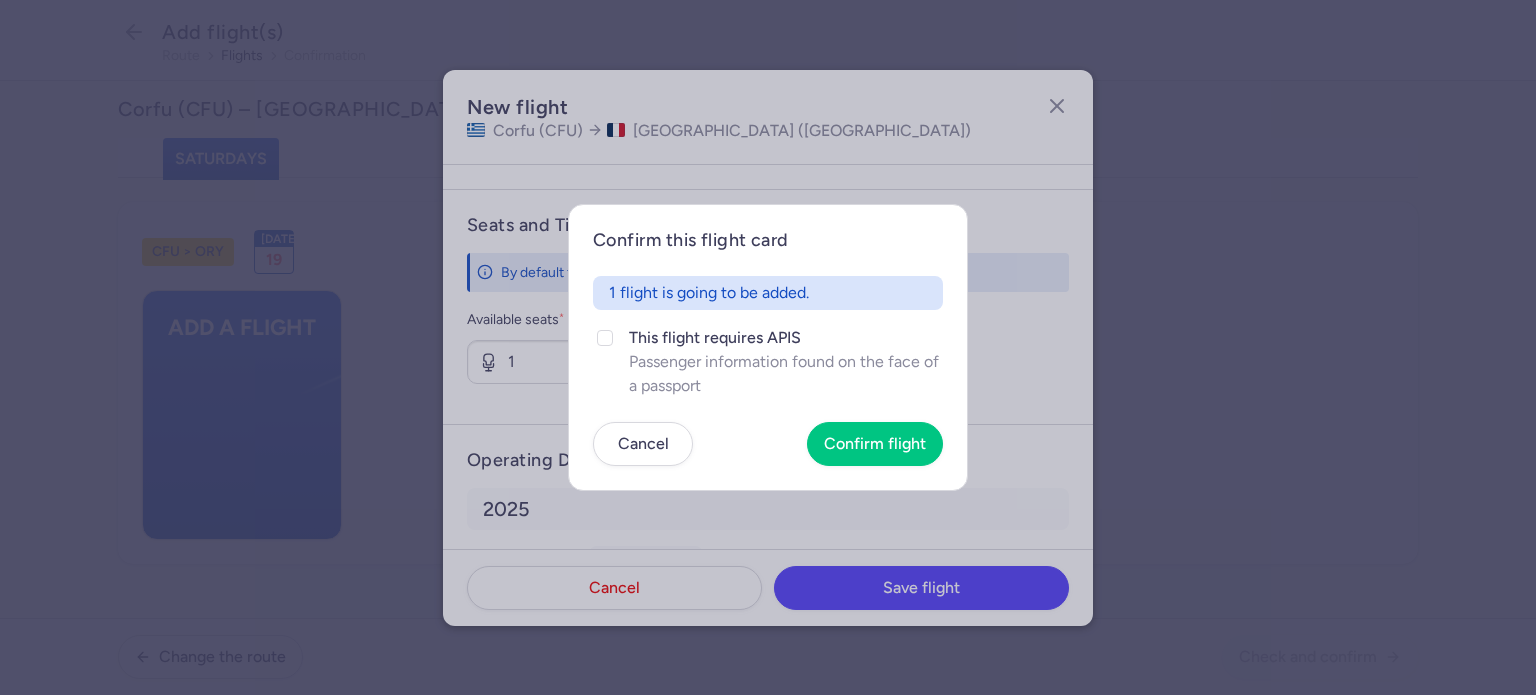 click on "Confirm this flight card 1 flight is going to be added. This flight requires APIS Passenger information found on the face of a passport Cancel Confirm flight" at bounding box center (768, 347) 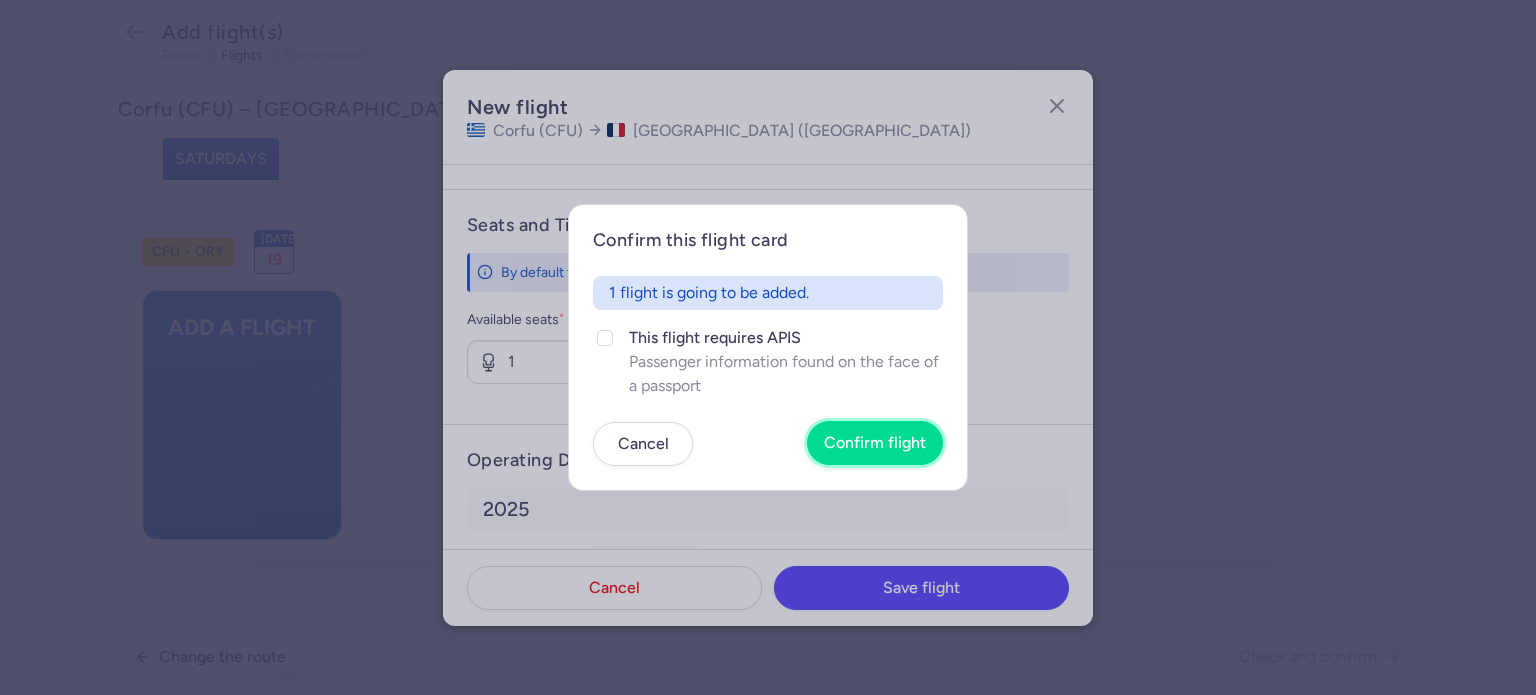 click on "Confirm flight" at bounding box center (875, 443) 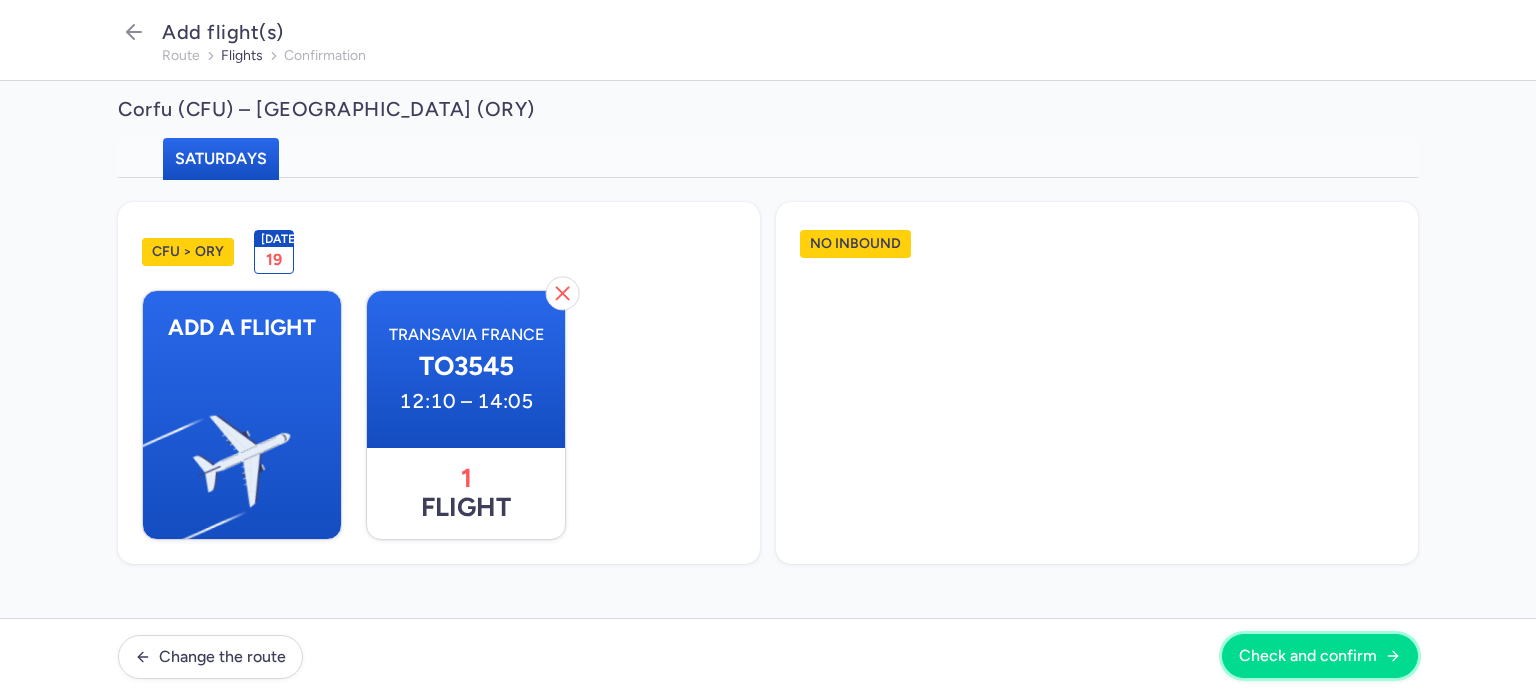 click on "Check and confirm" at bounding box center (1308, 656) 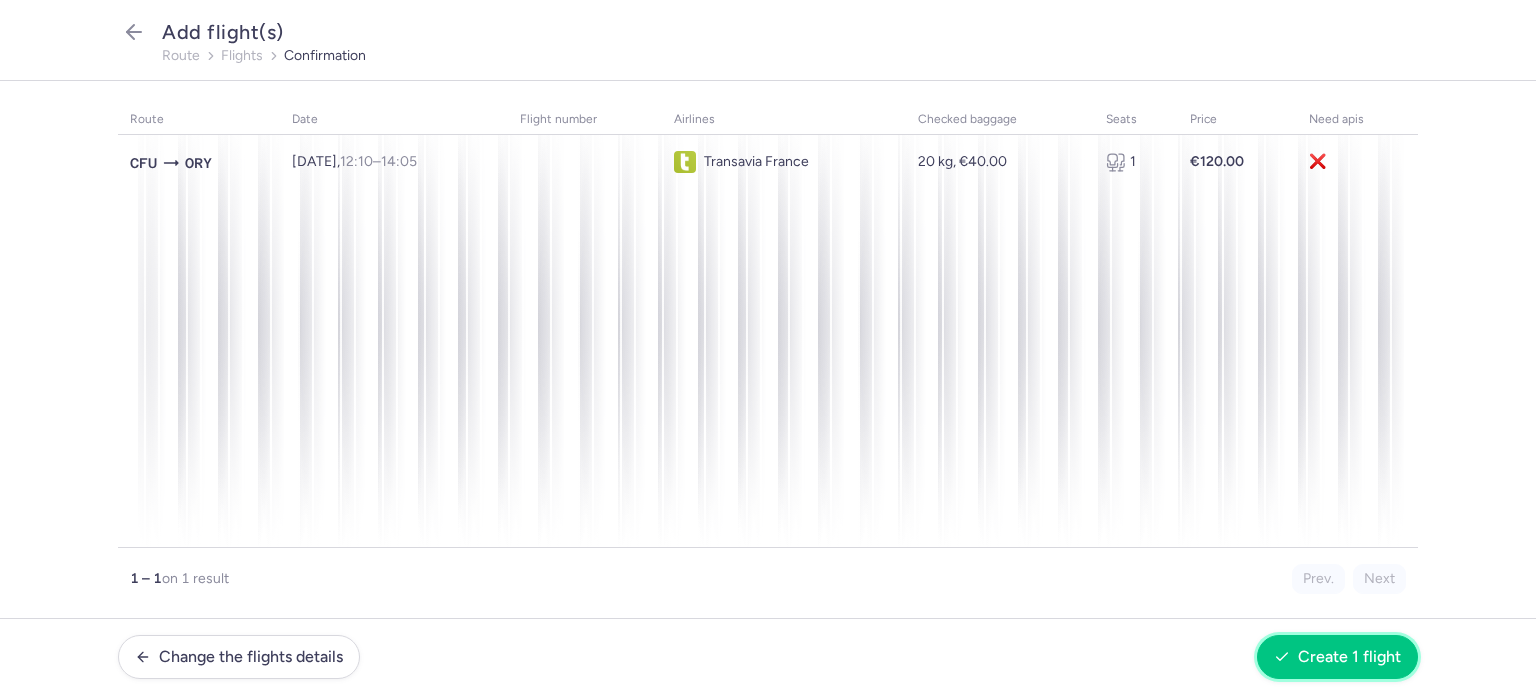 click on "Create 1 flight" at bounding box center (1349, 657) 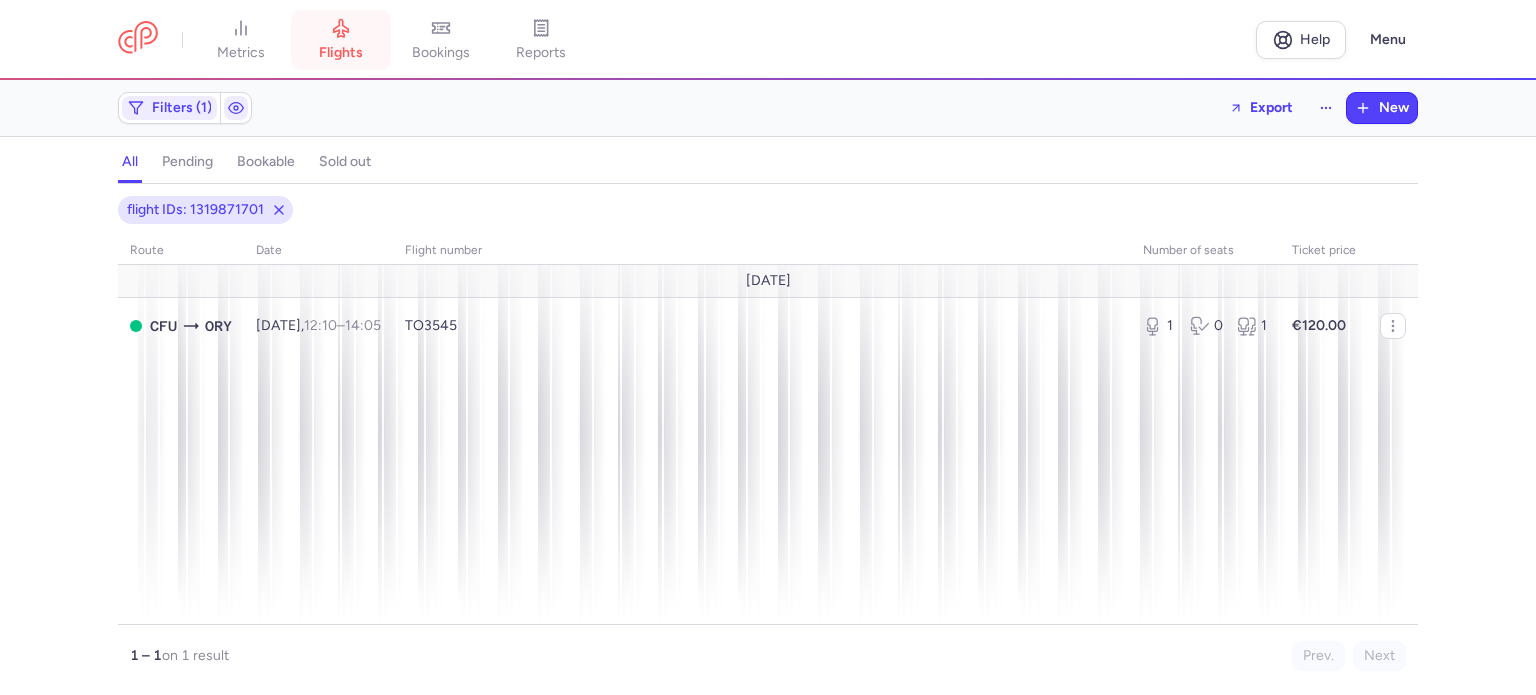 click on "flights" at bounding box center [341, 40] 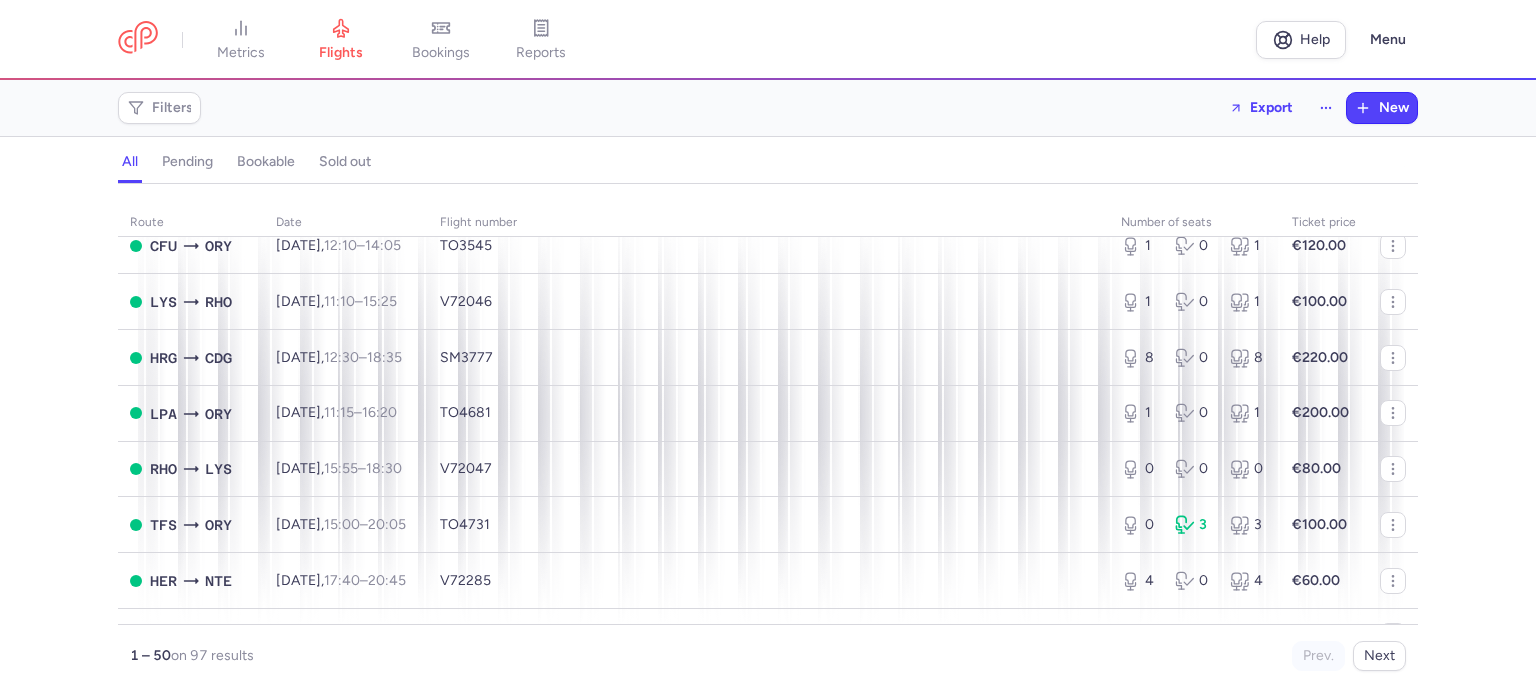 scroll, scrollTop: 700, scrollLeft: 0, axis: vertical 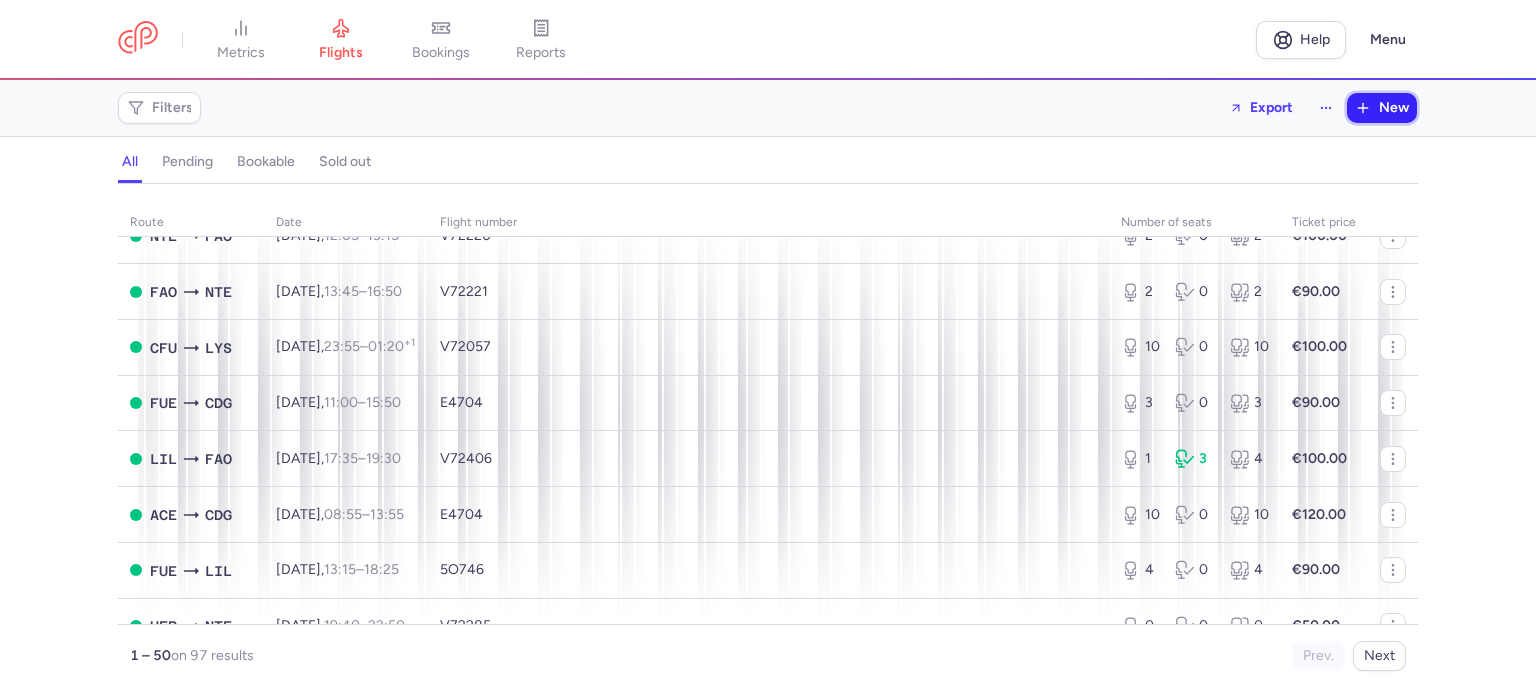 click on "New" at bounding box center [1394, 108] 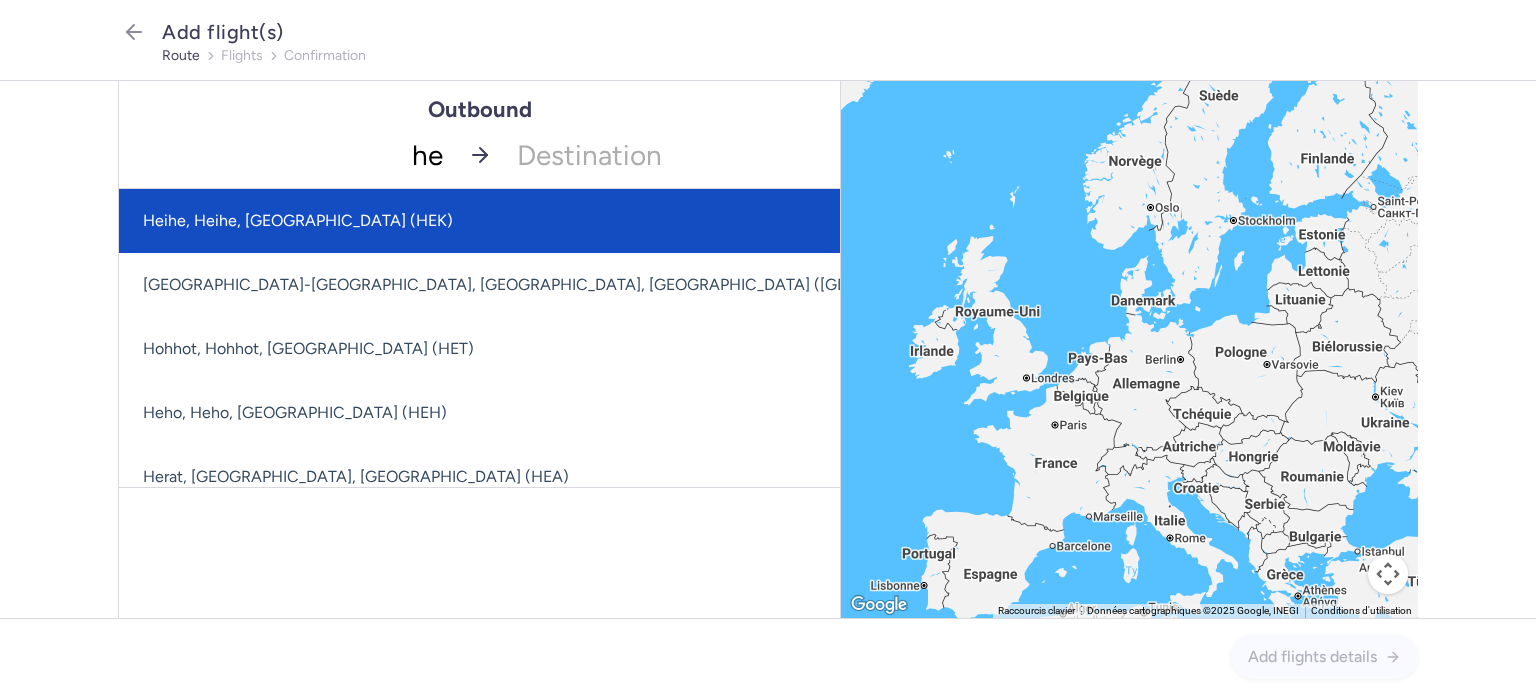 type on "her" 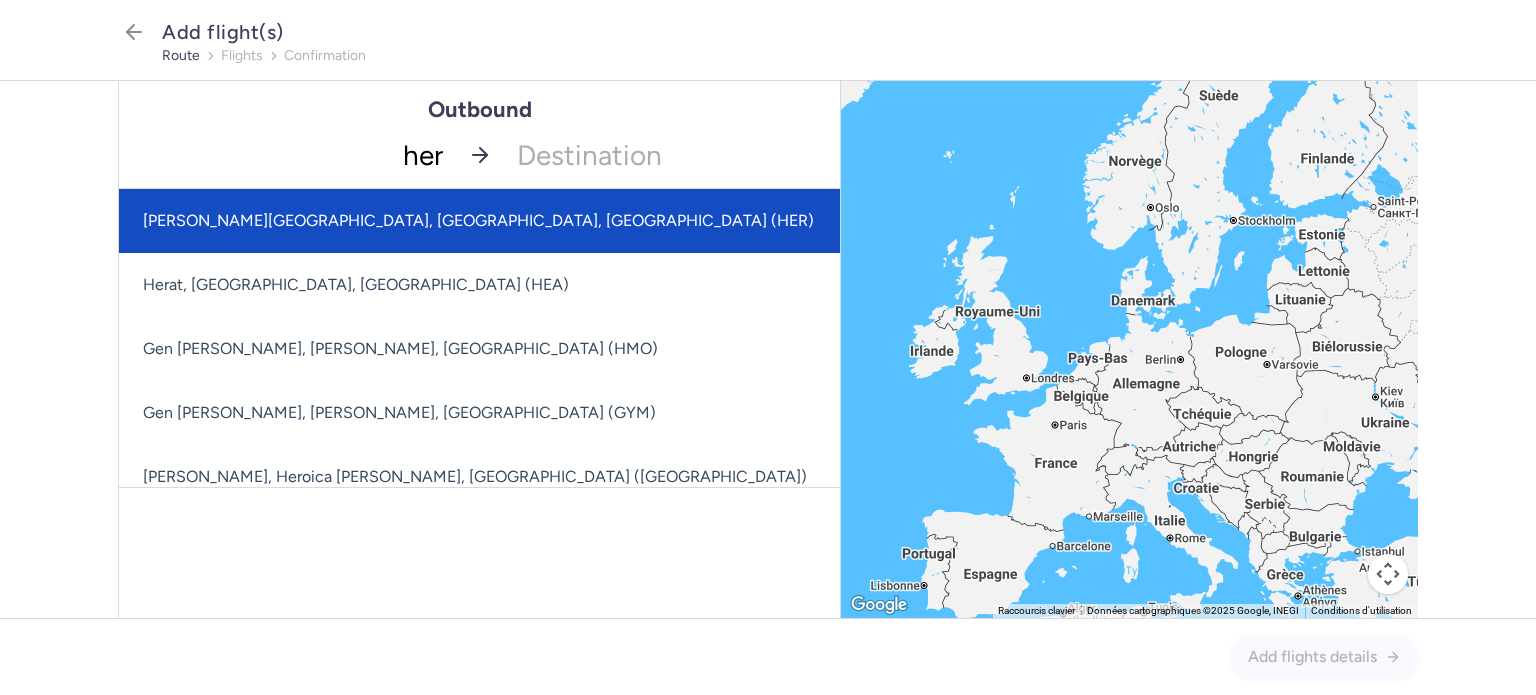 click on "[PERSON_NAME][GEOGRAPHIC_DATA], [GEOGRAPHIC_DATA], [GEOGRAPHIC_DATA] (HER)" 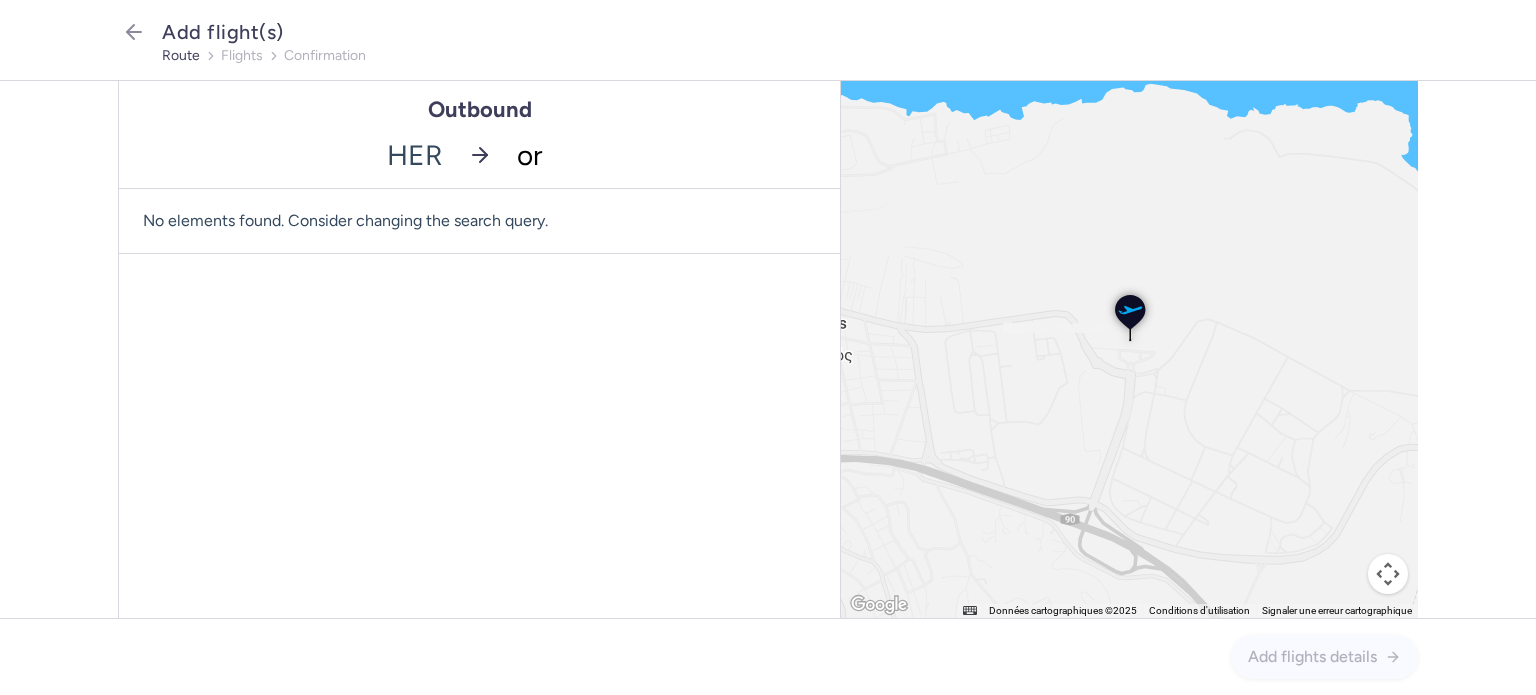 type on "ory" 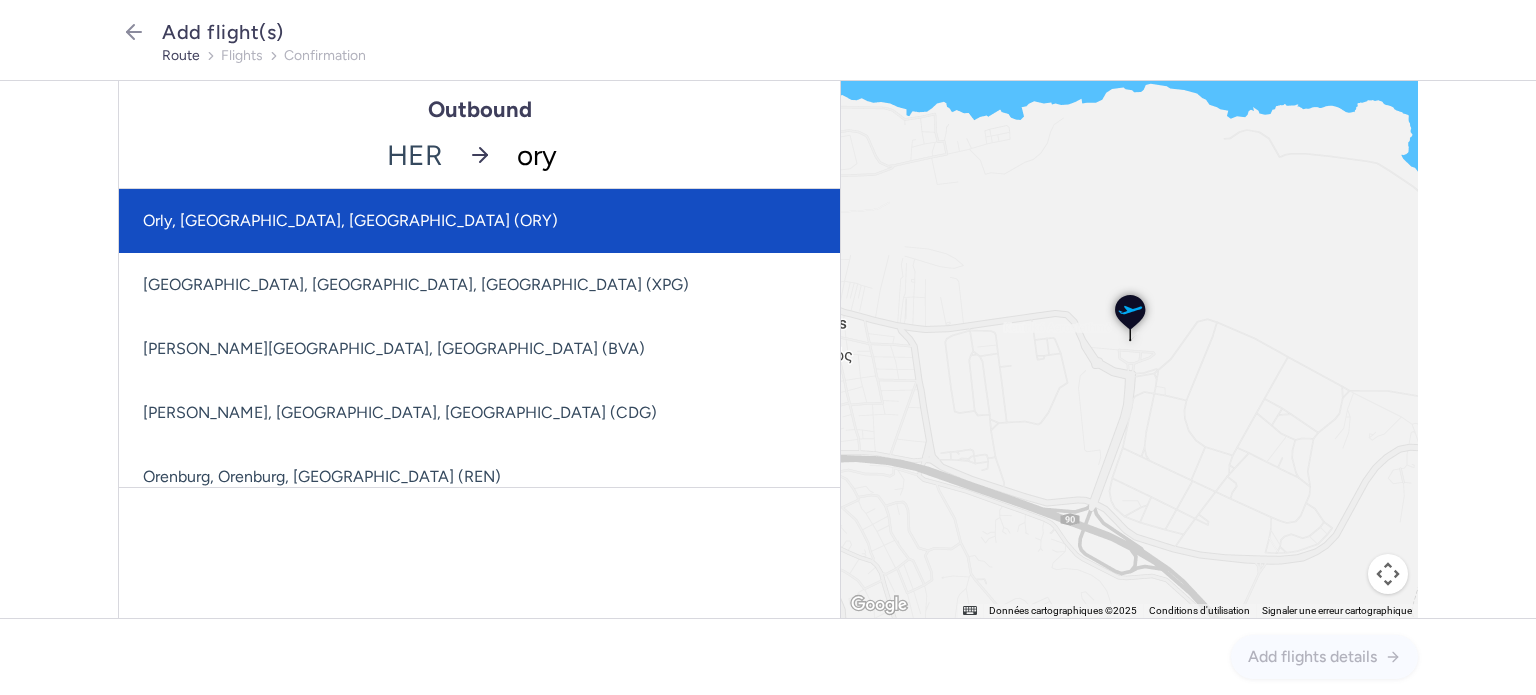 click on "Orly, [GEOGRAPHIC_DATA], [GEOGRAPHIC_DATA] (ORY)" at bounding box center [479, 221] 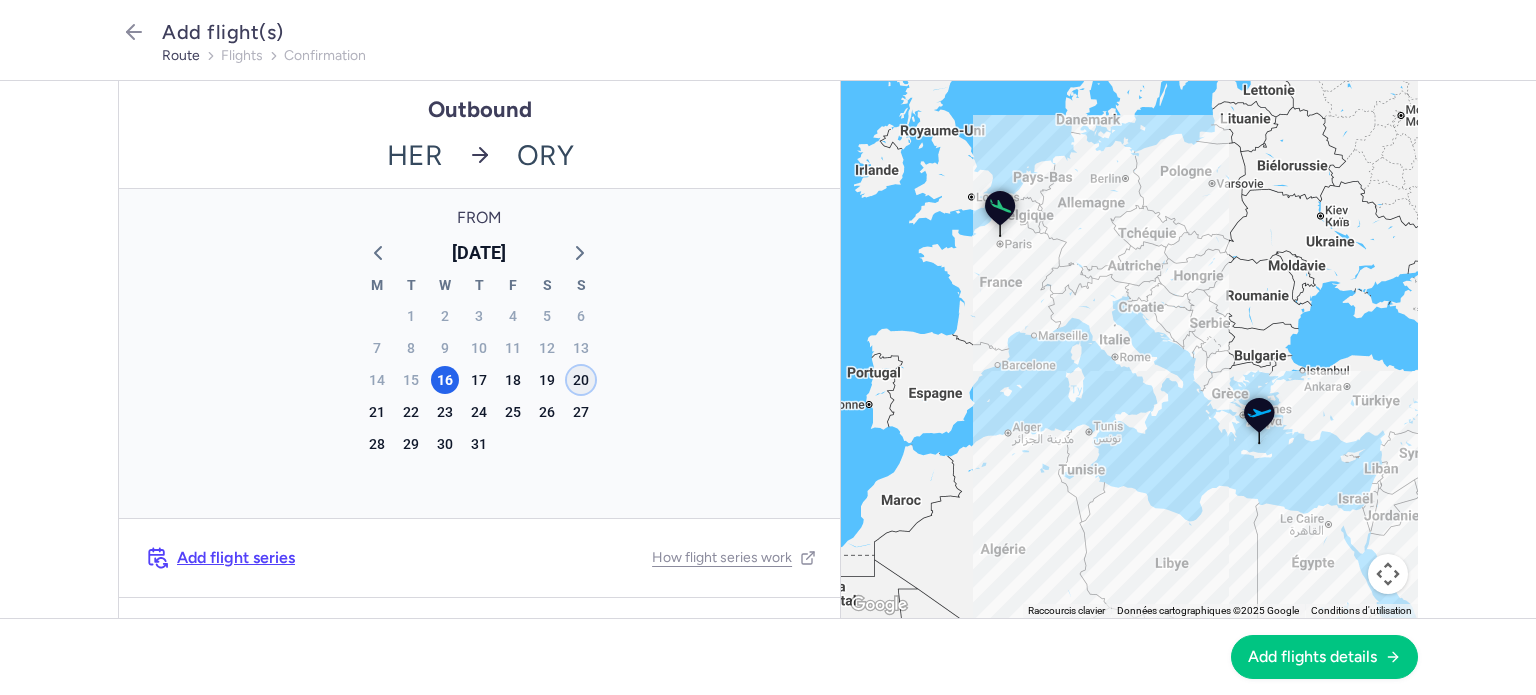 click on "20" 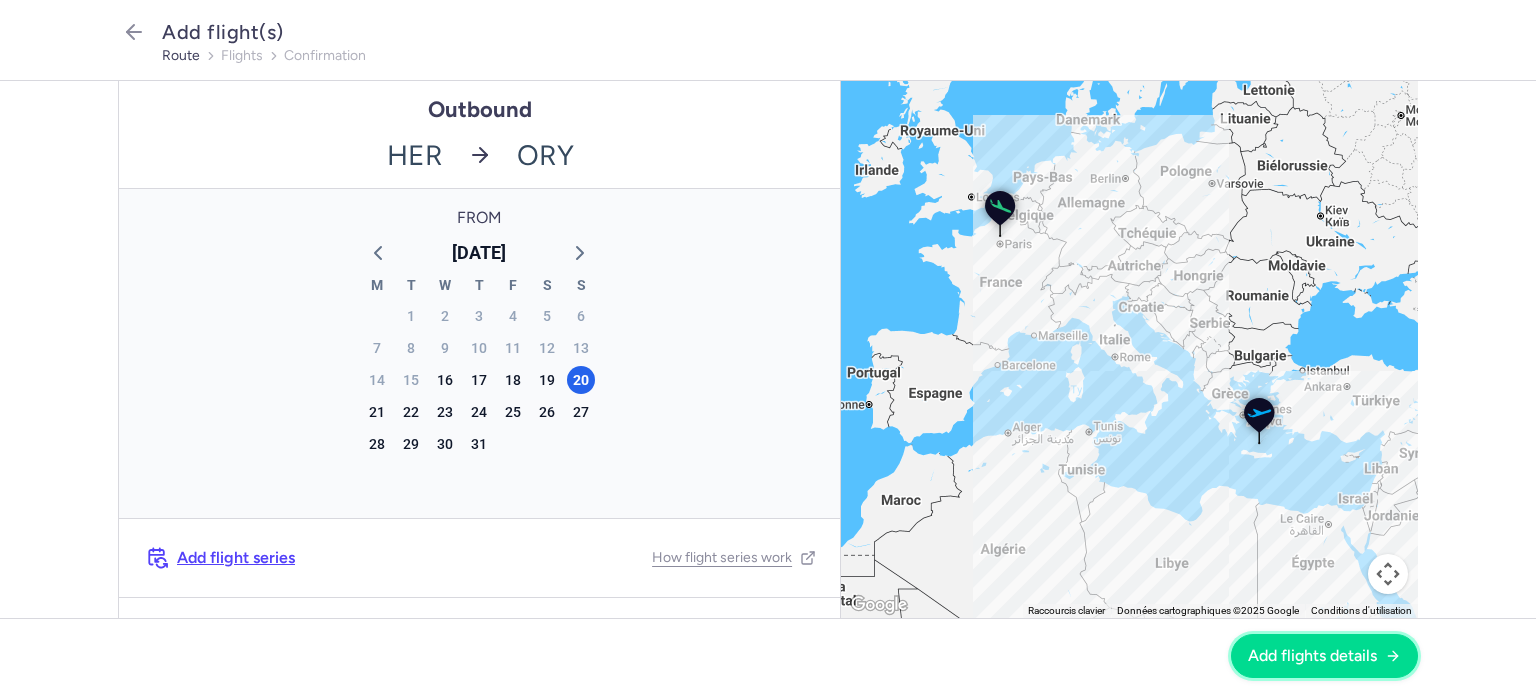 click on "Add flights details" at bounding box center [1324, 656] 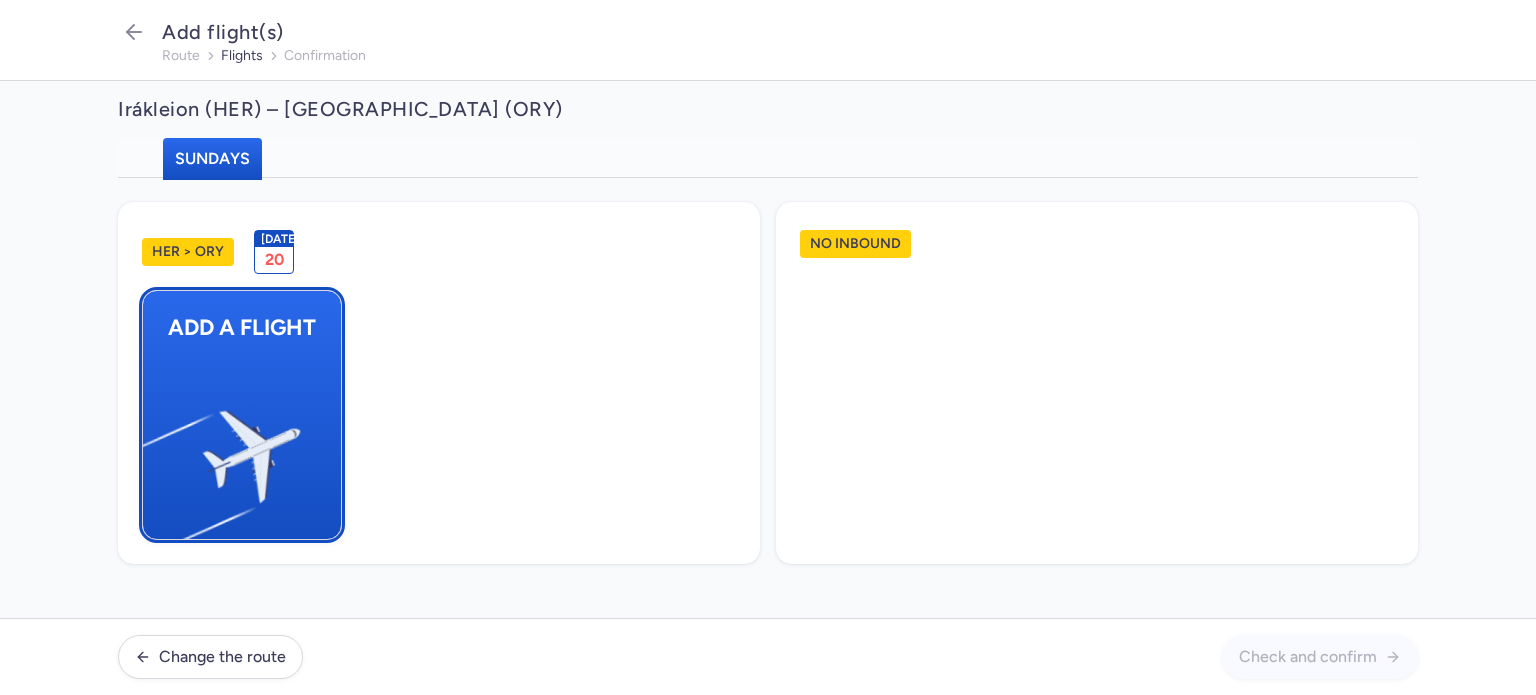 click on "Add a flight" at bounding box center [242, 327] 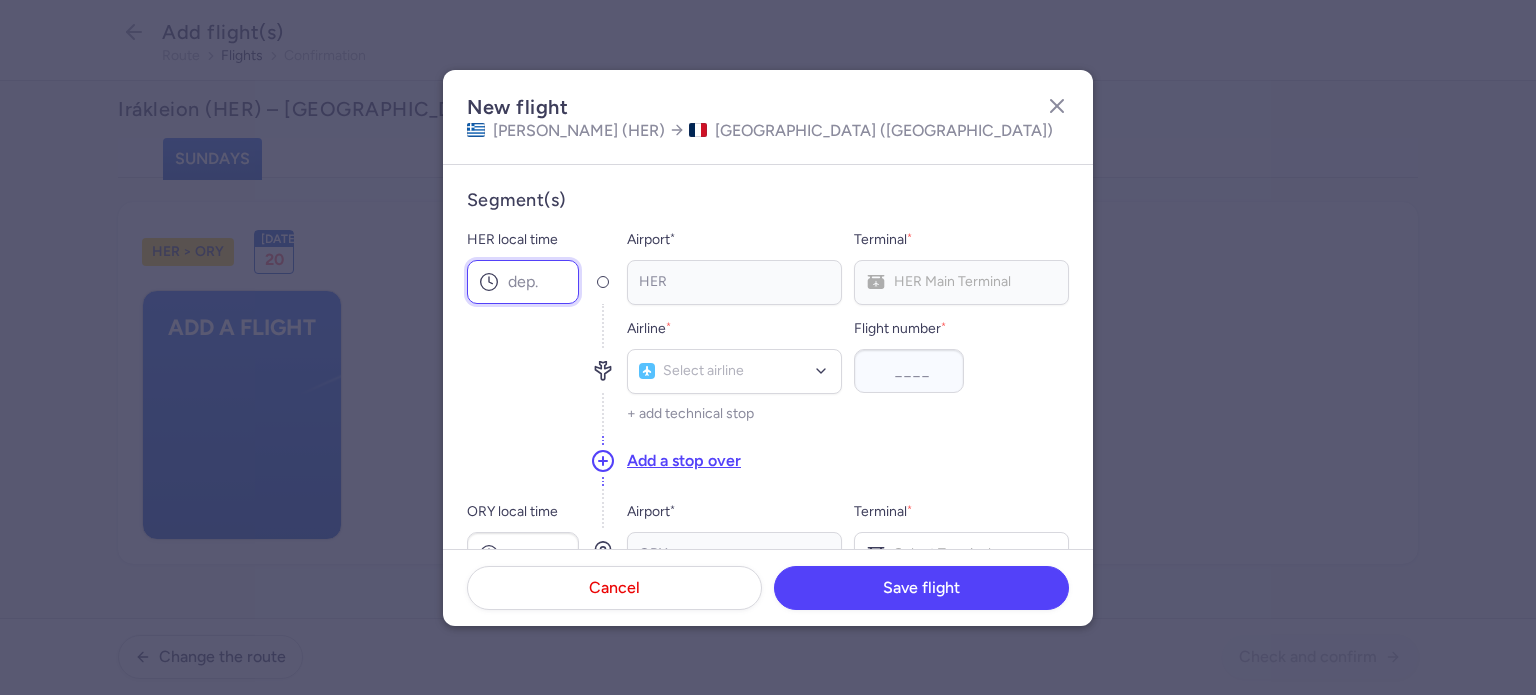 click on "HER local time" at bounding box center (523, 282) 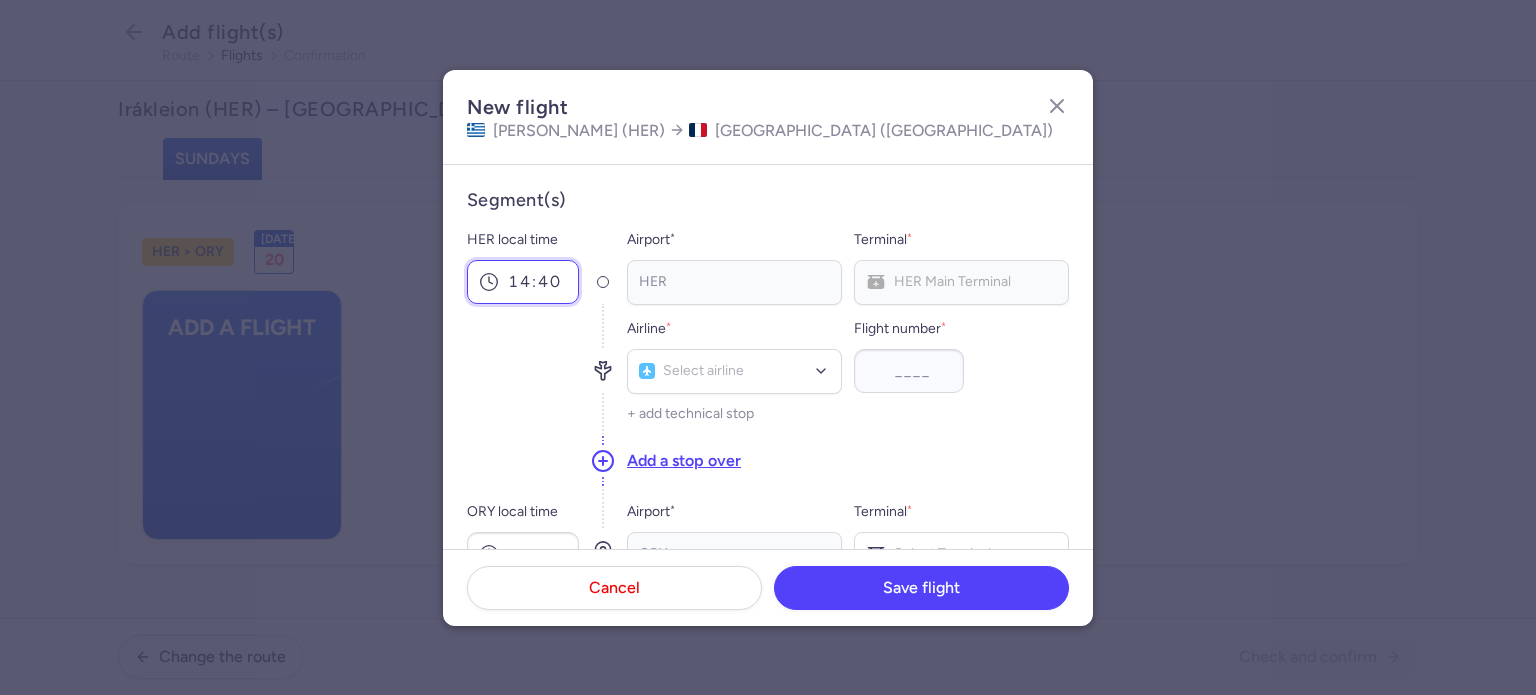 scroll, scrollTop: 100, scrollLeft: 0, axis: vertical 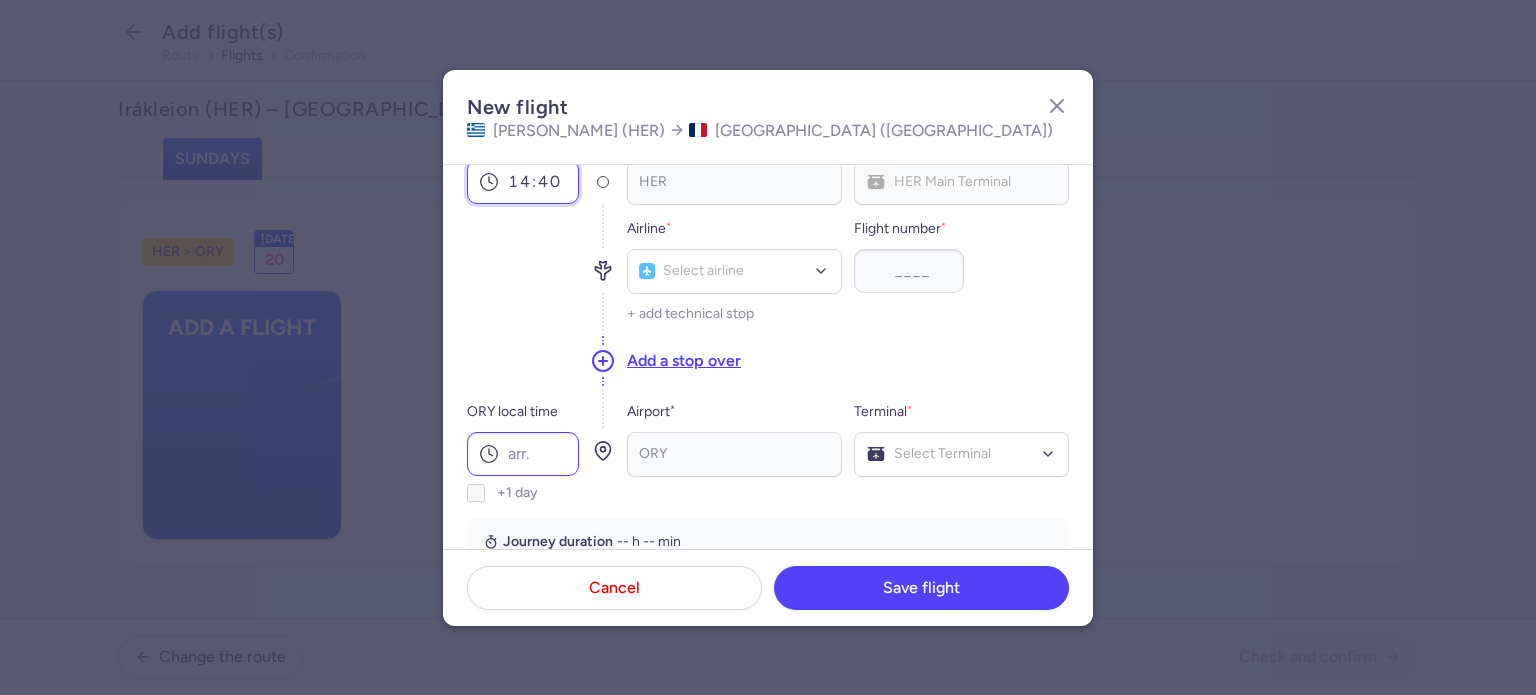 type on "14:40" 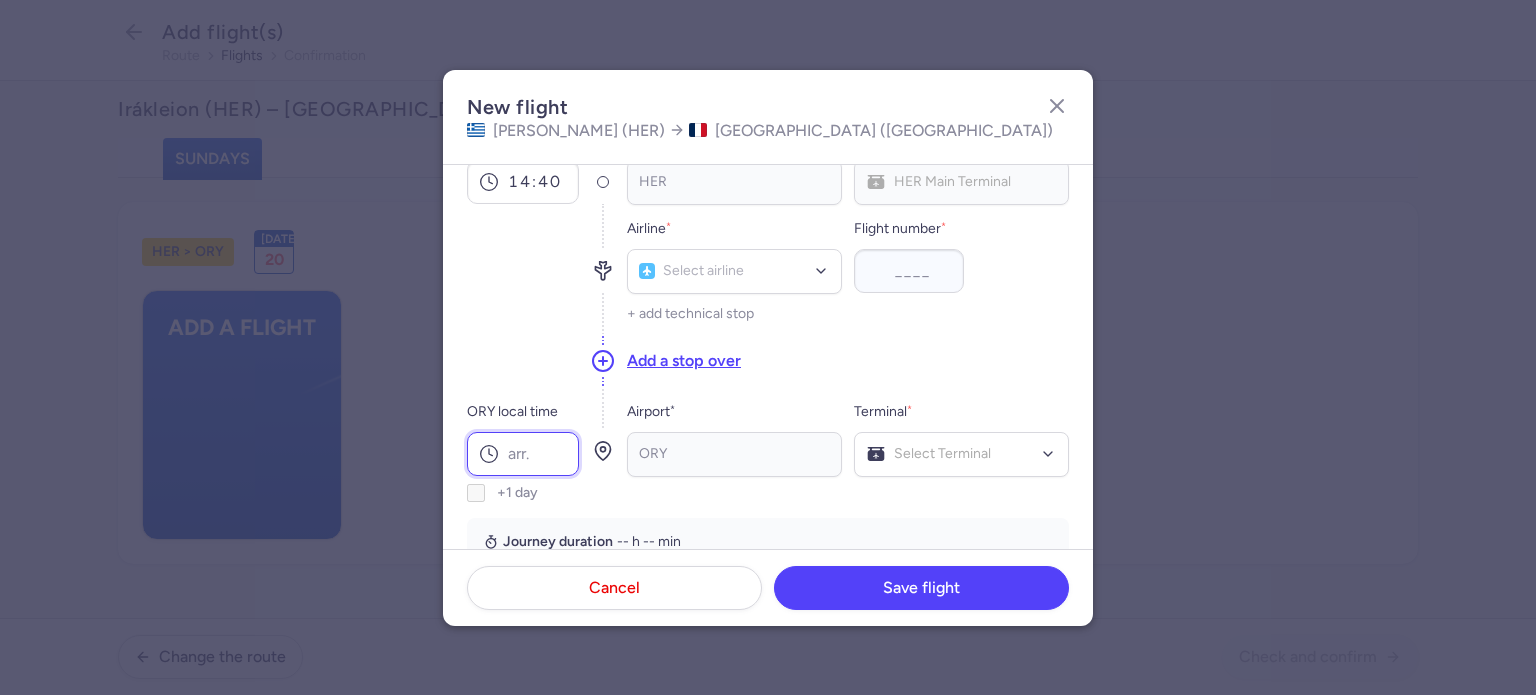 click on "ORY local time" at bounding box center [523, 454] 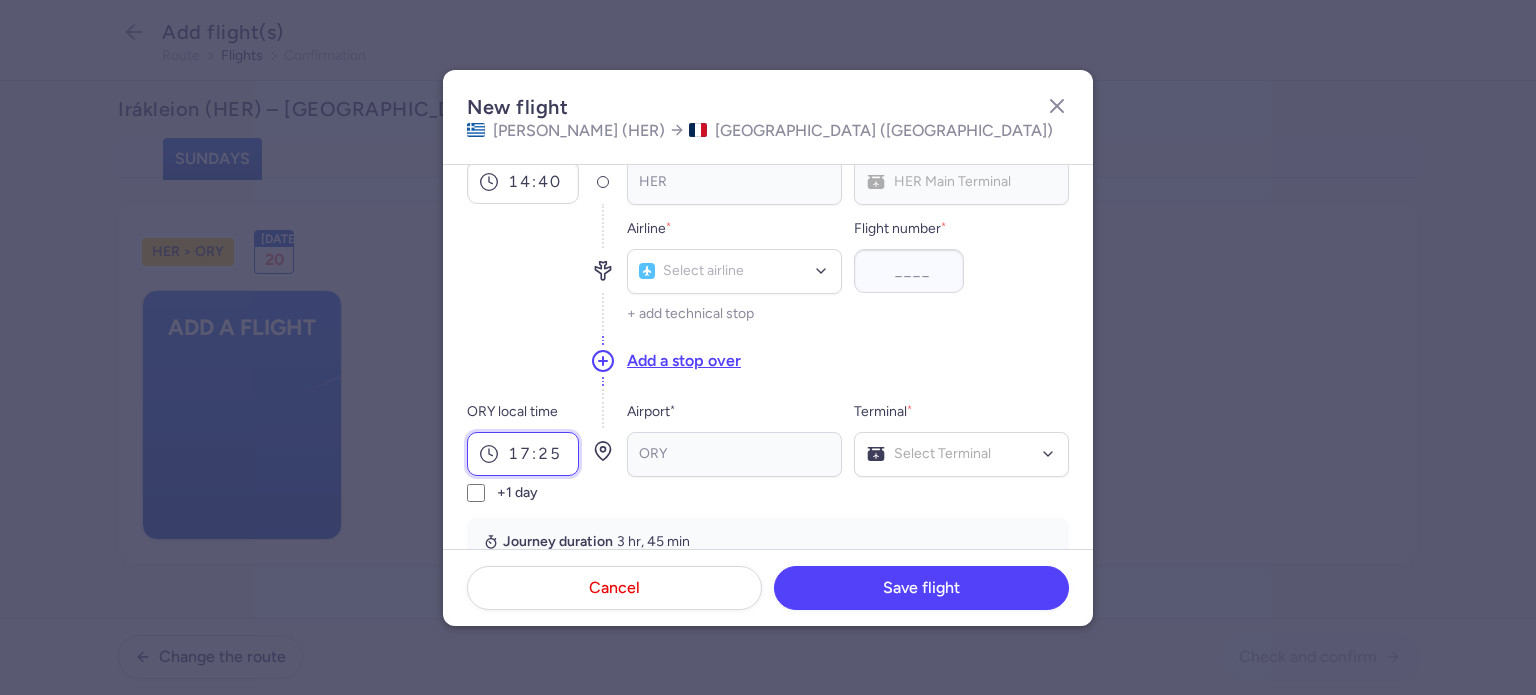 type on "17:25" 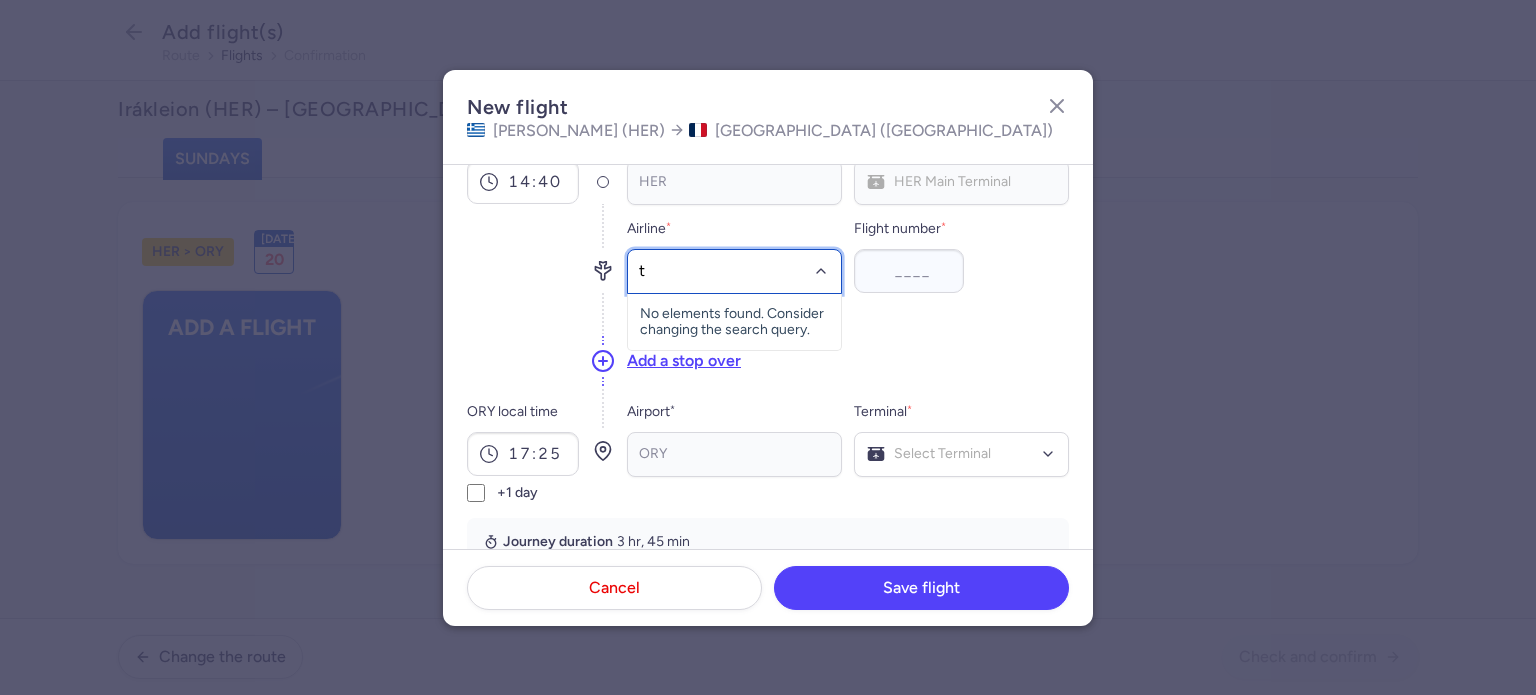 type on "to" 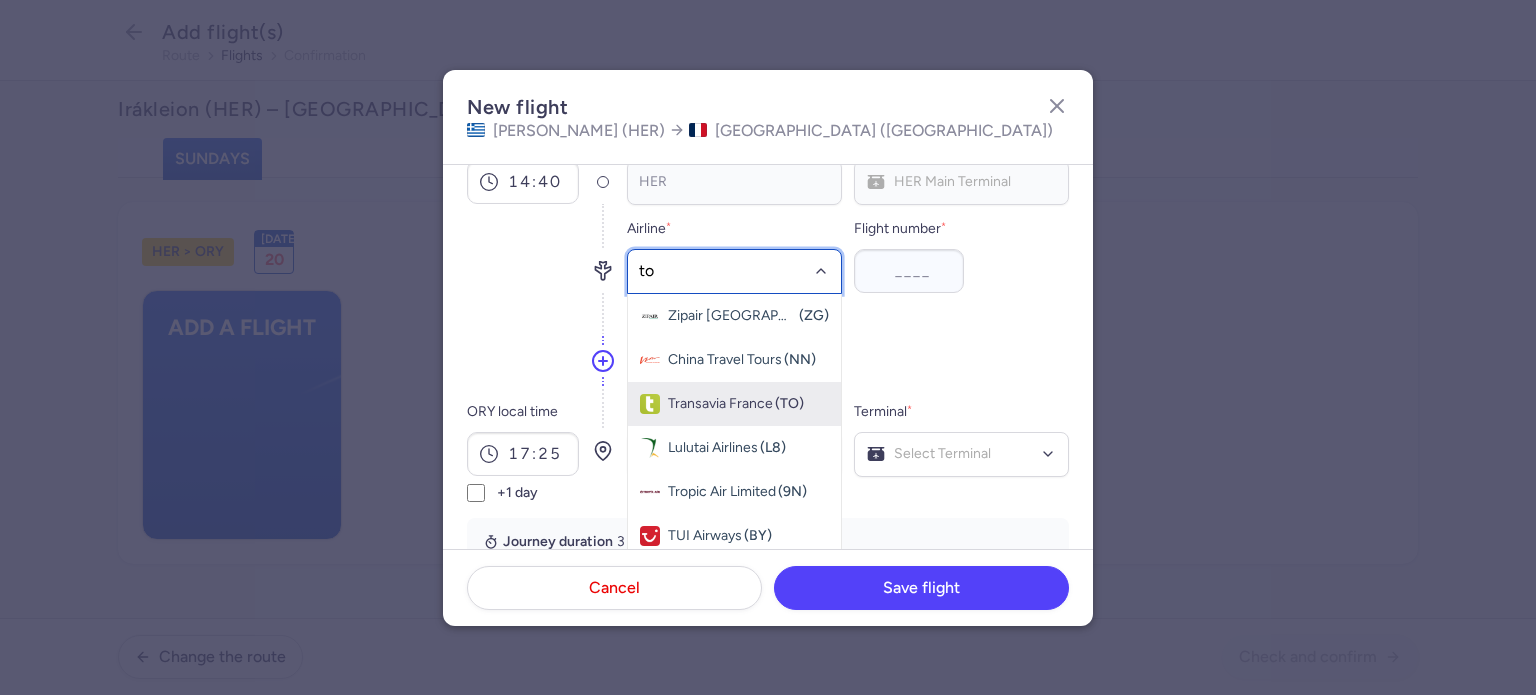 click on "Transavia France" at bounding box center (720, 404) 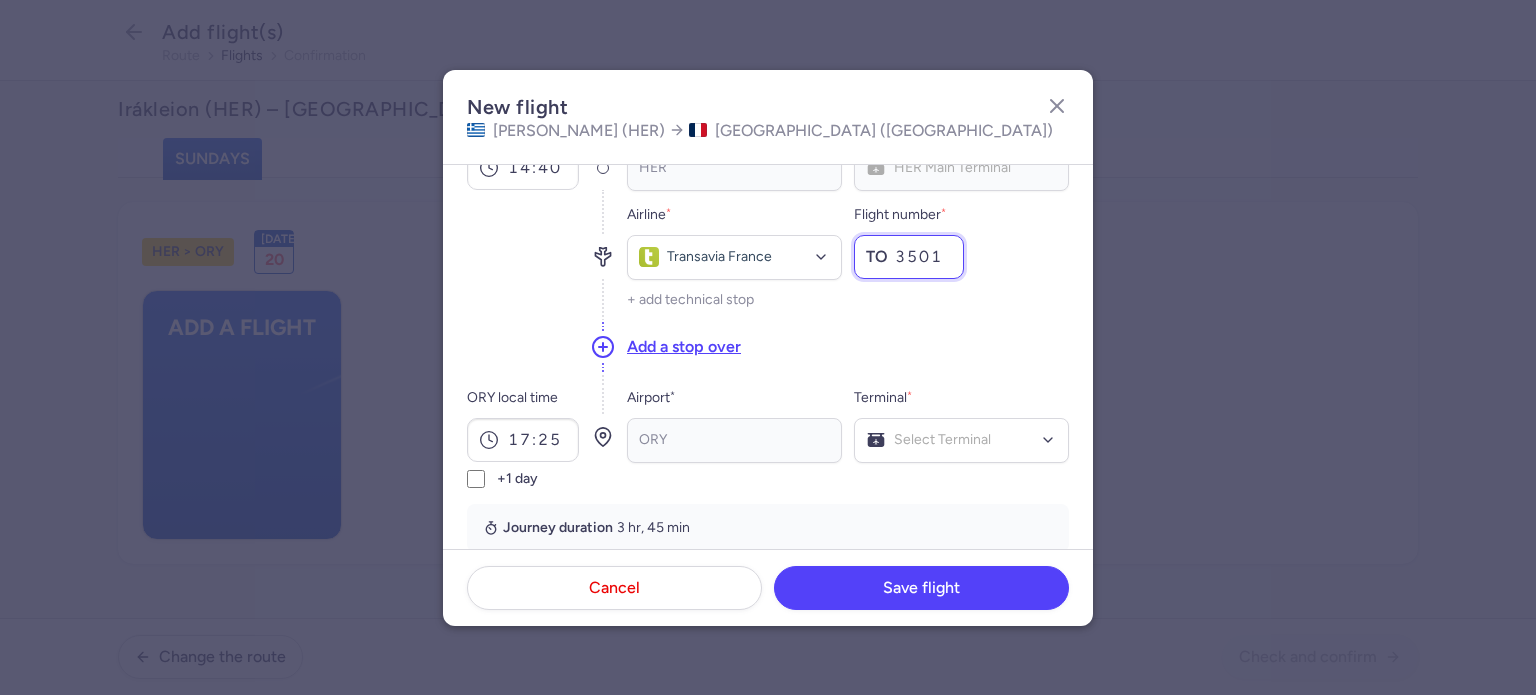 scroll, scrollTop: 200, scrollLeft: 0, axis: vertical 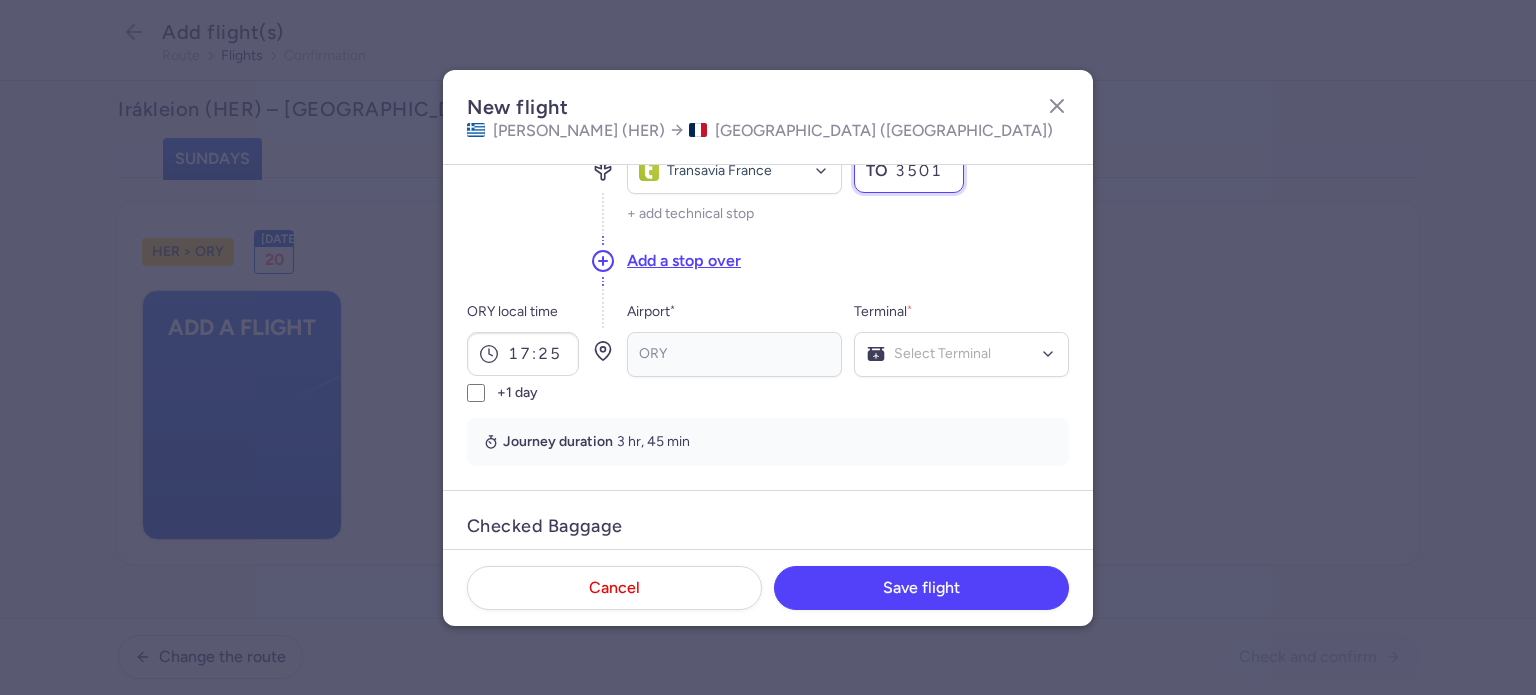 type on "3501" 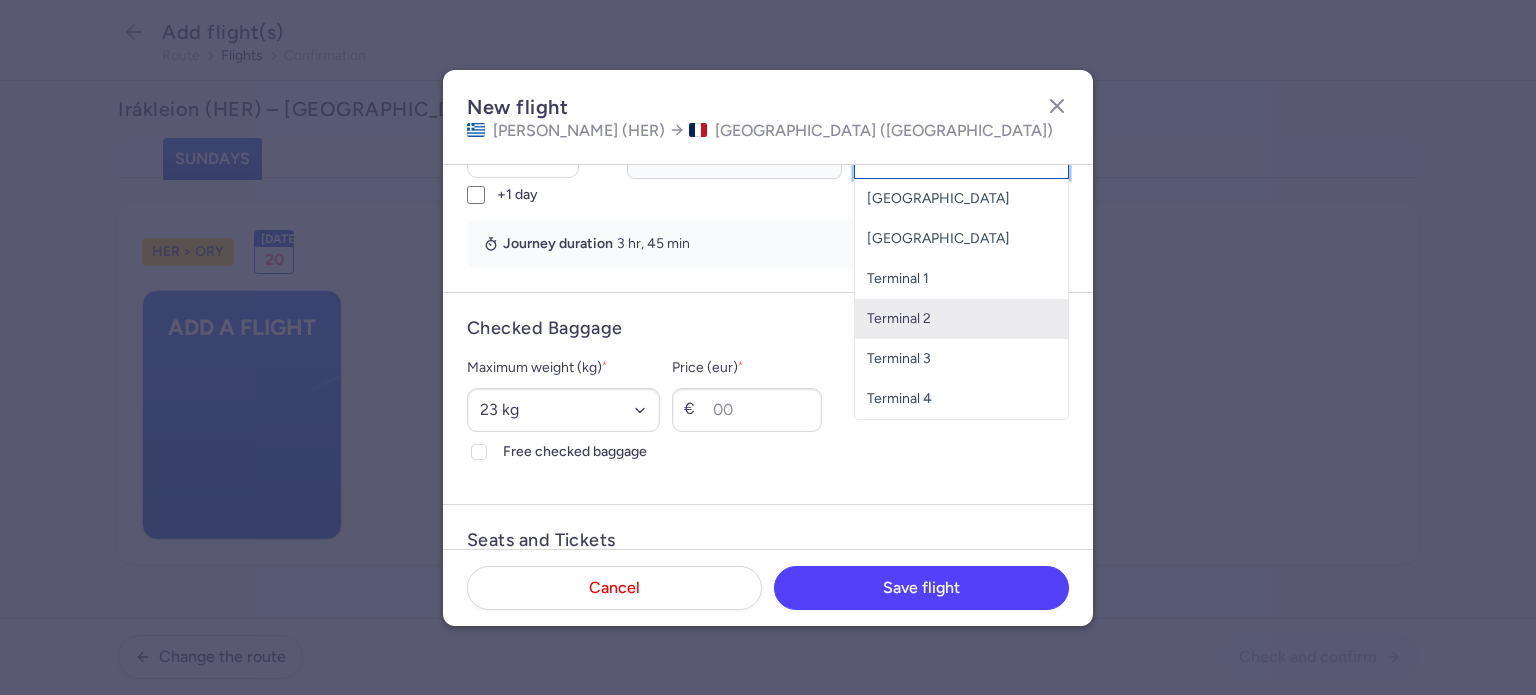 scroll, scrollTop: 400, scrollLeft: 0, axis: vertical 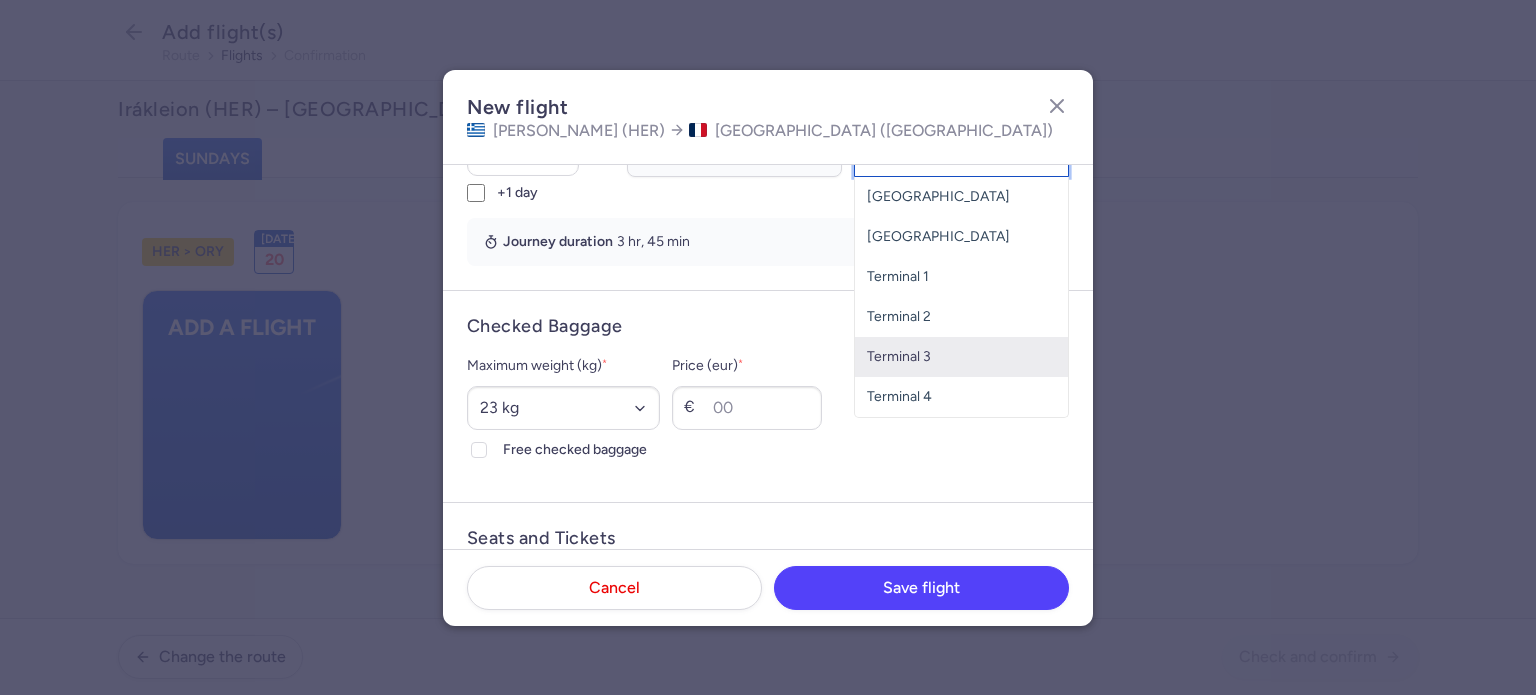 click on "Terminal 3" 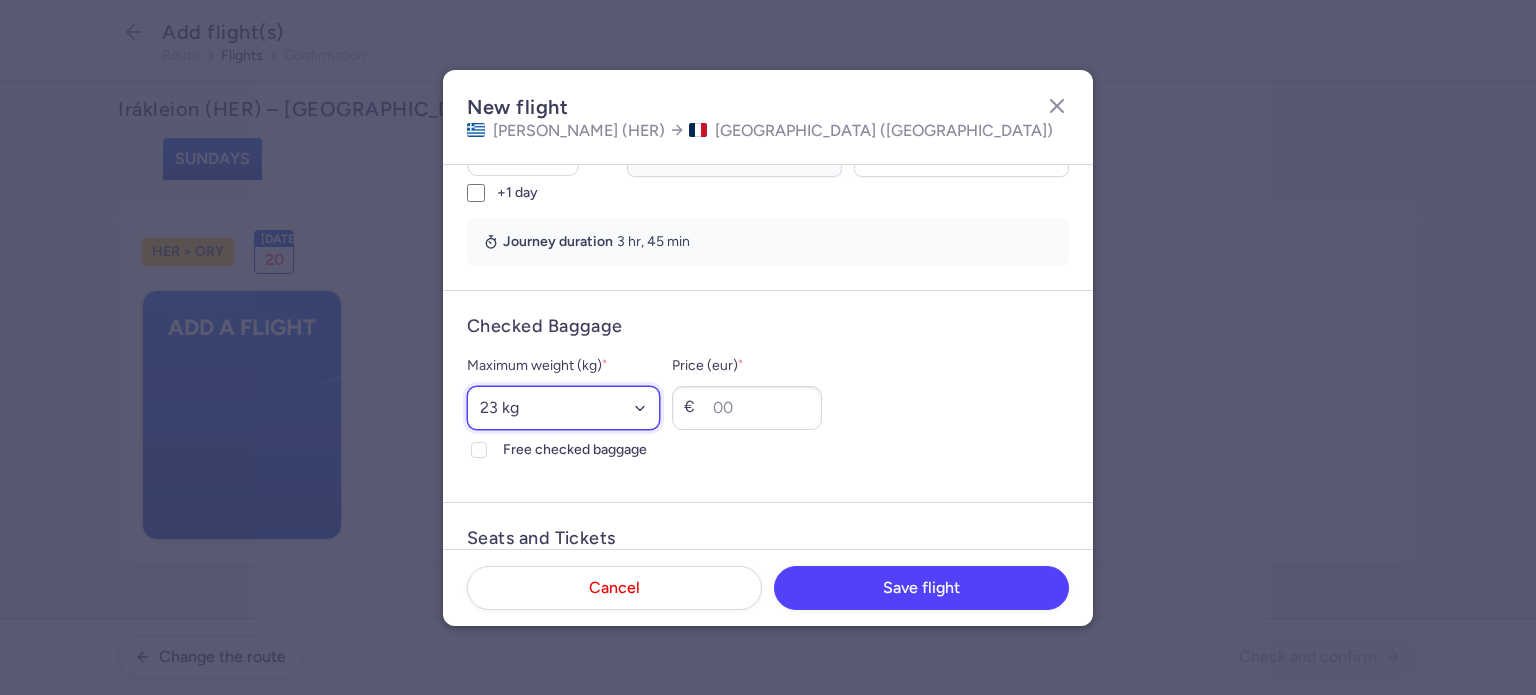click on "Select an option 15 kg 16 kg 17 kg 18 kg 19 kg 20 kg 21 kg 22 kg 23 kg 24 kg 25 kg 26 kg 27 kg 28 kg 29 kg 30 kg 31 kg 32 kg 33 kg 34 kg 35 kg" at bounding box center [563, 408] 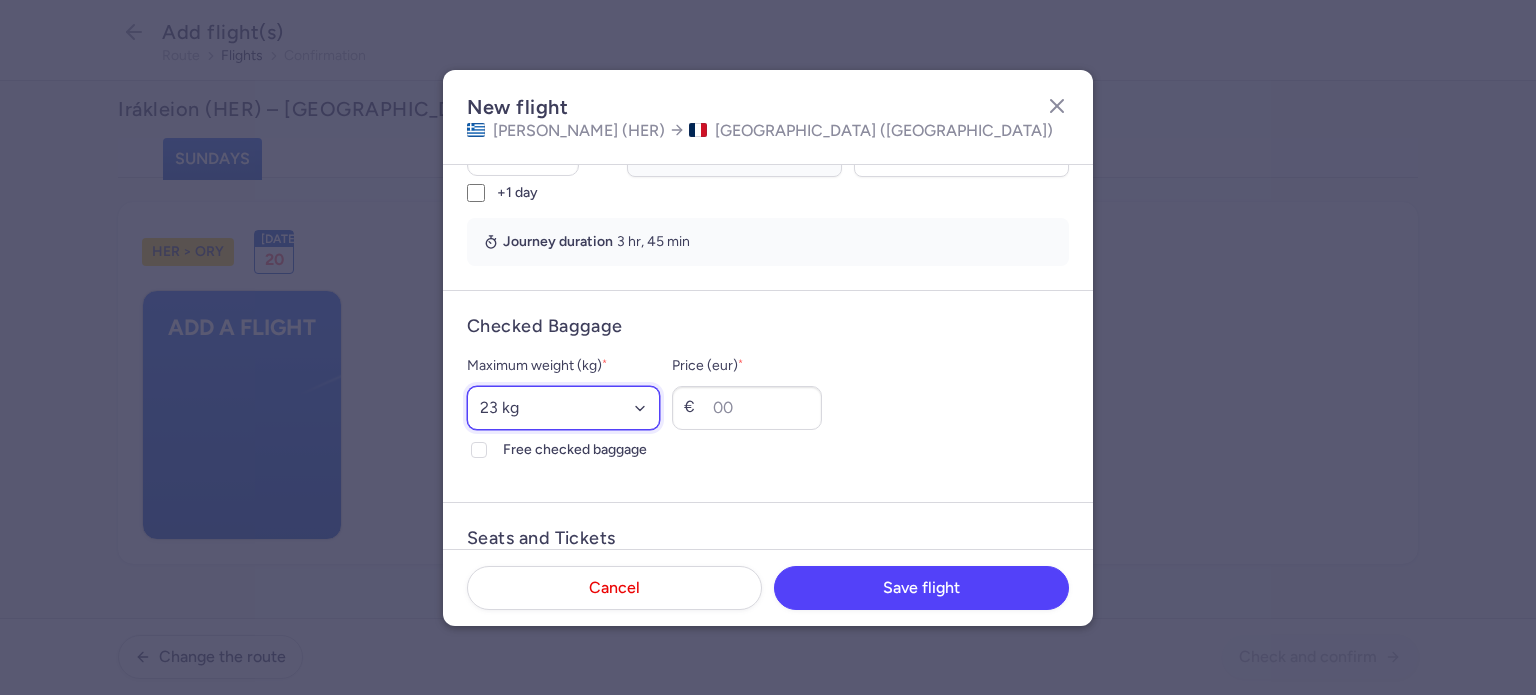 select on "20" 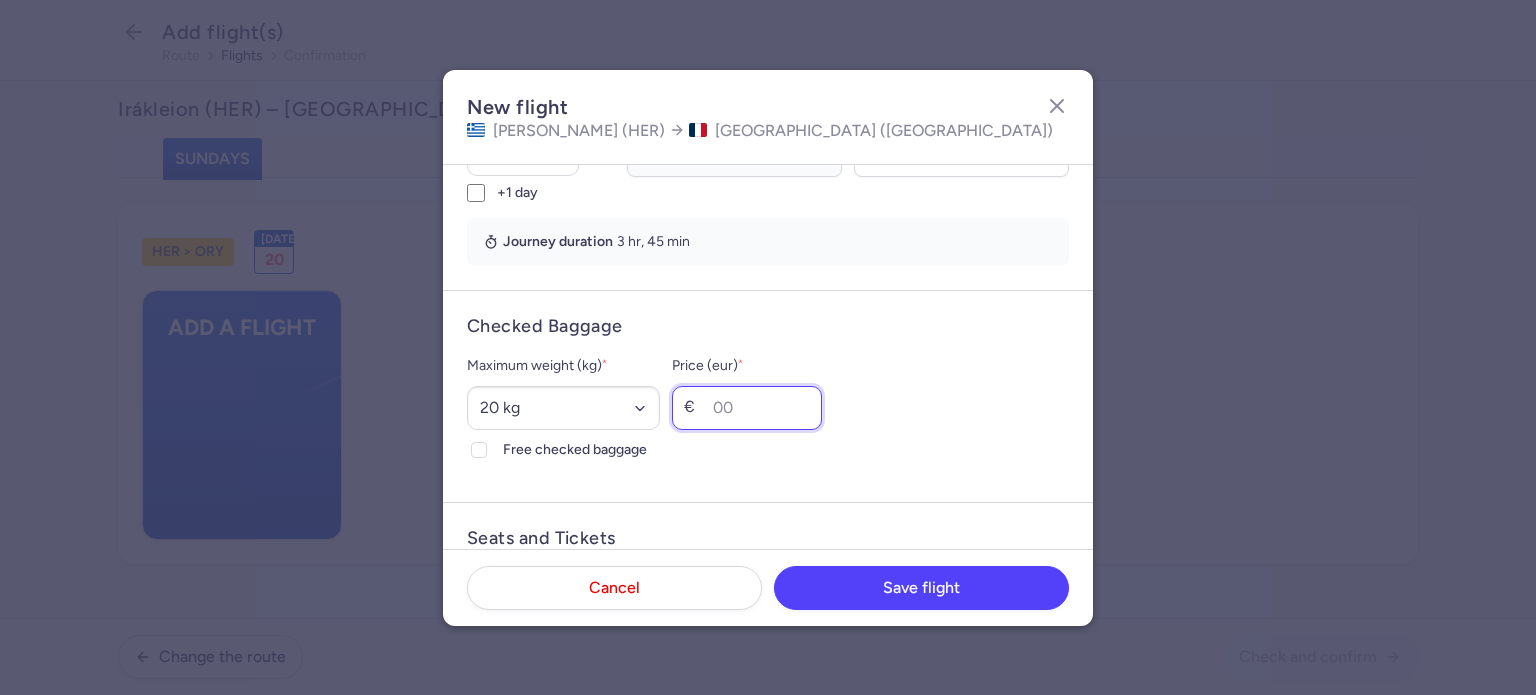 click on "Price (eur)  *" at bounding box center (747, 408) 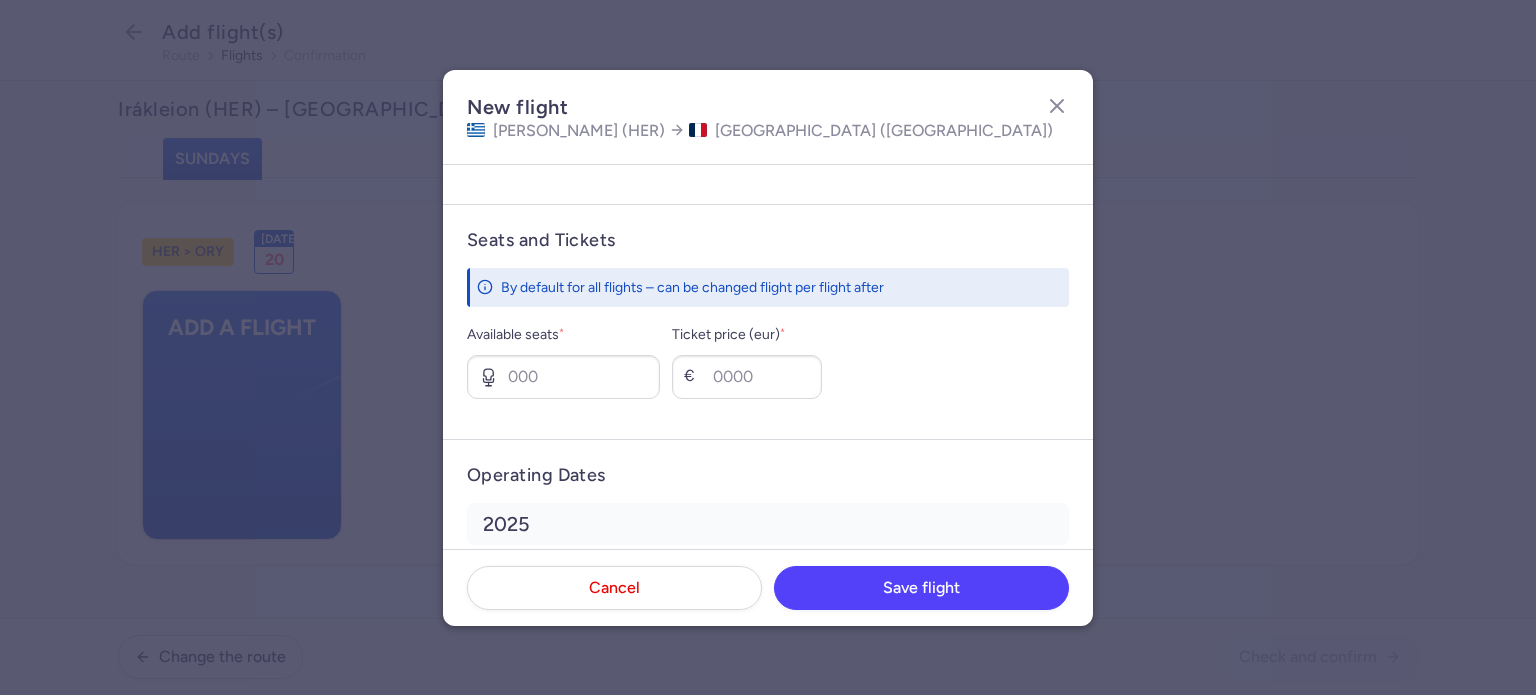 scroll, scrollTop: 700, scrollLeft: 0, axis: vertical 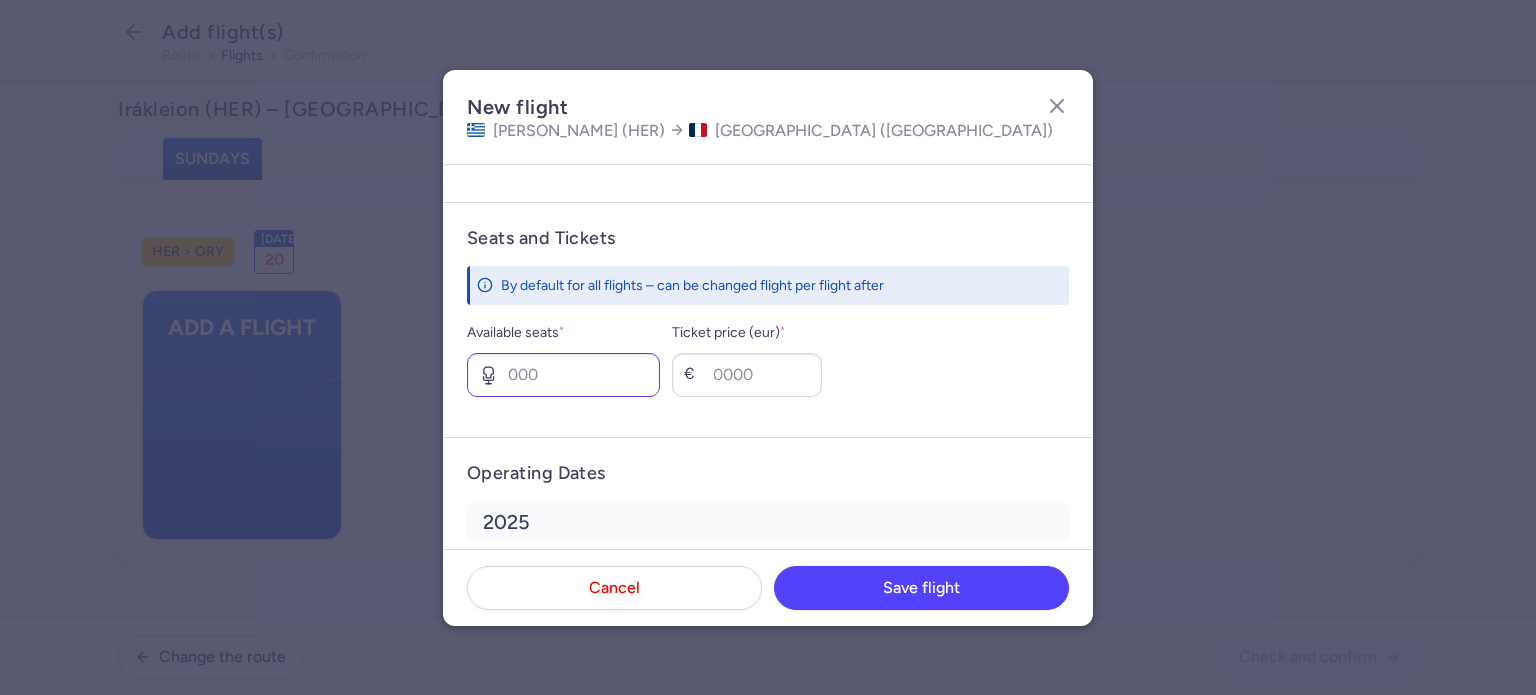 type on "40" 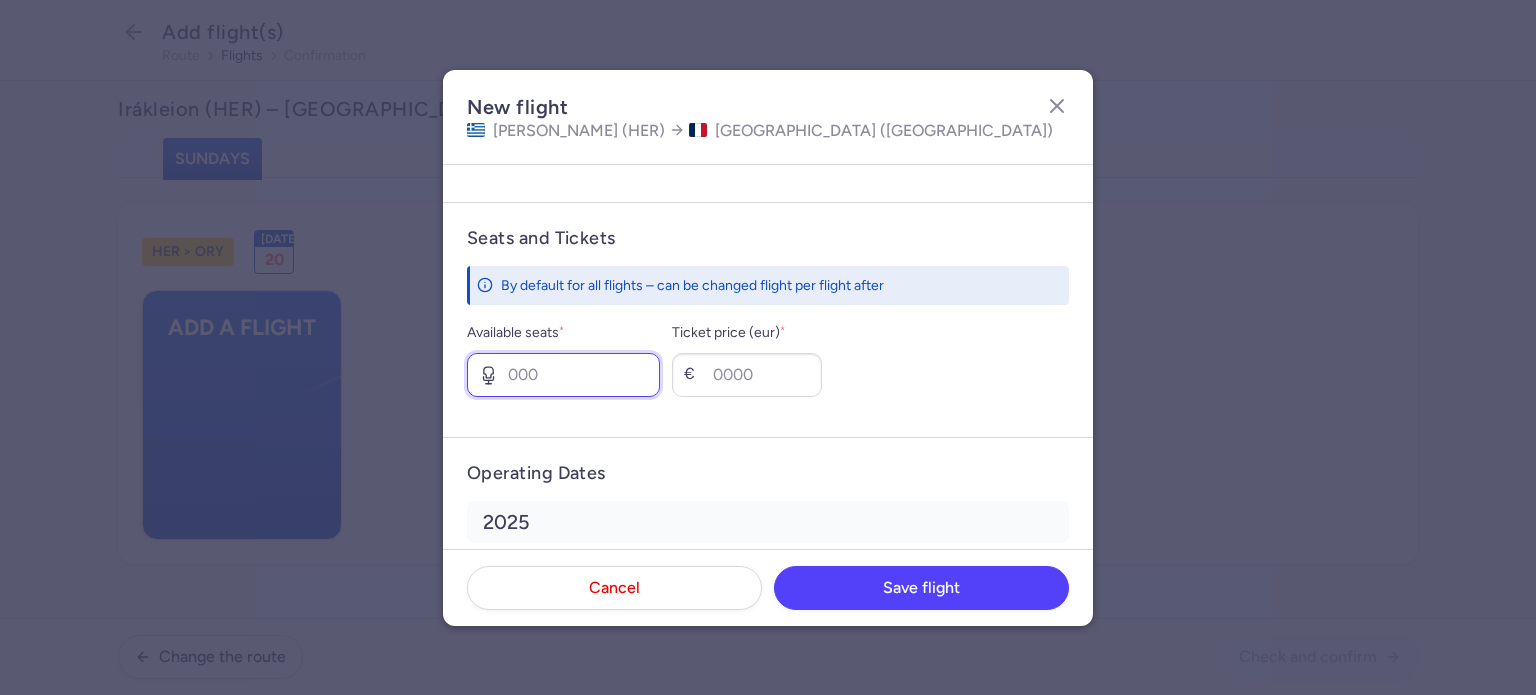 click on "Available seats  *" at bounding box center [563, 375] 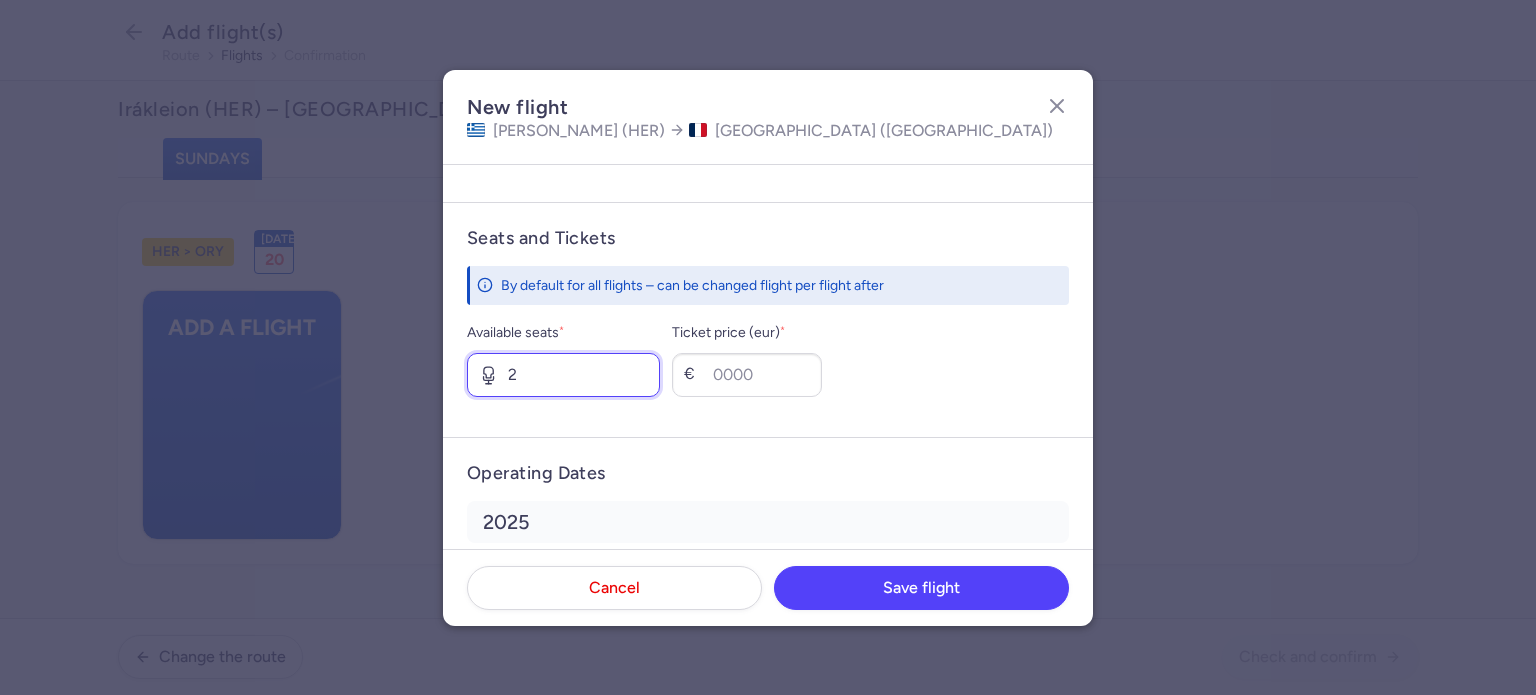 type on "2" 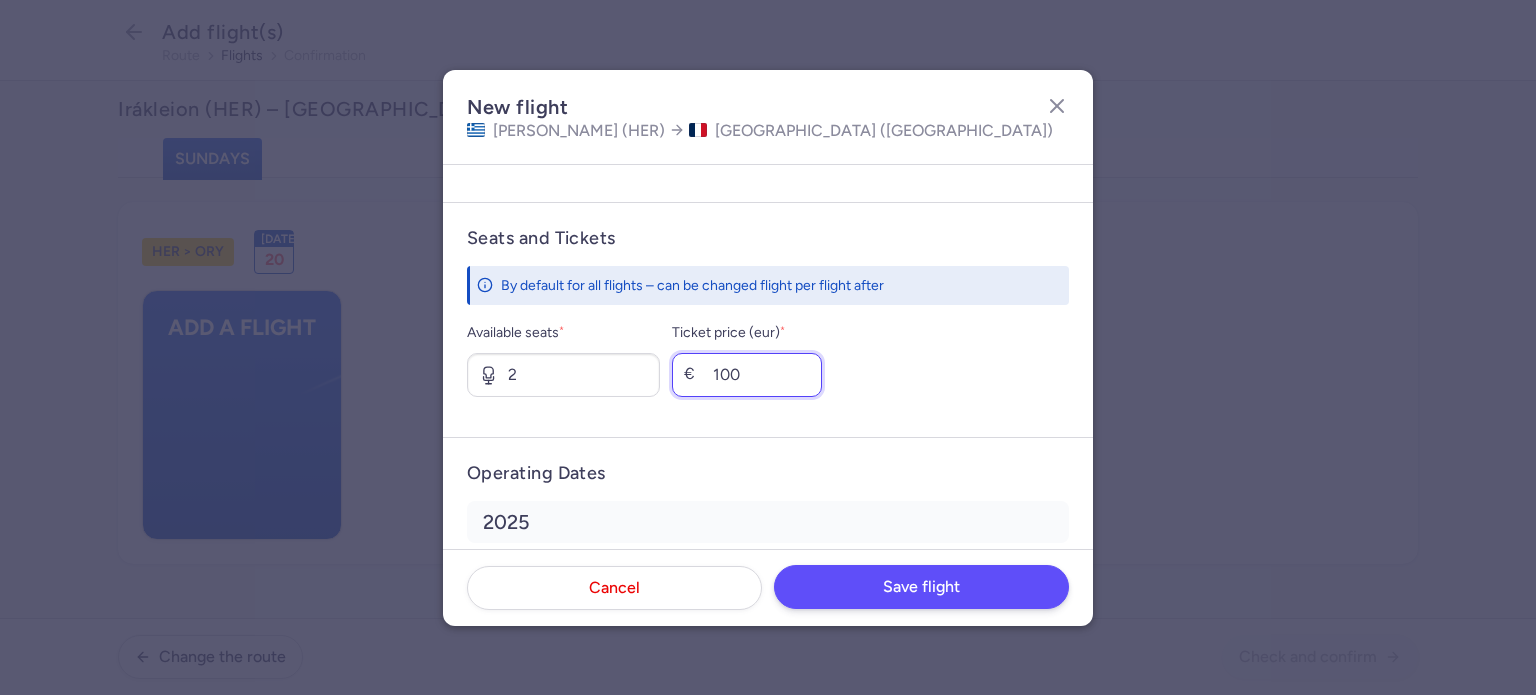 type on "100" 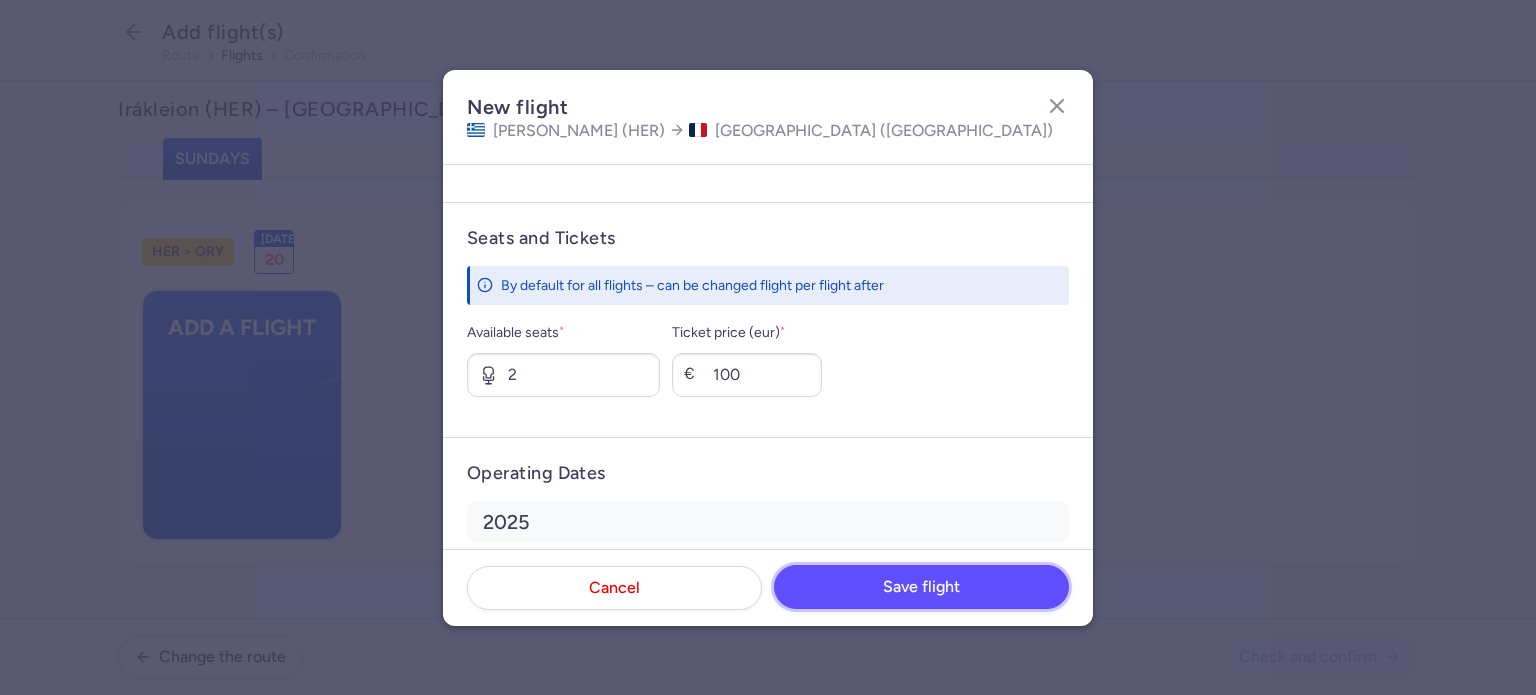 click on "Save flight" at bounding box center [921, 587] 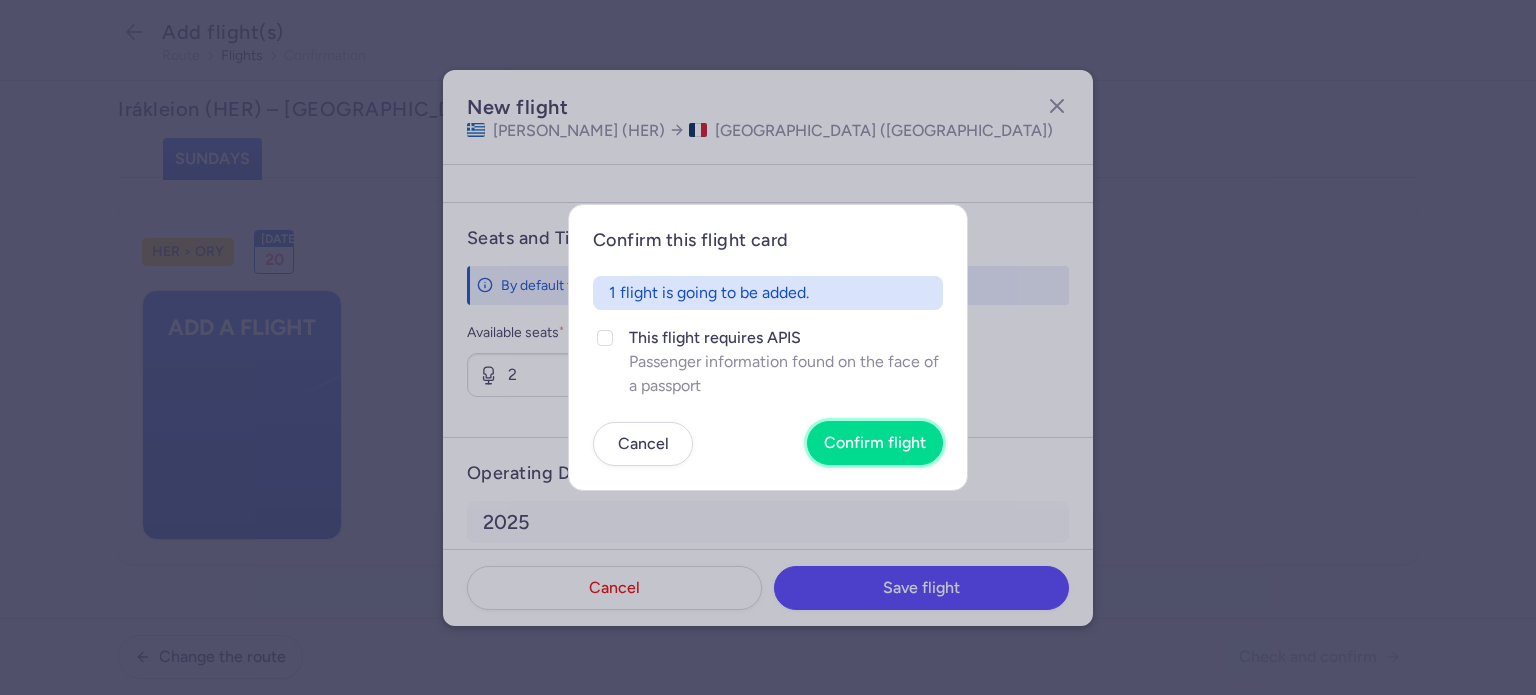 click on "Confirm flight" at bounding box center [875, 443] 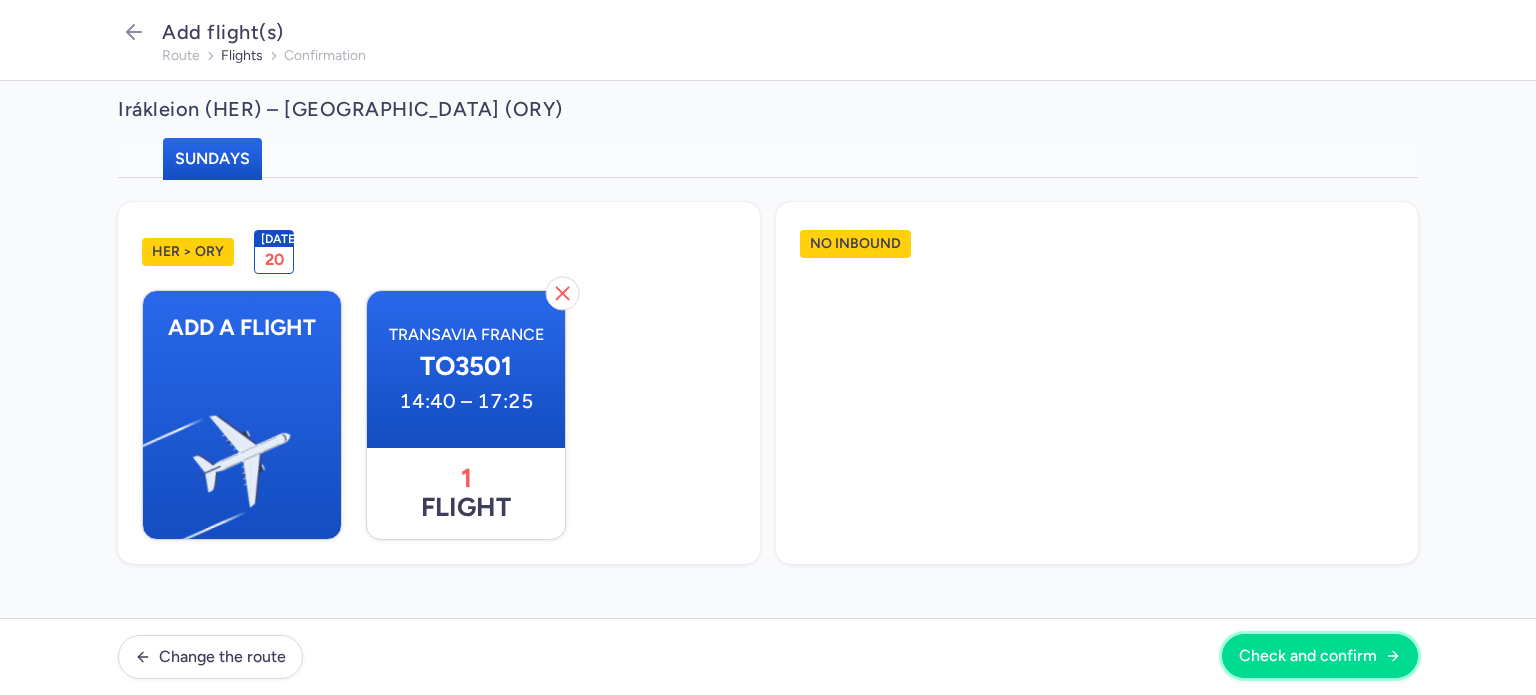 click on "Check and confirm" at bounding box center [1308, 656] 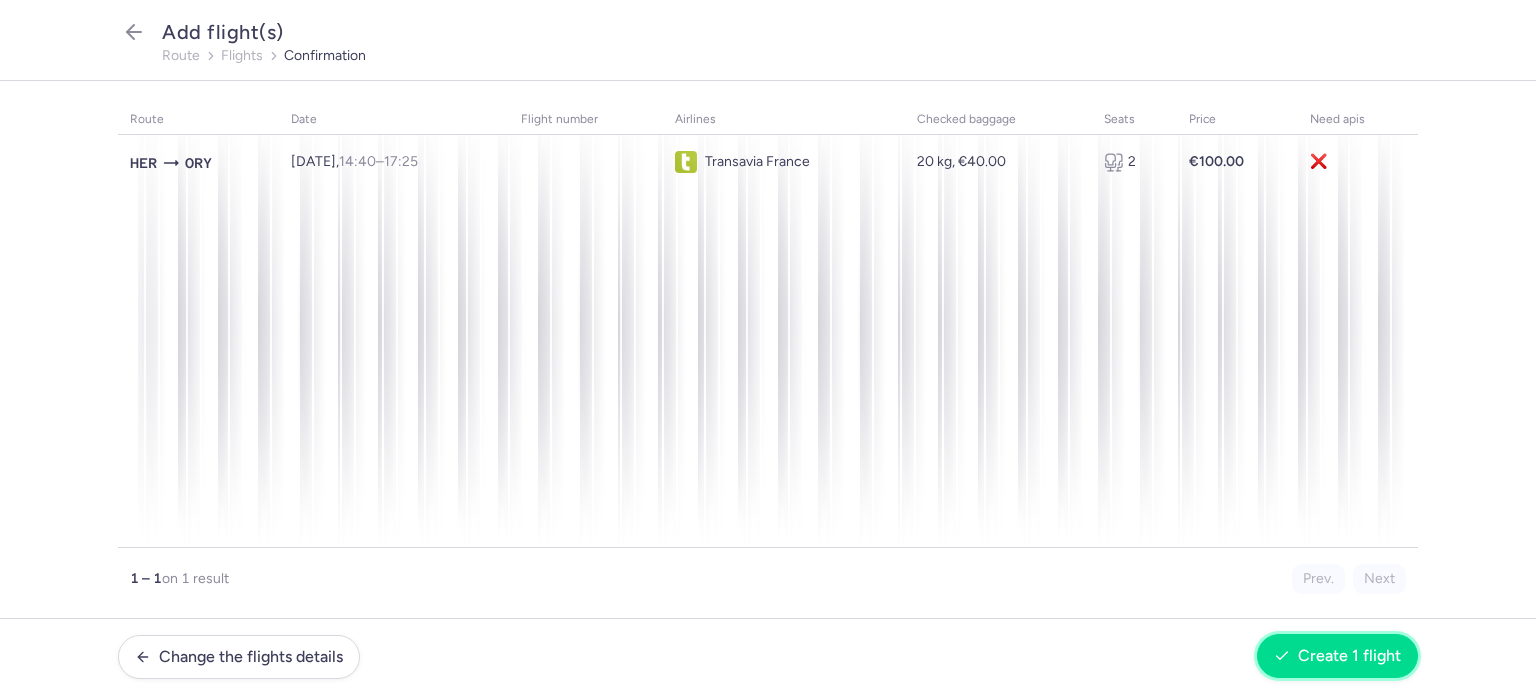 click on "Create 1 flight" at bounding box center [1337, 656] 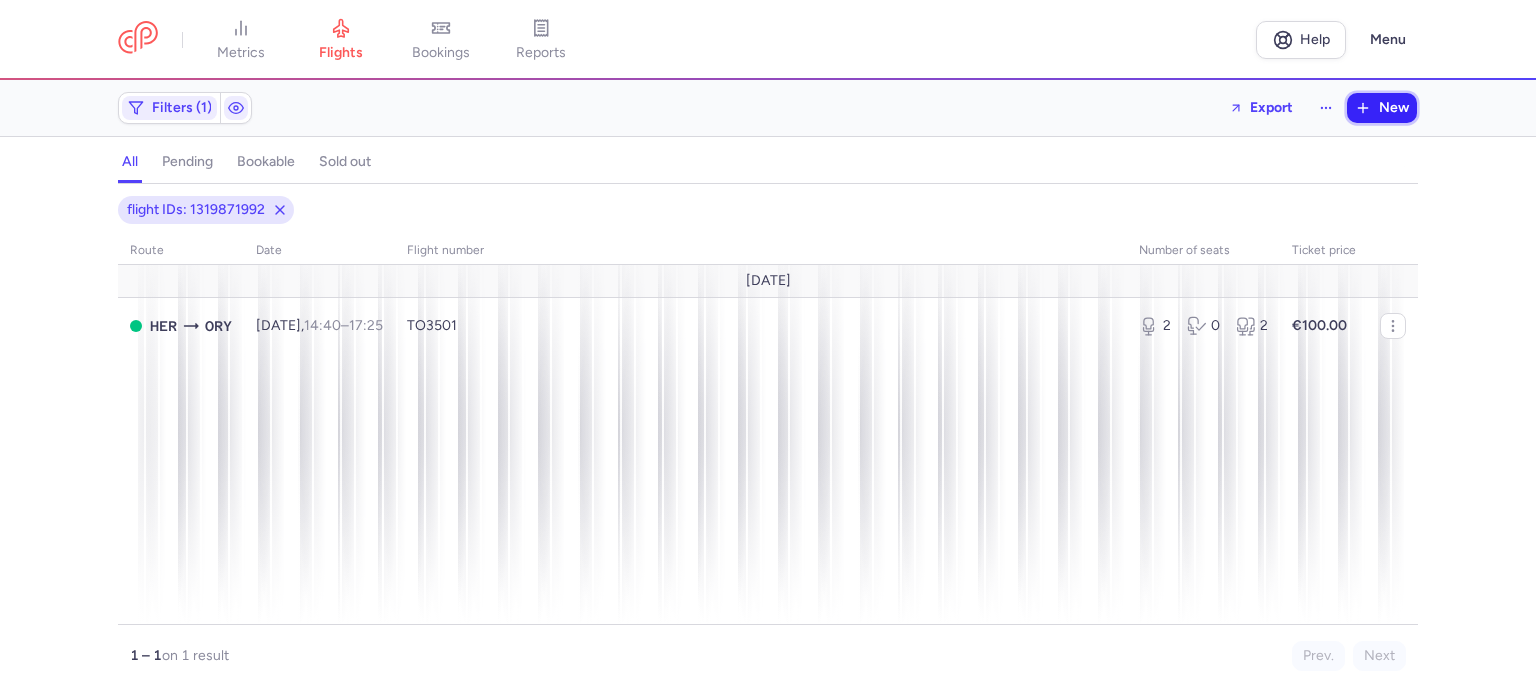 click on "New" at bounding box center [1394, 108] 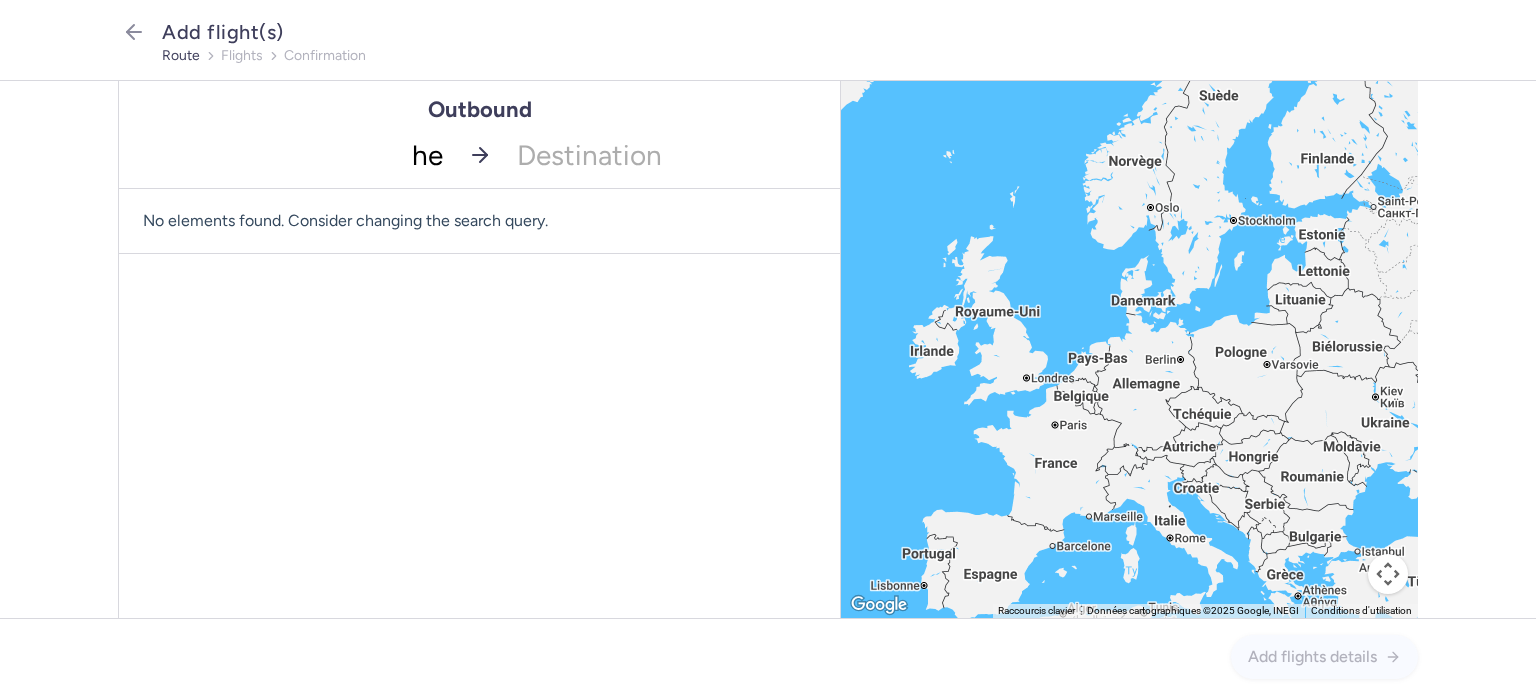 type on "her" 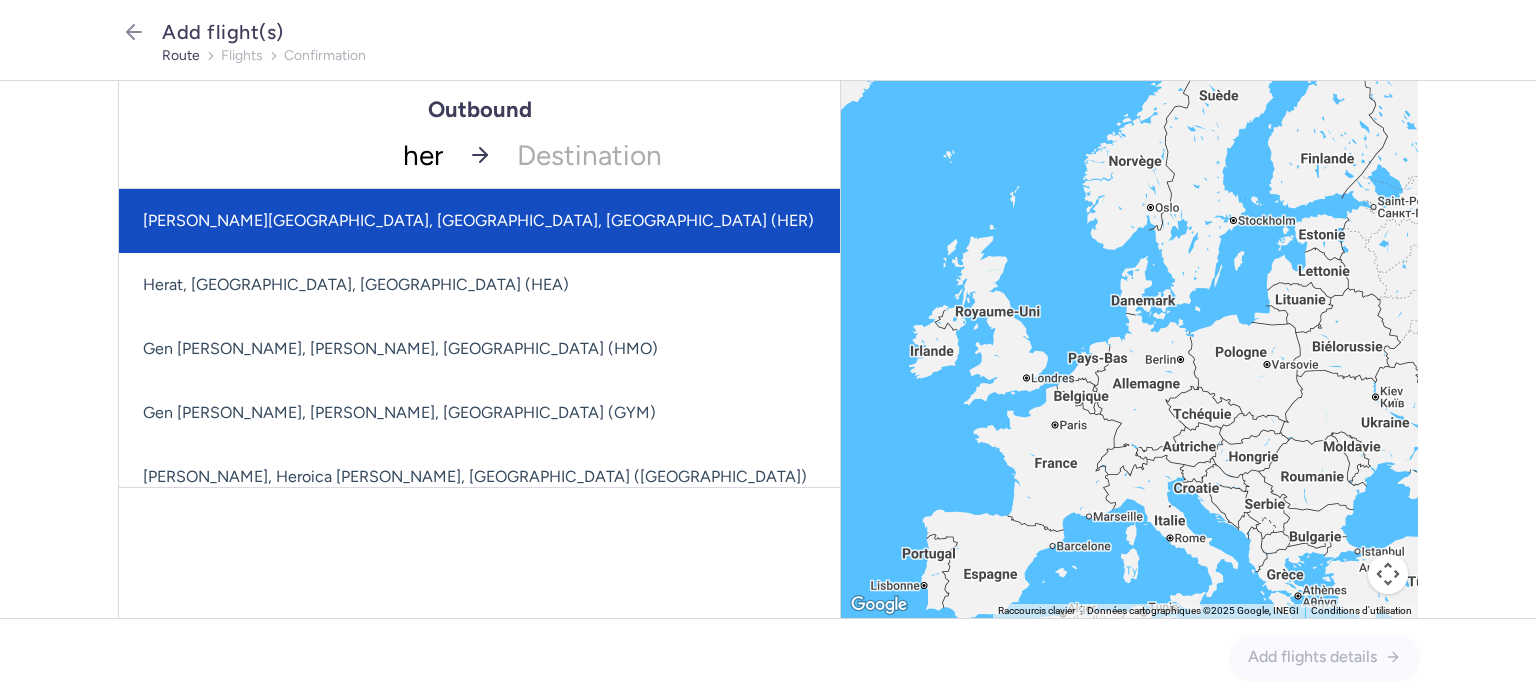 click on "[PERSON_NAME][GEOGRAPHIC_DATA], [GEOGRAPHIC_DATA], [GEOGRAPHIC_DATA] (HER)" at bounding box center (565, 221) 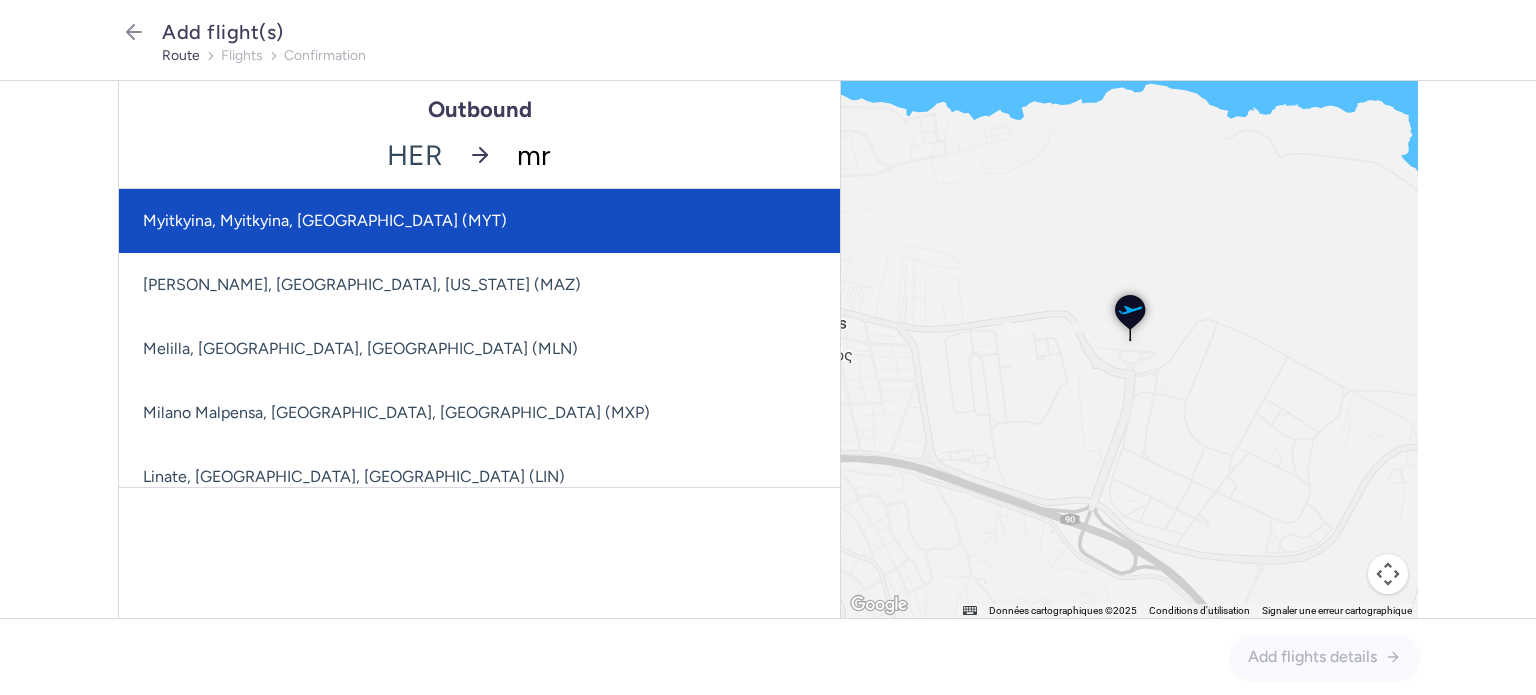 type on "mrs" 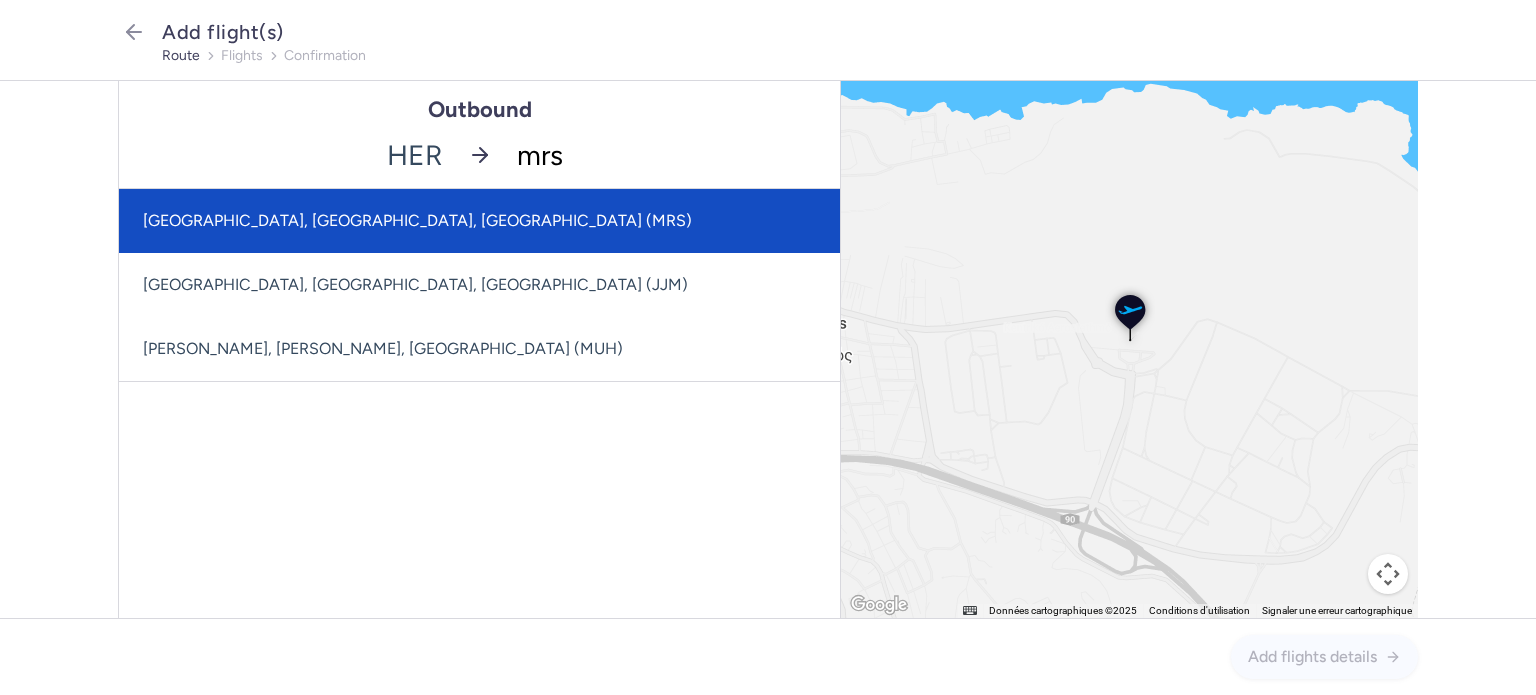 click on "[GEOGRAPHIC_DATA], [GEOGRAPHIC_DATA], [GEOGRAPHIC_DATA] (MRS)" 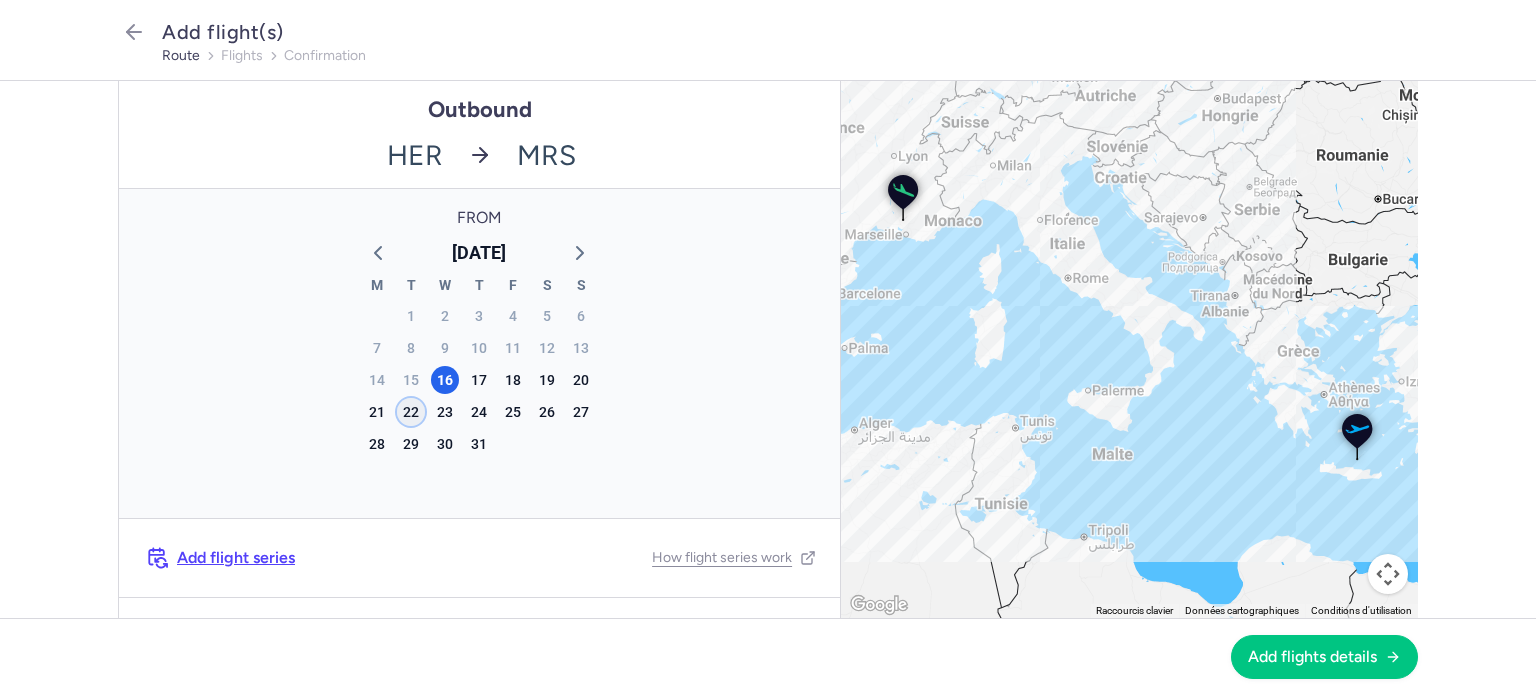 click on "22" 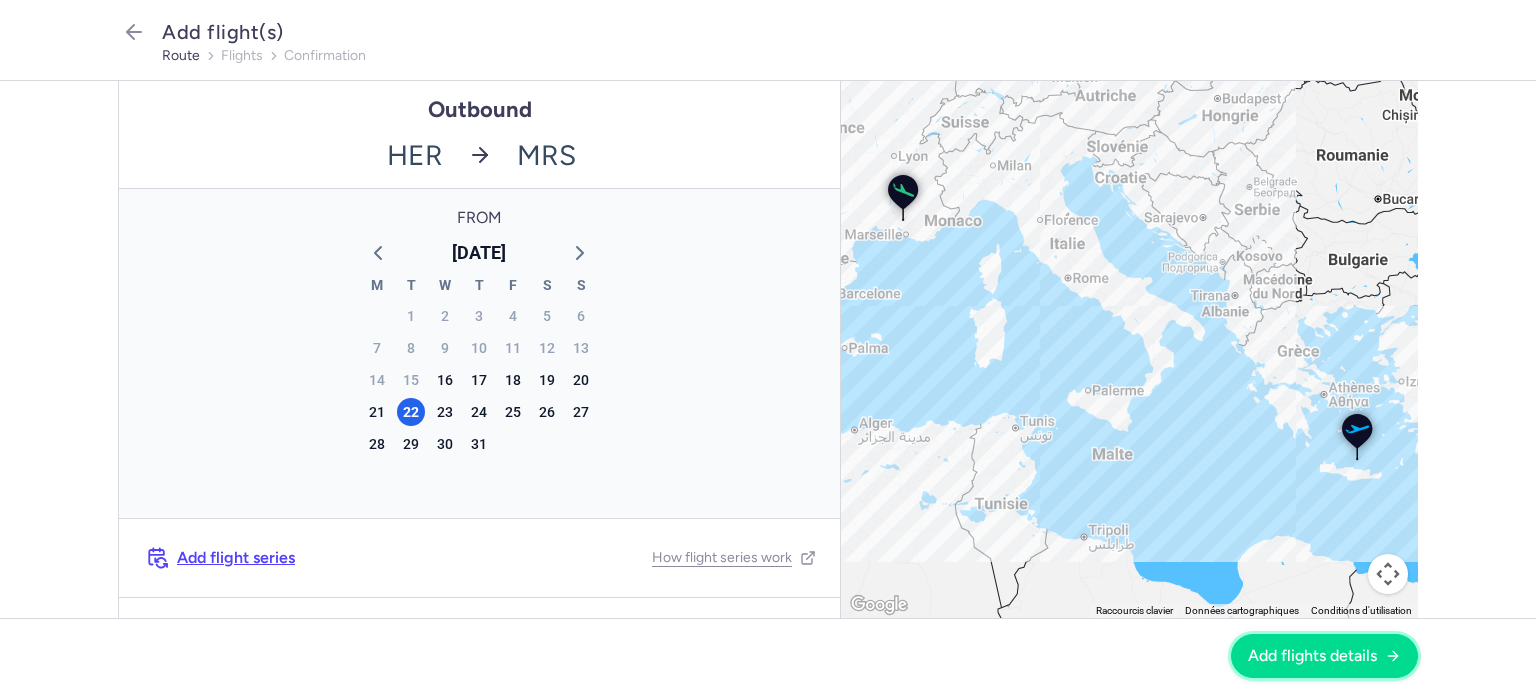 click on "Add flights details" at bounding box center [1324, 656] 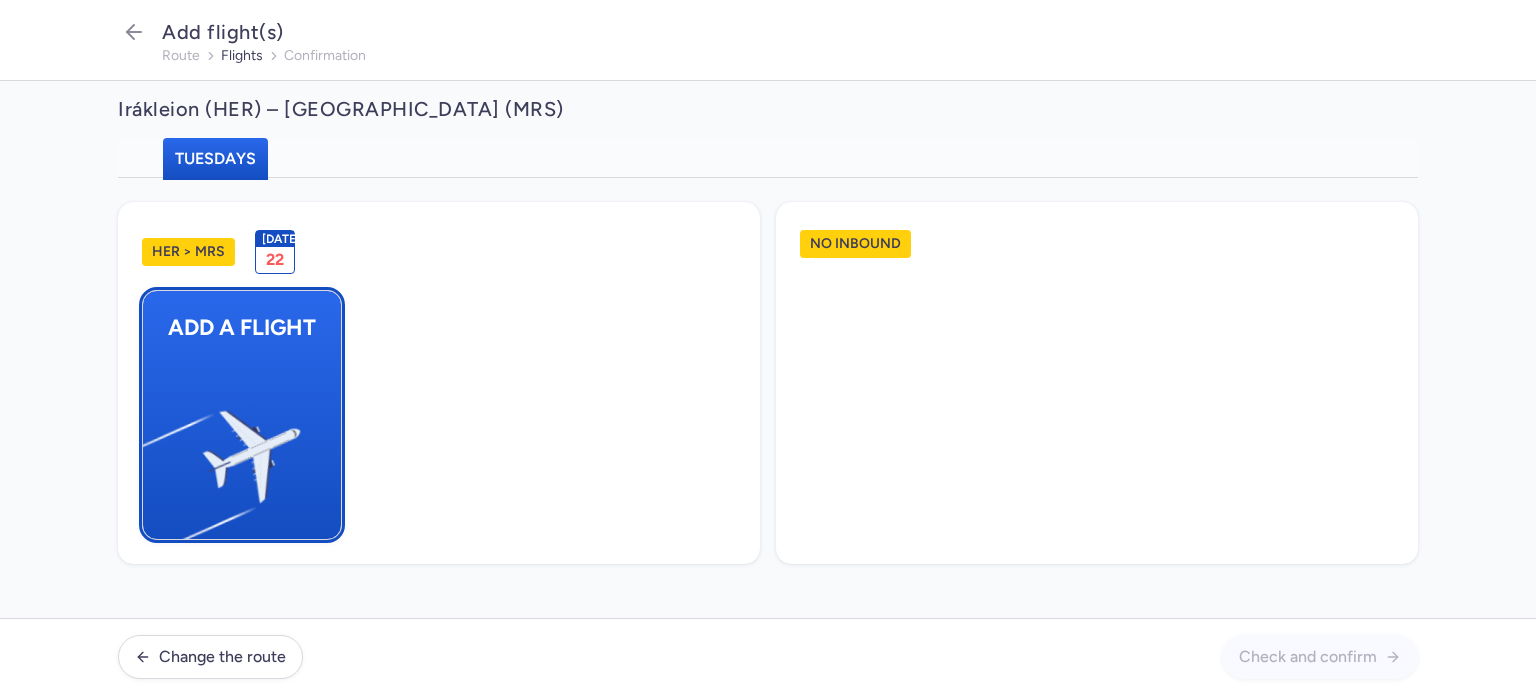 click at bounding box center (153, 448) 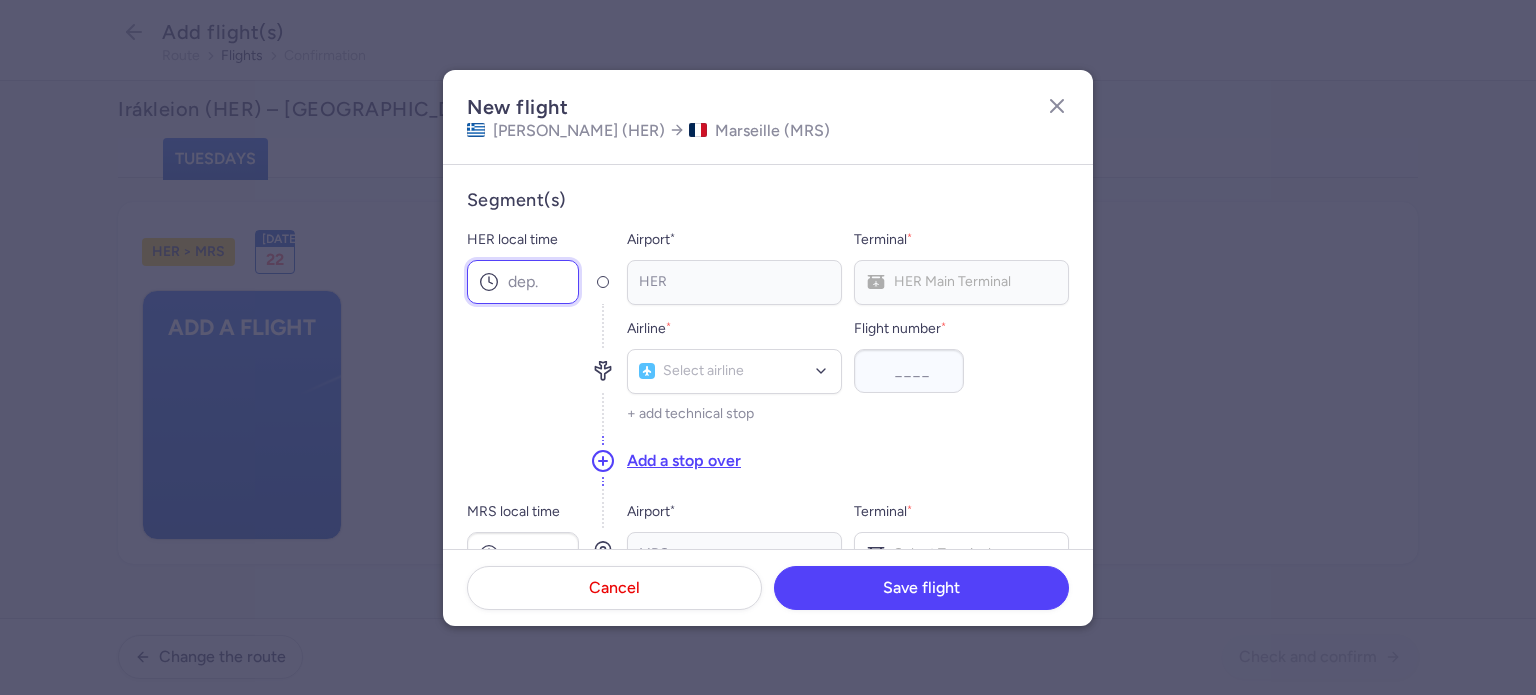 click on "HER local time" at bounding box center [523, 282] 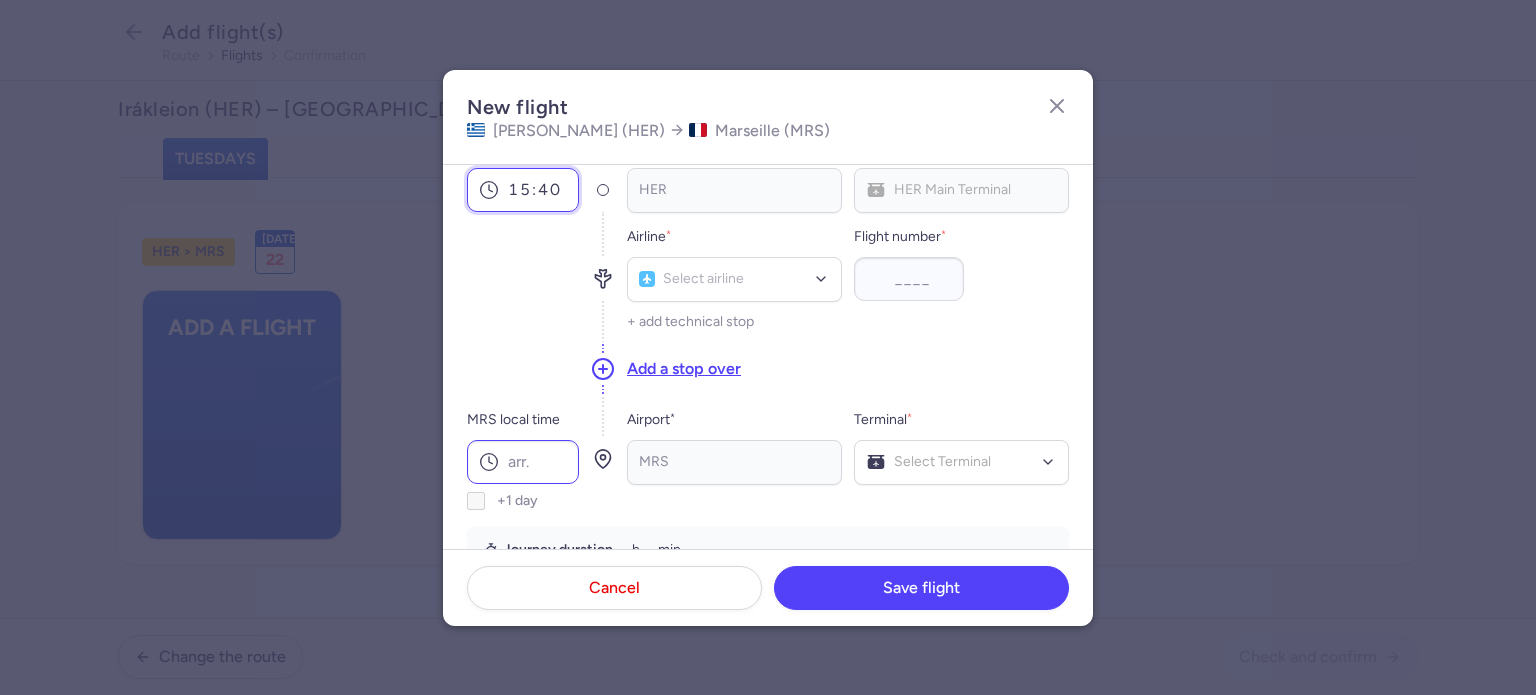 scroll, scrollTop: 200, scrollLeft: 0, axis: vertical 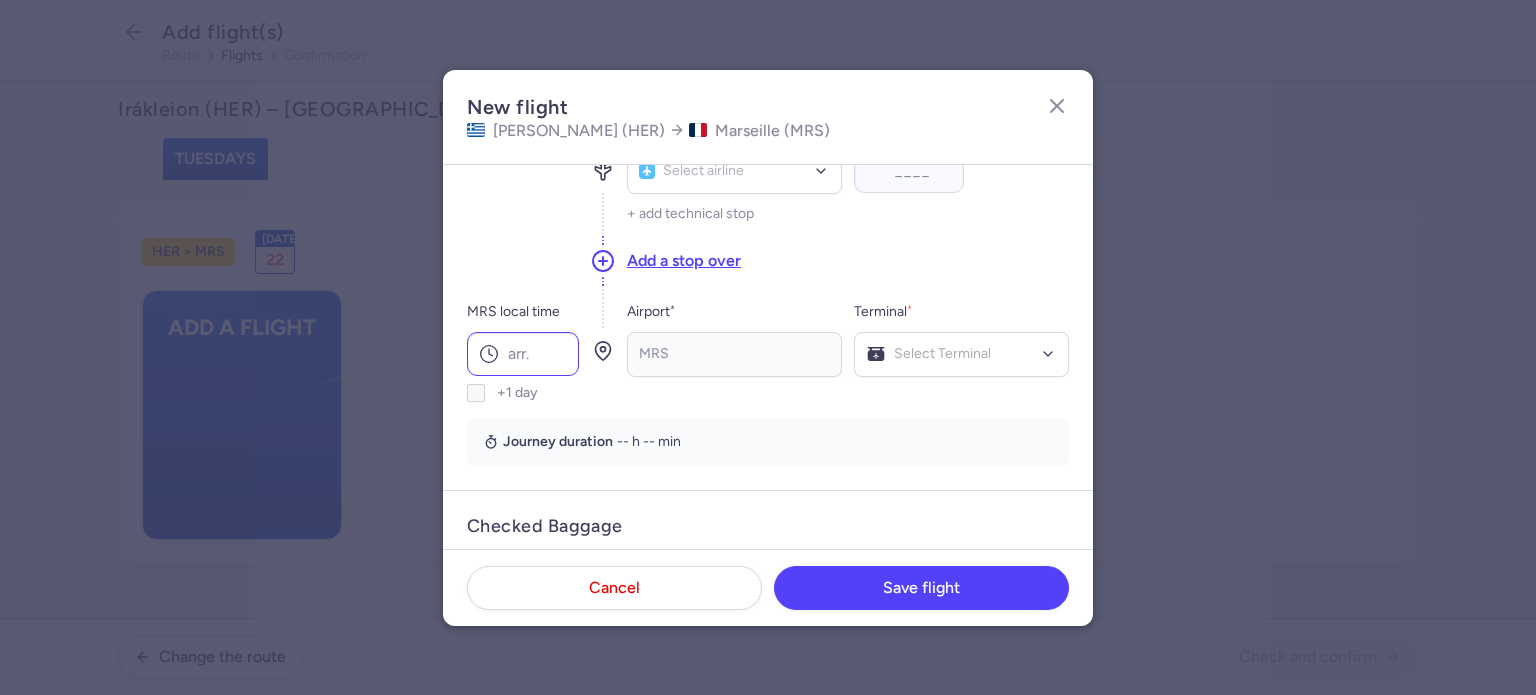 type on "15:40" 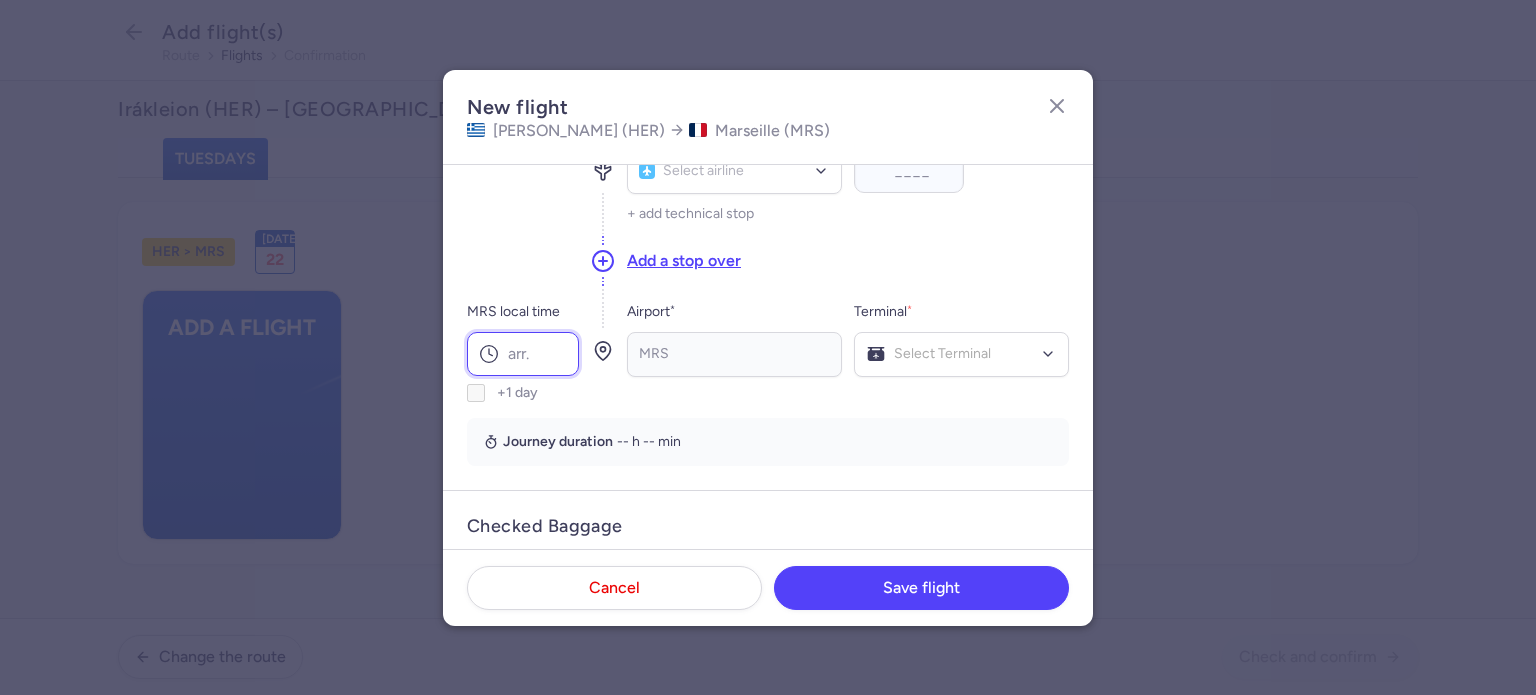 click on "MRS local time" at bounding box center (523, 354) 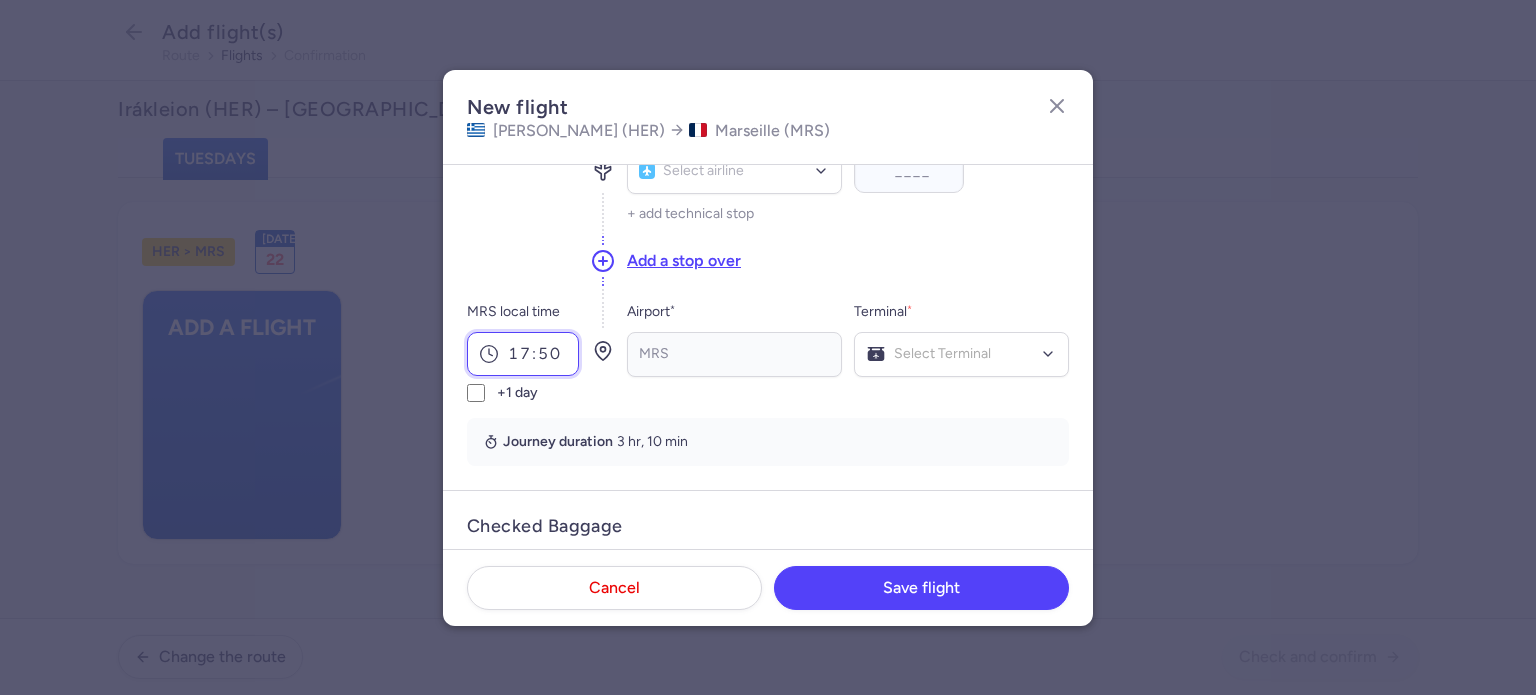 type on "17:50" 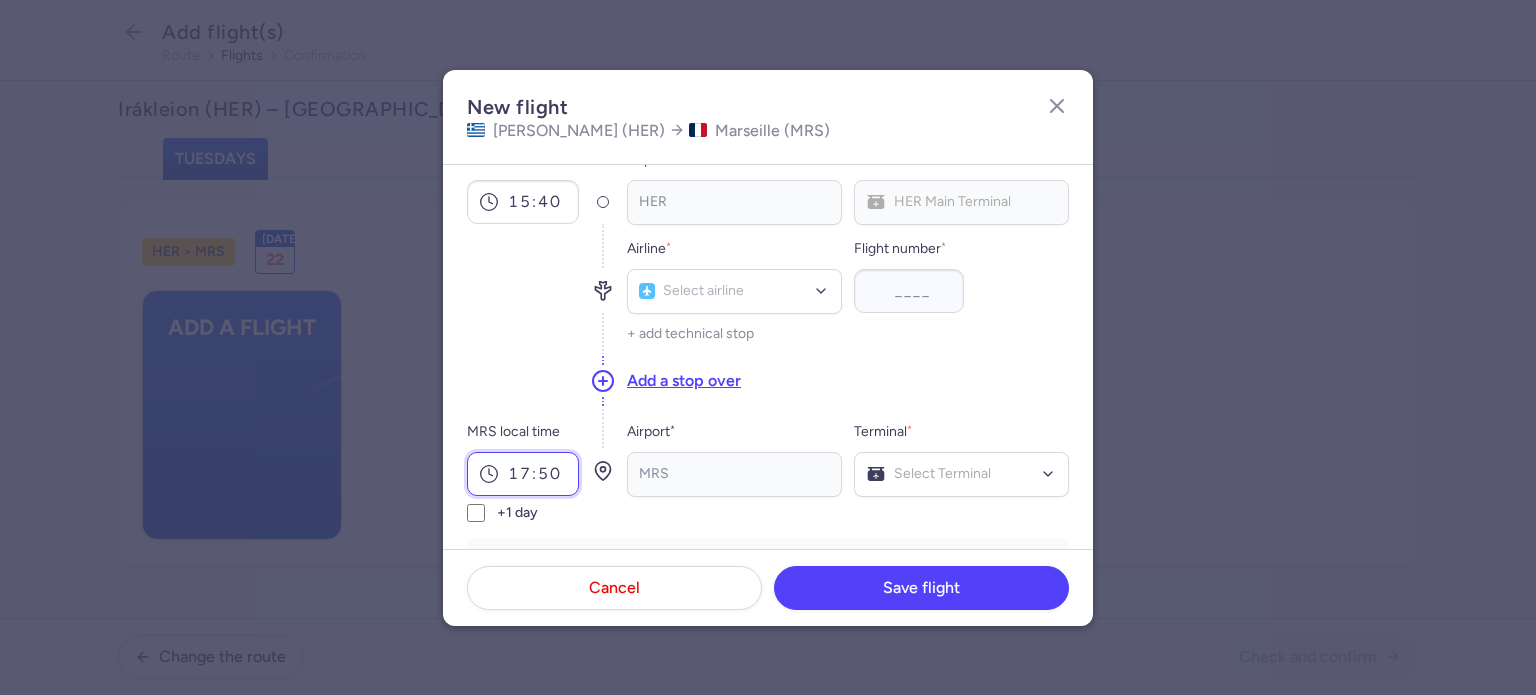 scroll, scrollTop: 0, scrollLeft: 0, axis: both 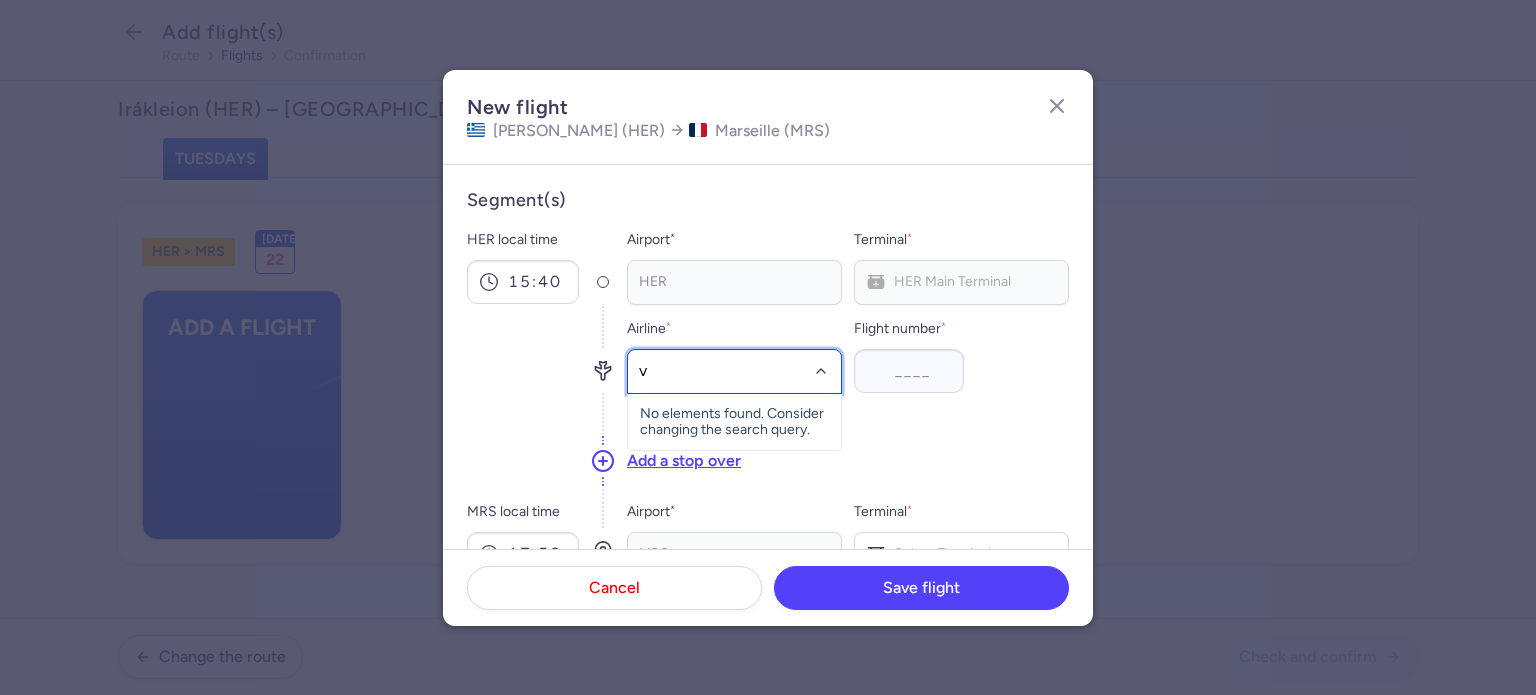 type on "v7" 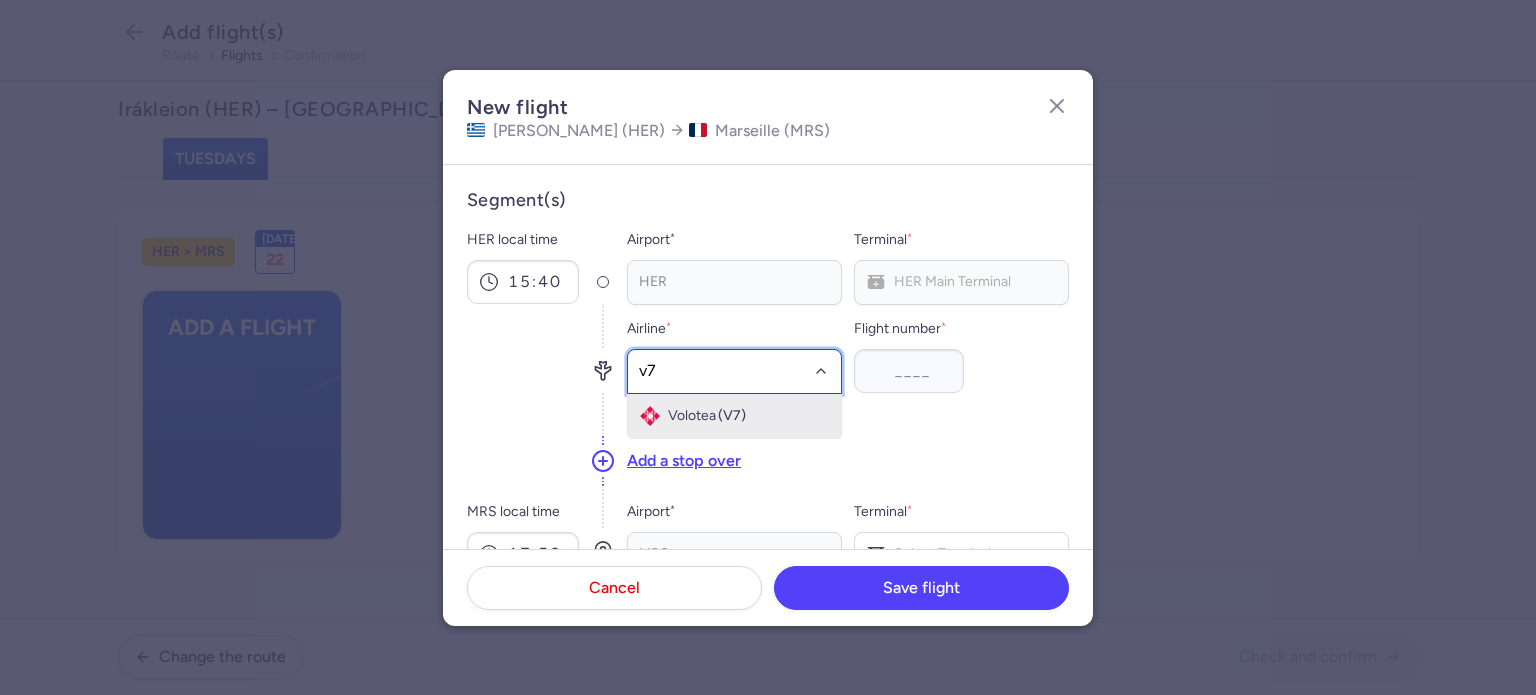 click on "(V7)" at bounding box center (732, 416) 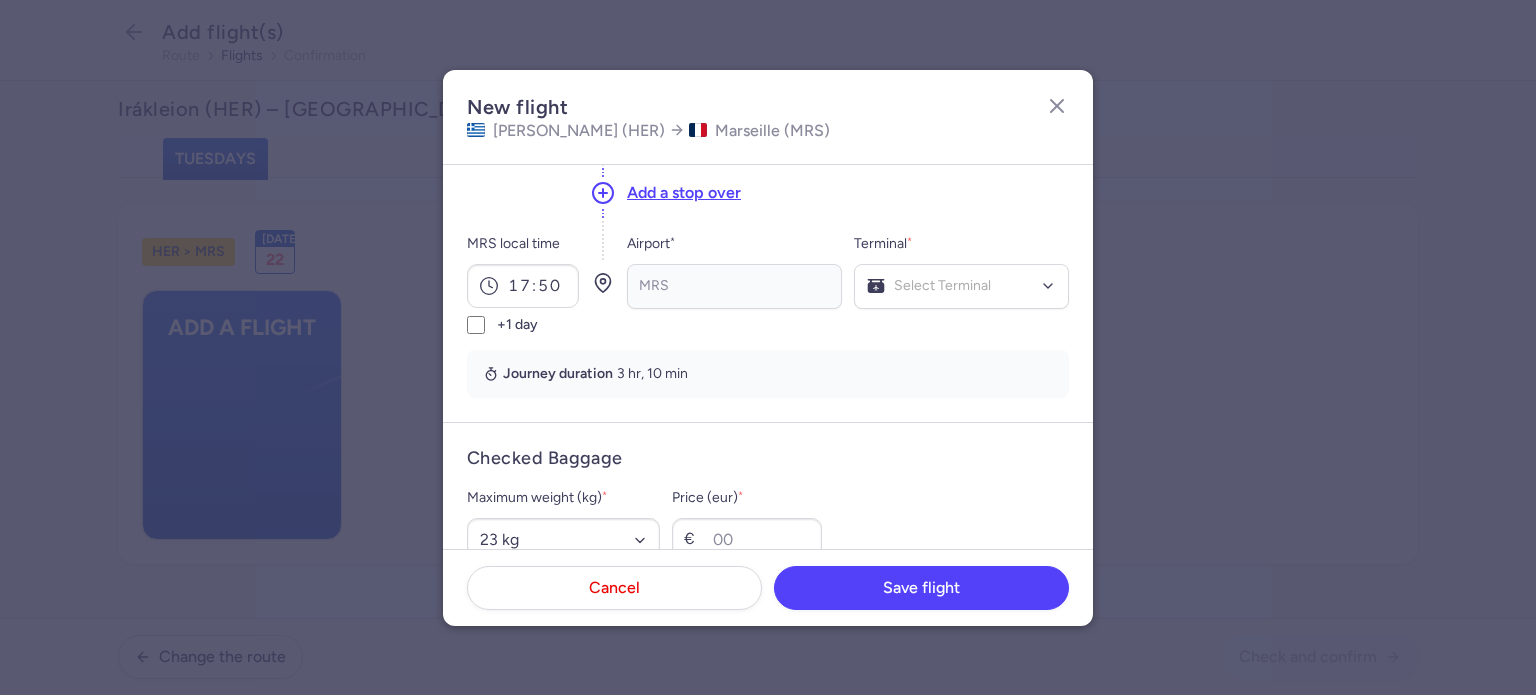 scroll, scrollTop: 300, scrollLeft: 0, axis: vertical 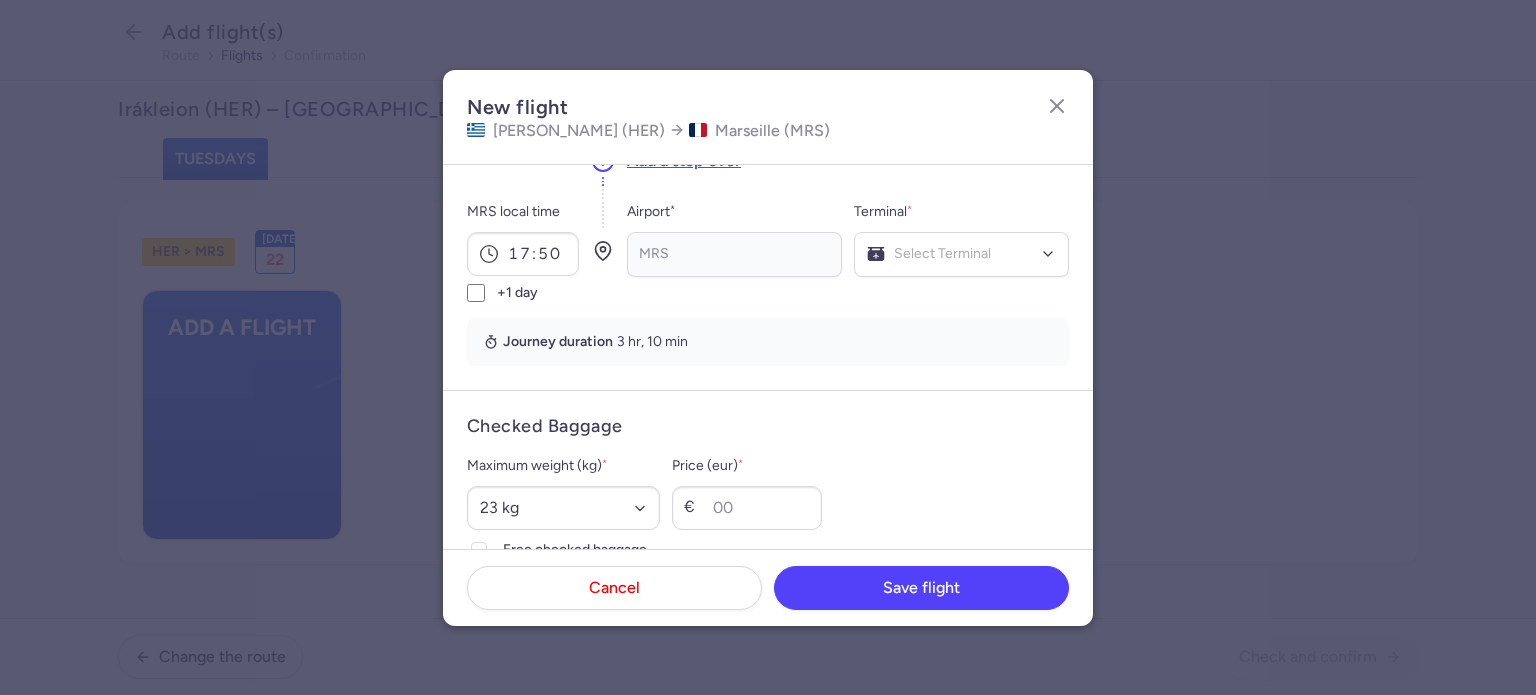 type on "2305" 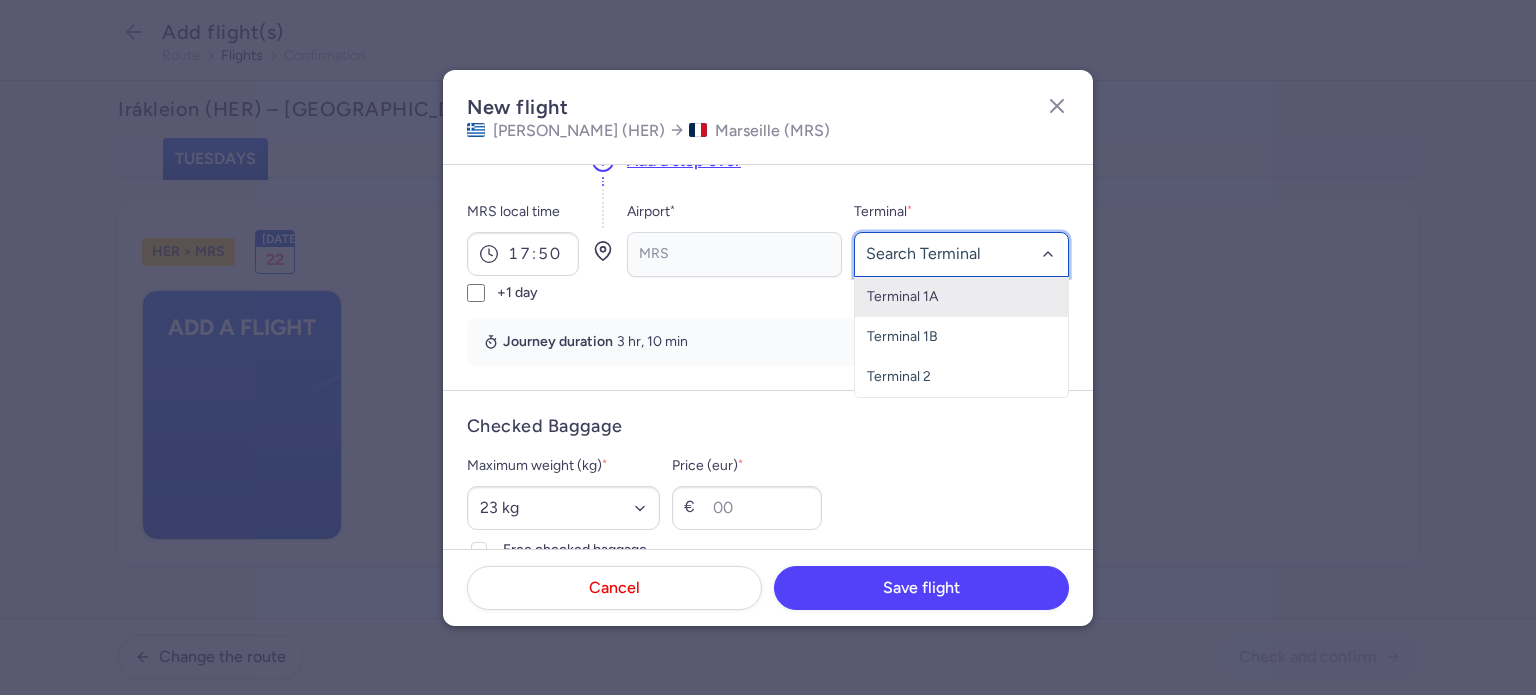 click on "Terminal 1A" at bounding box center [961, 297] 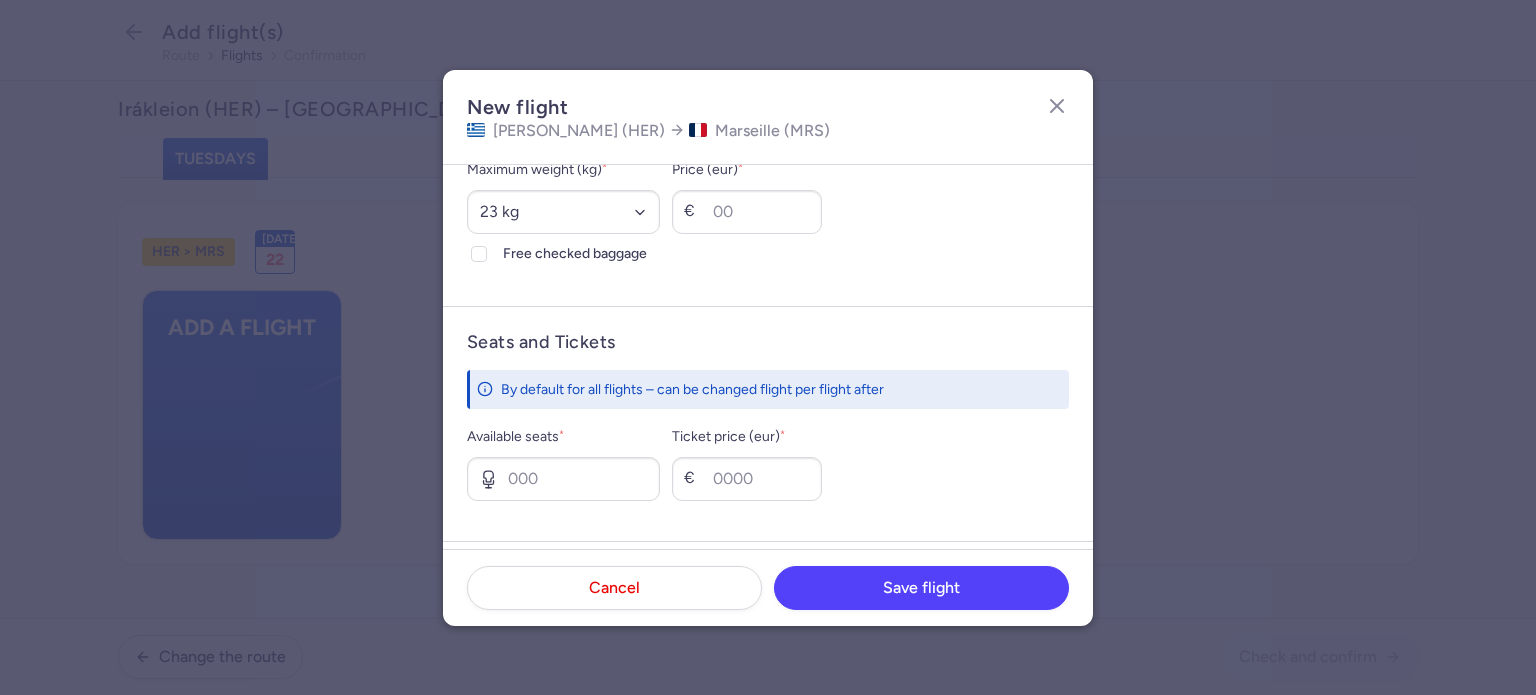 scroll, scrollTop: 600, scrollLeft: 0, axis: vertical 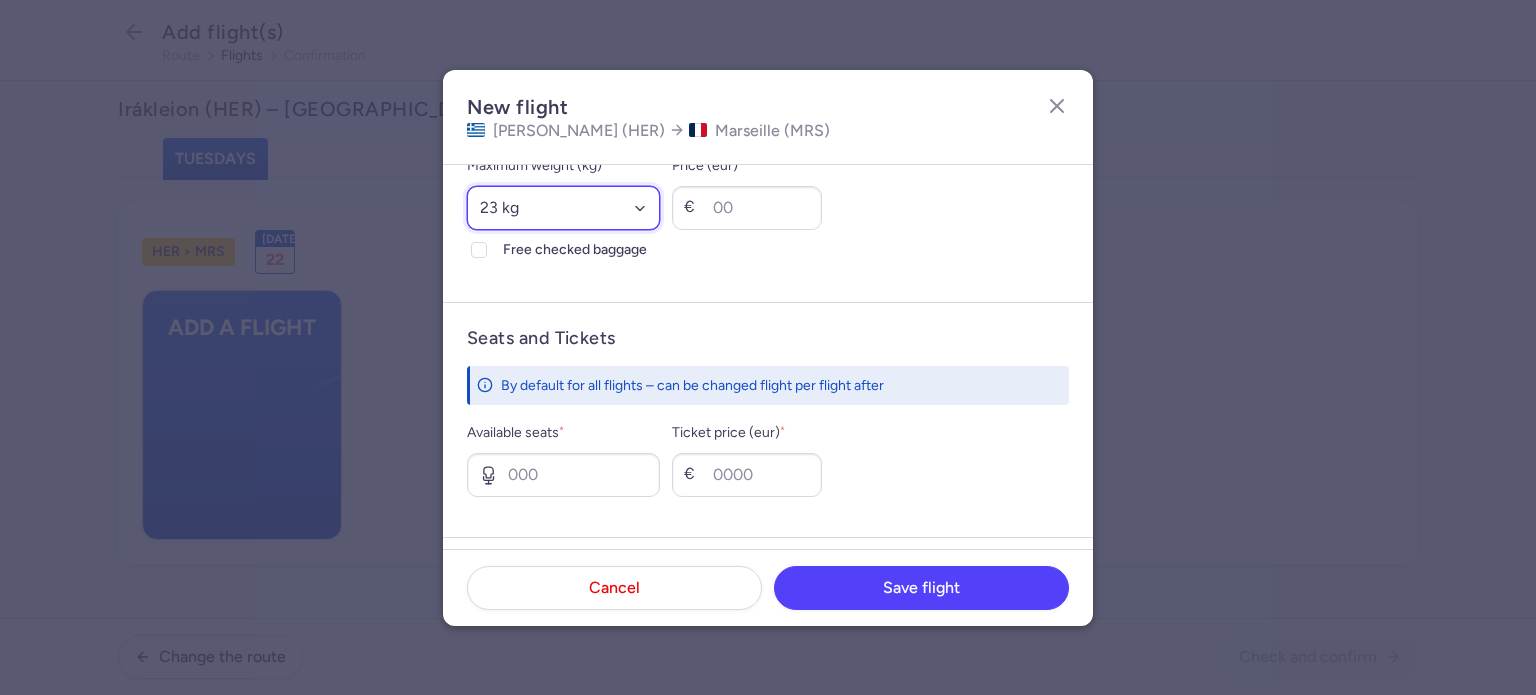 click on "Select an option 15 kg 16 kg 17 kg 18 kg 19 kg 20 kg 21 kg 22 kg 23 kg 24 kg 25 kg 26 kg 27 kg 28 kg 29 kg 30 kg 31 kg 32 kg 33 kg 34 kg 35 kg" at bounding box center (563, 208) 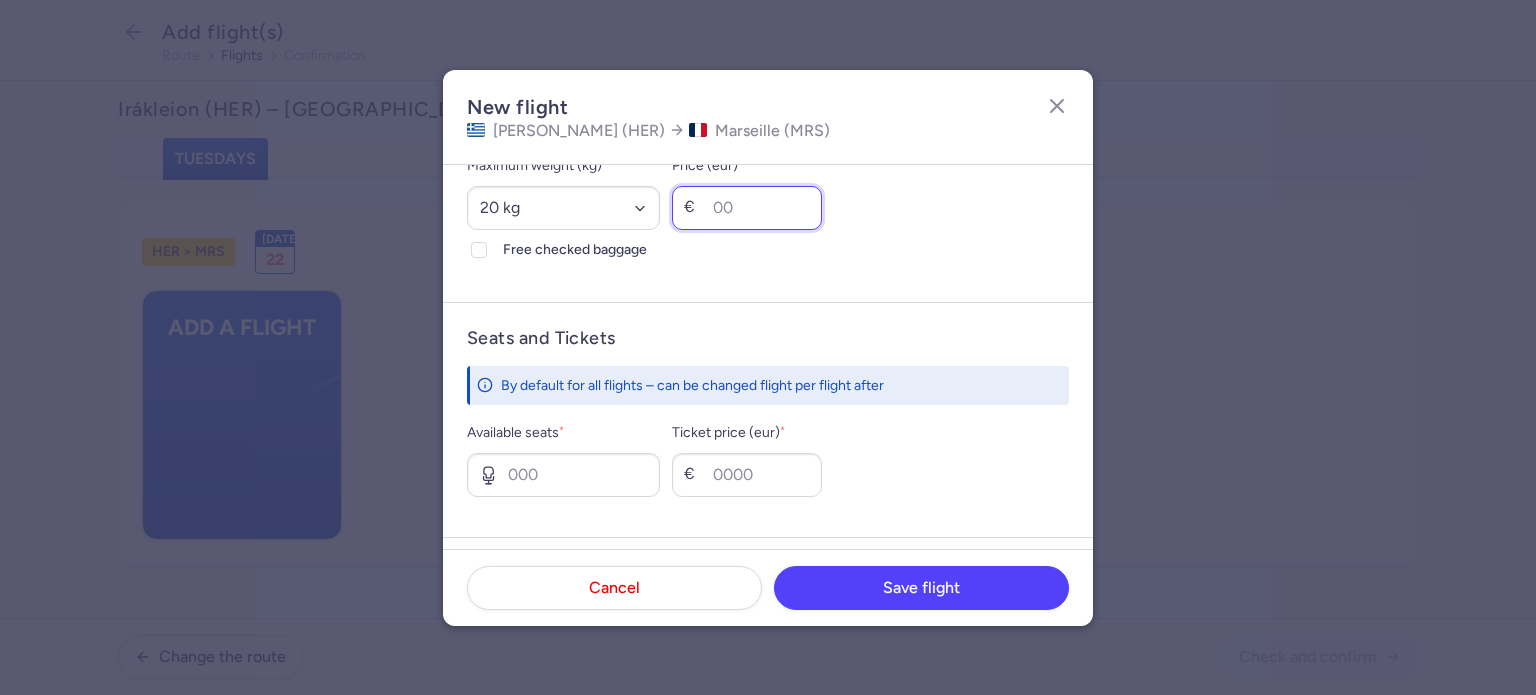 click on "Price (eur)  *" at bounding box center [747, 208] 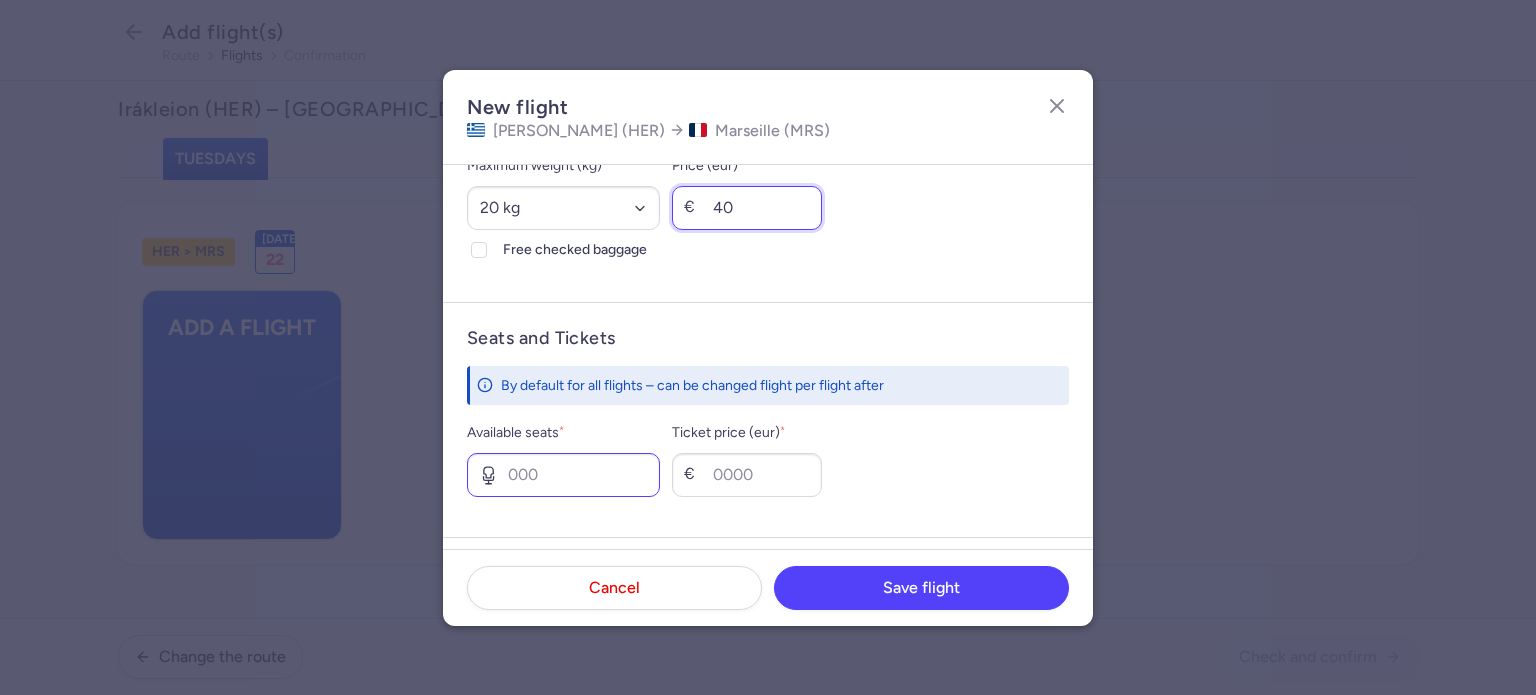 type on "40" 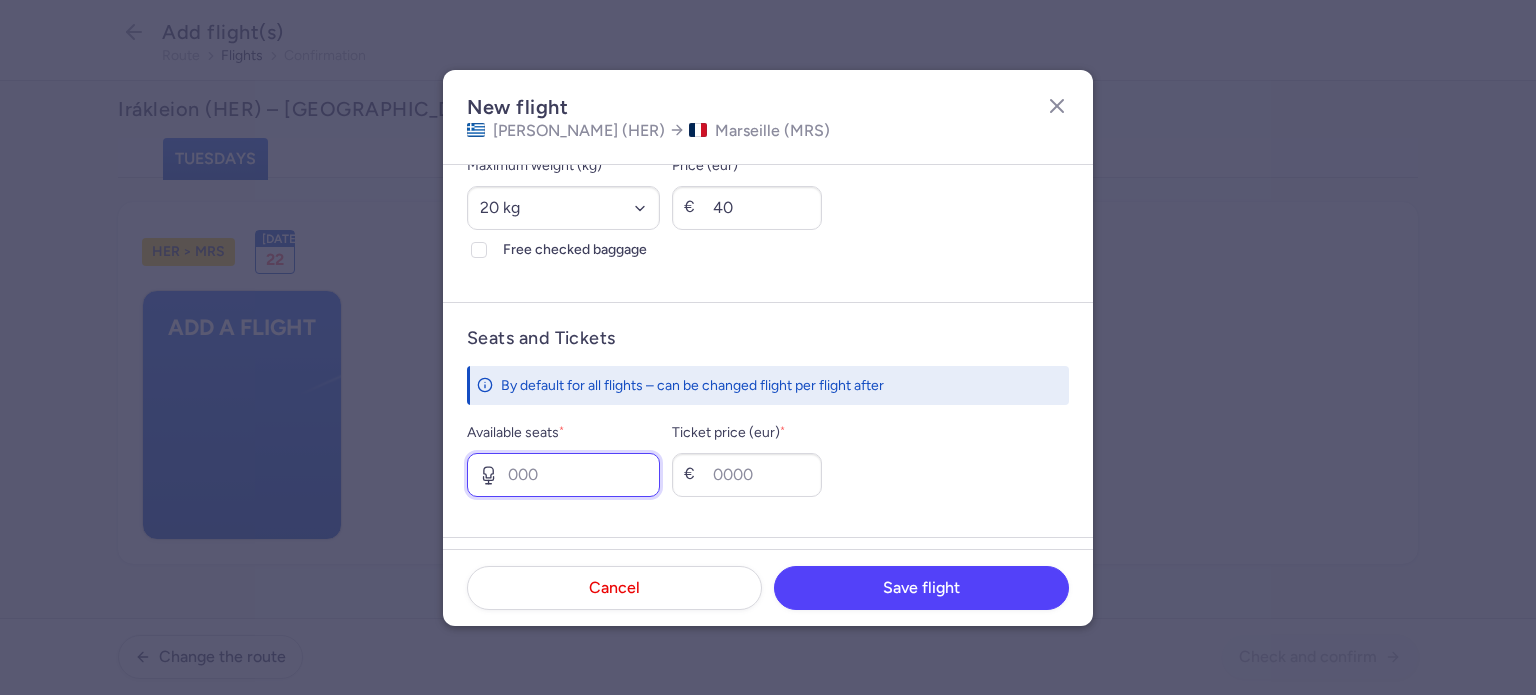click on "Available seats  *" at bounding box center [563, 475] 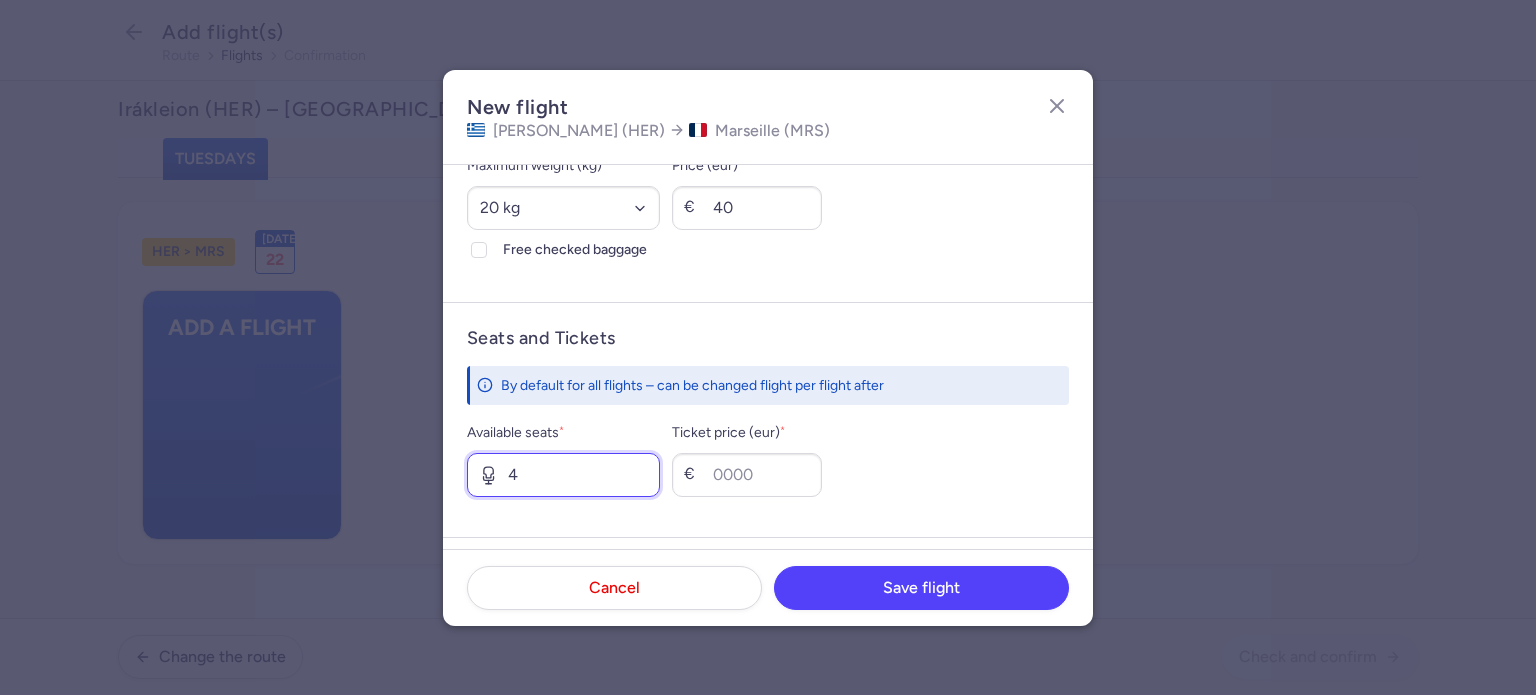 type on "4" 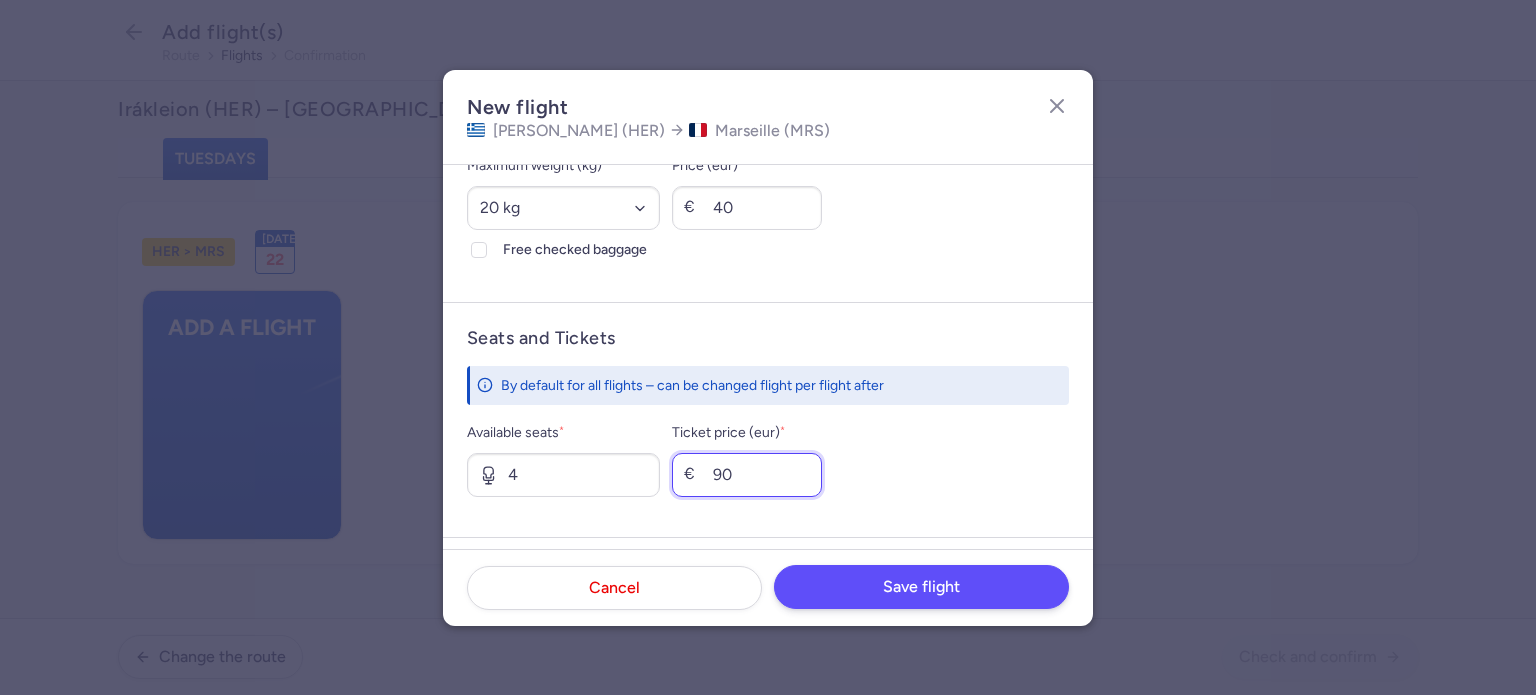 type on "90" 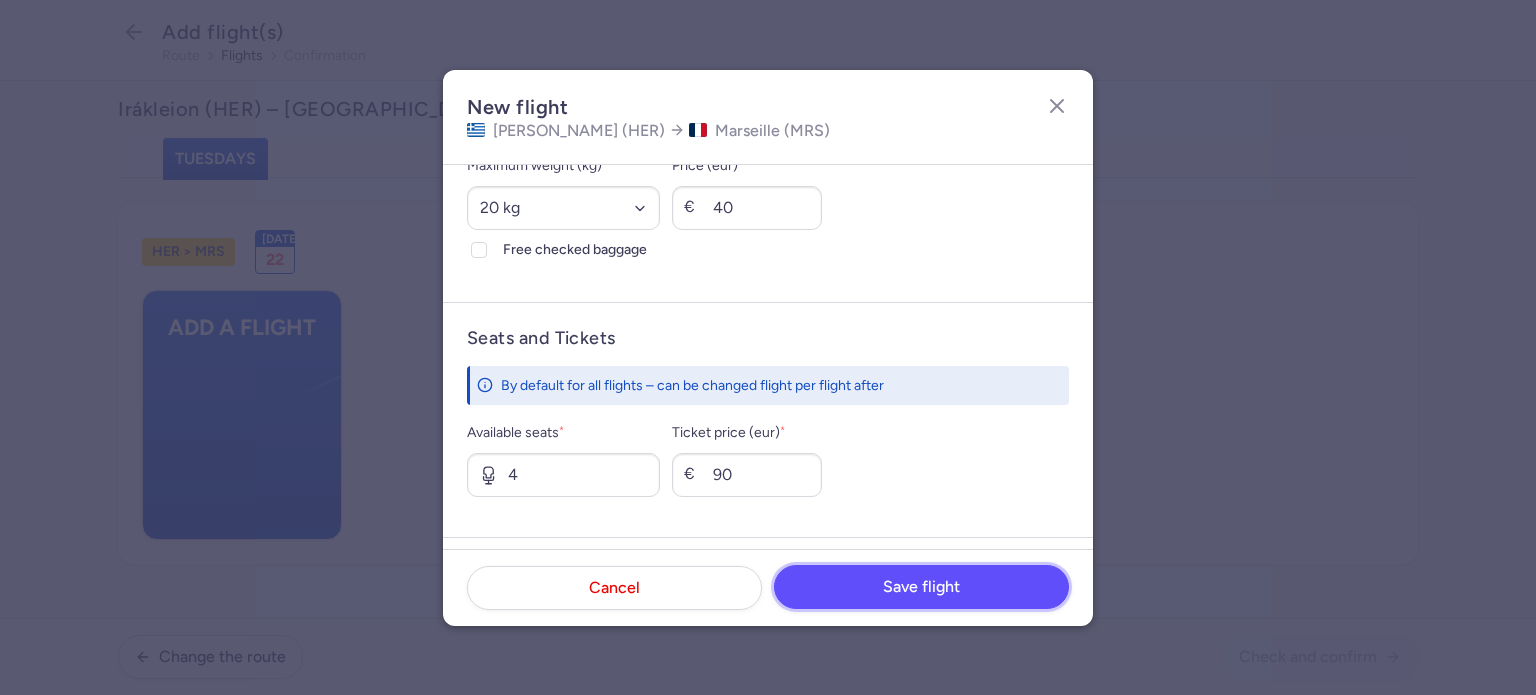 click on "Save flight" at bounding box center [921, 587] 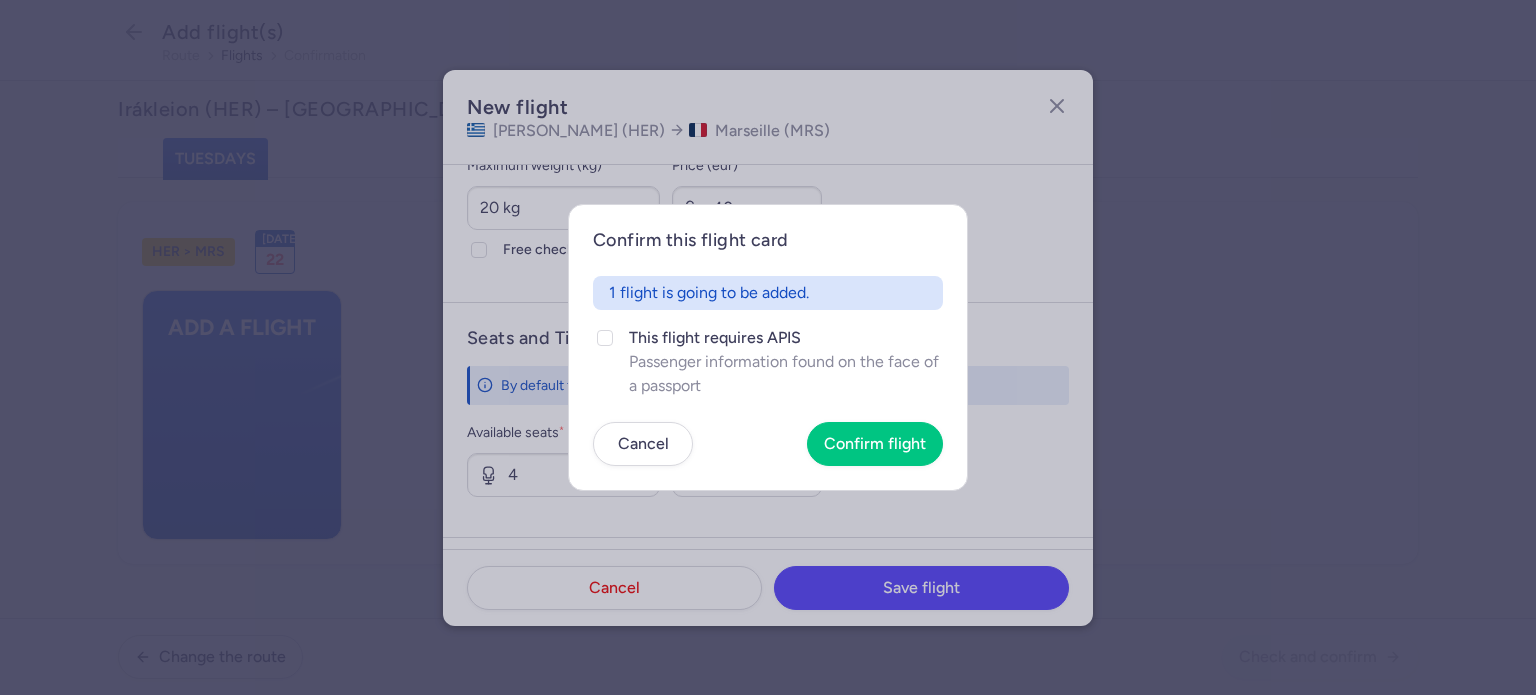 click on "Cancel Confirm flight" at bounding box center [768, 444] 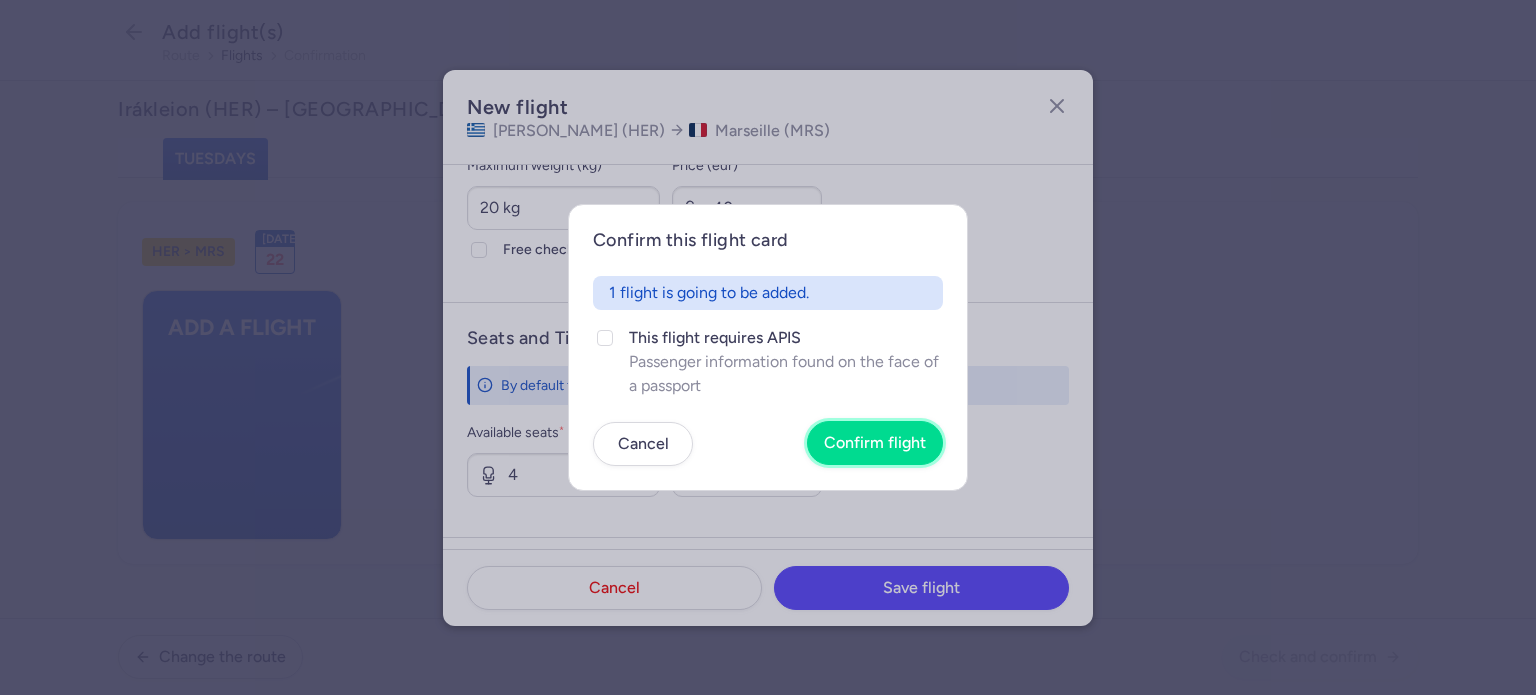 click on "Confirm flight" at bounding box center (875, 443) 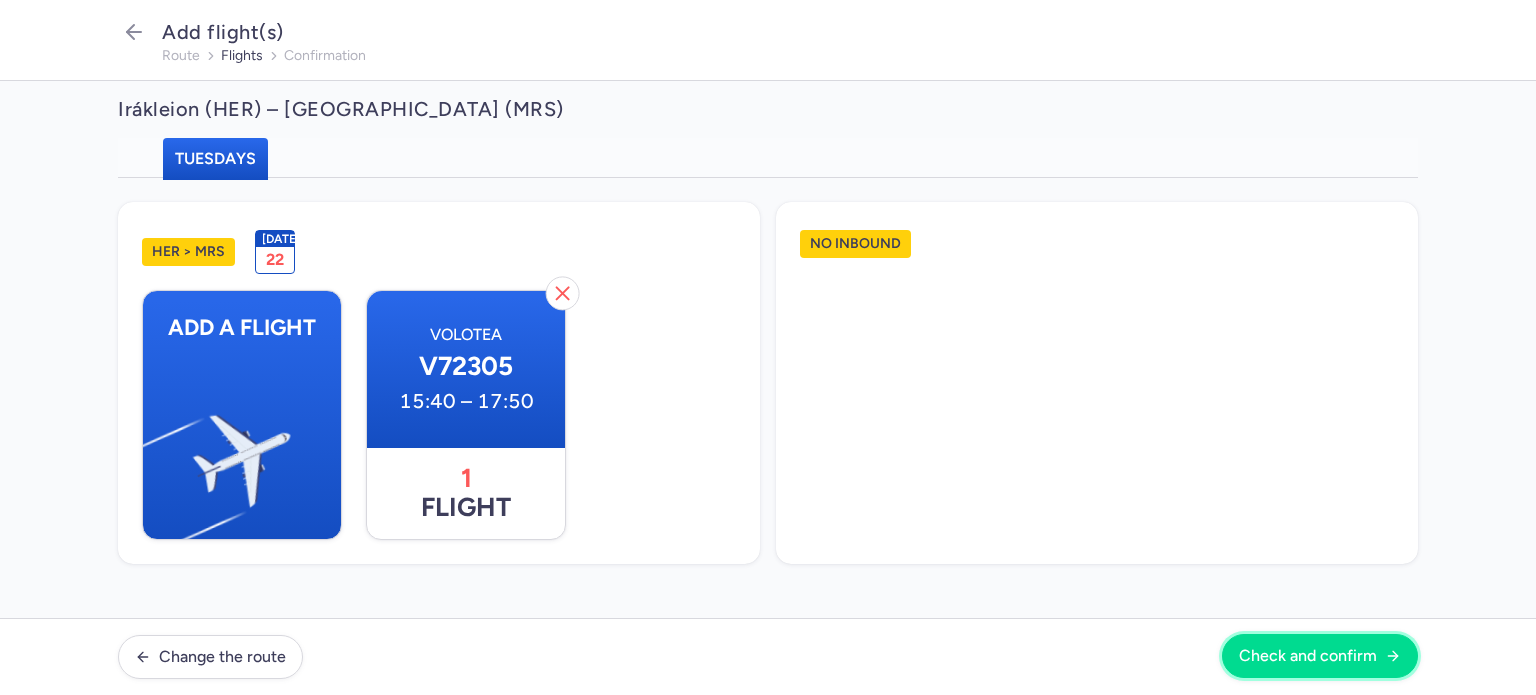 click on "Check and confirm" at bounding box center (1308, 656) 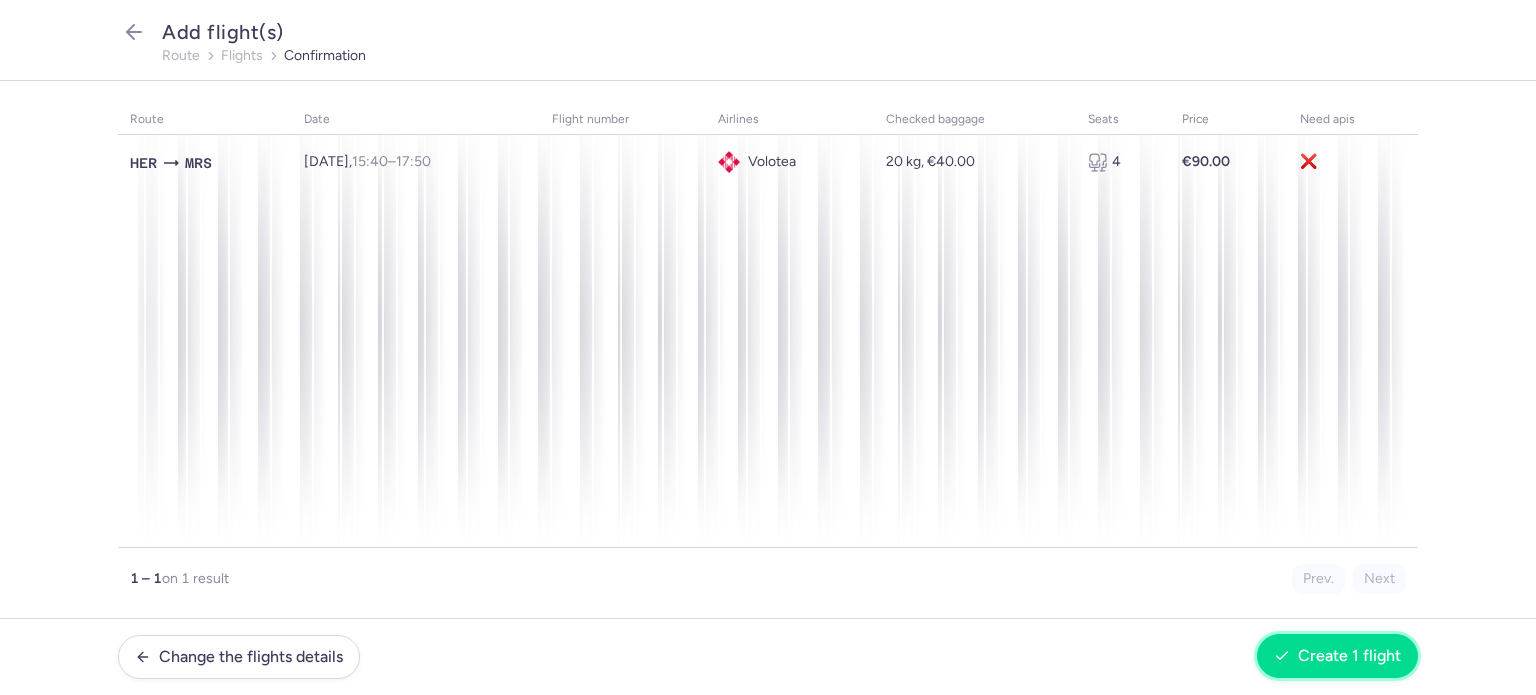 click on "Create 1 flight" at bounding box center [1337, 656] 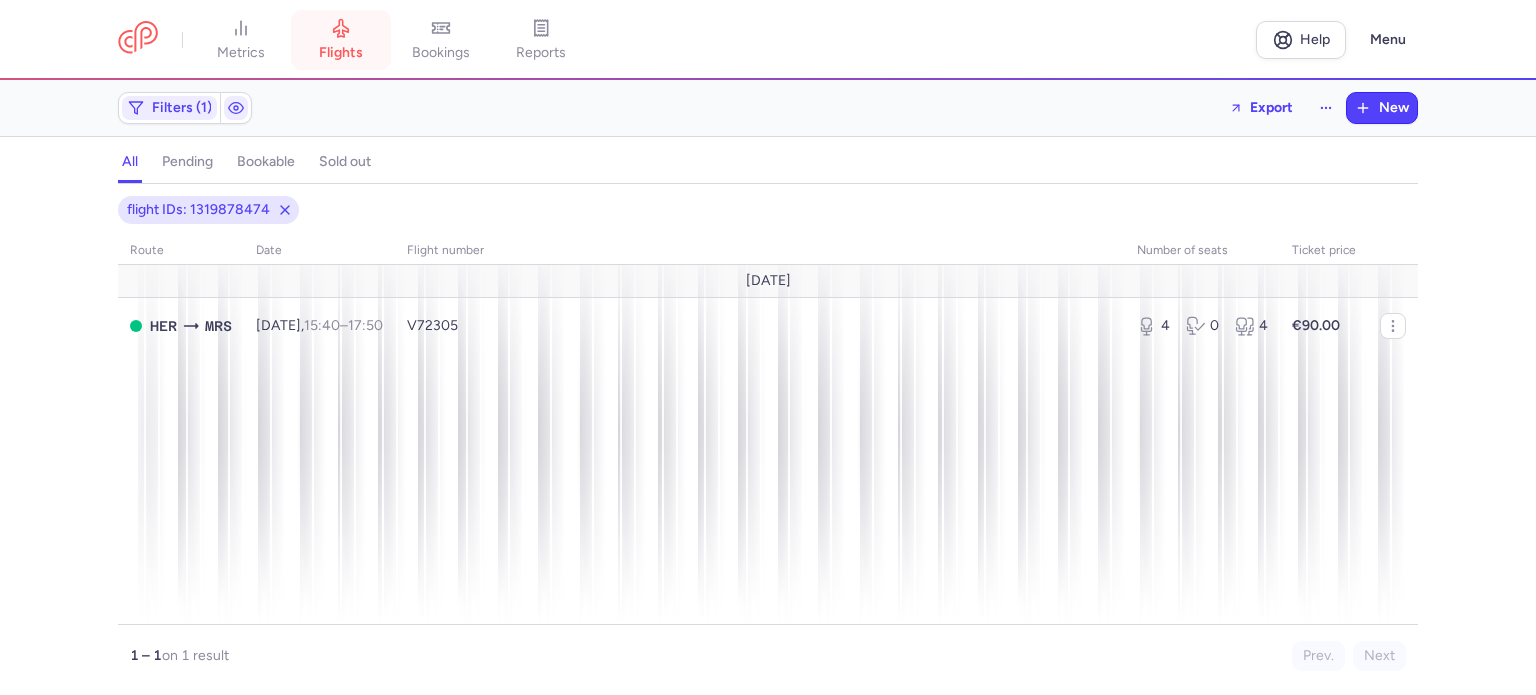 click on "flights" at bounding box center (341, 40) 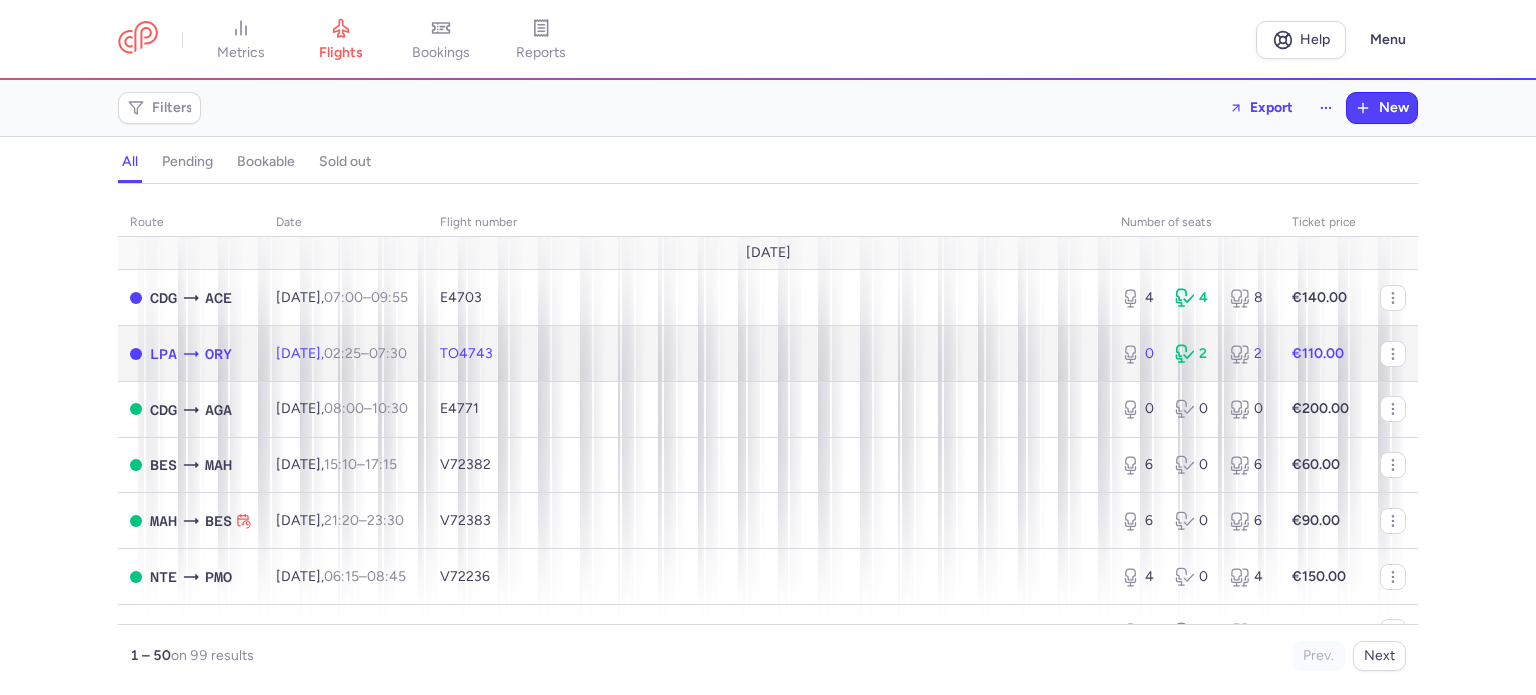click on "[DATE]  02:25  –  07:30  +0" 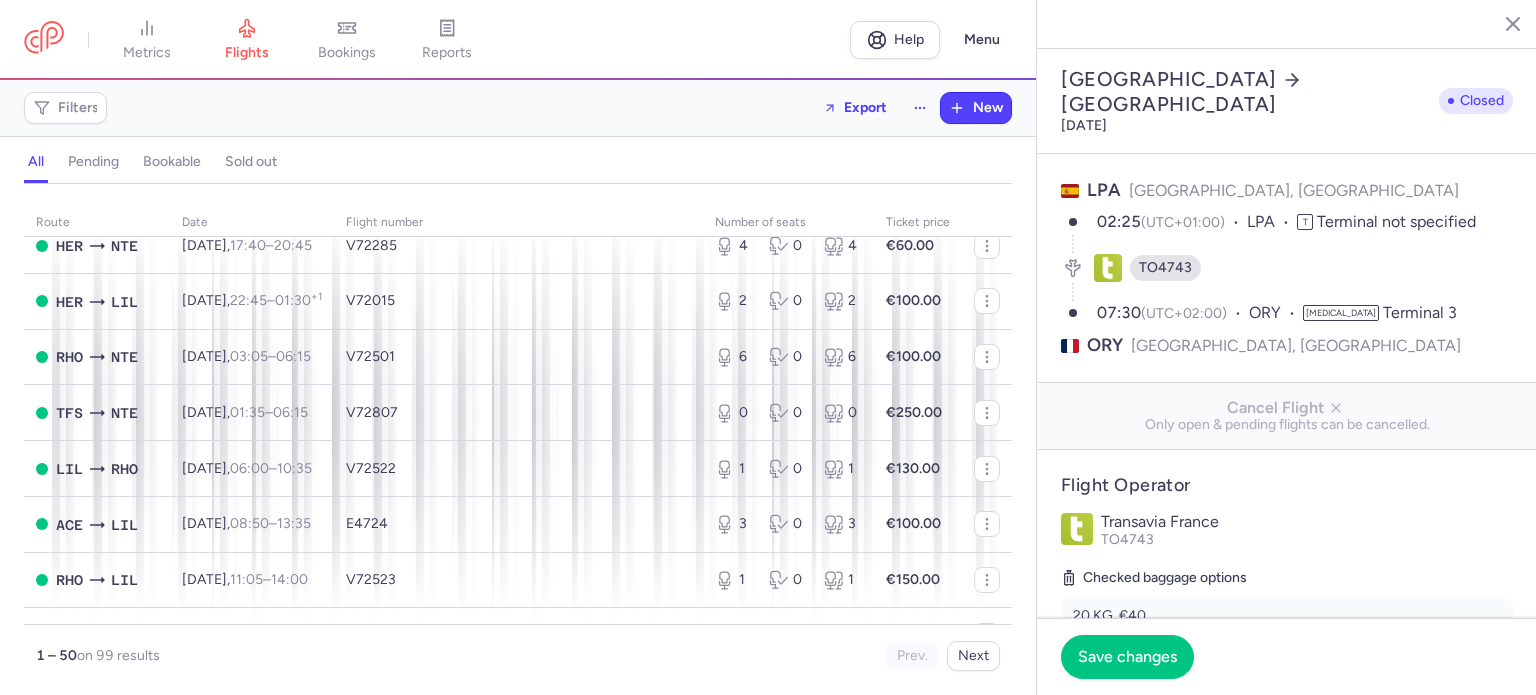 scroll, scrollTop: 800, scrollLeft: 0, axis: vertical 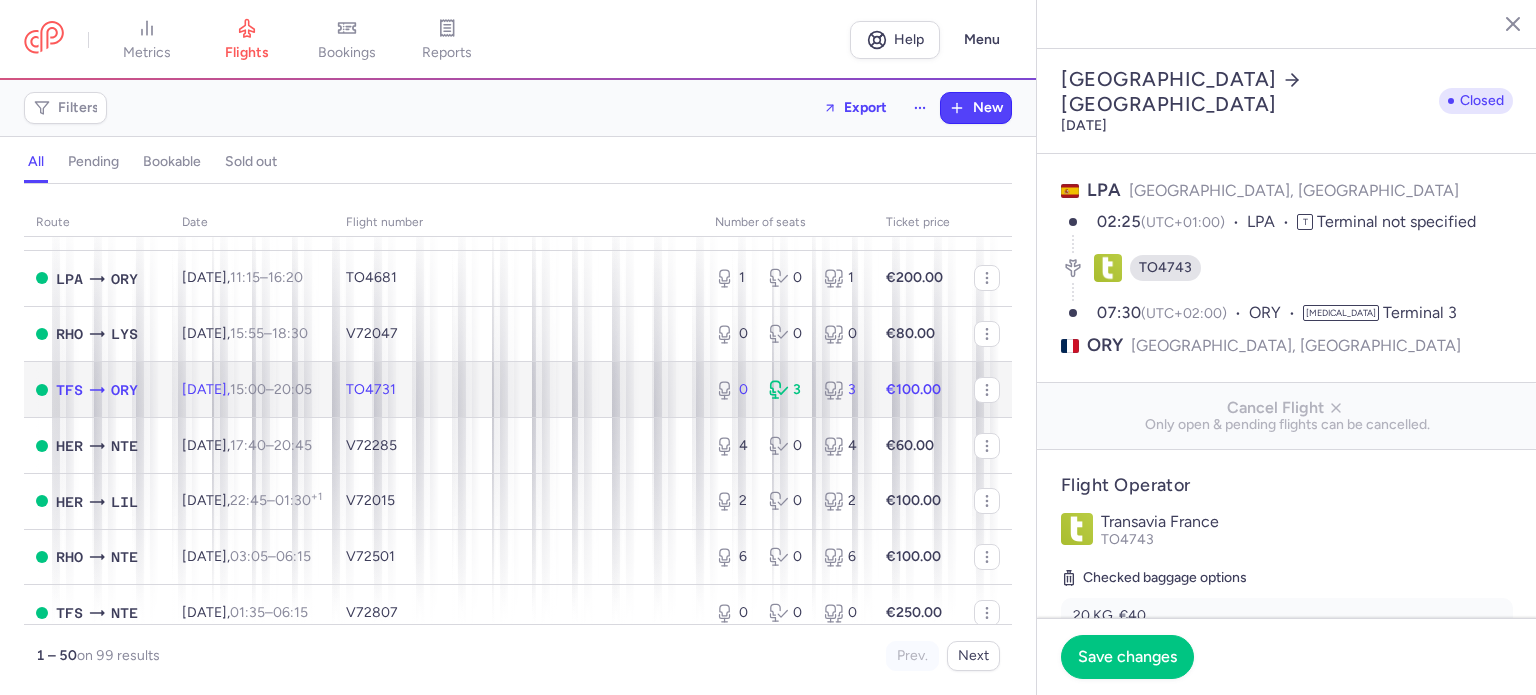 click on "[DATE]  15:00  –  20:05  +0" 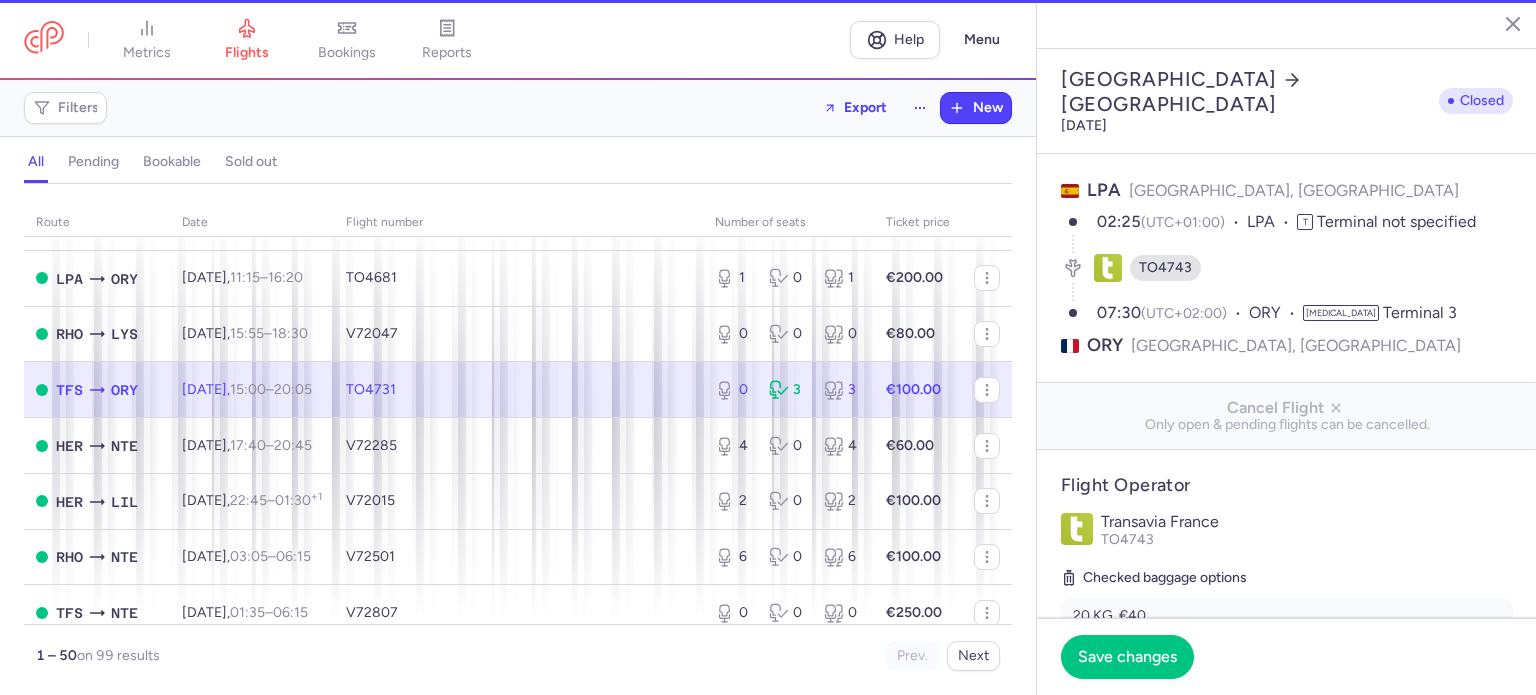 type on "2" 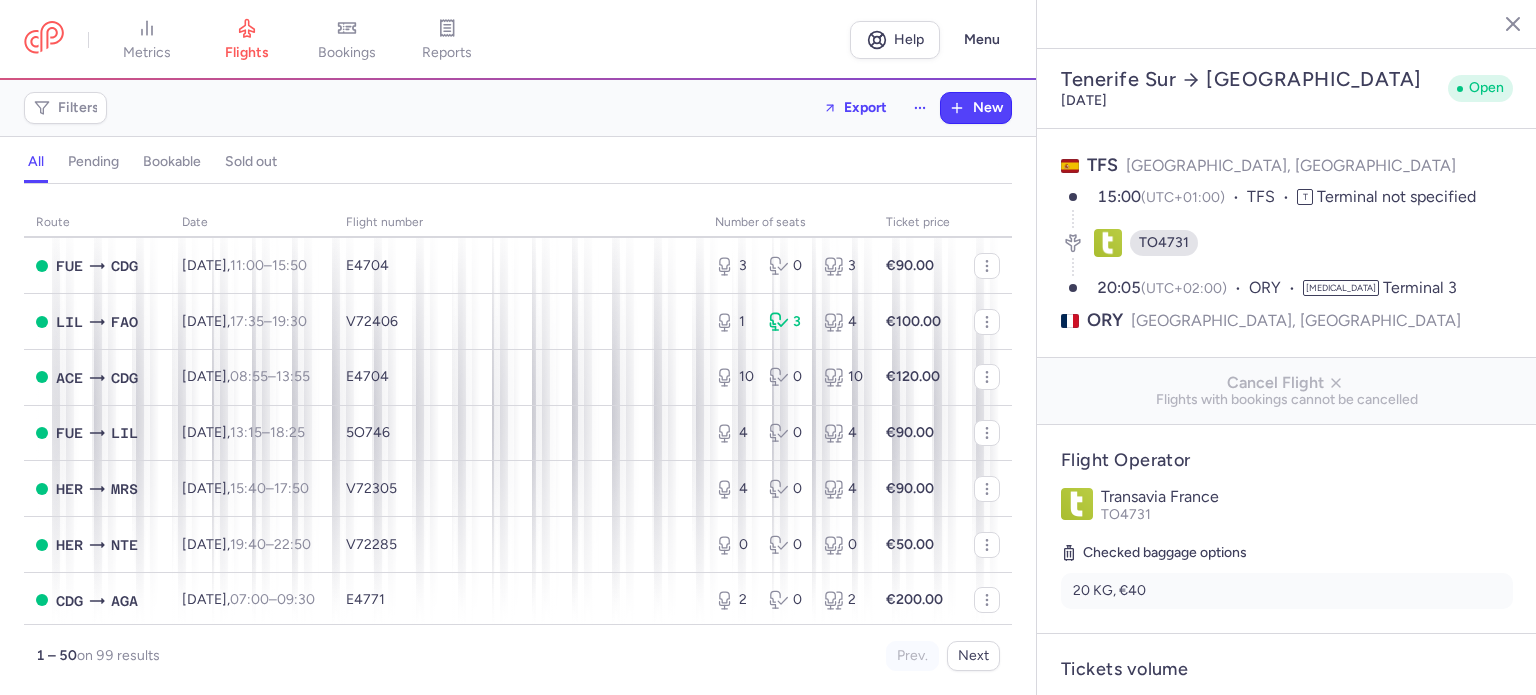 scroll, scrollTop: 1600, scrollLeft: 0, axis: vertical 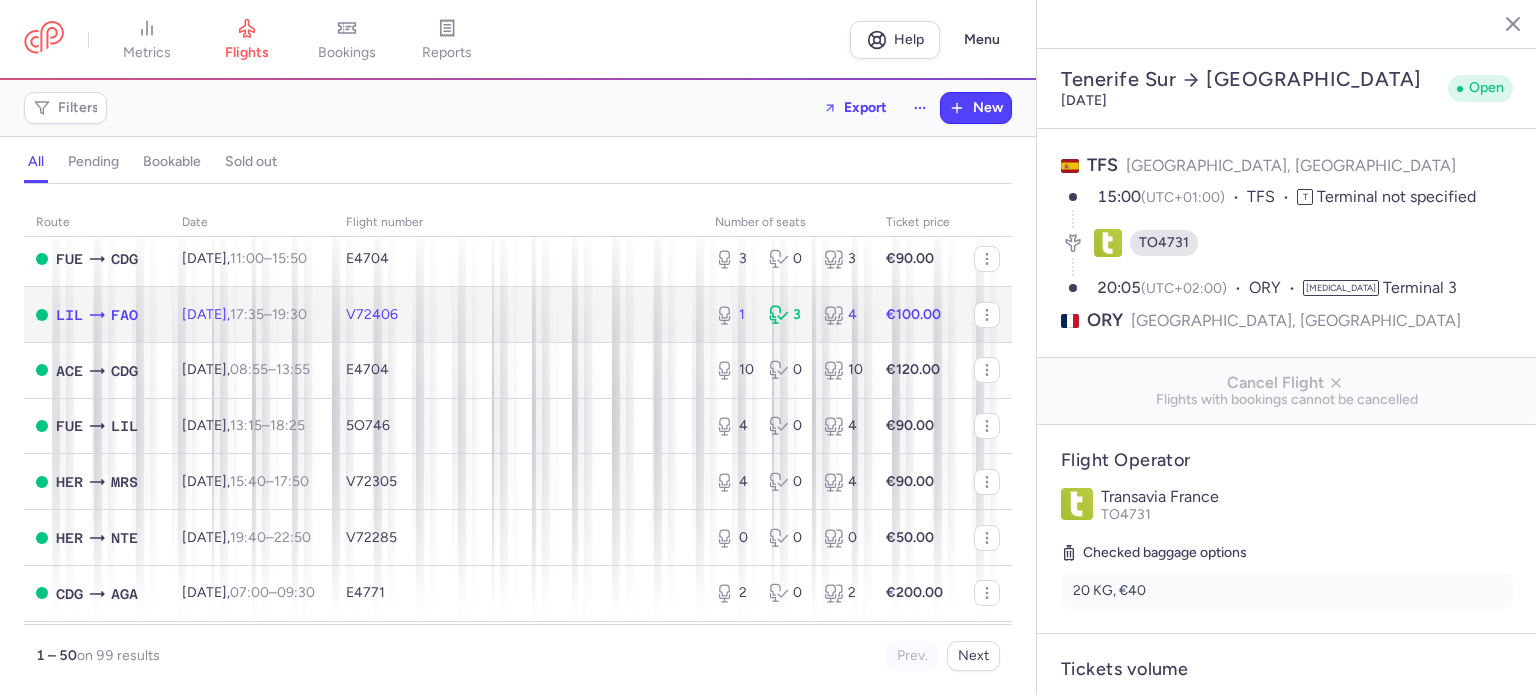 click on "1 3 4" 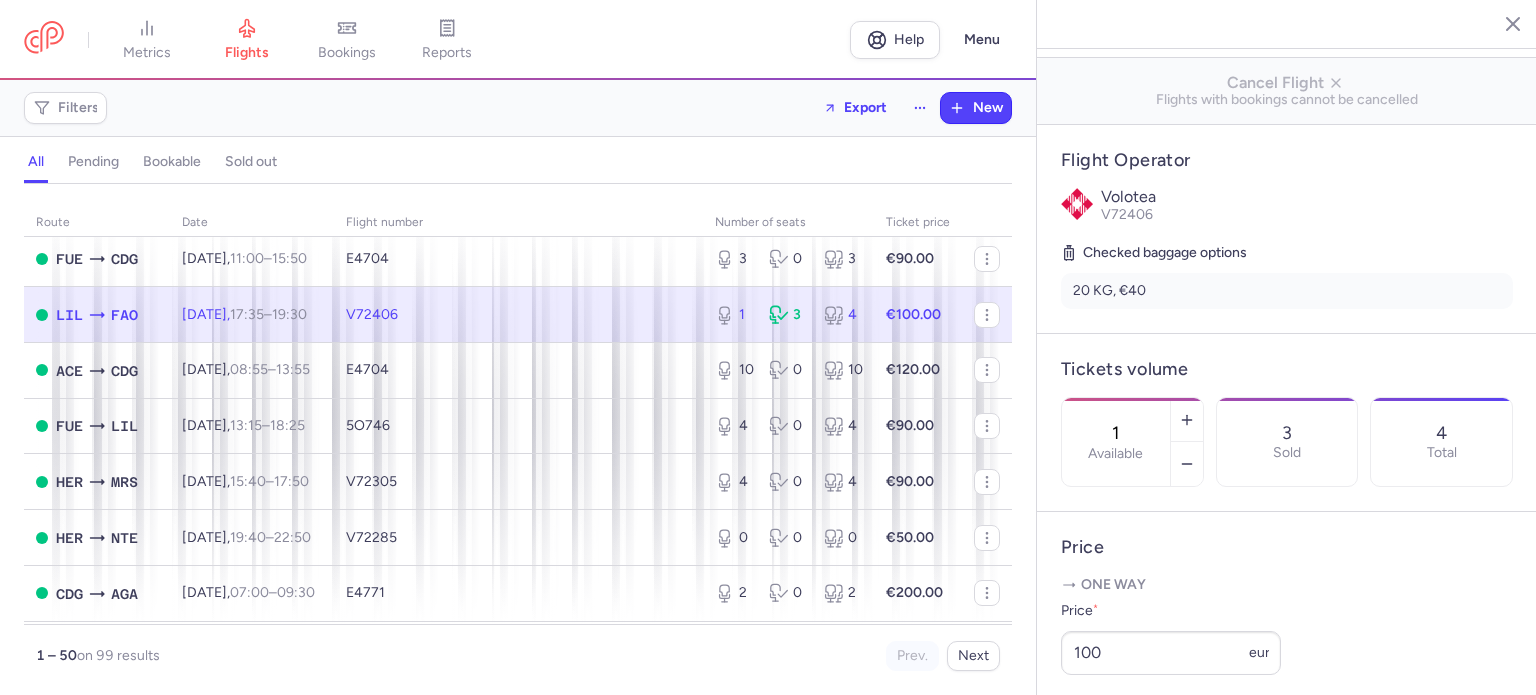 scroll, scrollTop: 400, scrollLeft: 0, axis: vertical 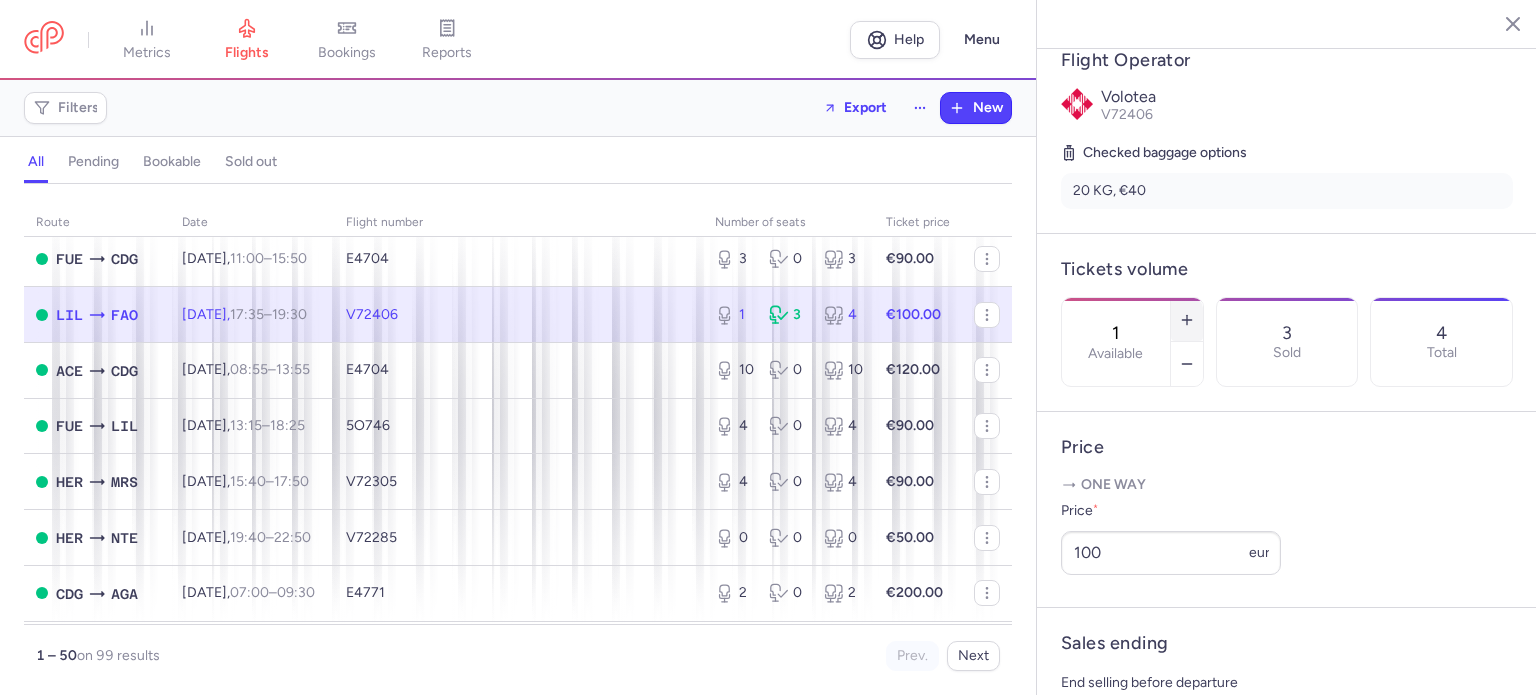 click 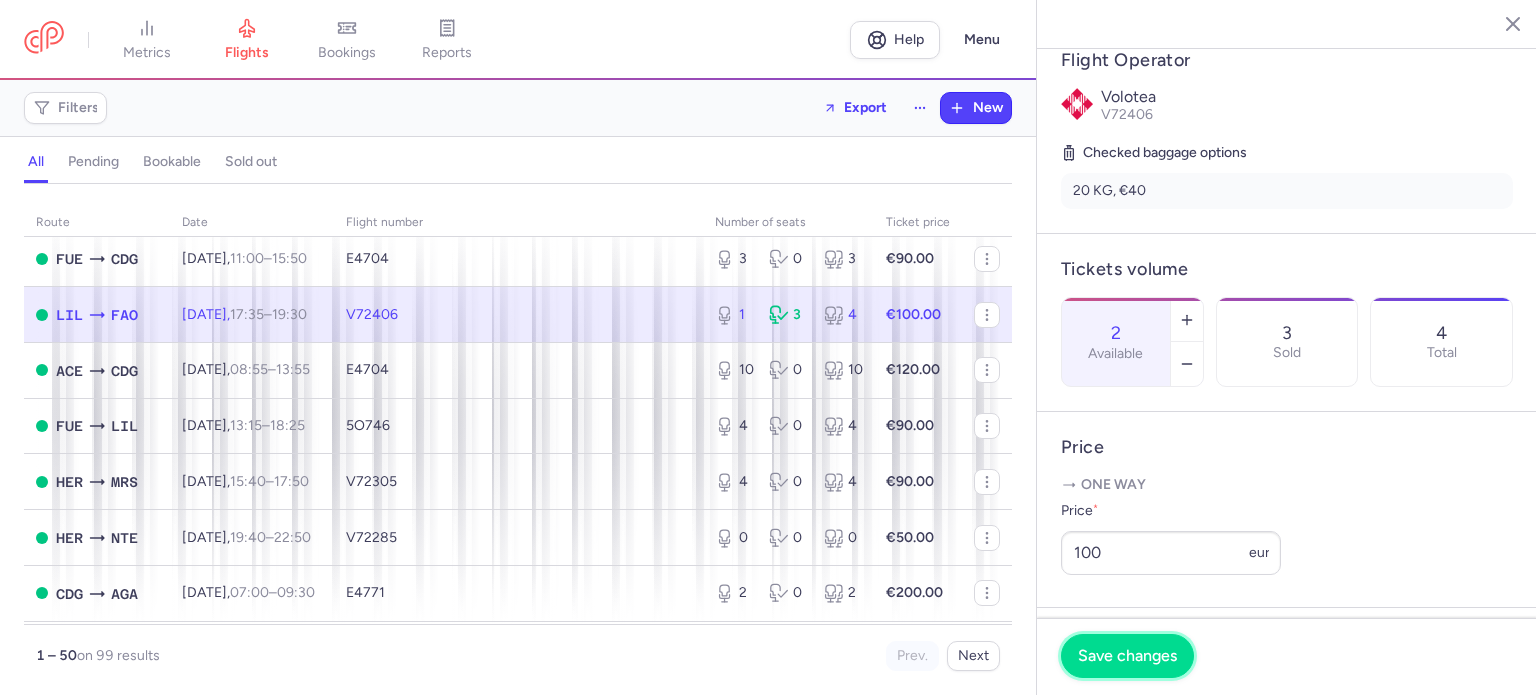 click on "Save changes" at bounding box center [1127, 656] 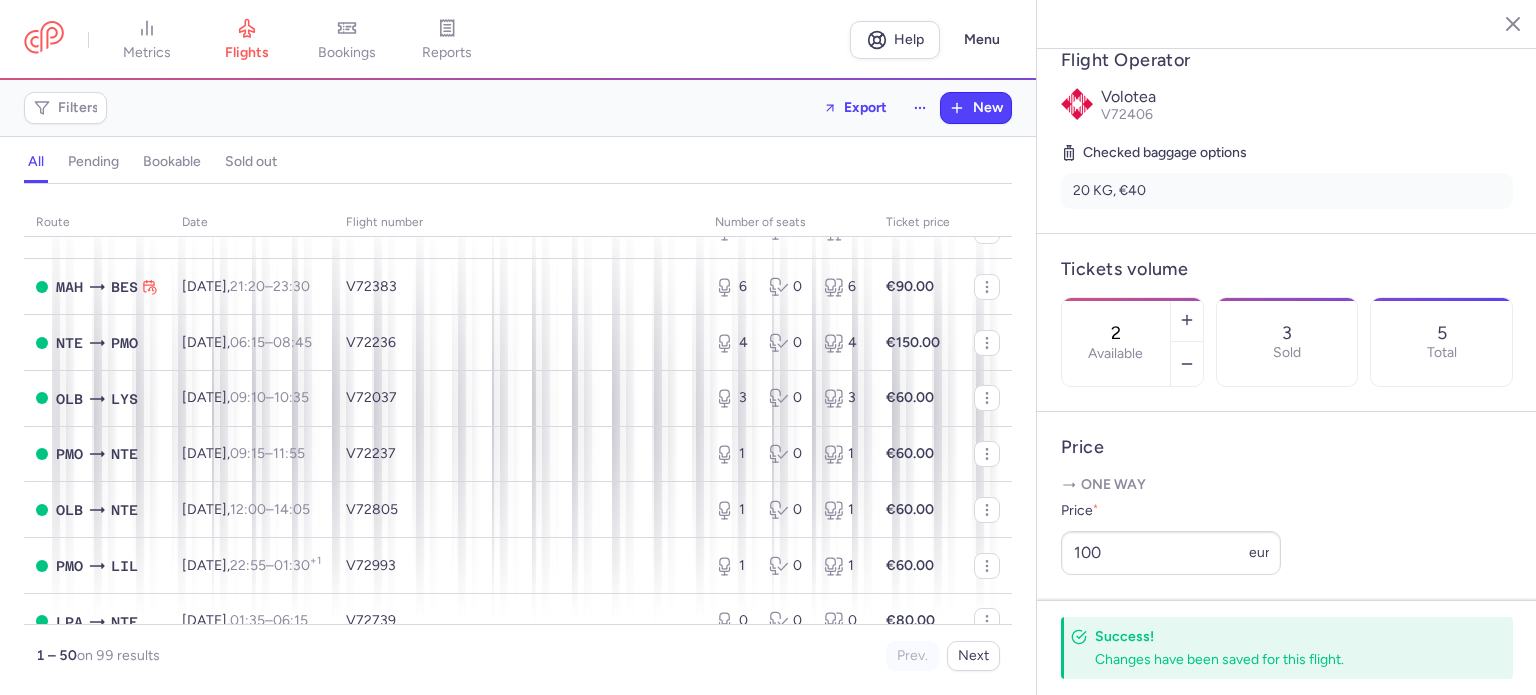 scroll, scrollTop: 200, scrollLeft: 0, axis: vertical 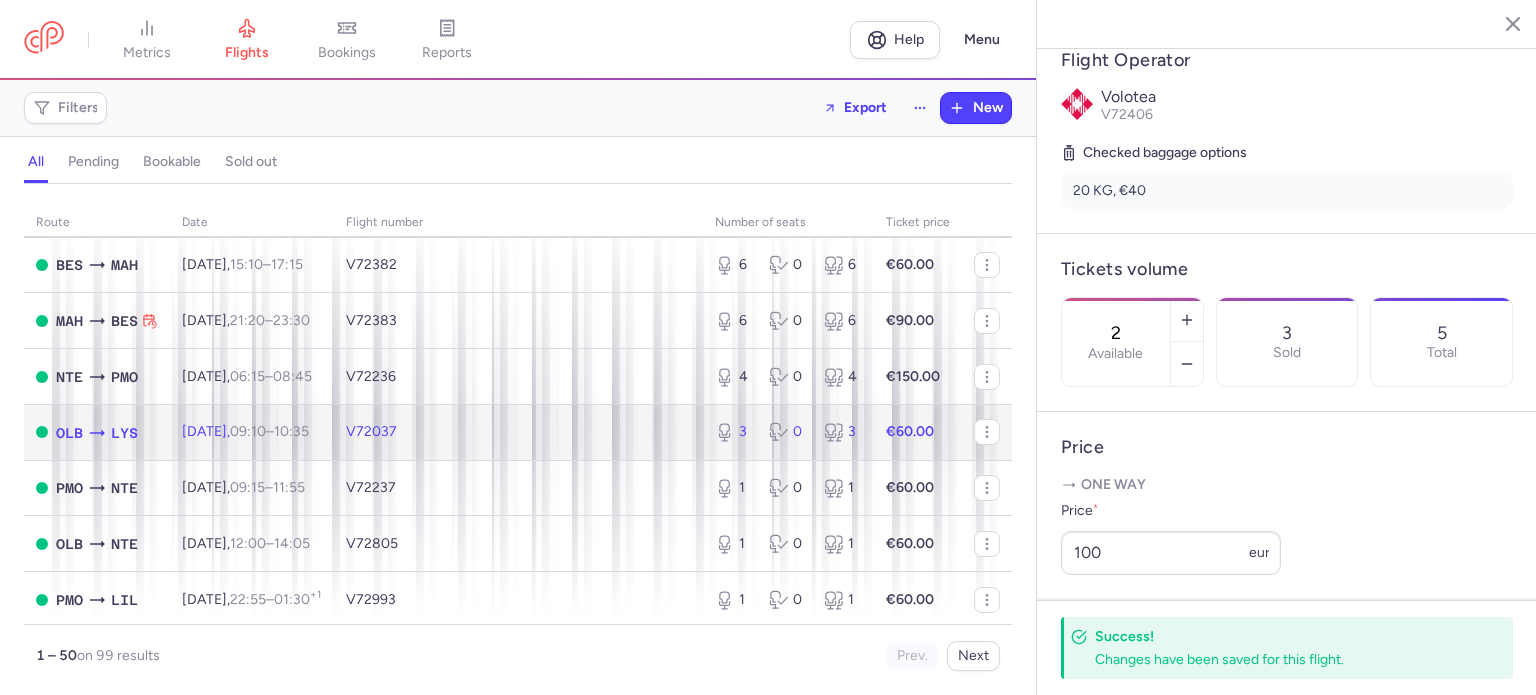 click on "10:35  +0" at bounding box center (291, 431) 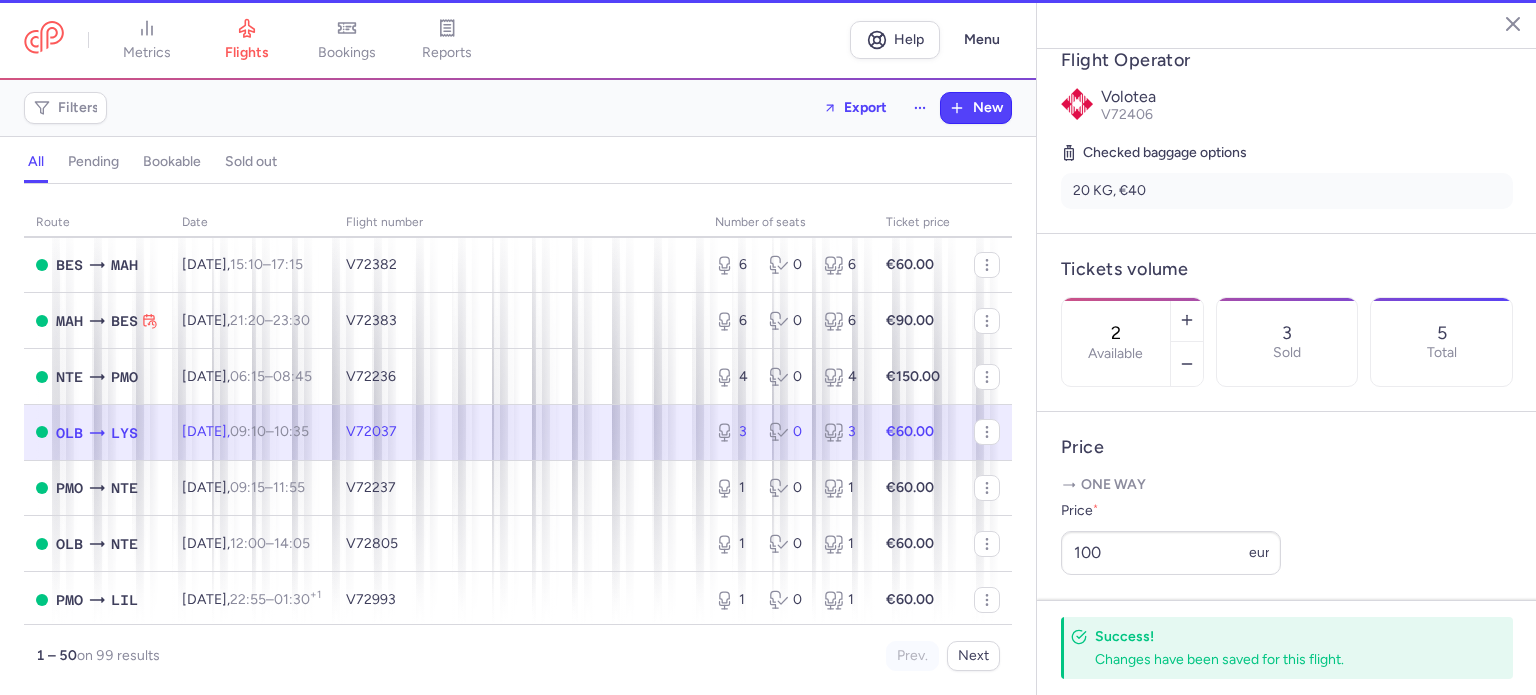 type on "3" 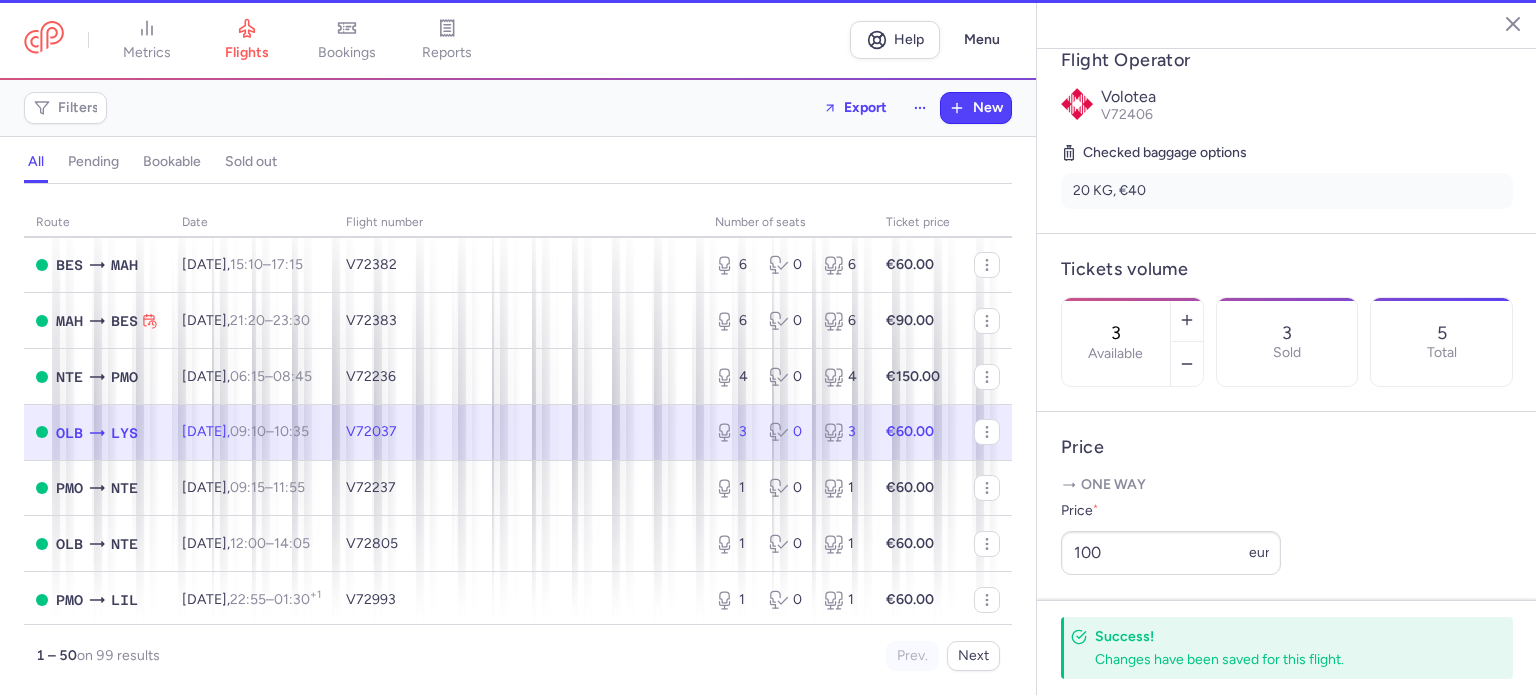scroll, scrollTop: 384, scrollLeft: 0, axis: vertical 